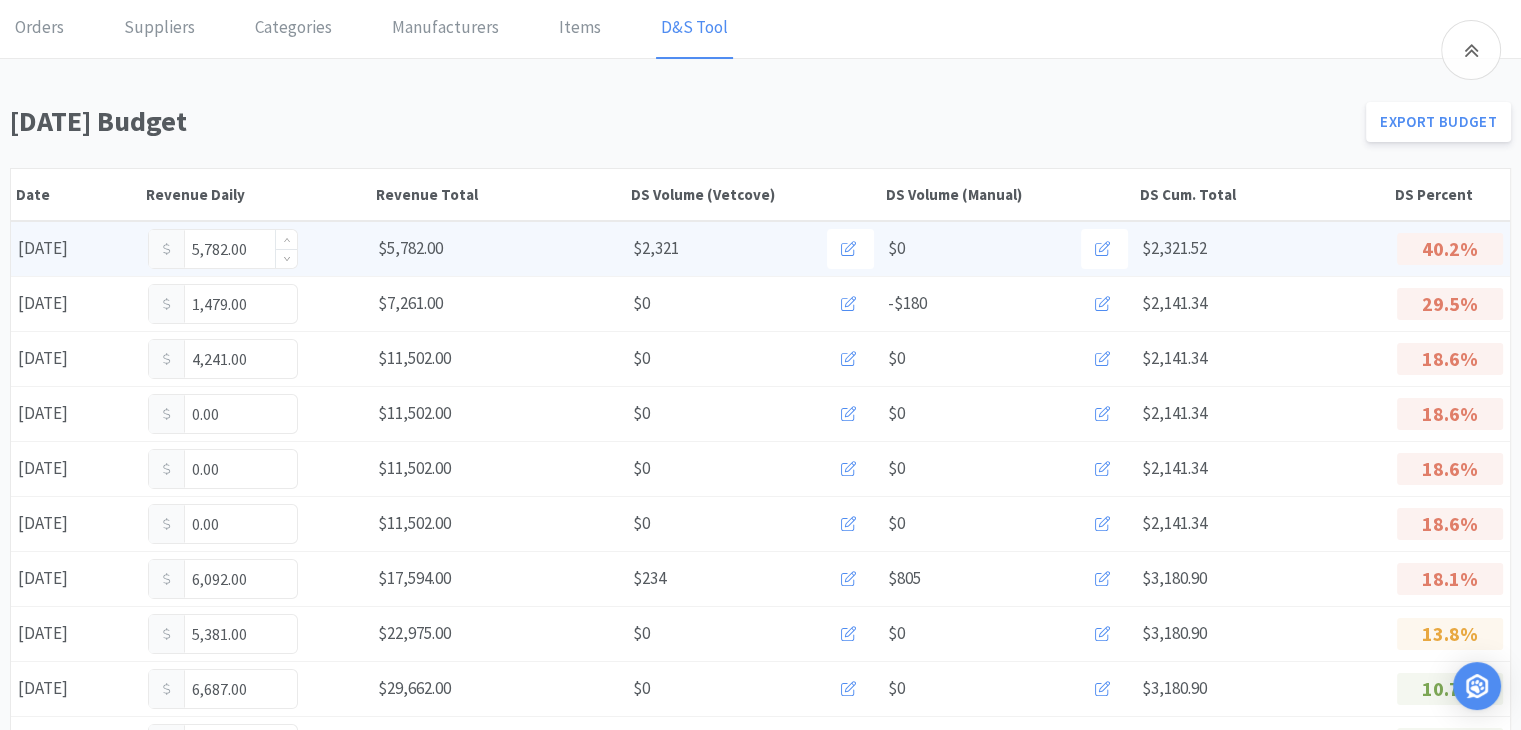 scroll, scrollTop: 0, scrollLeft: 0, axis: both 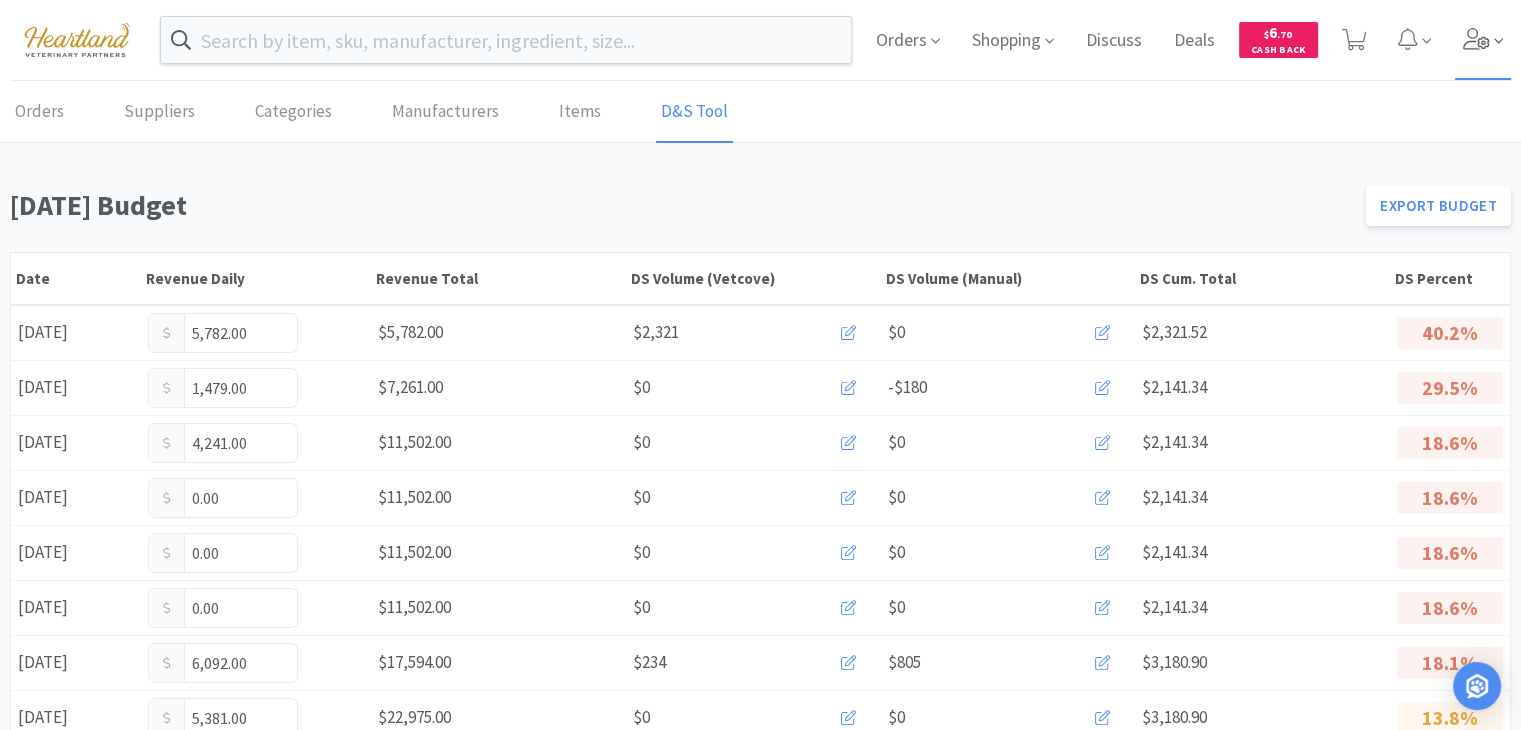 click 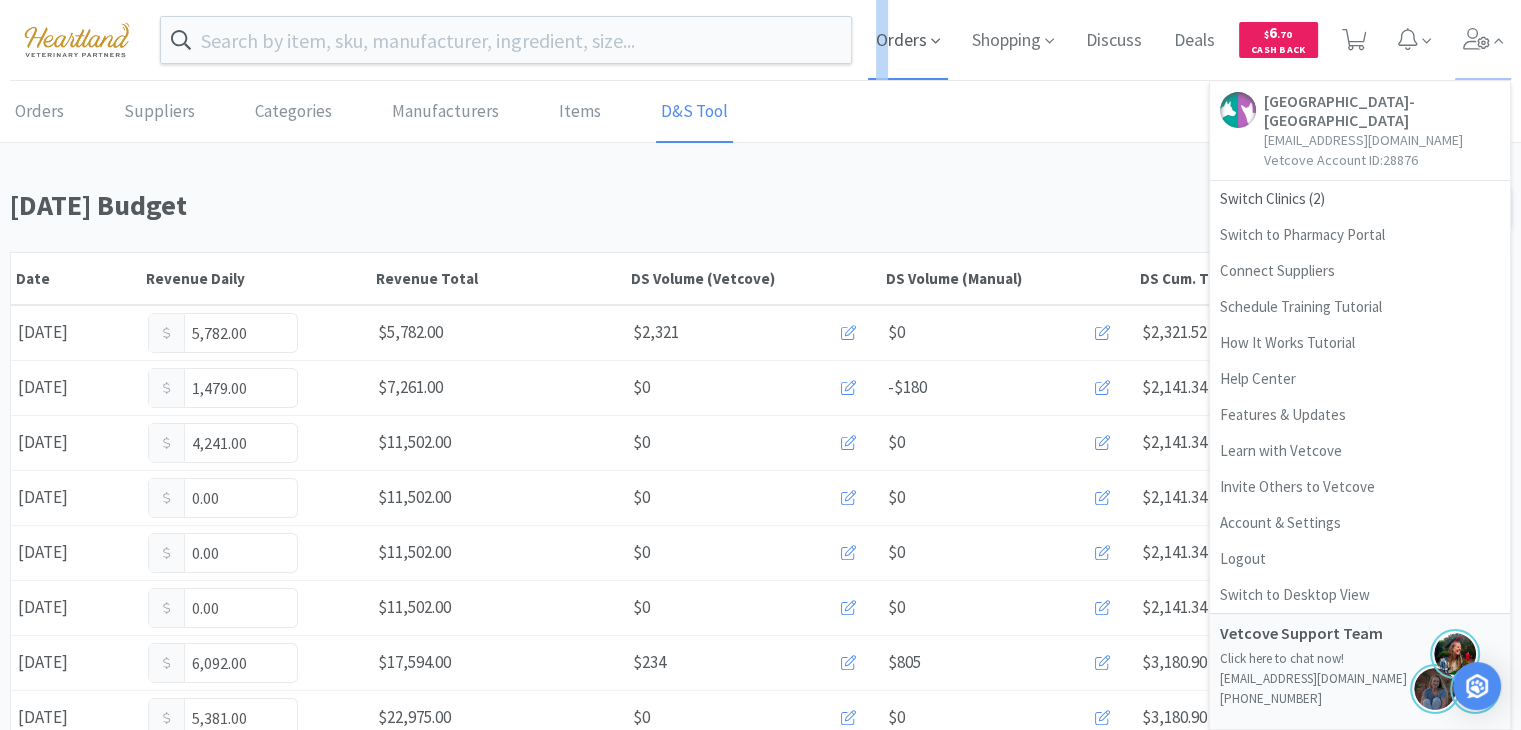 drag, startPoint x: 880, startPoint y: 43, endPoint x: 866, endPoint y: 49, distance: 15.231546 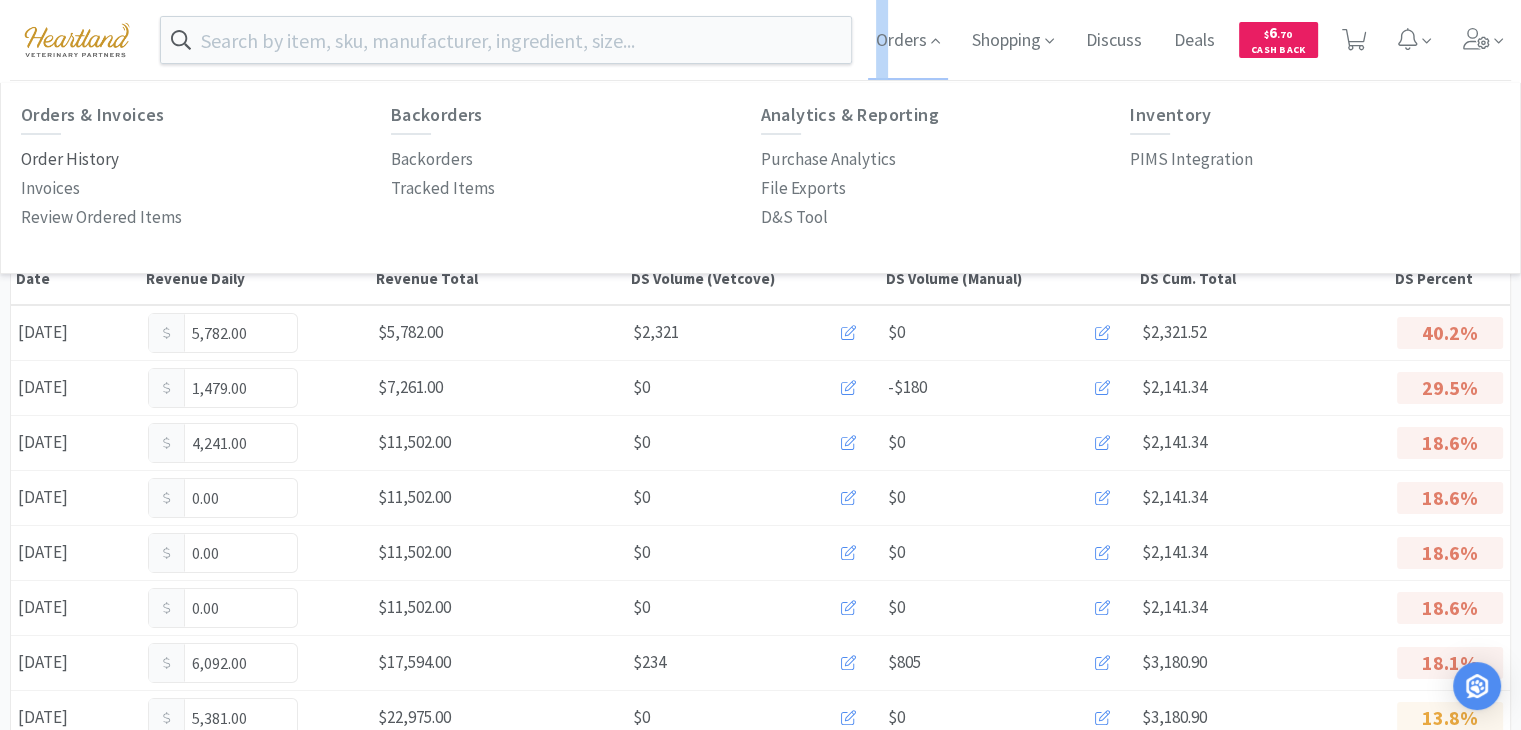 click on "Order History" at bounding box center [70, 159] 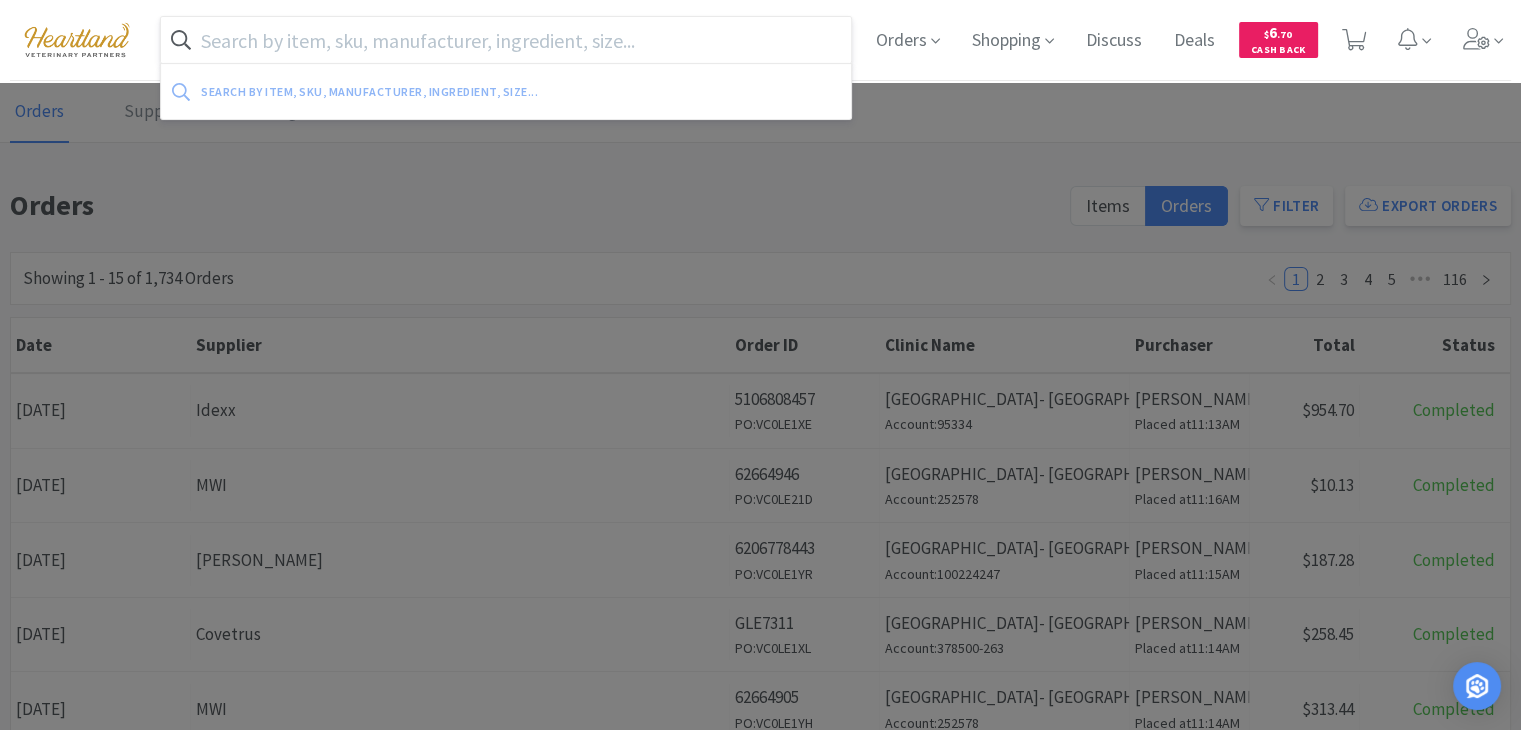 click at bounding box center (506, 40) 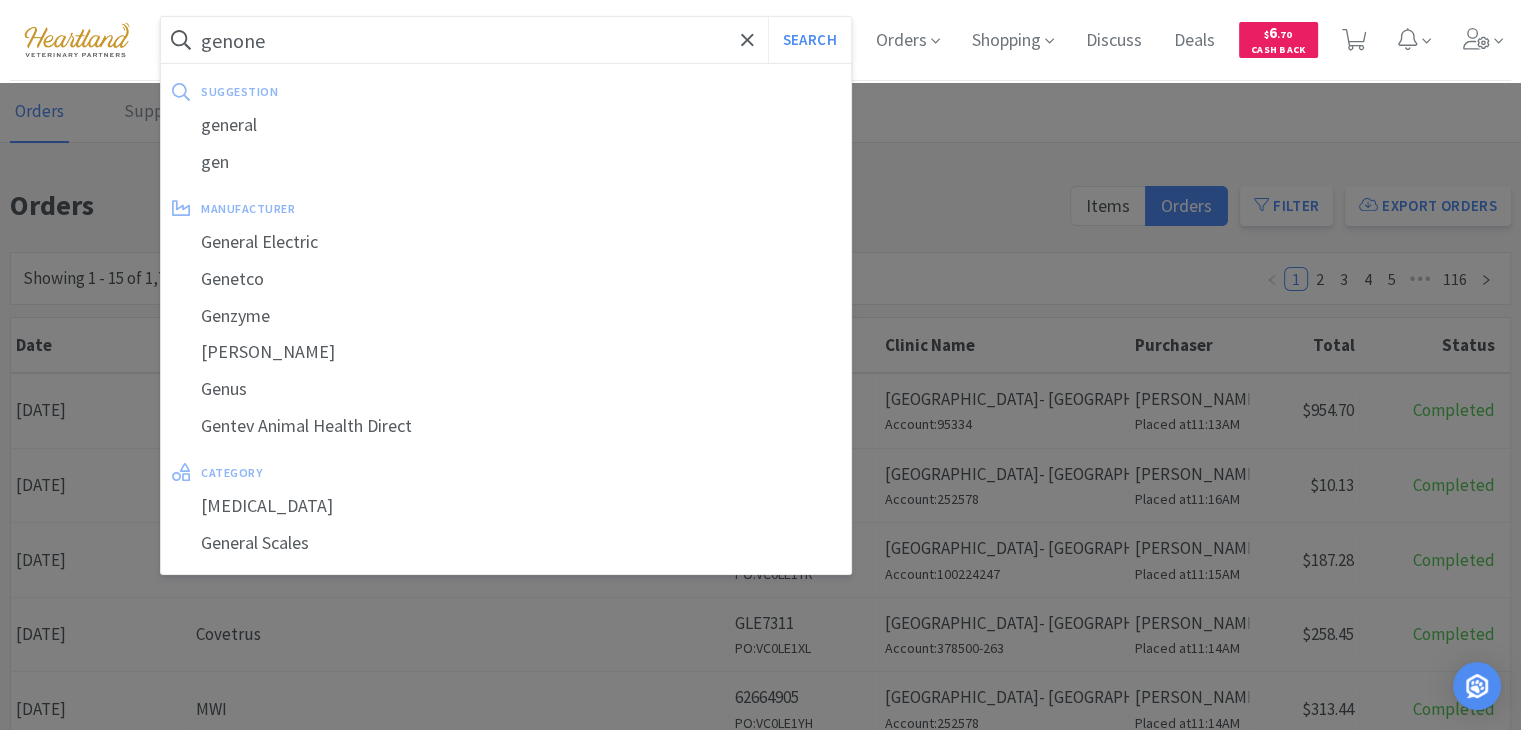 type on "genone" 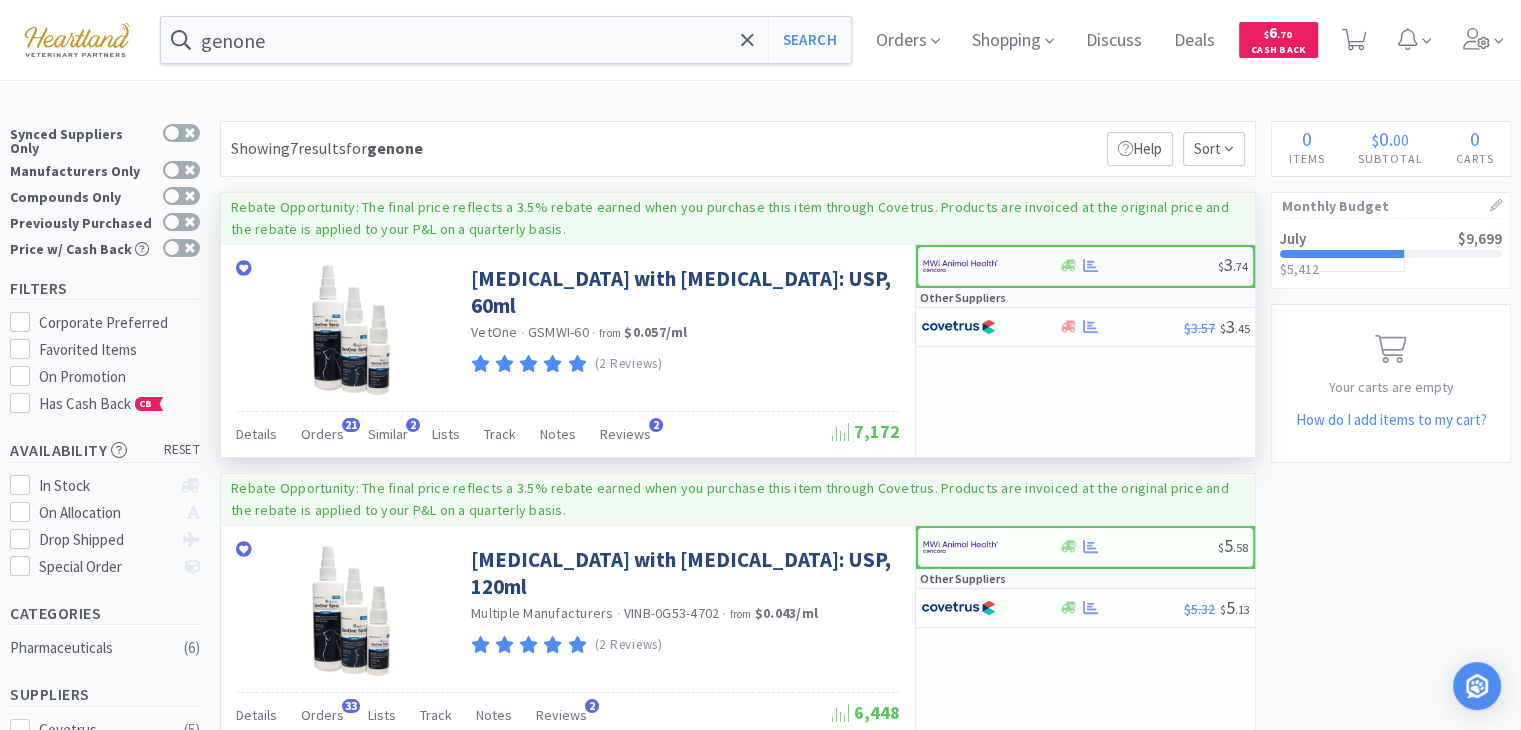 click at bounding box center [960, 266] 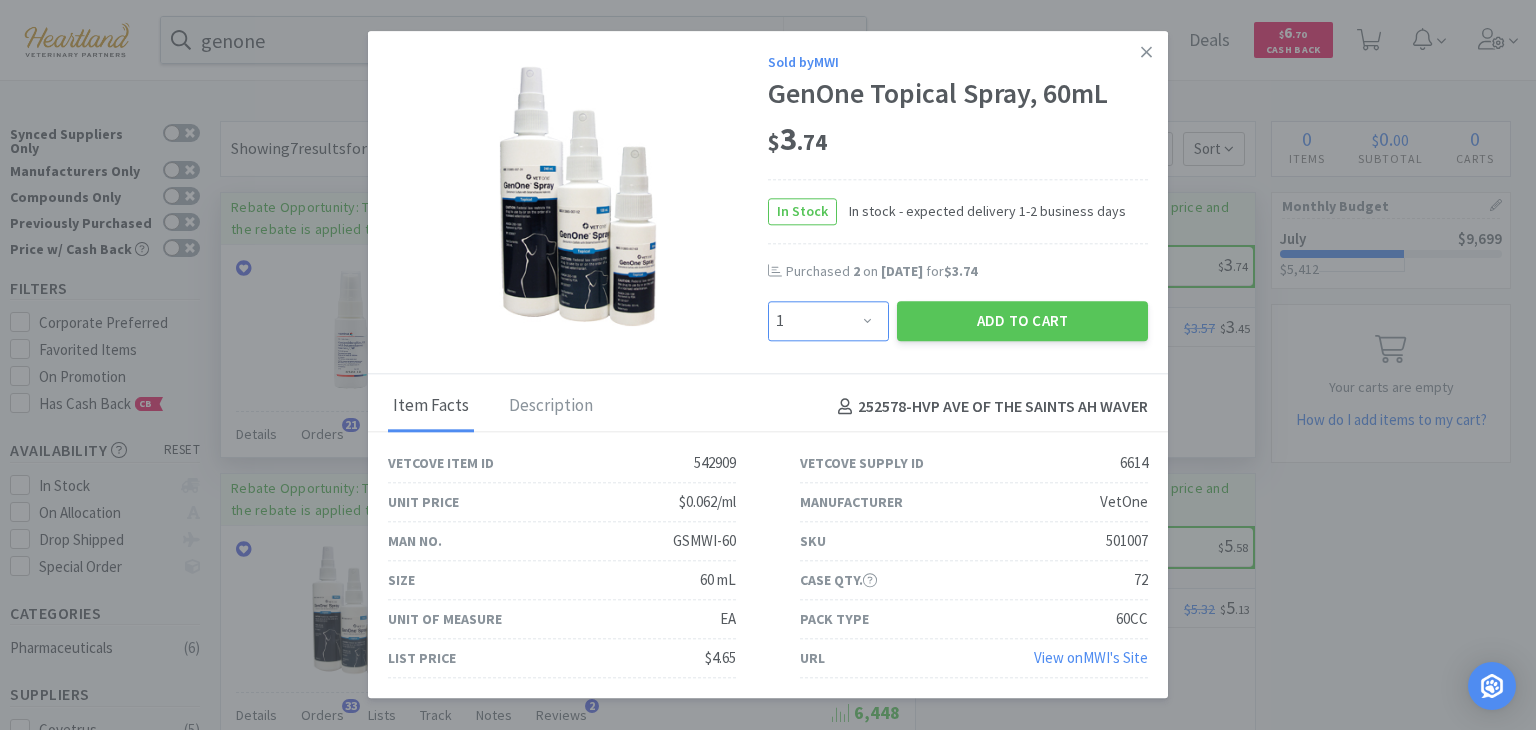 click on "Enter Quantity 1 2 3 4 5 6 7 8 9 10 11 12 13 14 15 16 17 18 19 20 Enter Quantity" at bounding box center [828, 321] 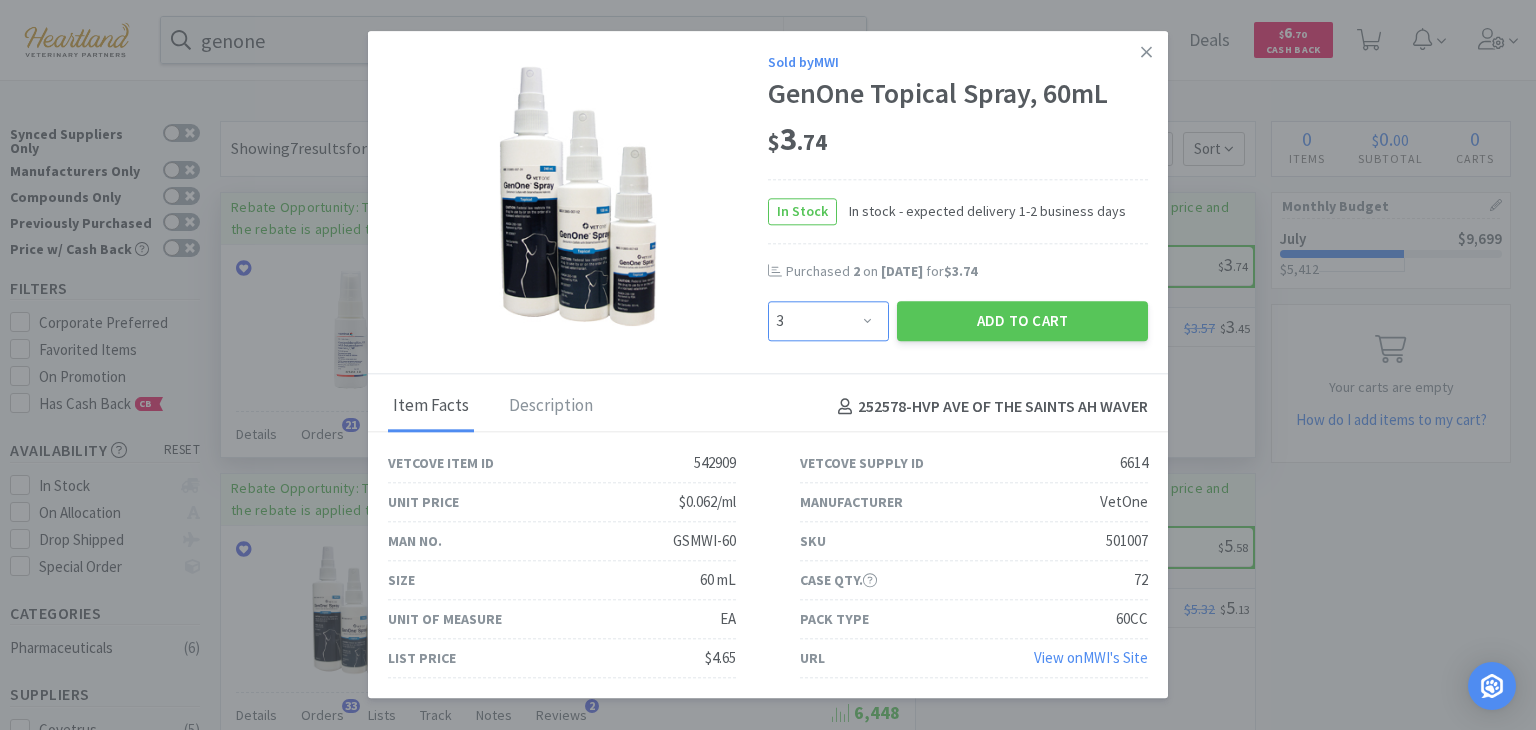 click on "Enter Quantity 1 2 3 4 5 6 7 8 9 10 11 12 13 14 15 16 17 18 19 20 Enter Quantity" at bounding box center (828, 321) 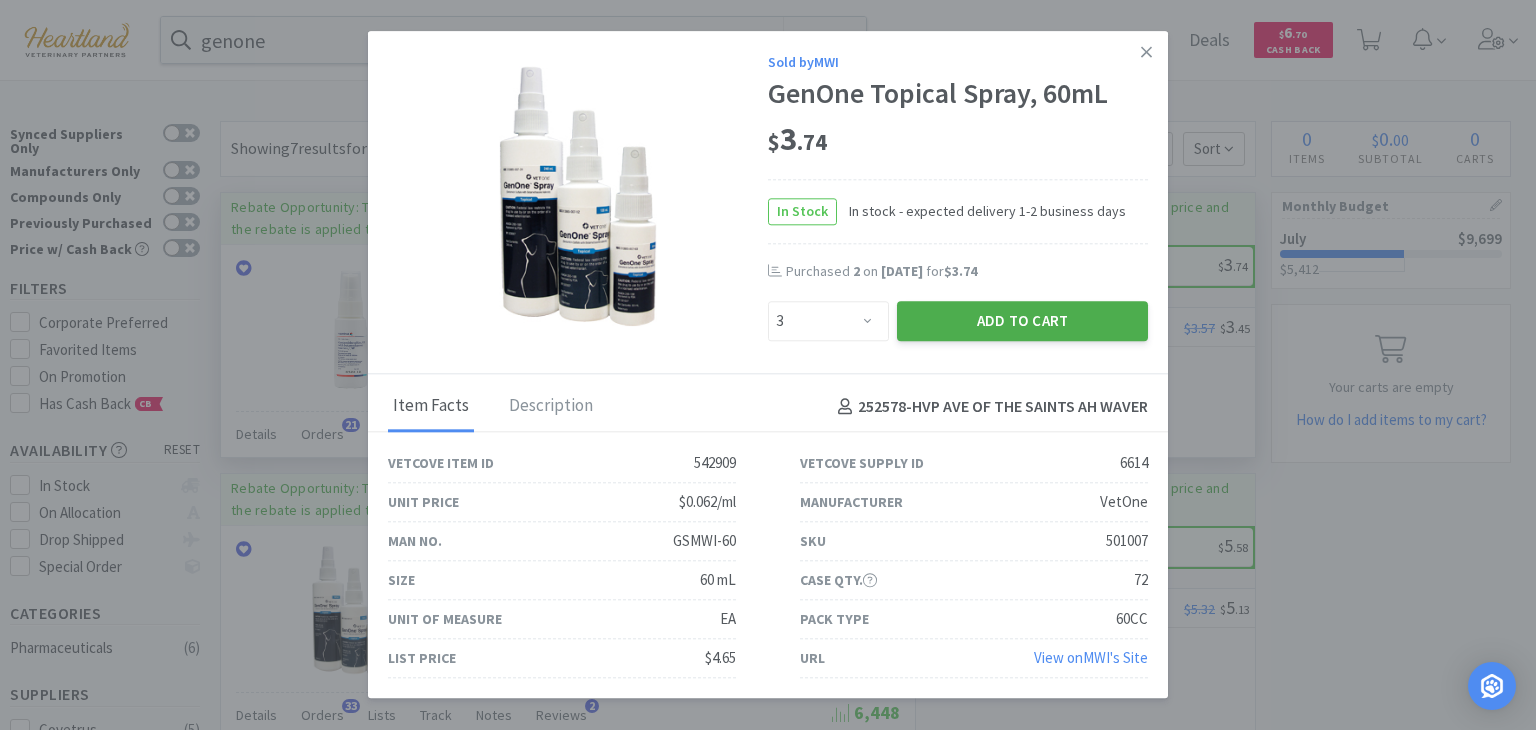 click on "Add to Cart" at bounding box center [1022, 321] 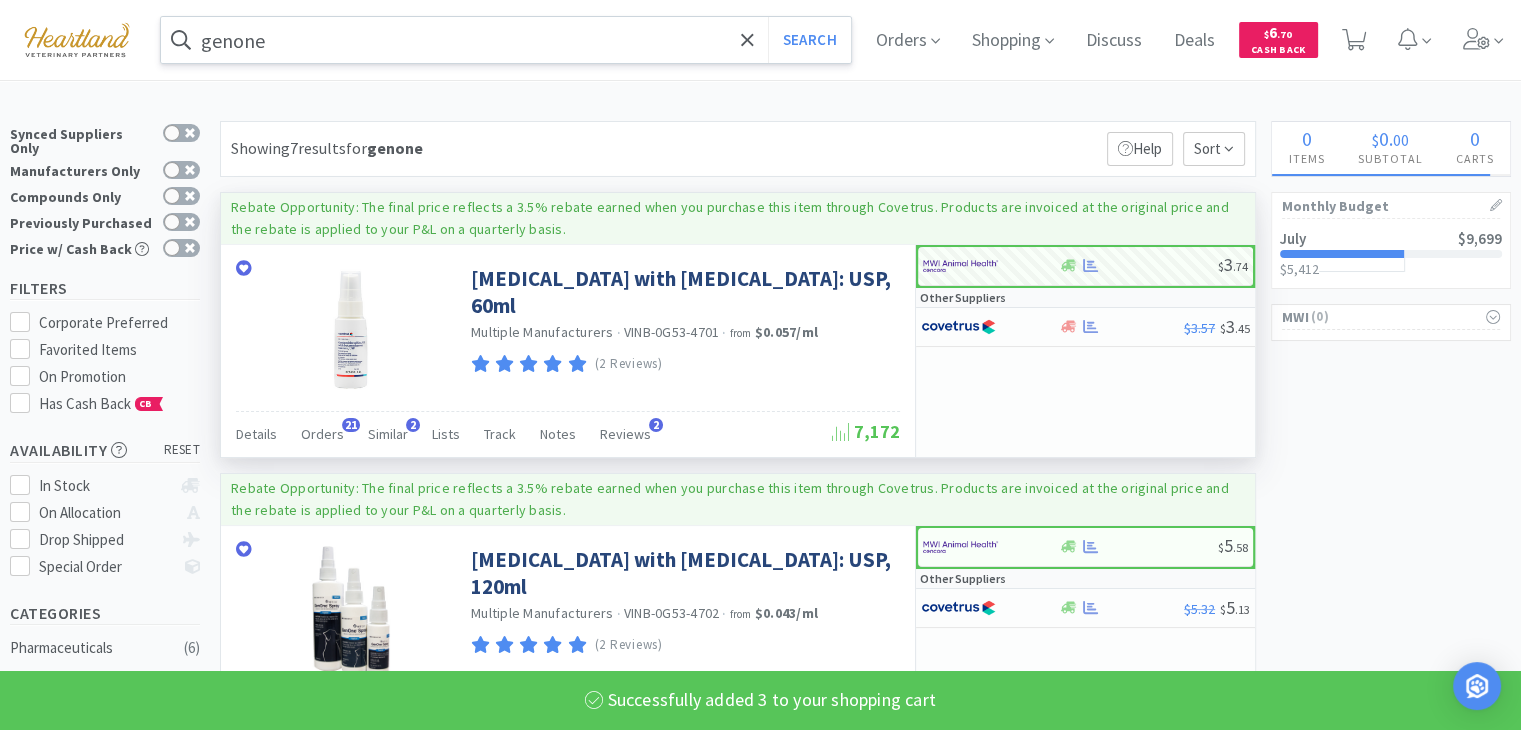 click on "genone" at bounding box center (506, 40) 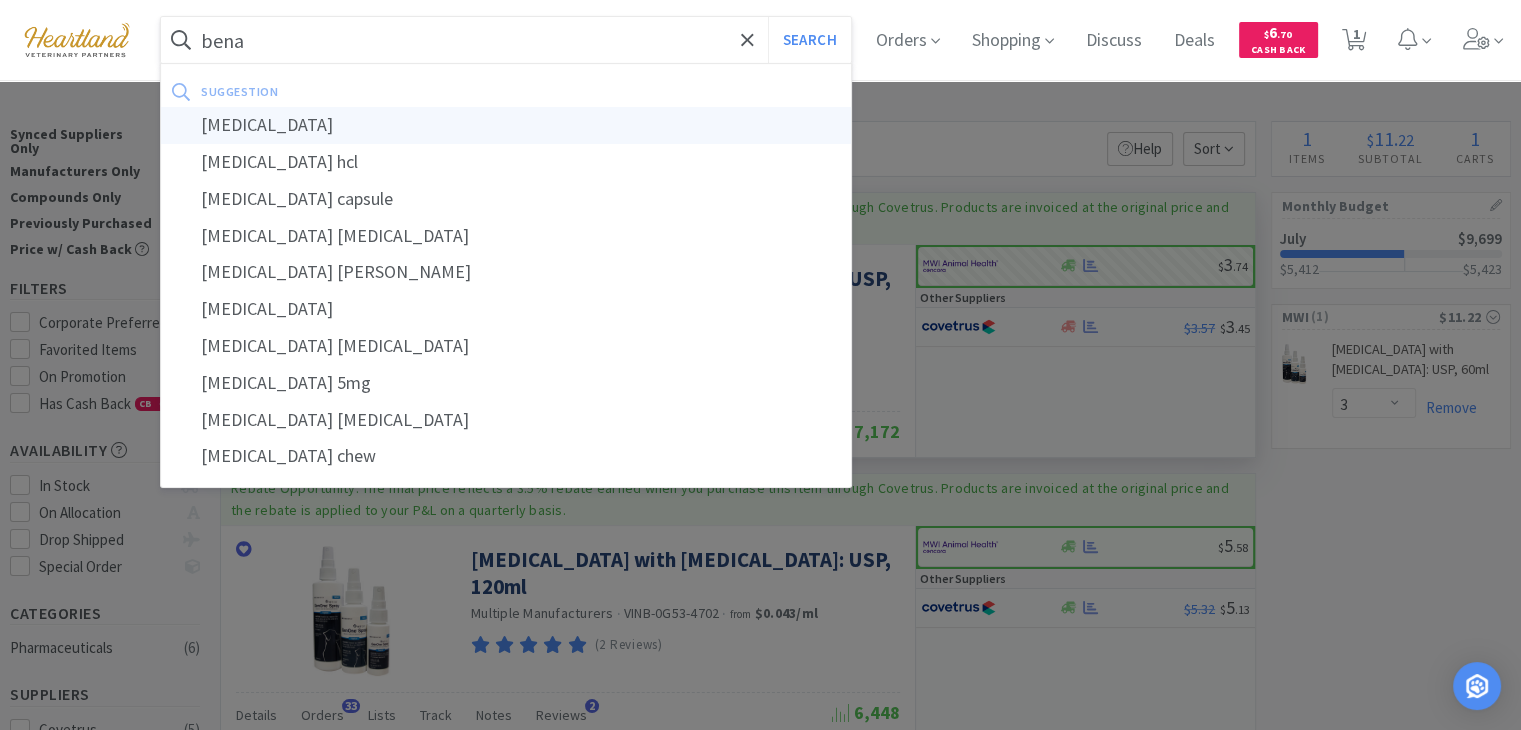 click on "[MEDICAL_DATA]" at bounding box center (506, 125) 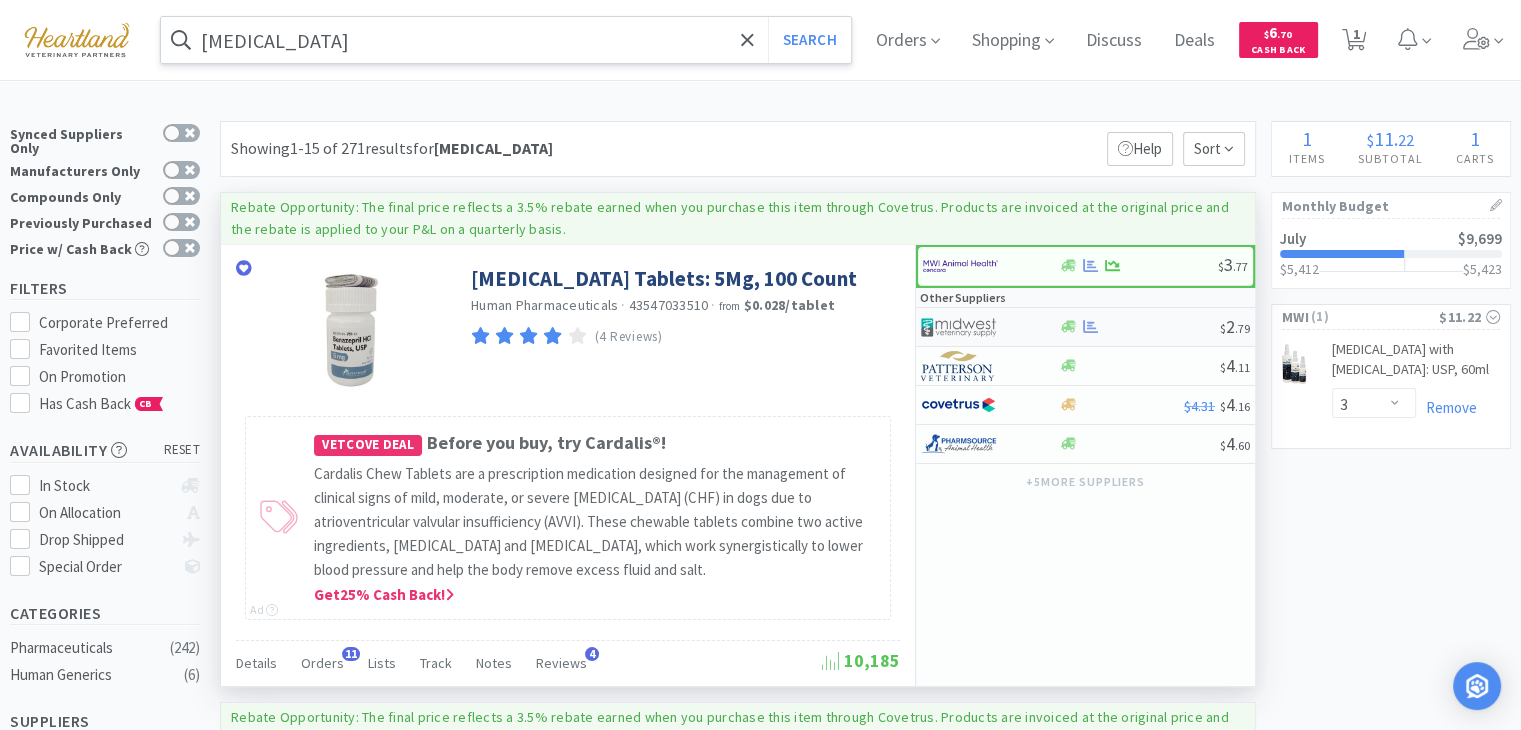 click at bounding box center [958, 327] 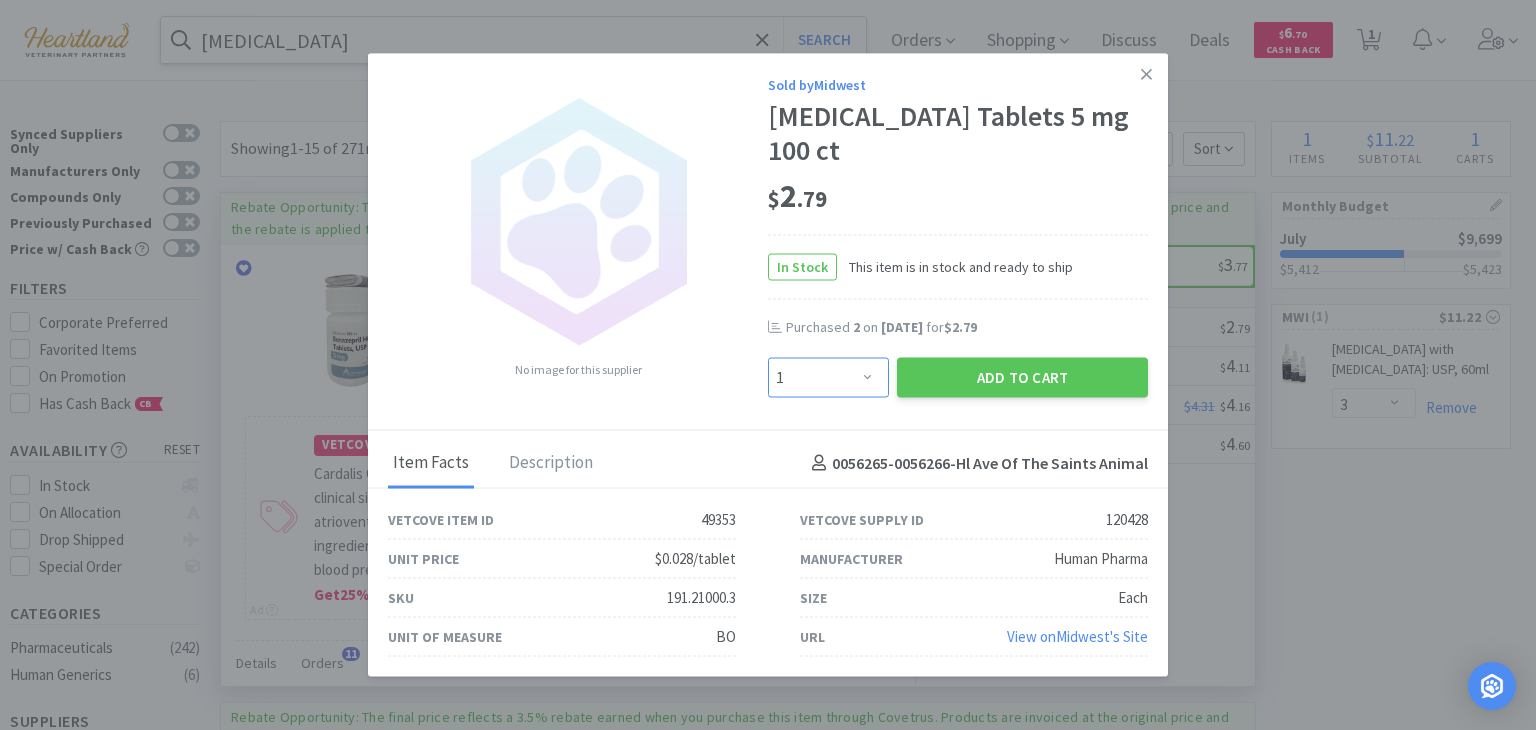 click on "Enter Quantity 1 2 3 4 5 6 7 8 9 10 11 12 13 14 15 16 17 18 19 20 Enter Quantity" at bounding box center [828, 377] 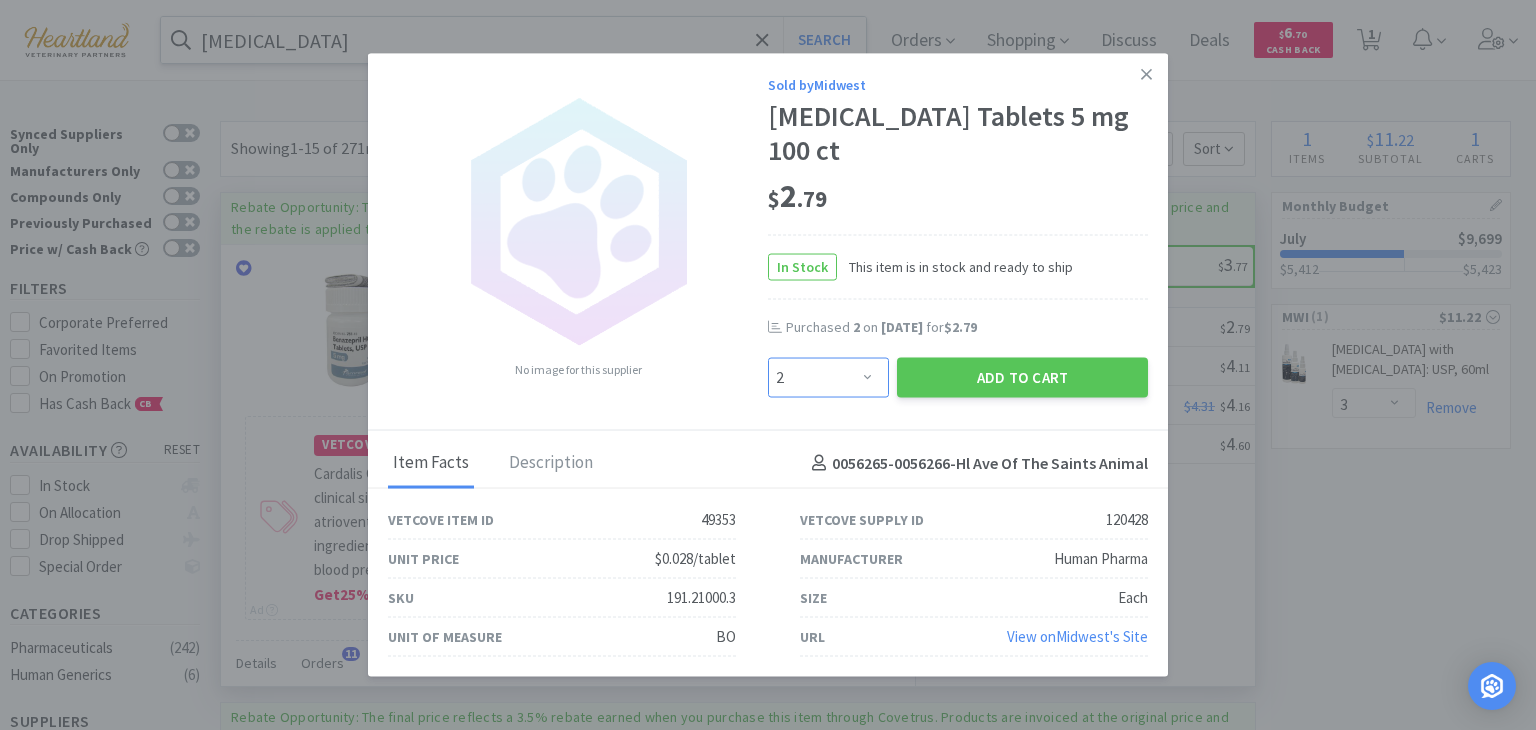 click on "Enter Quantity 1 2 3 4 5 6 7 8 9 10 11 12 13 14 15 16 17 18 19 20 Enter Quantity" at bounding box center [828, 377] 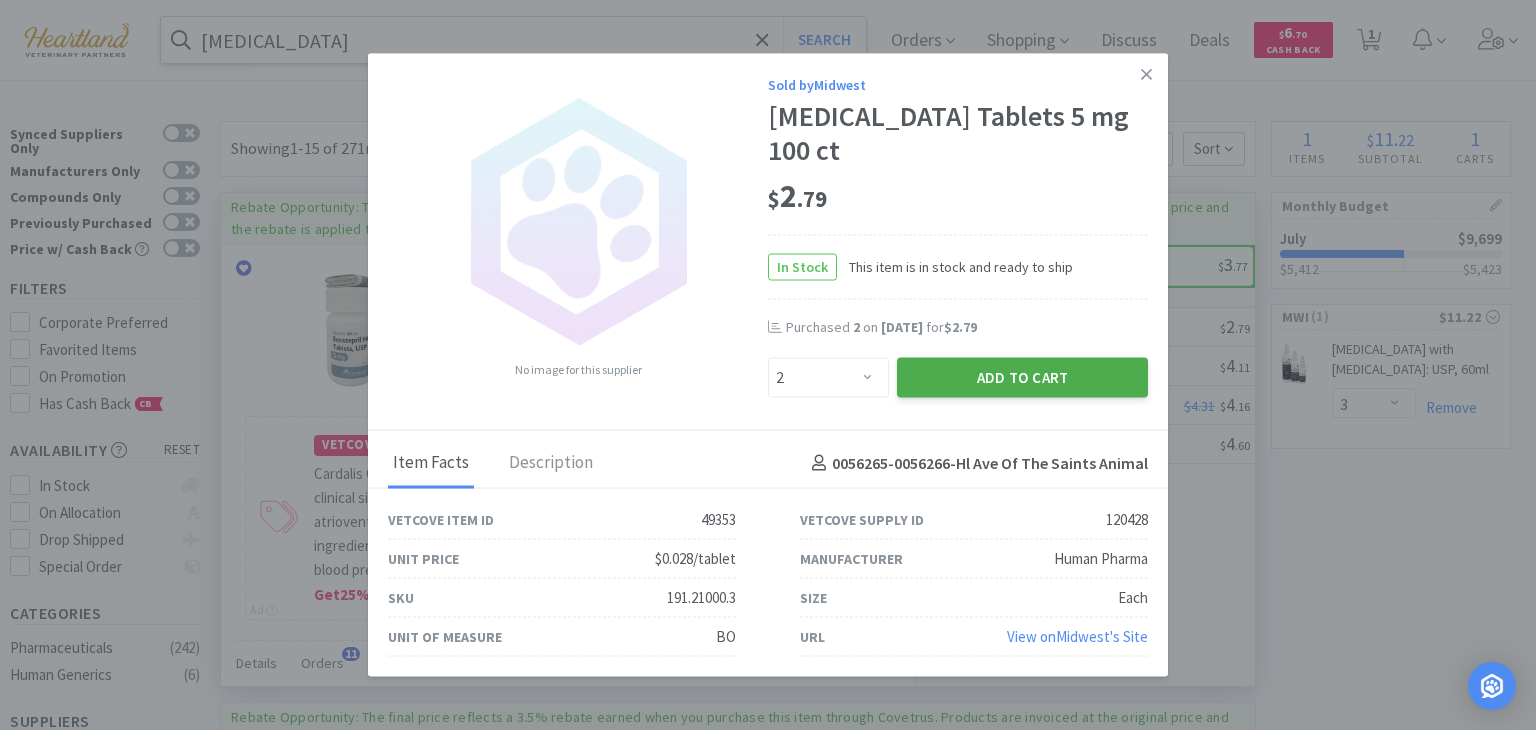 click on "Add to Cart" at bounding box center (1022, 377) 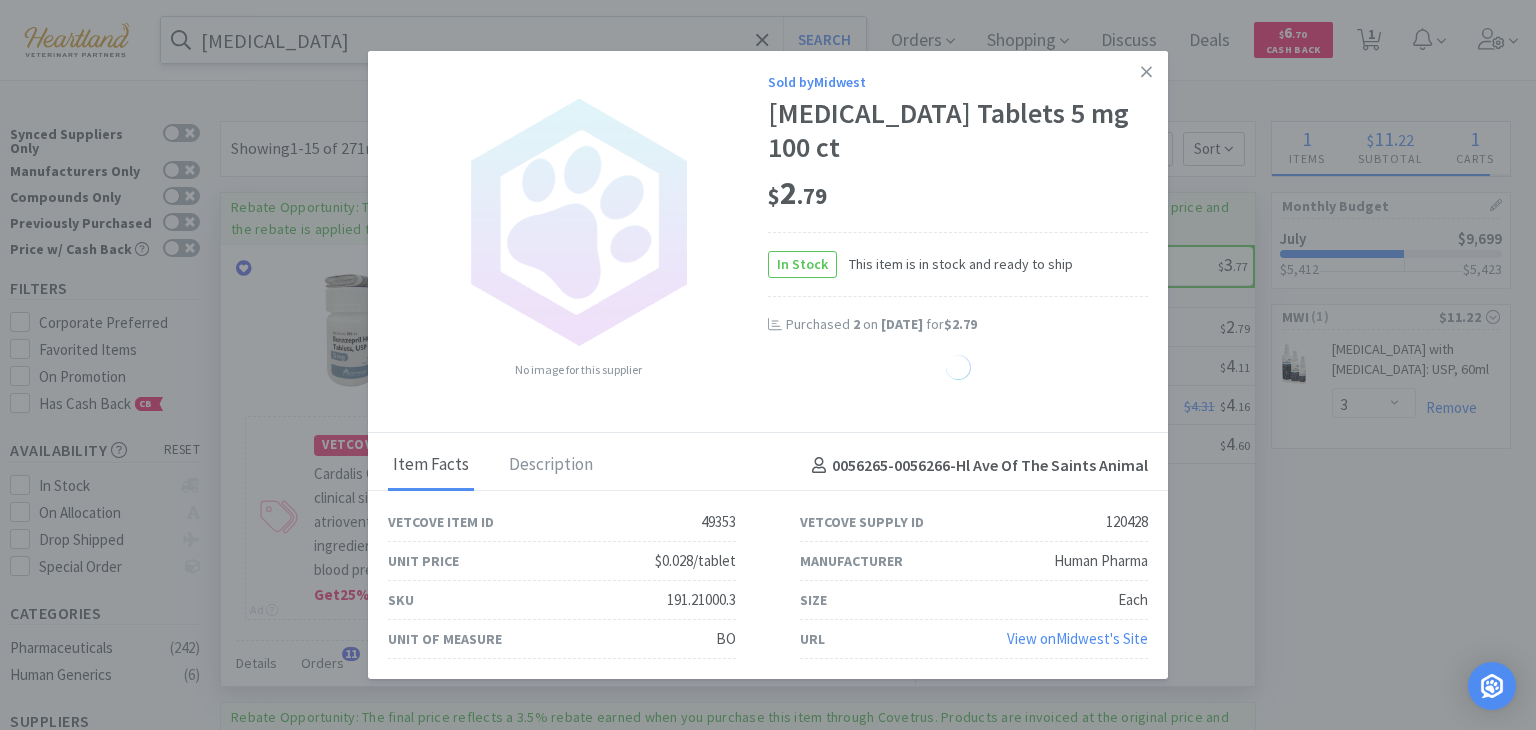 select on "2" 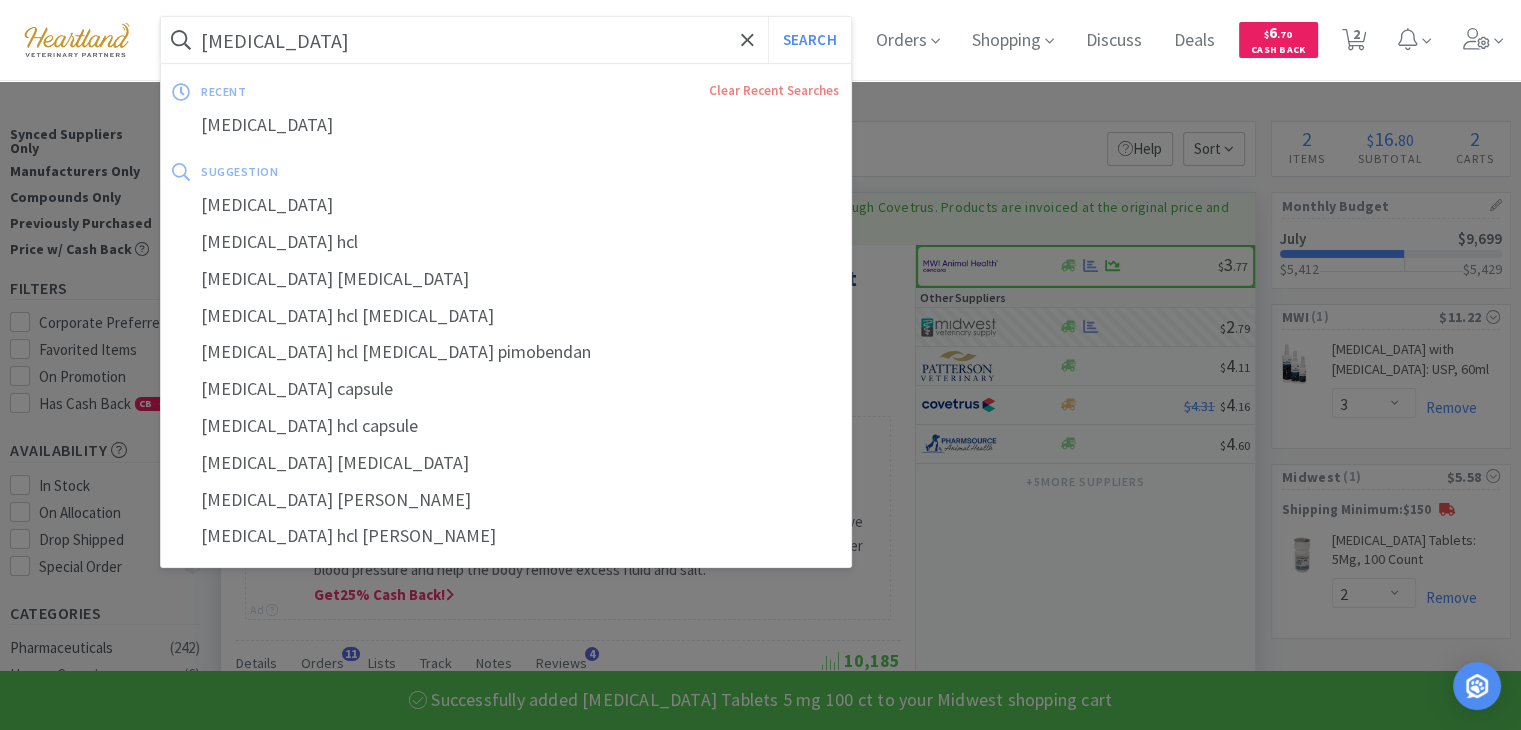 click on "[MEDICAL_DATA]" at bounding box center (506, 40) 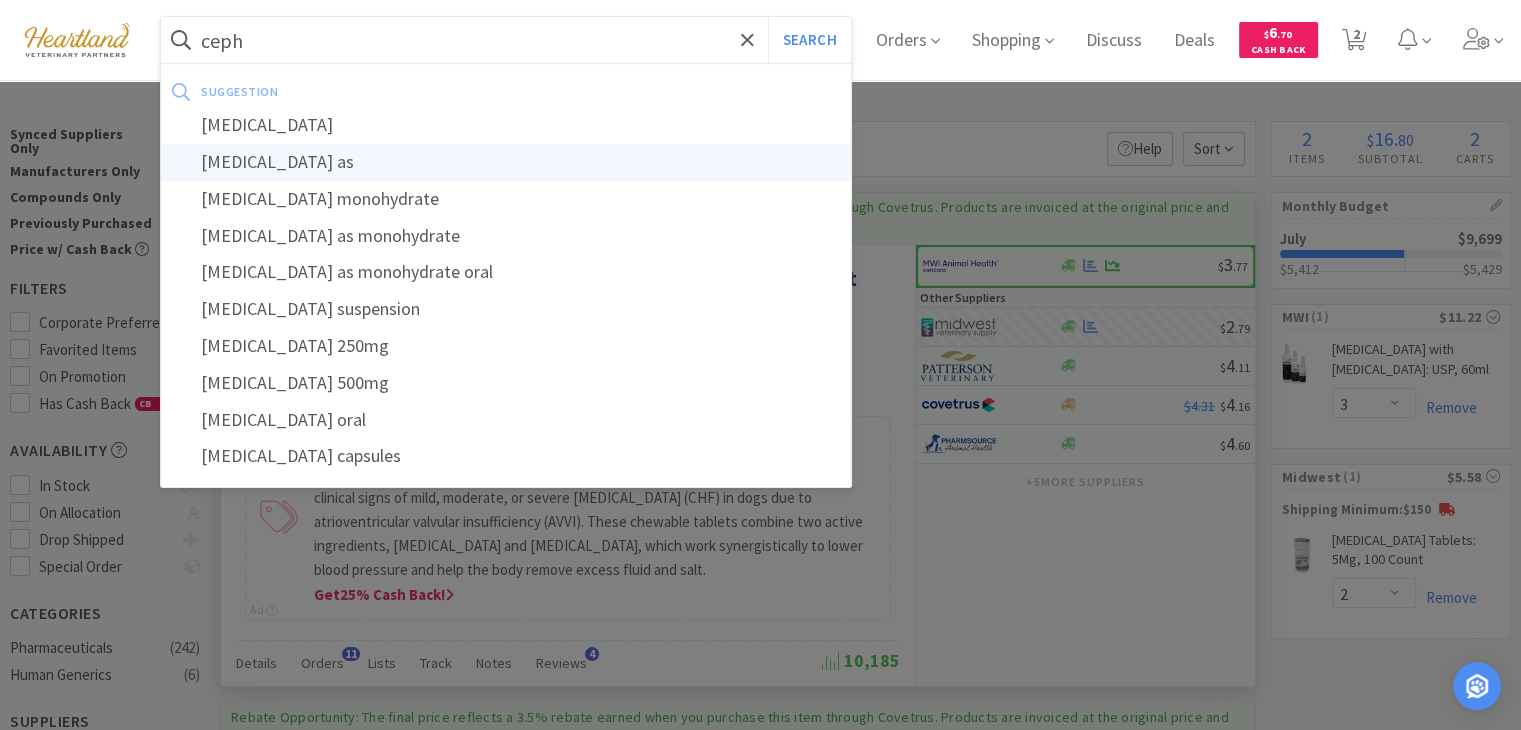 click on "[MEDICAL_DATA] as" at bounding box center (506, 162) 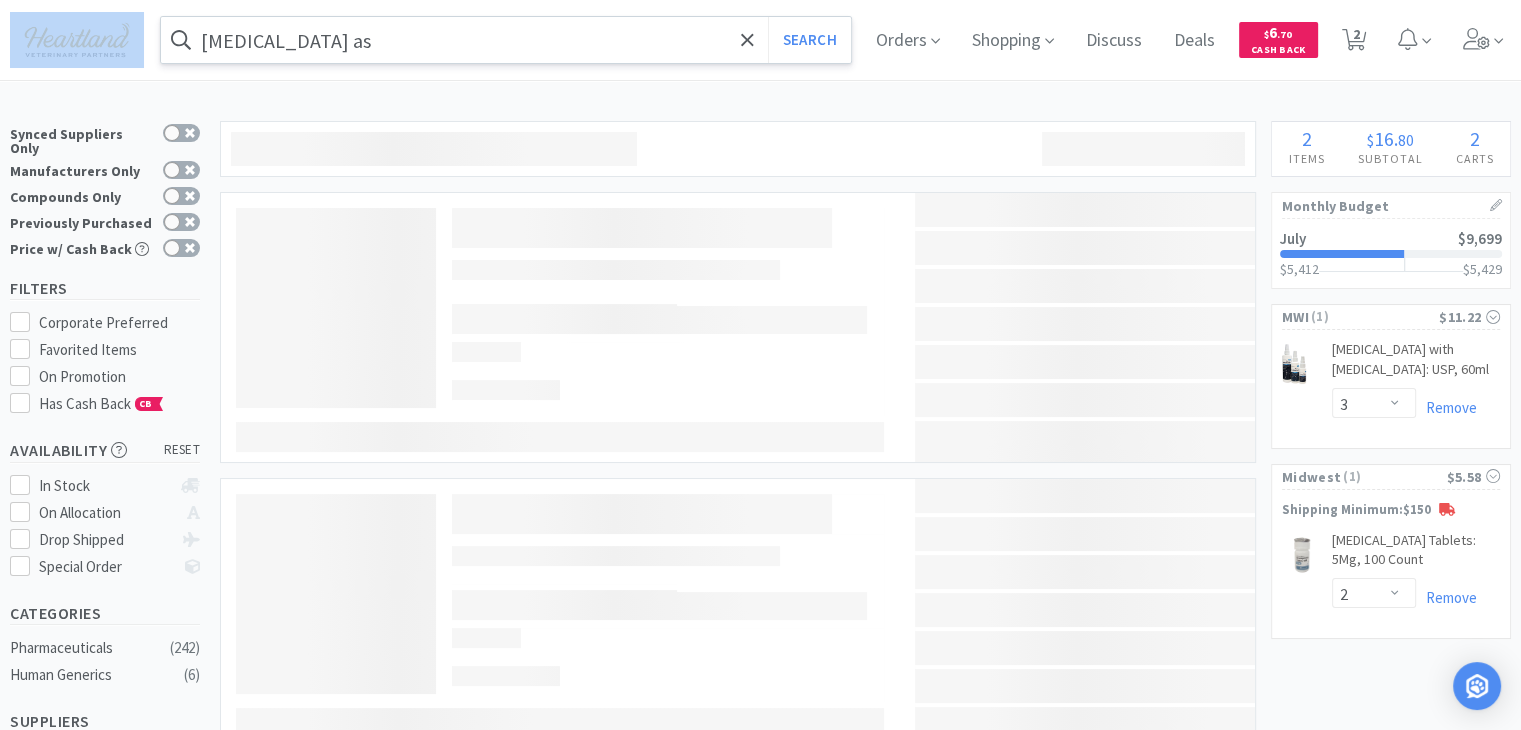 click at bounding box center (760, 365) 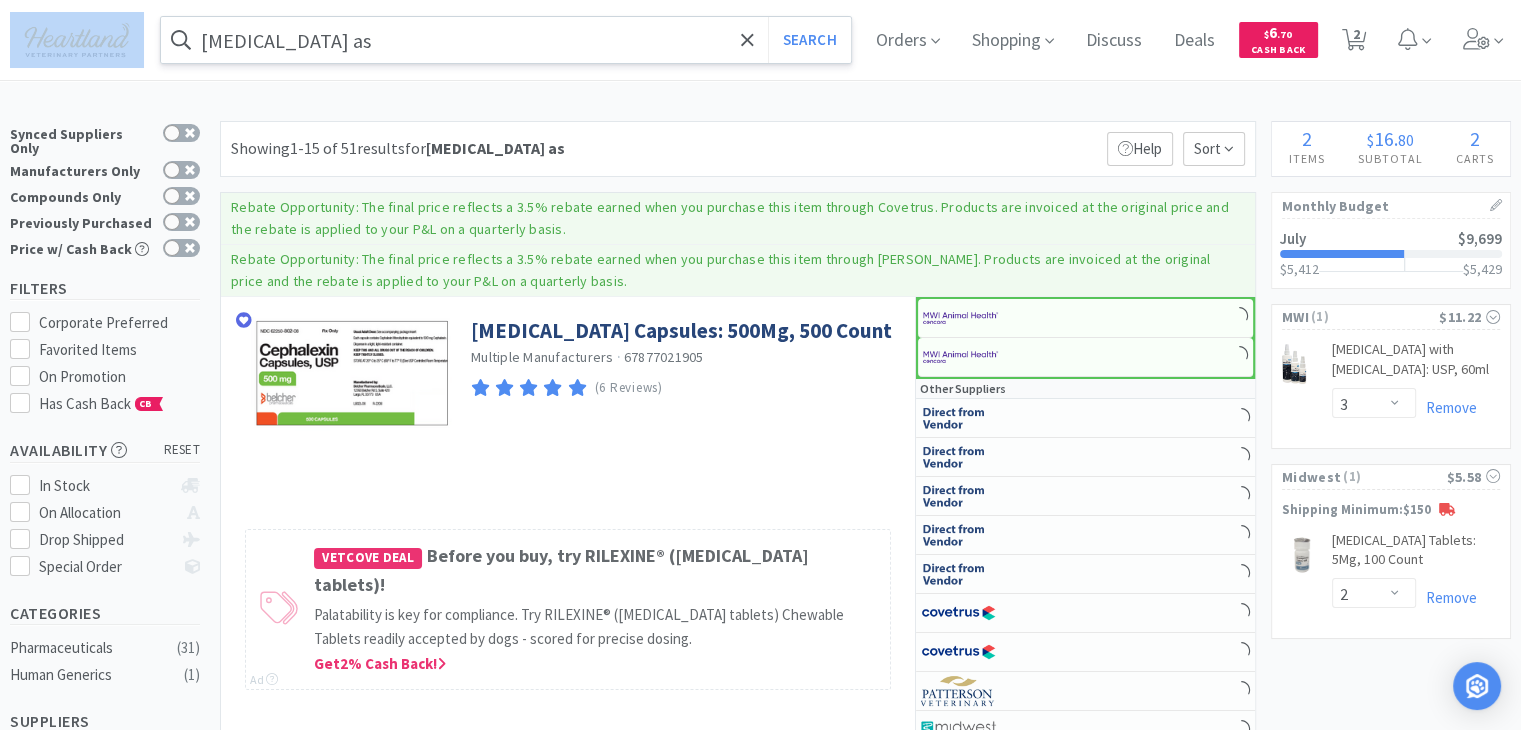 click on "[MEDICAL_DATA] as" at bounding box center [506, 40] 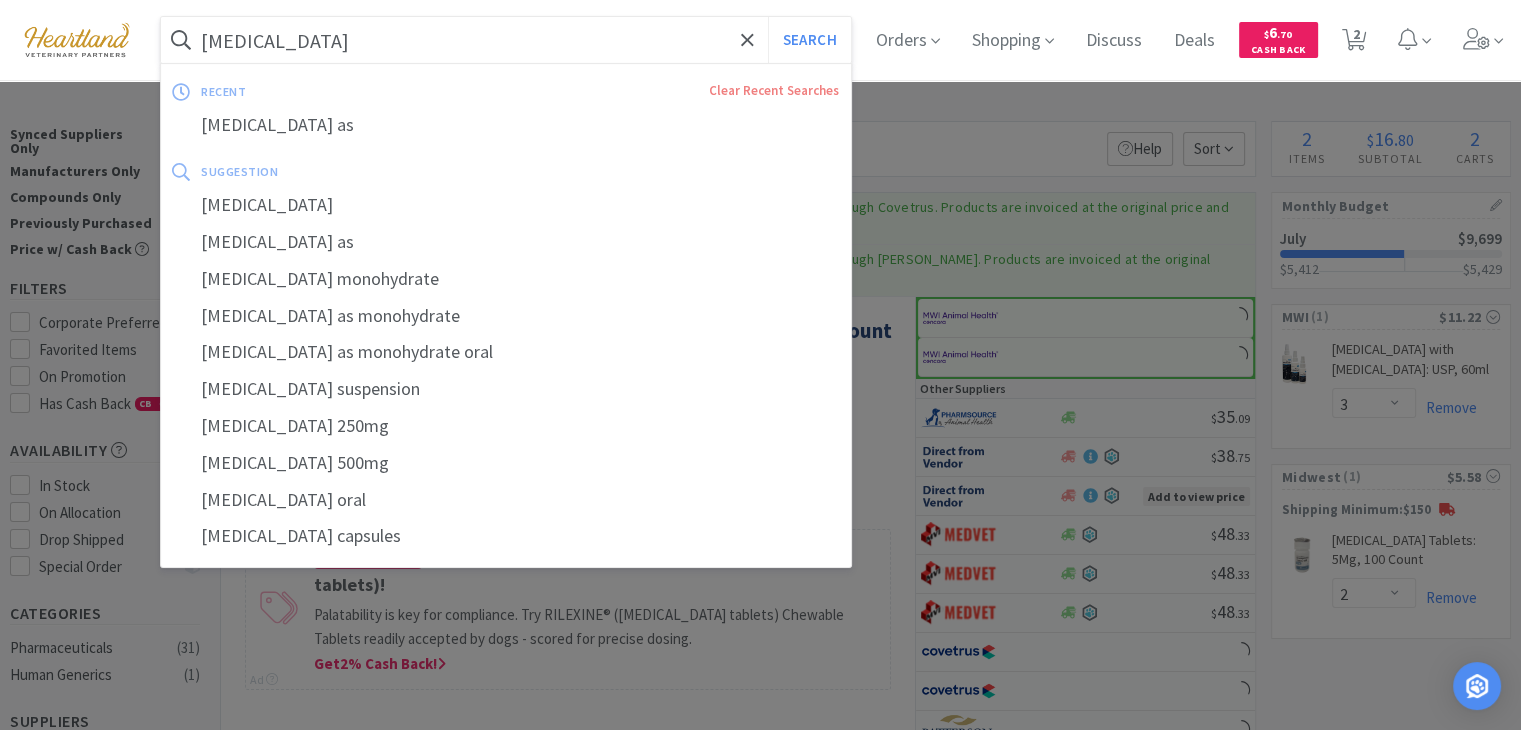 type on "[MEDICAL_DATA]" 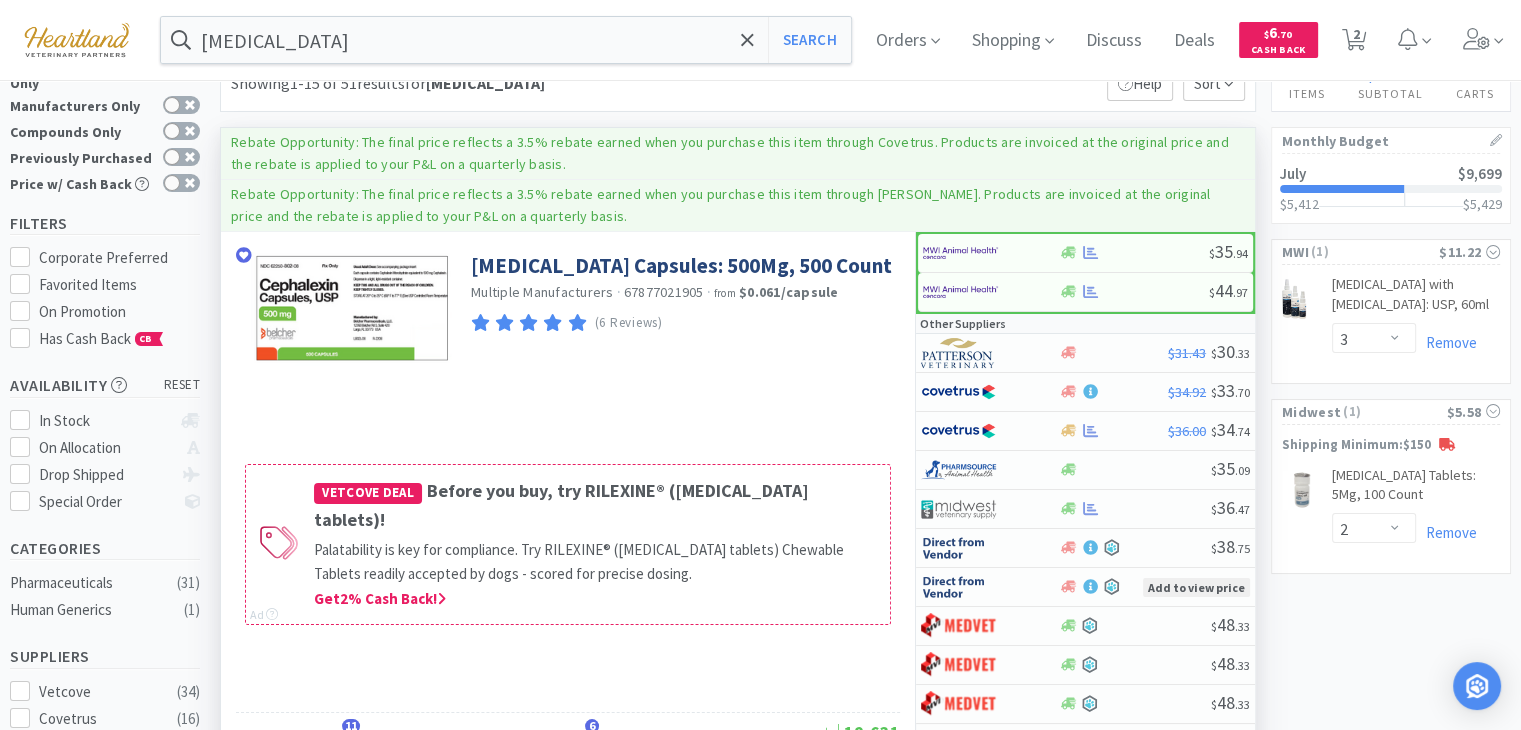 scroll, scrollTop: 100, scrollLeft: 0, axis: vertical 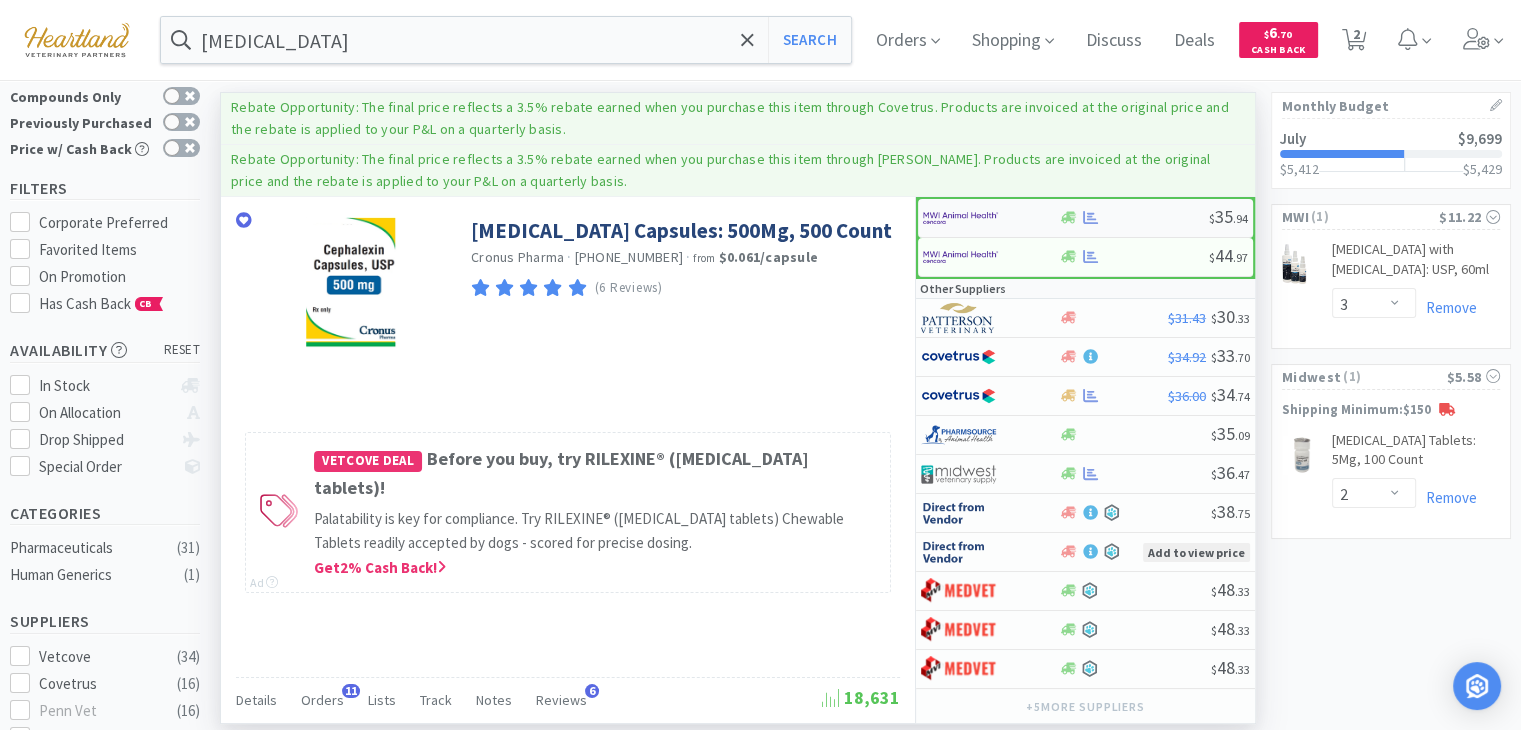 click at bounding box center (960, 218) 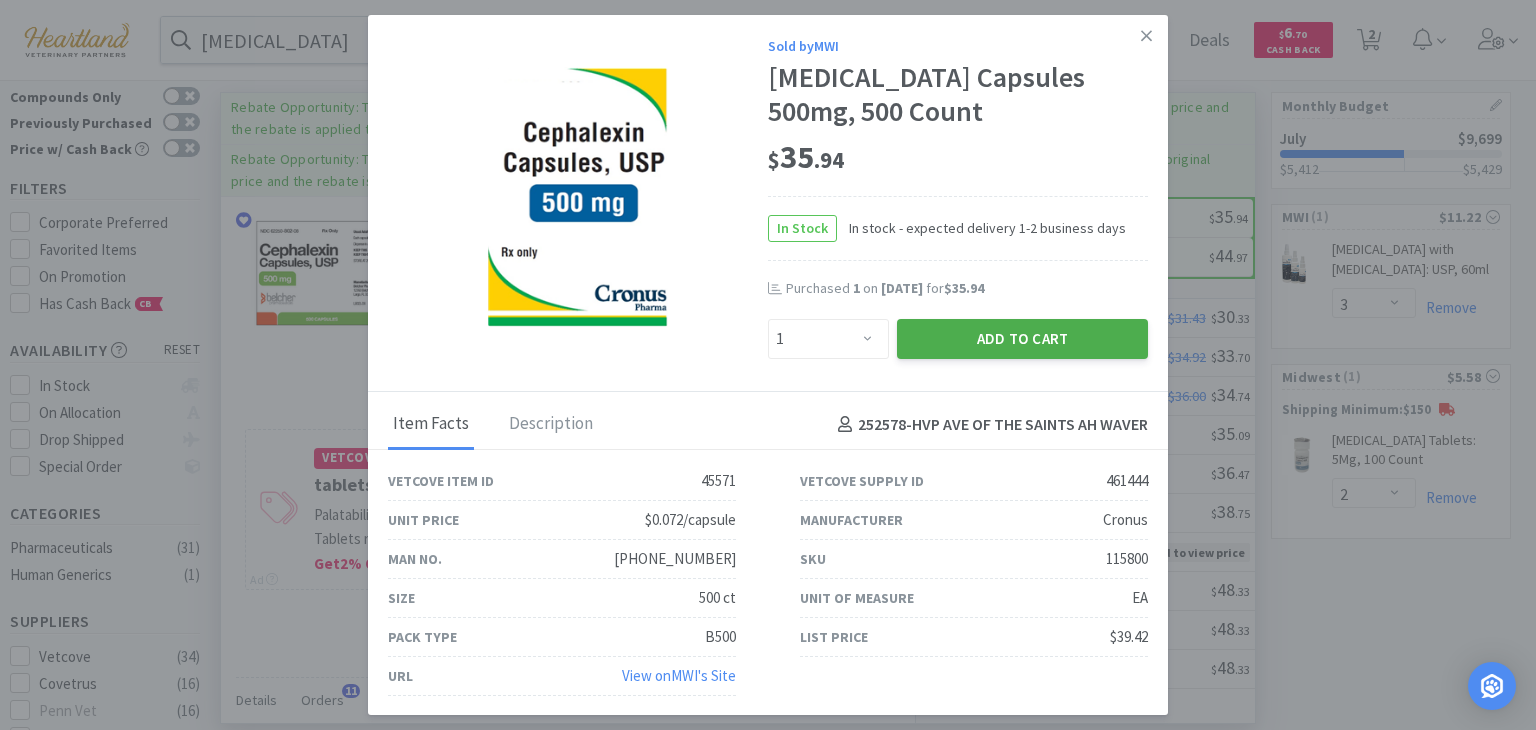 click on "Add to Cart" at bounding box center (1022, 339) 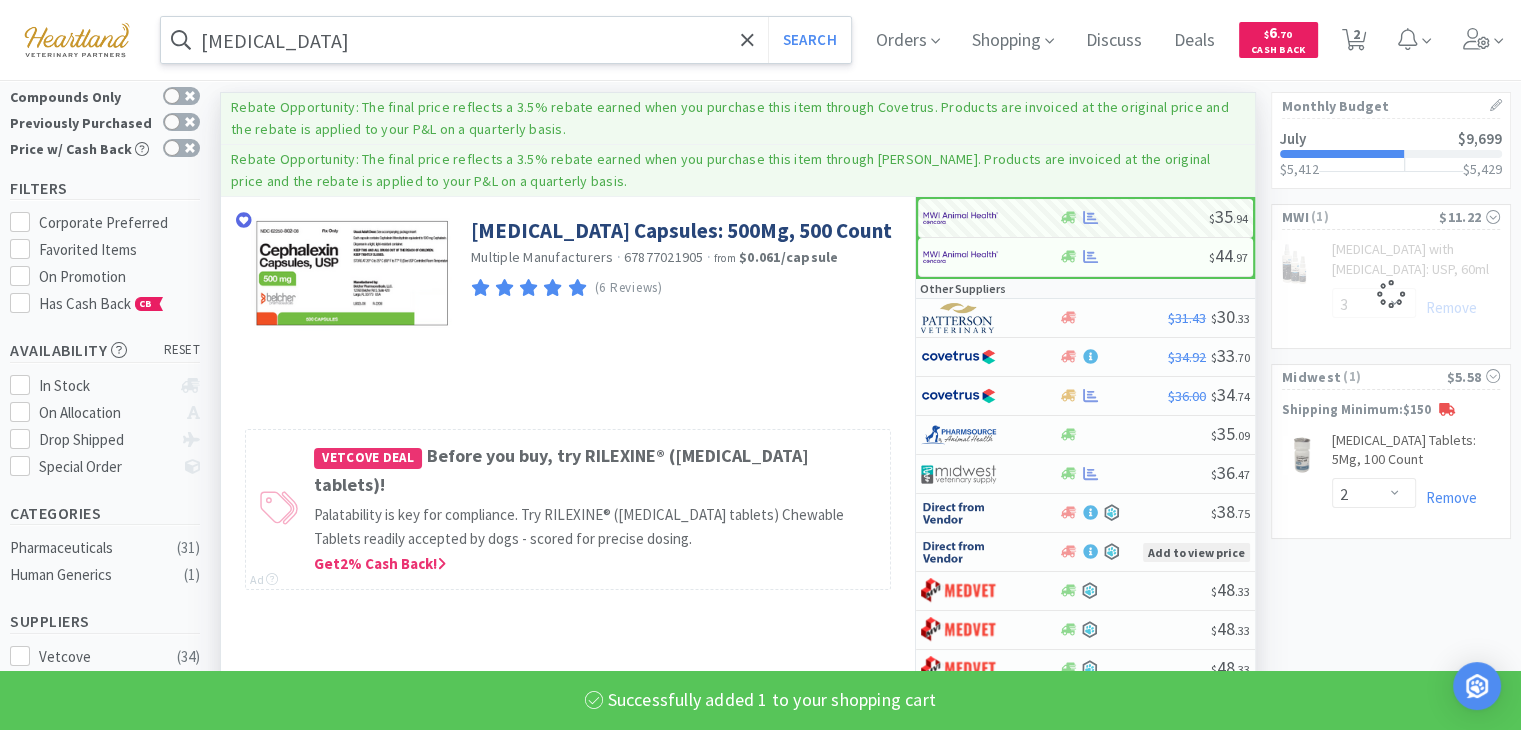 click on "[MEDICAL_DATA]" at bounding box center [506, 40] 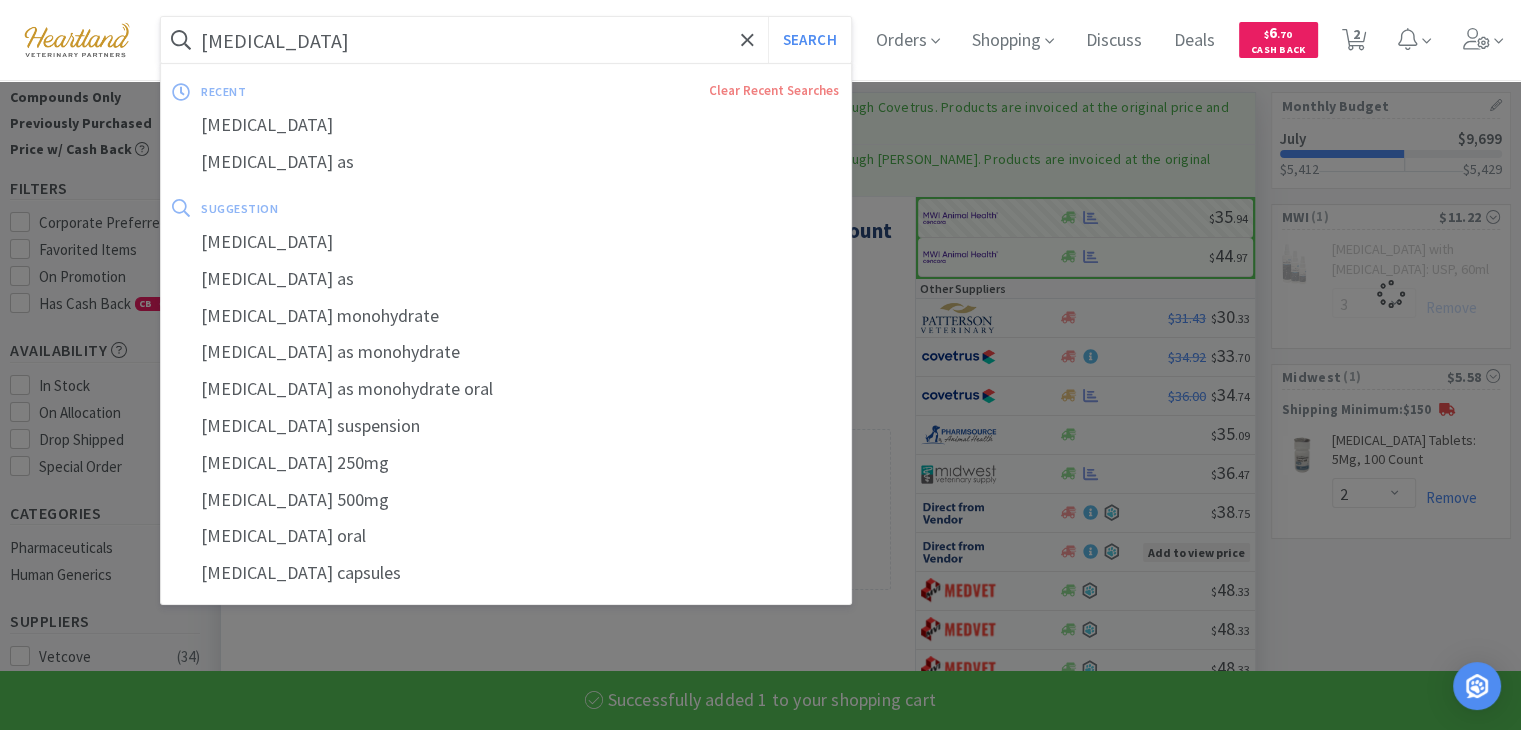 type on "n" 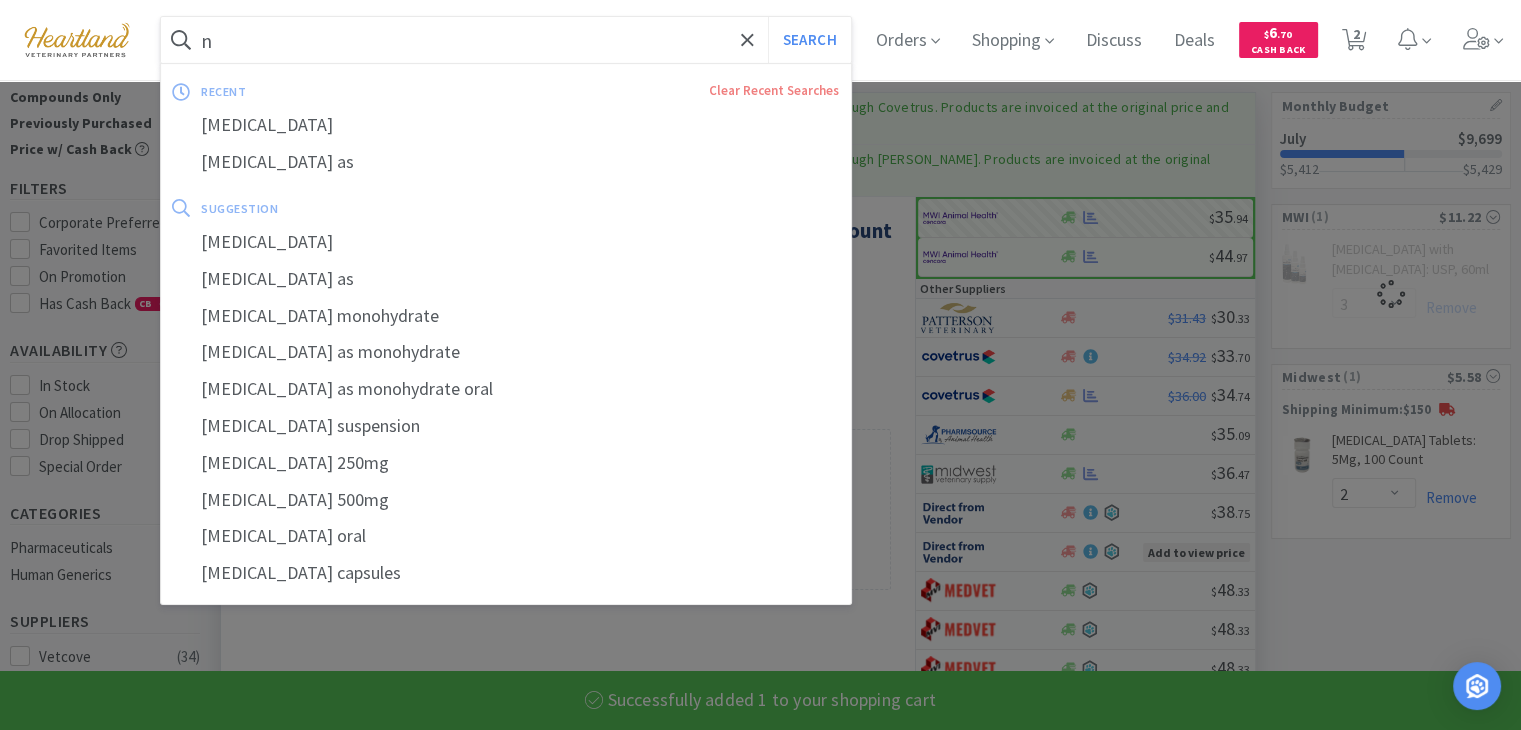 select on "1" 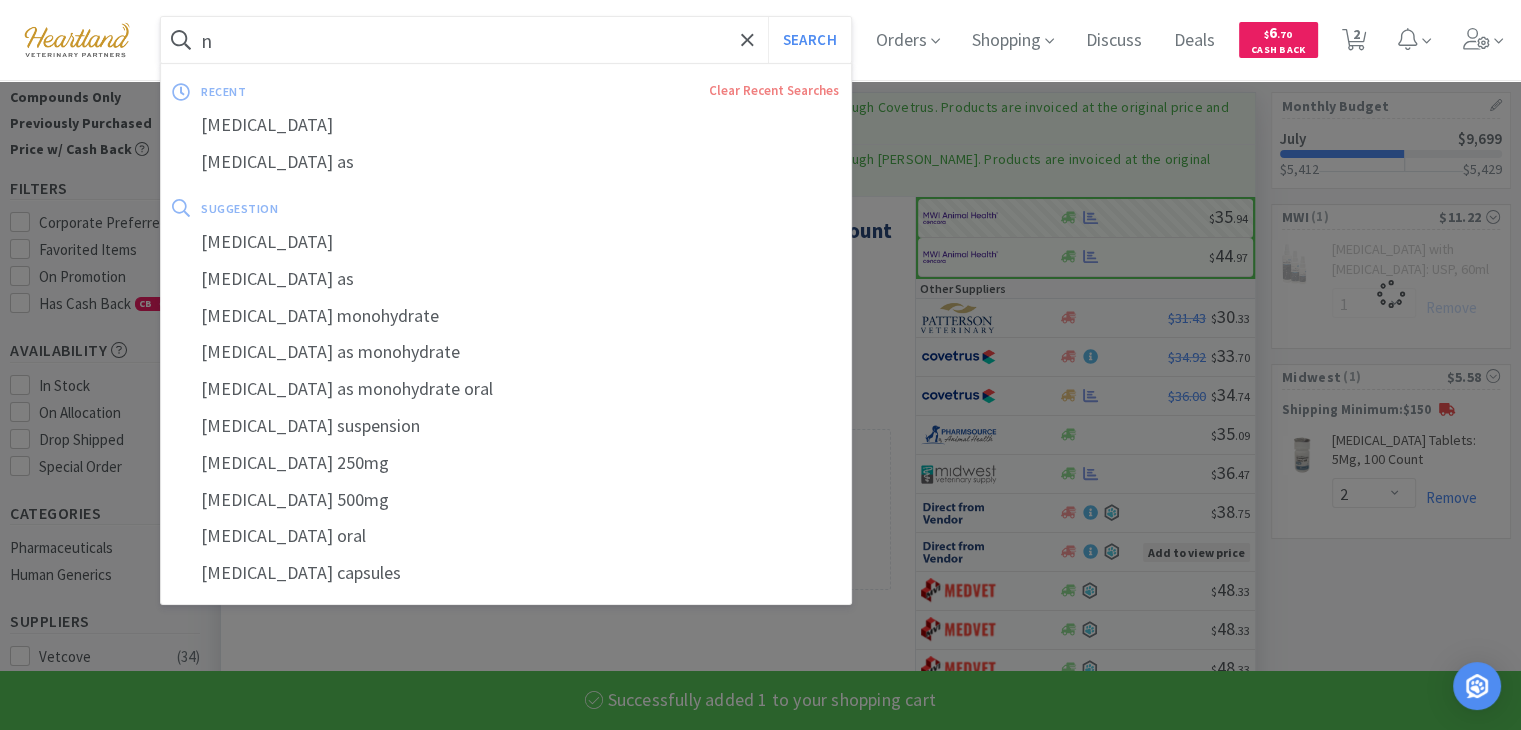 select on "3" 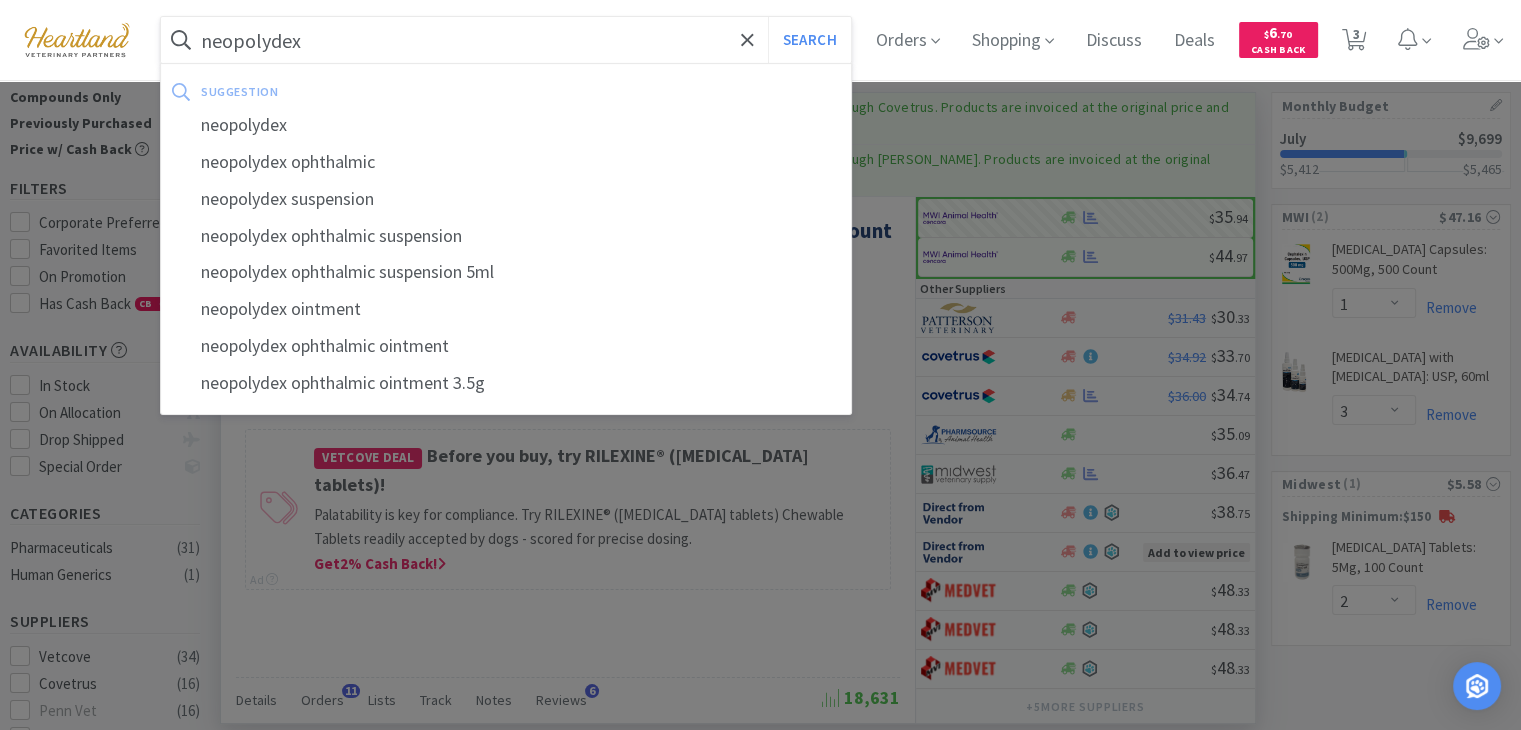 type on "neopolydex" 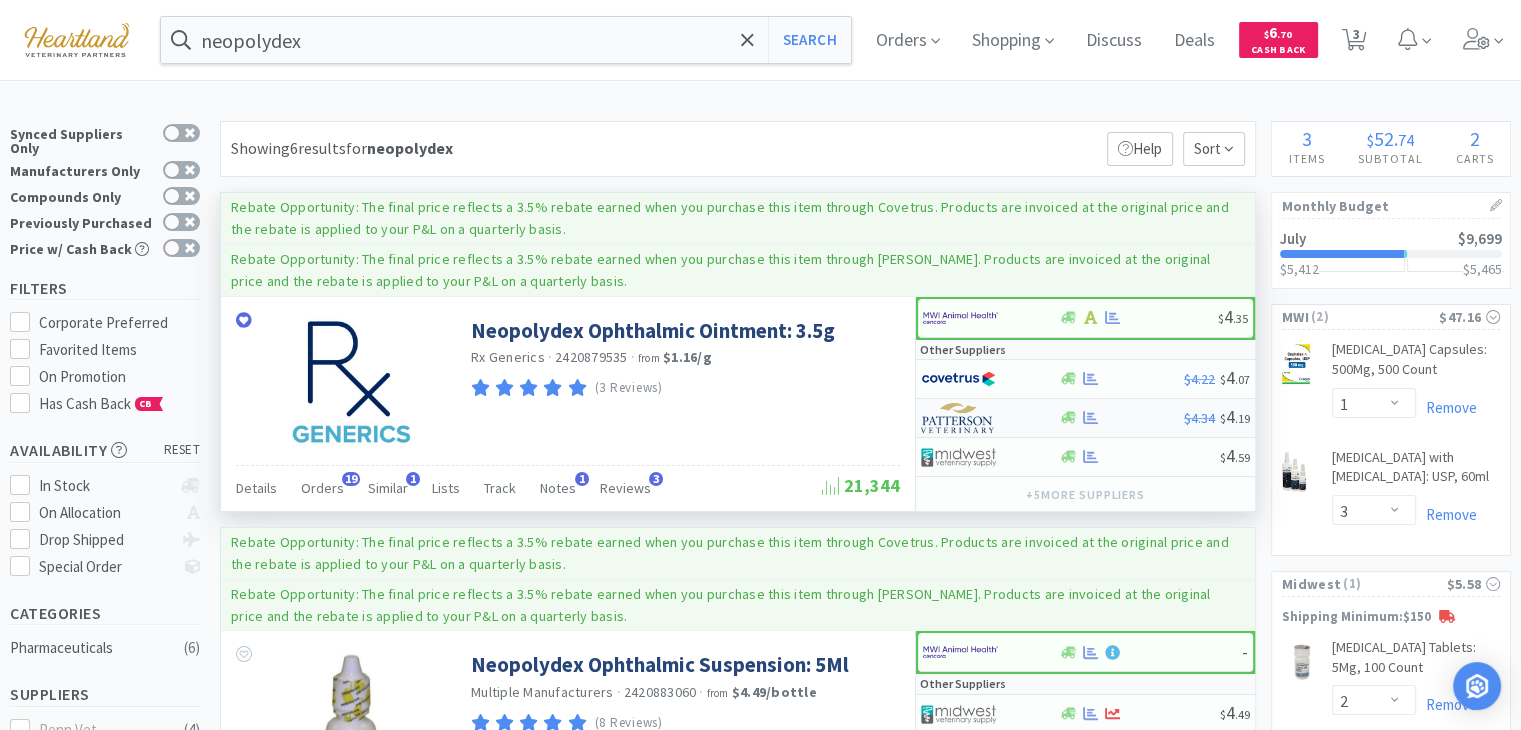 click at bounding box center (958, 418) 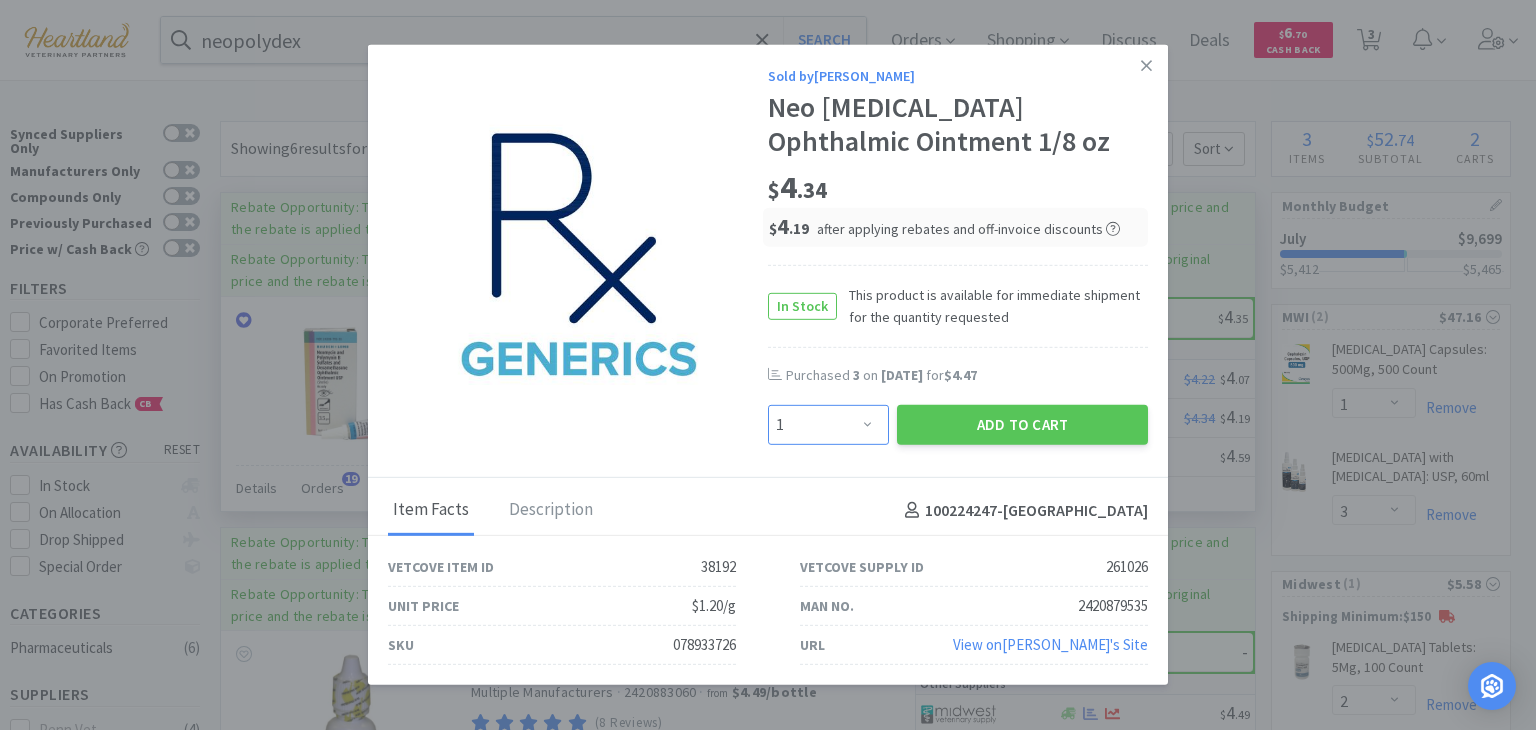 click on "Enter Quantity 1 2 3 4 5 6 7 8 9 10 11 12 13 14 15 16 17 18 19 20 Enter Quantity" at bounding box center [828, 425] 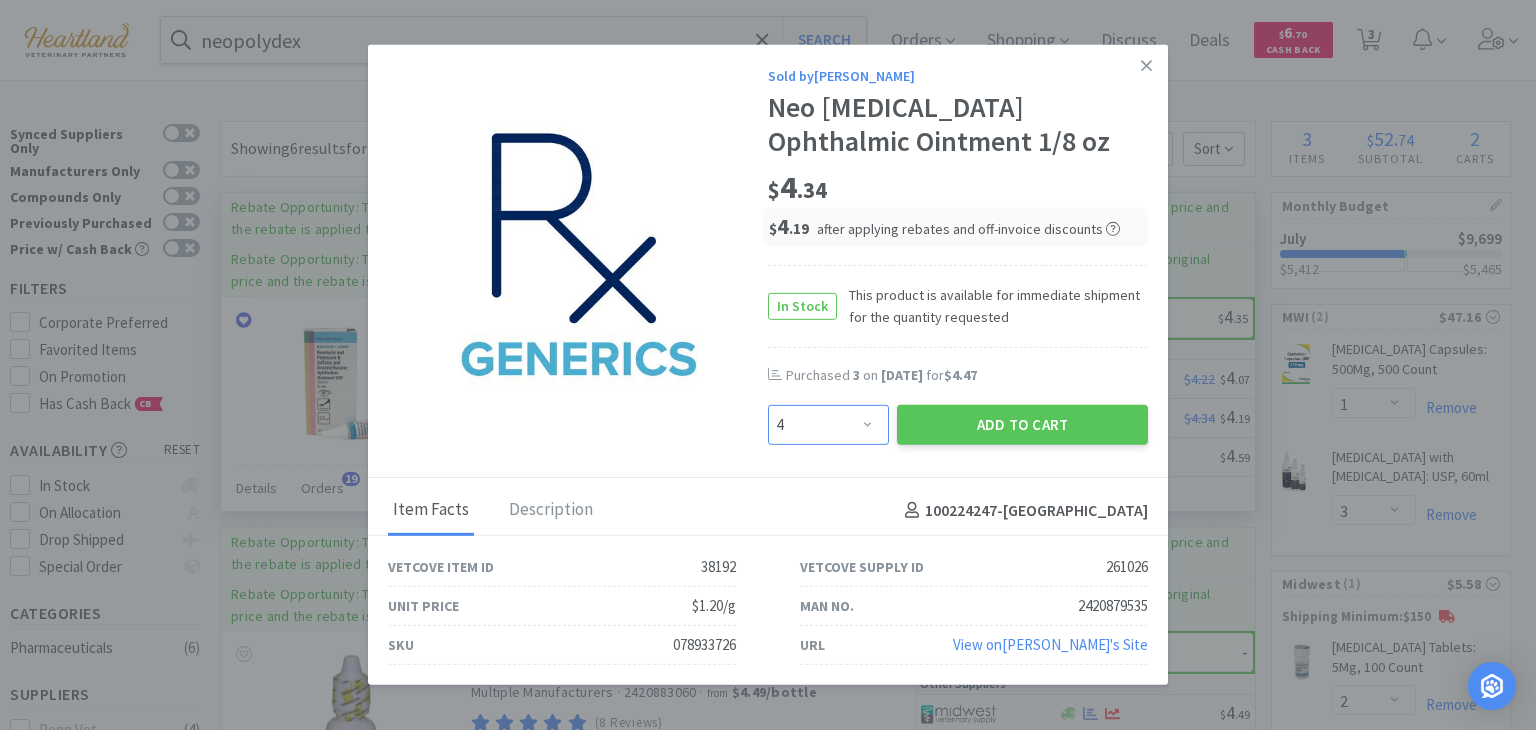 click on "Enter Quantity 1 2 3 4 5 6 7 8 9 10 11 12 13 14 15 16 17 18 19 20 Enter Quantity" at bounding box center [828, 425] 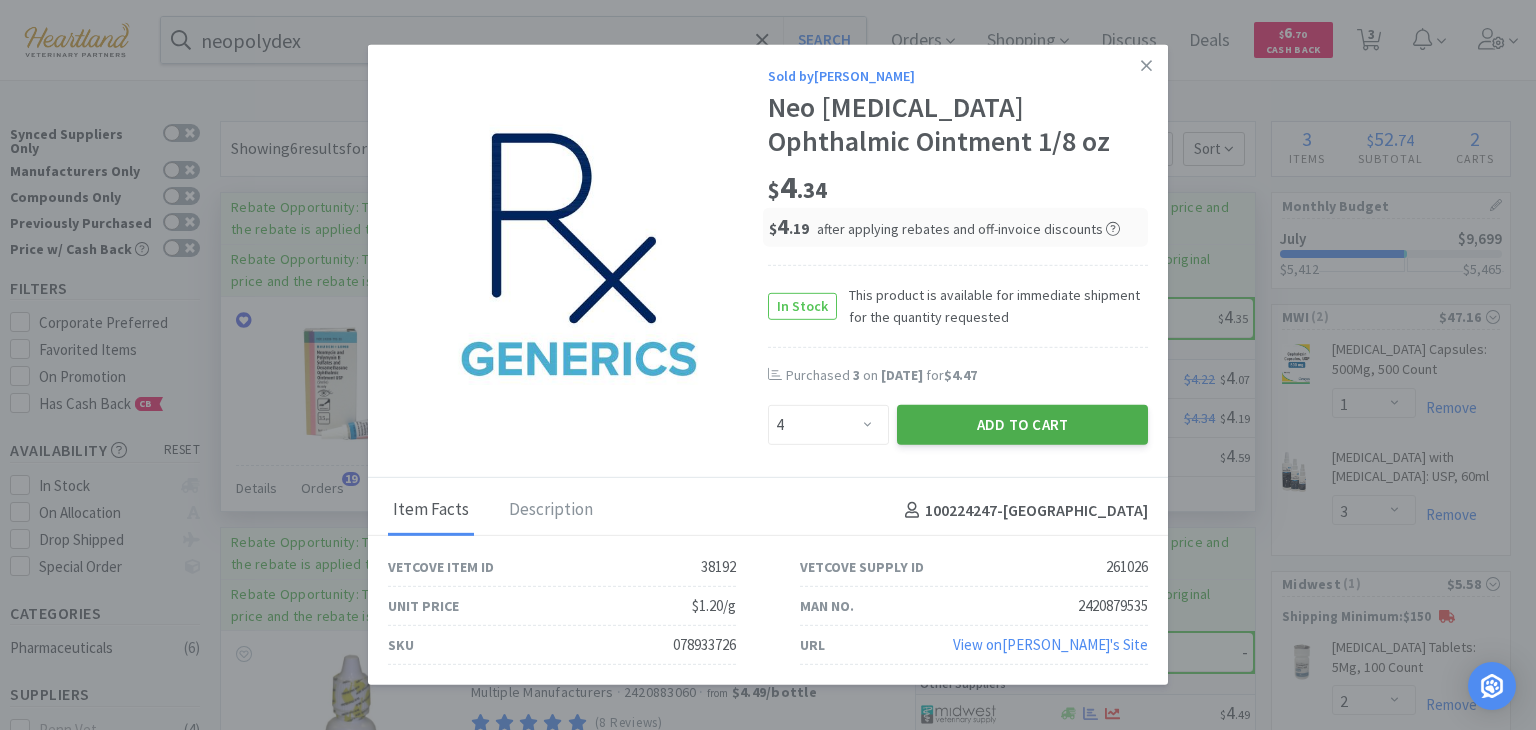 click on "Add to Cart" at bounding box center [1022, 425] 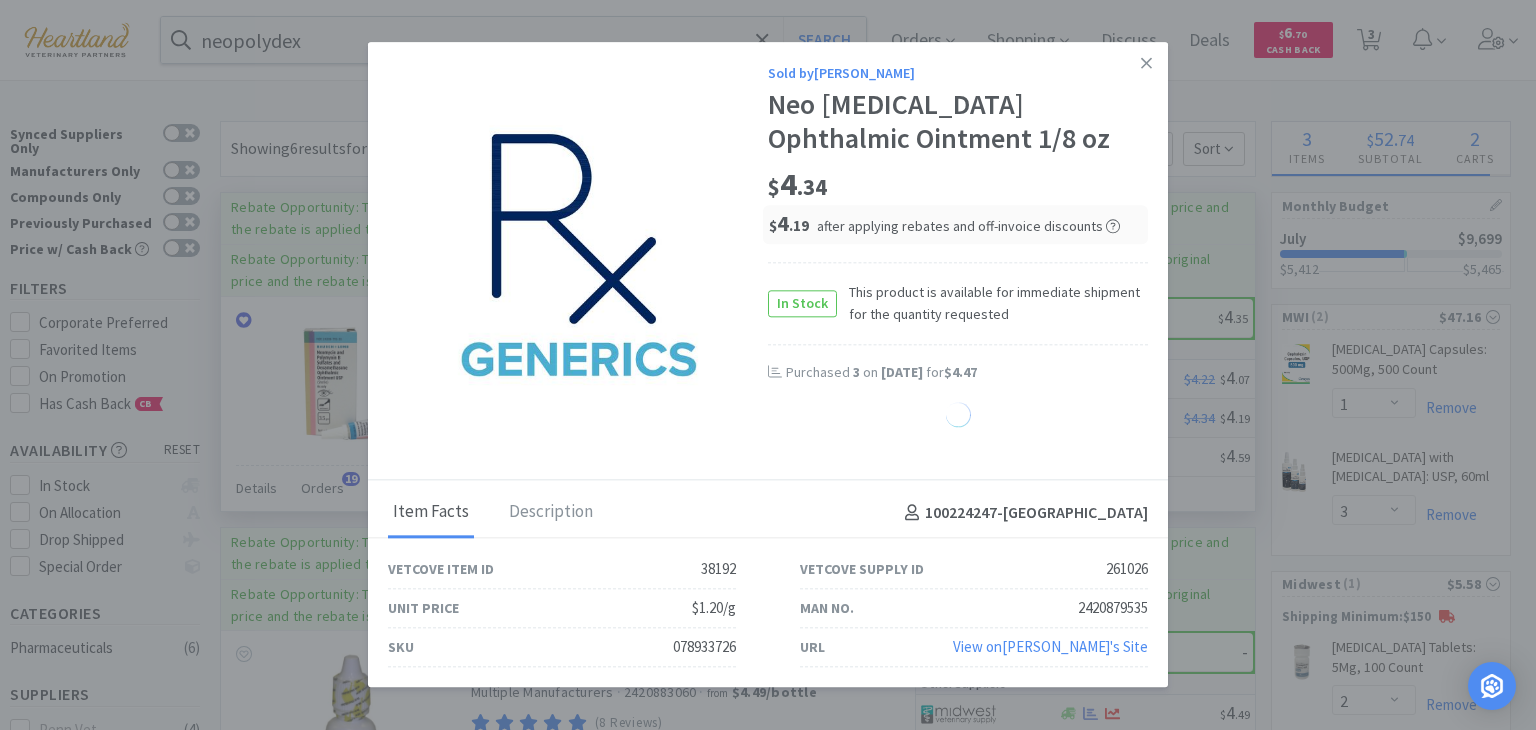 select on "4" 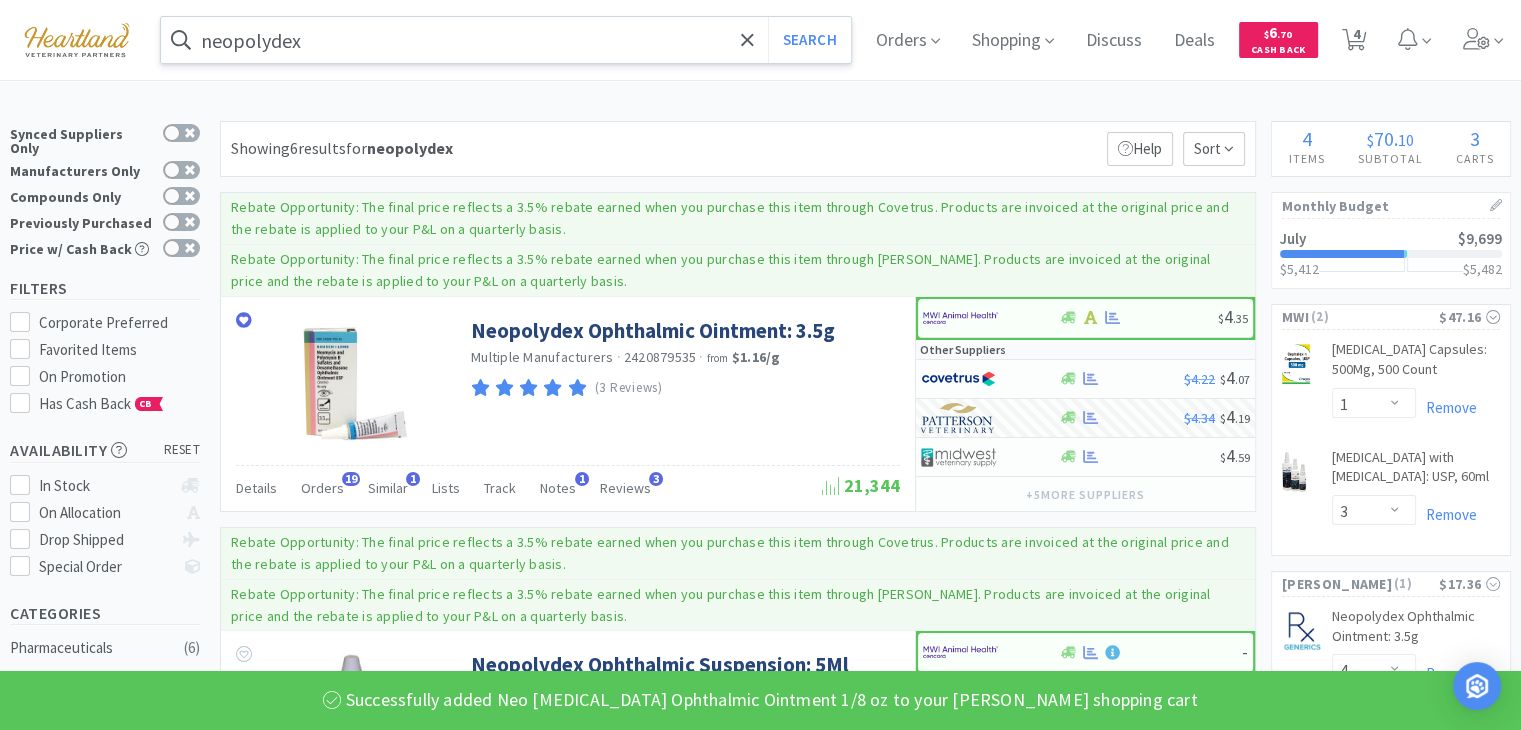 click on "neopolydex" at bounding box center [506, 40] 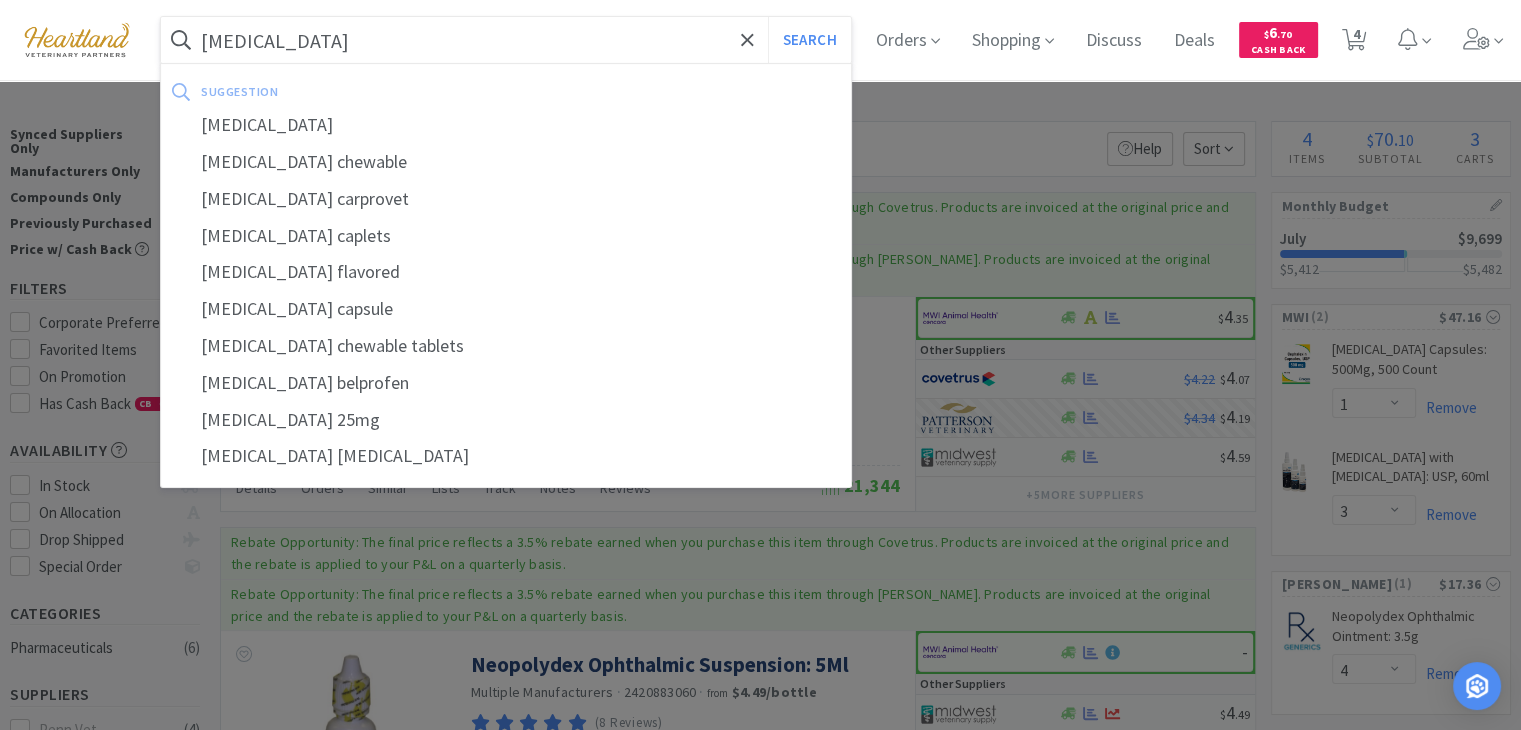 type on "[MEDICAL_DATA]" 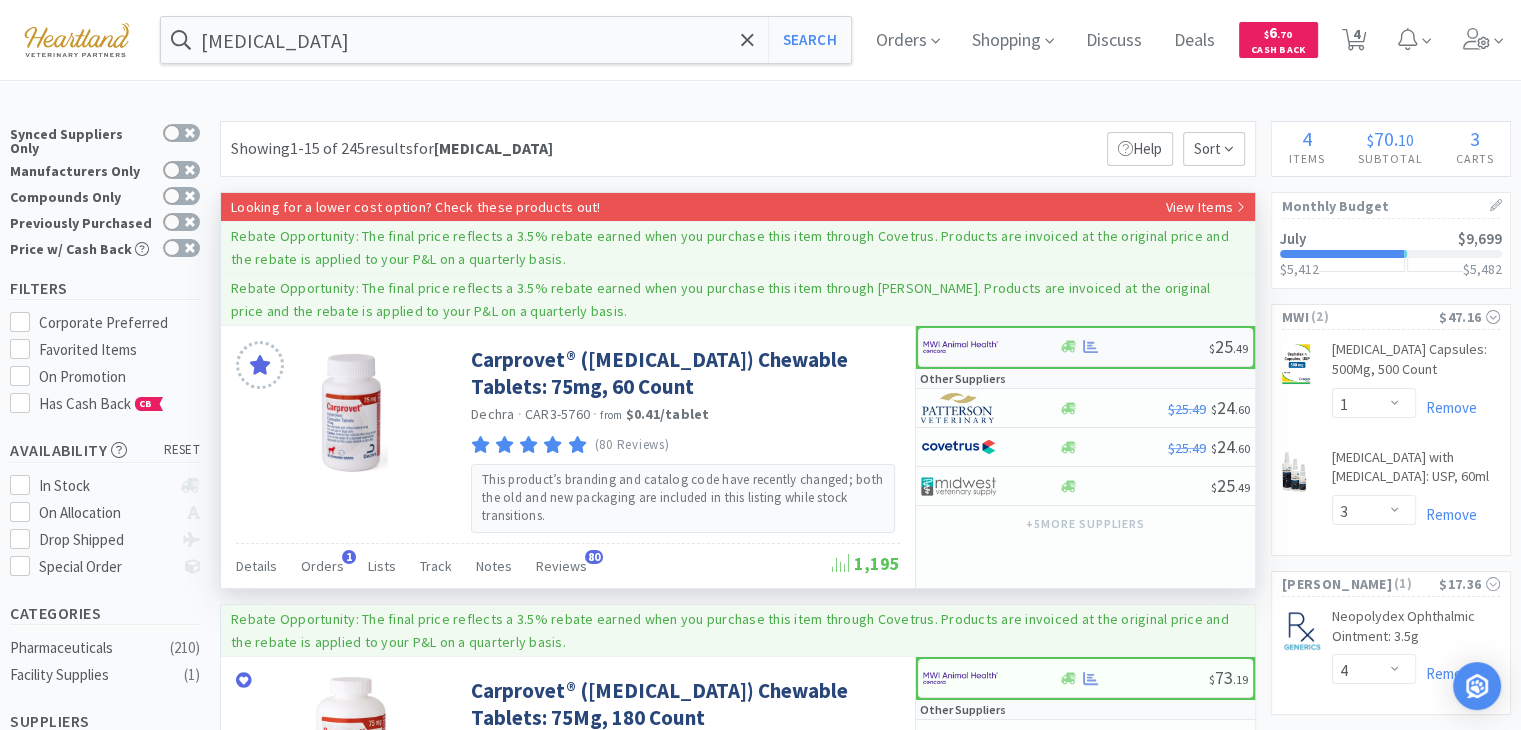 click at bounding box center (960, 347) 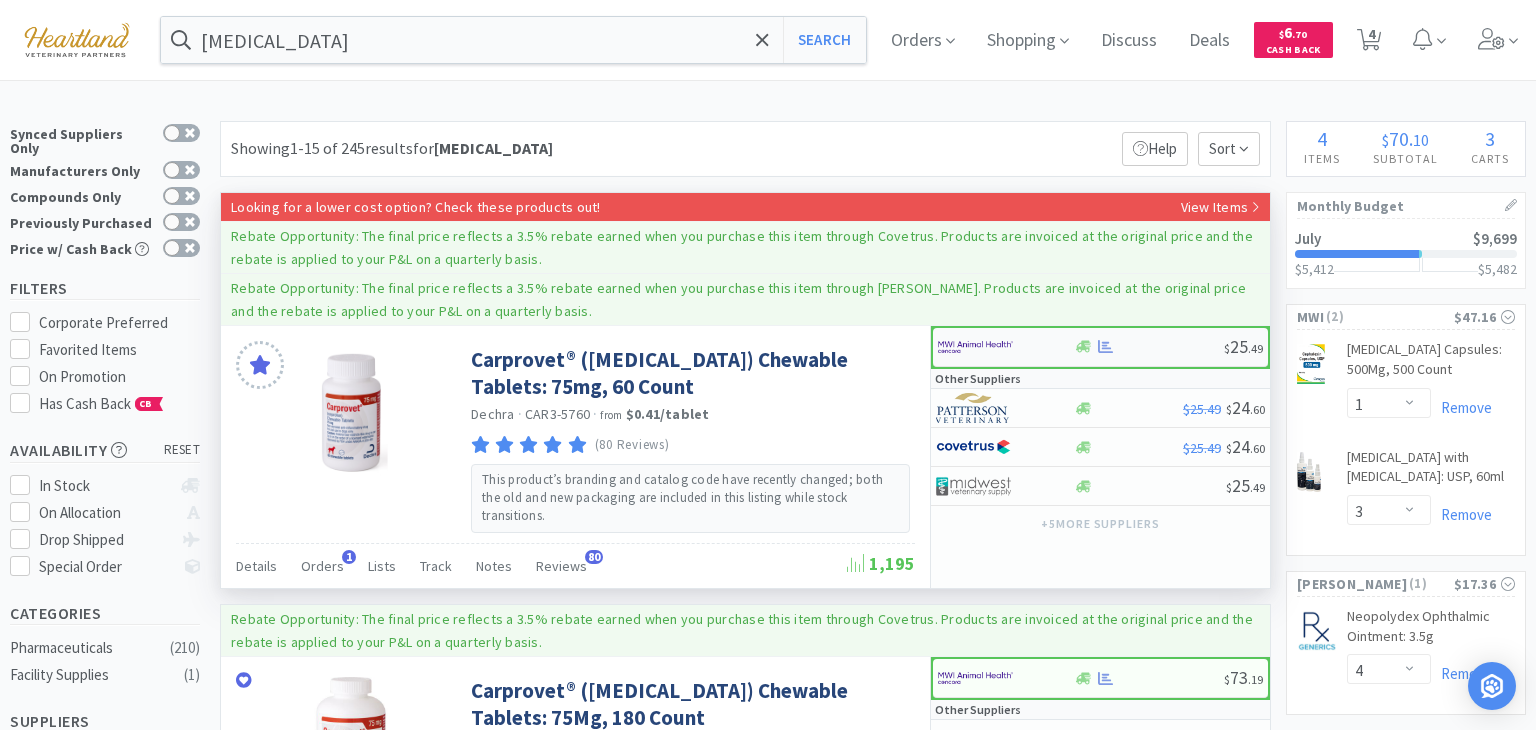 select on "1" 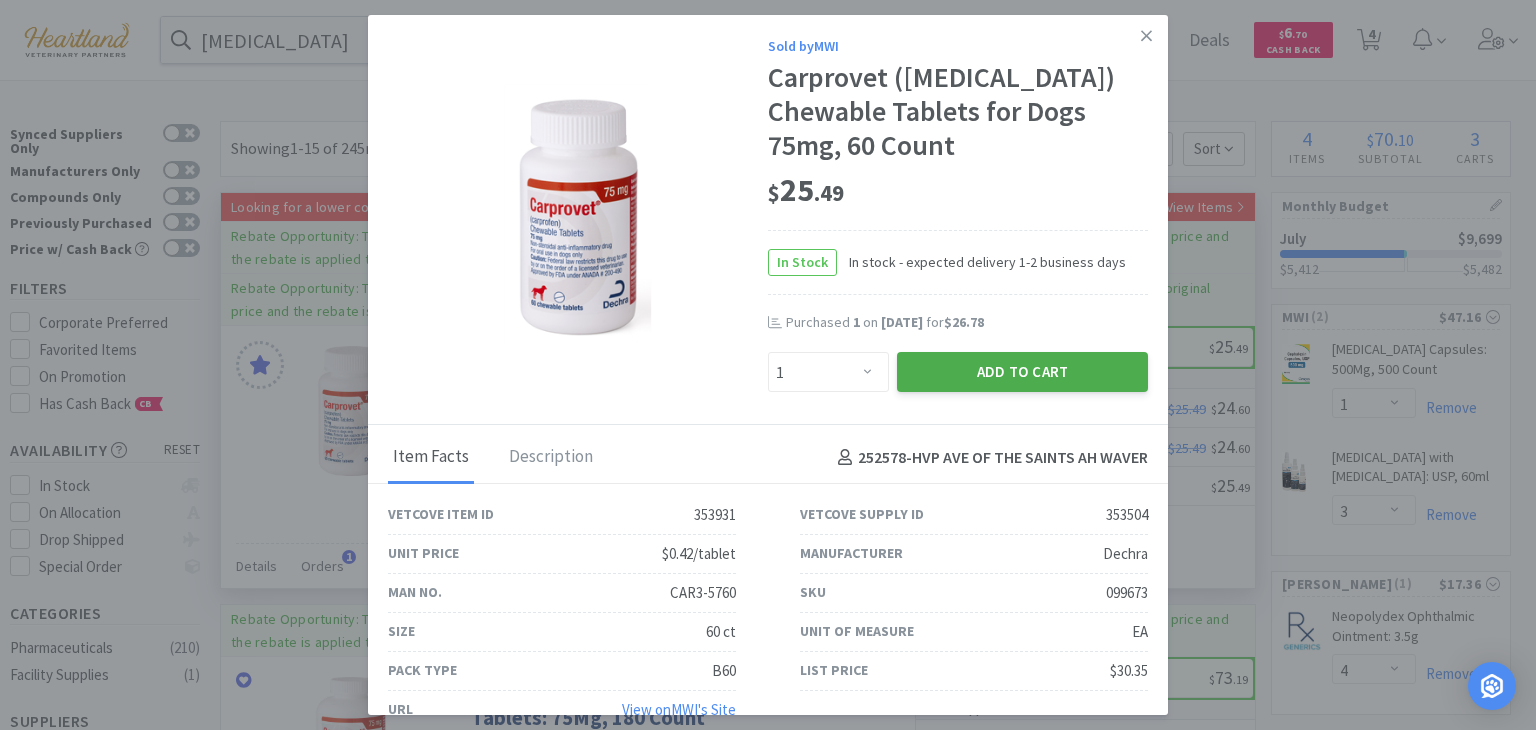 click on "Add to Cart" at bounding box center (1022, 372) 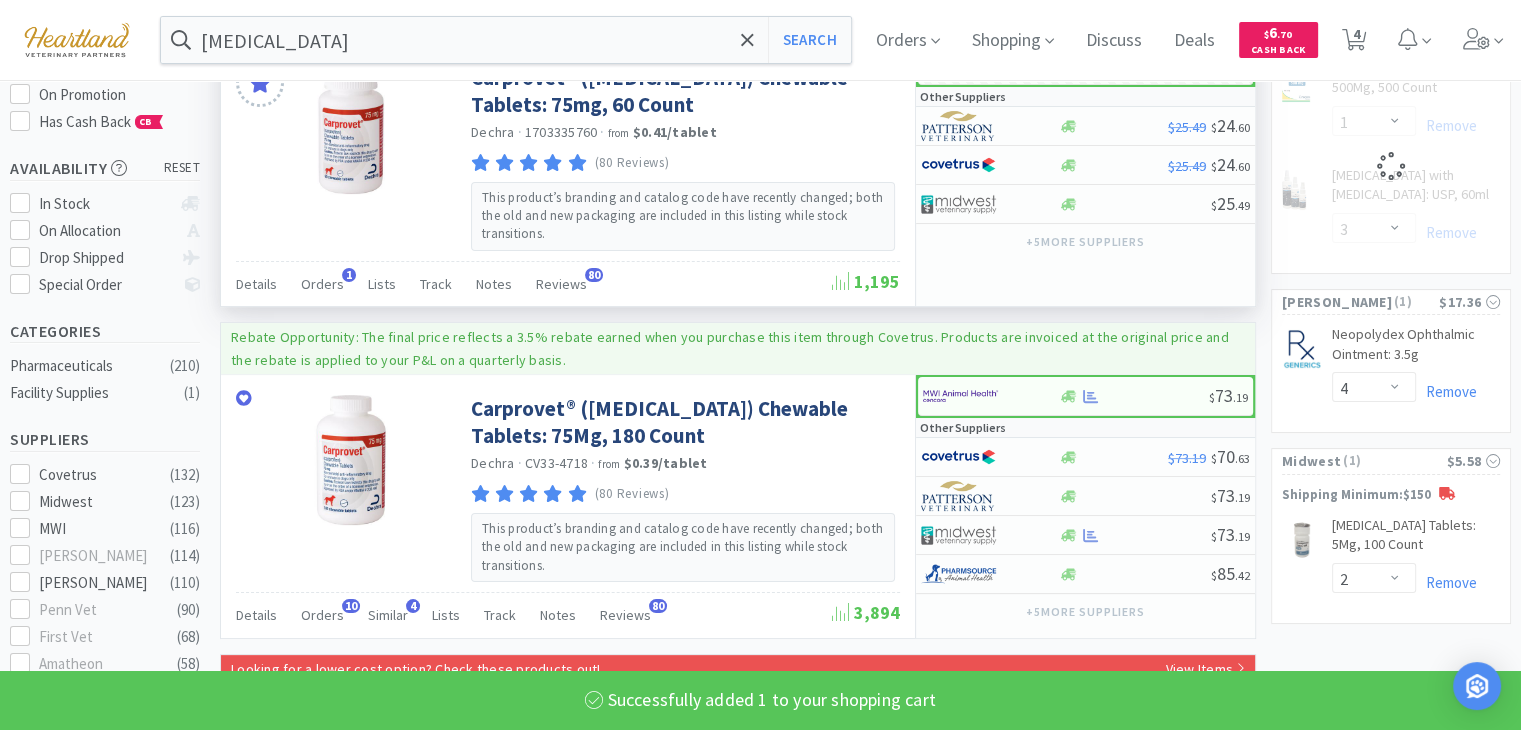 scroll, scrollTop: 300, scrollLeft: 0, axis: vertical 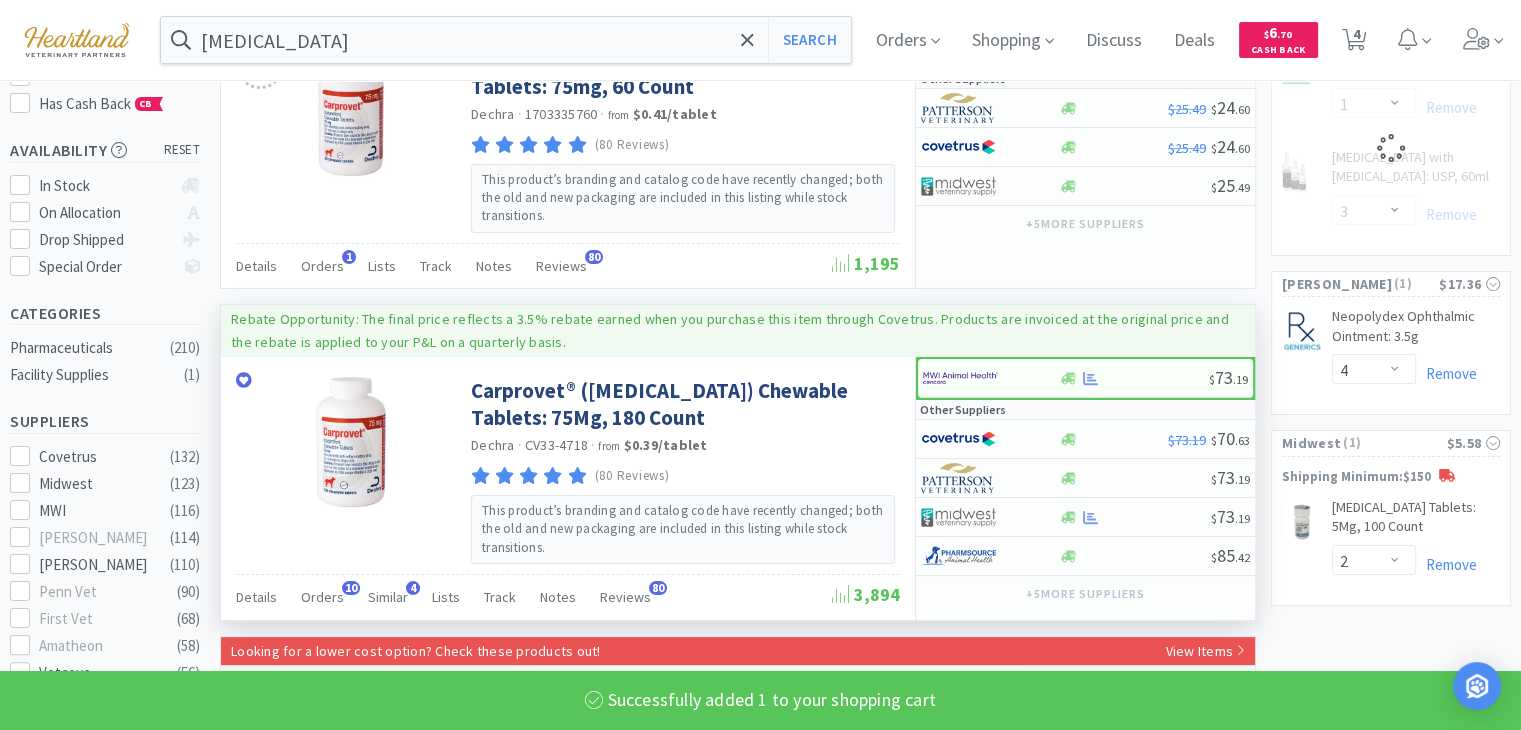 select on "1" 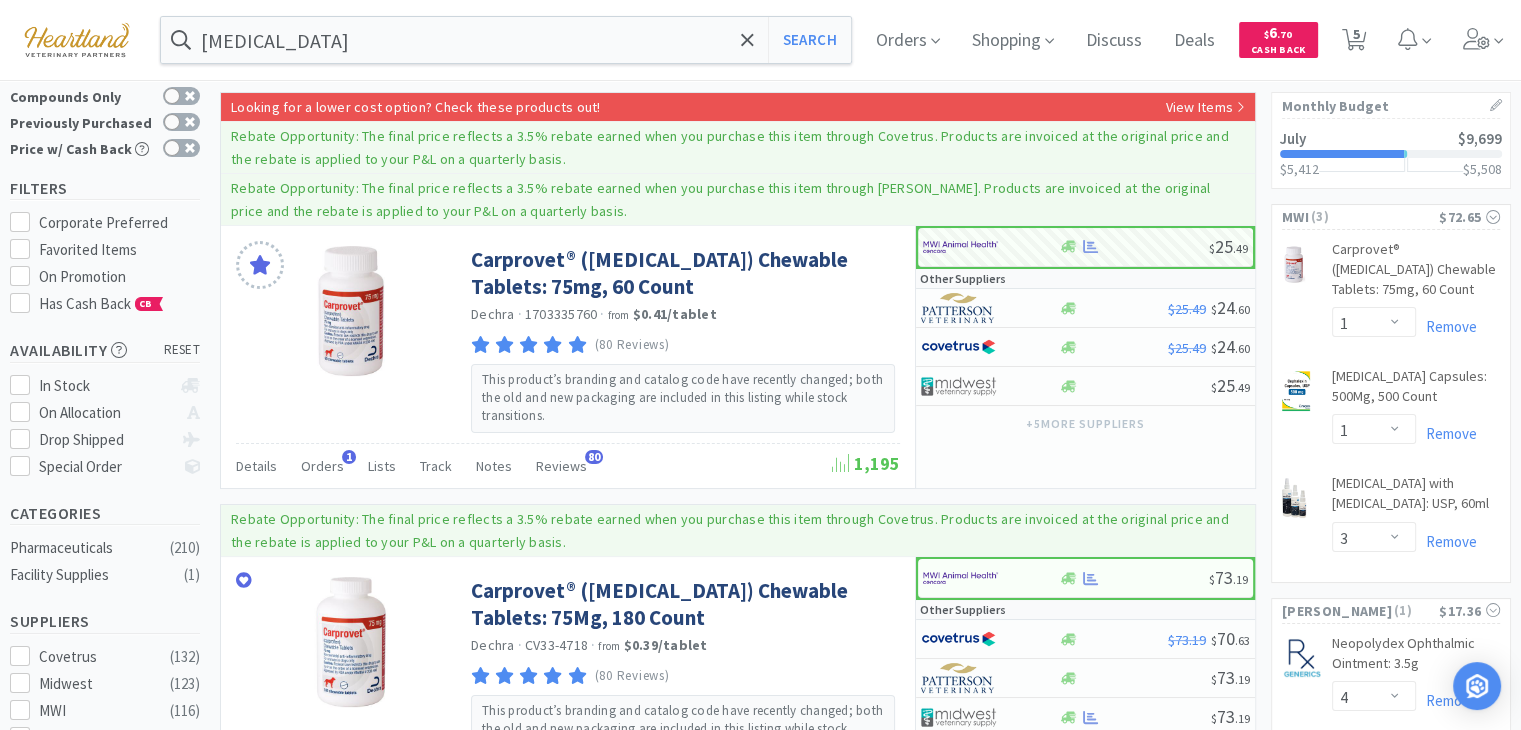scroll, scrollTop: 100, scrollLeft: 0, axis: vertical 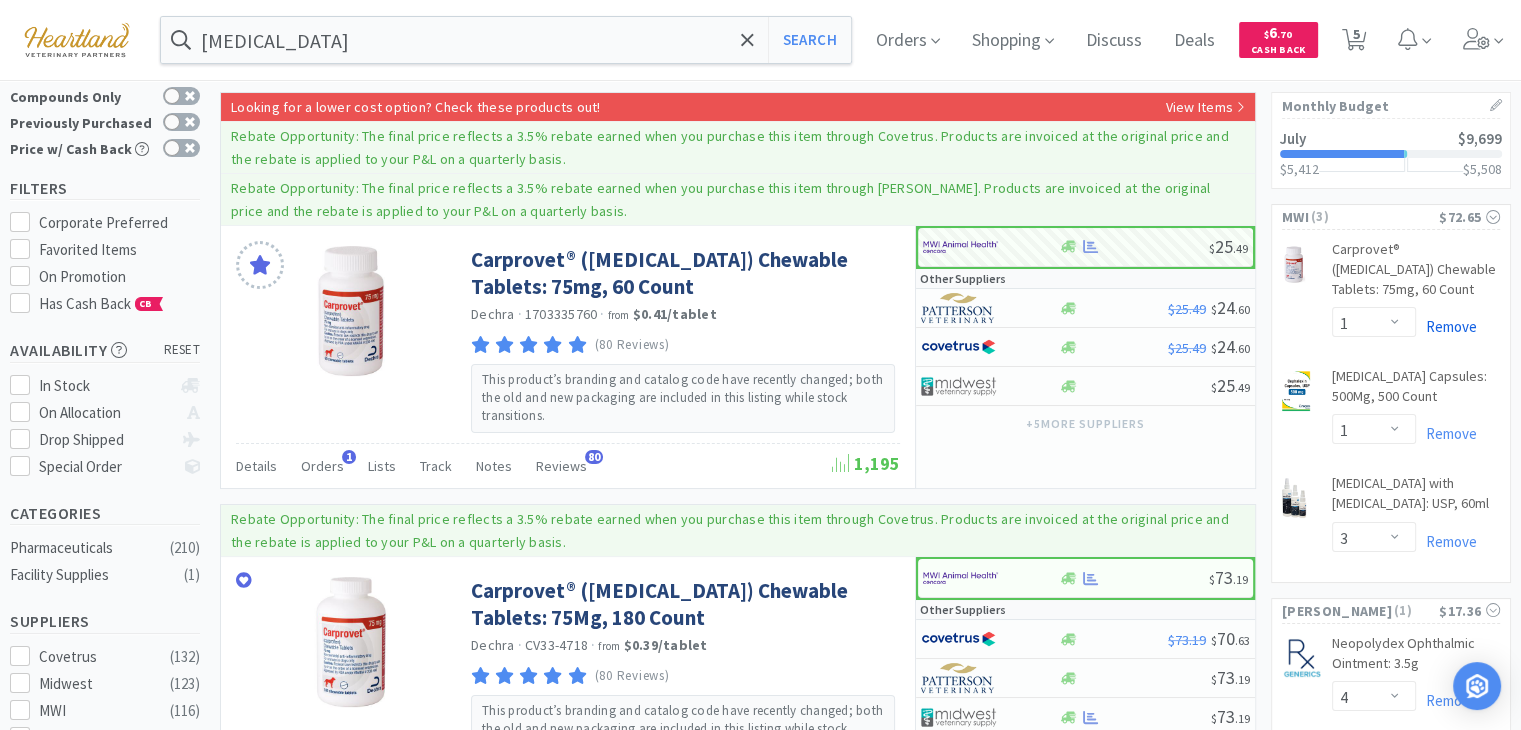 click on "Remove" at bounding box center [1446, 326] 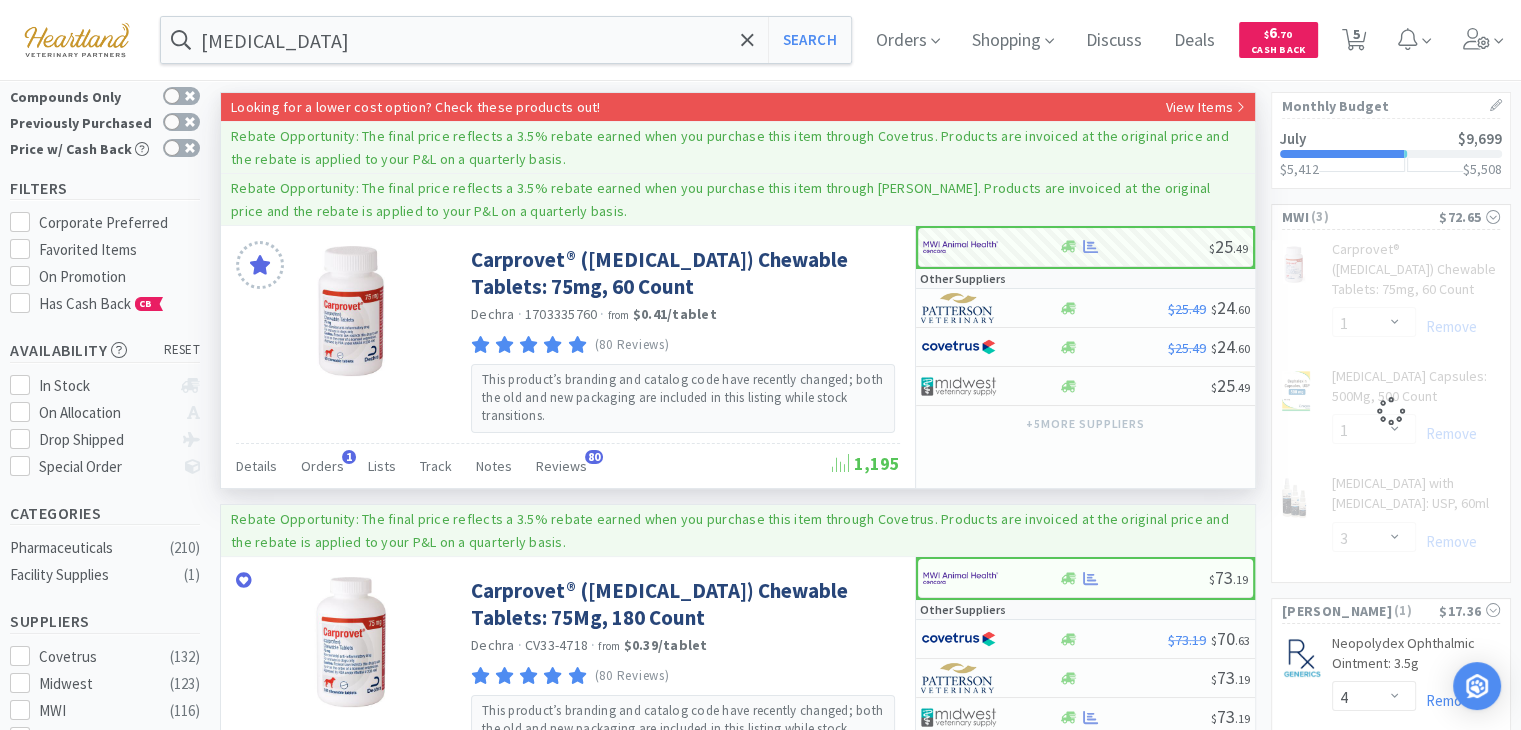 select on "3" 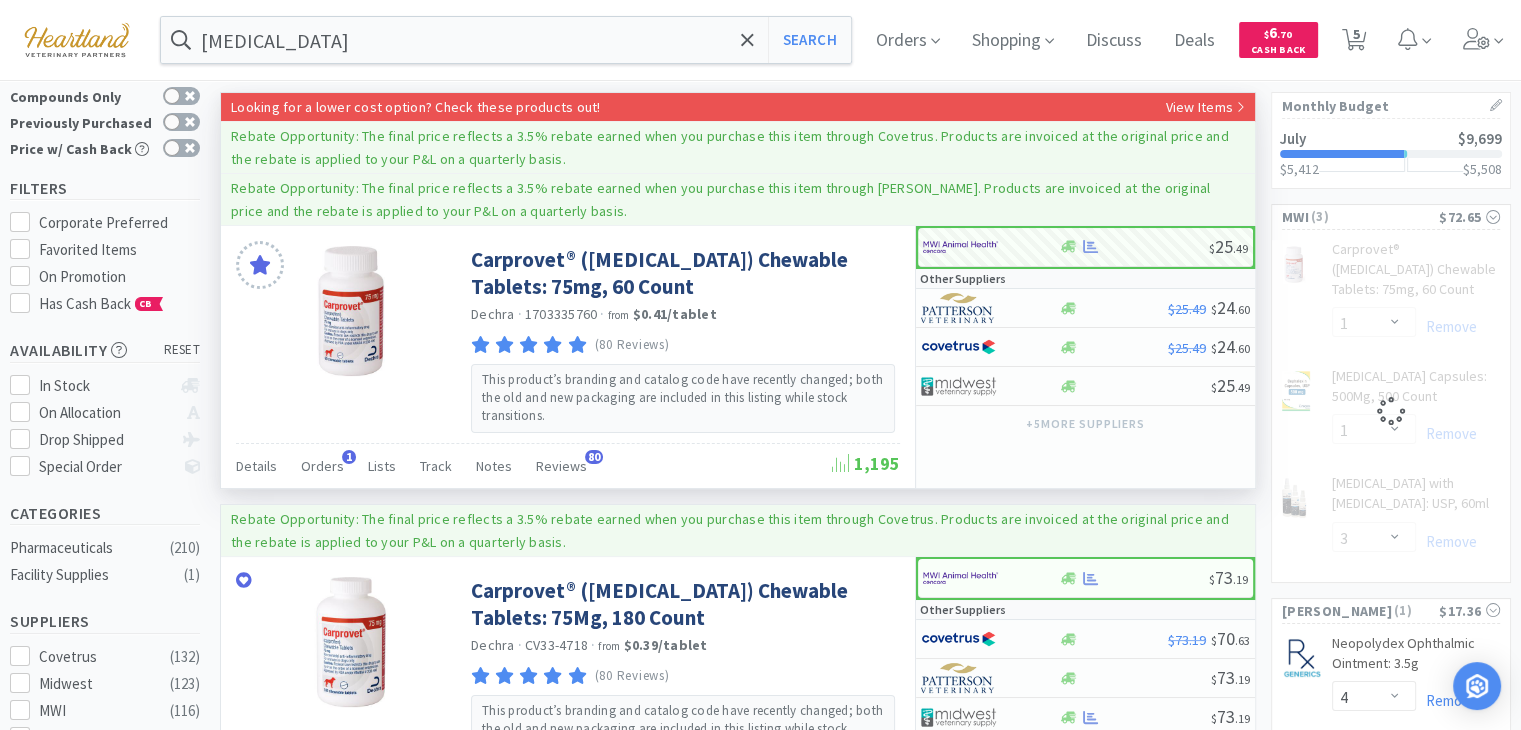 select on "1" 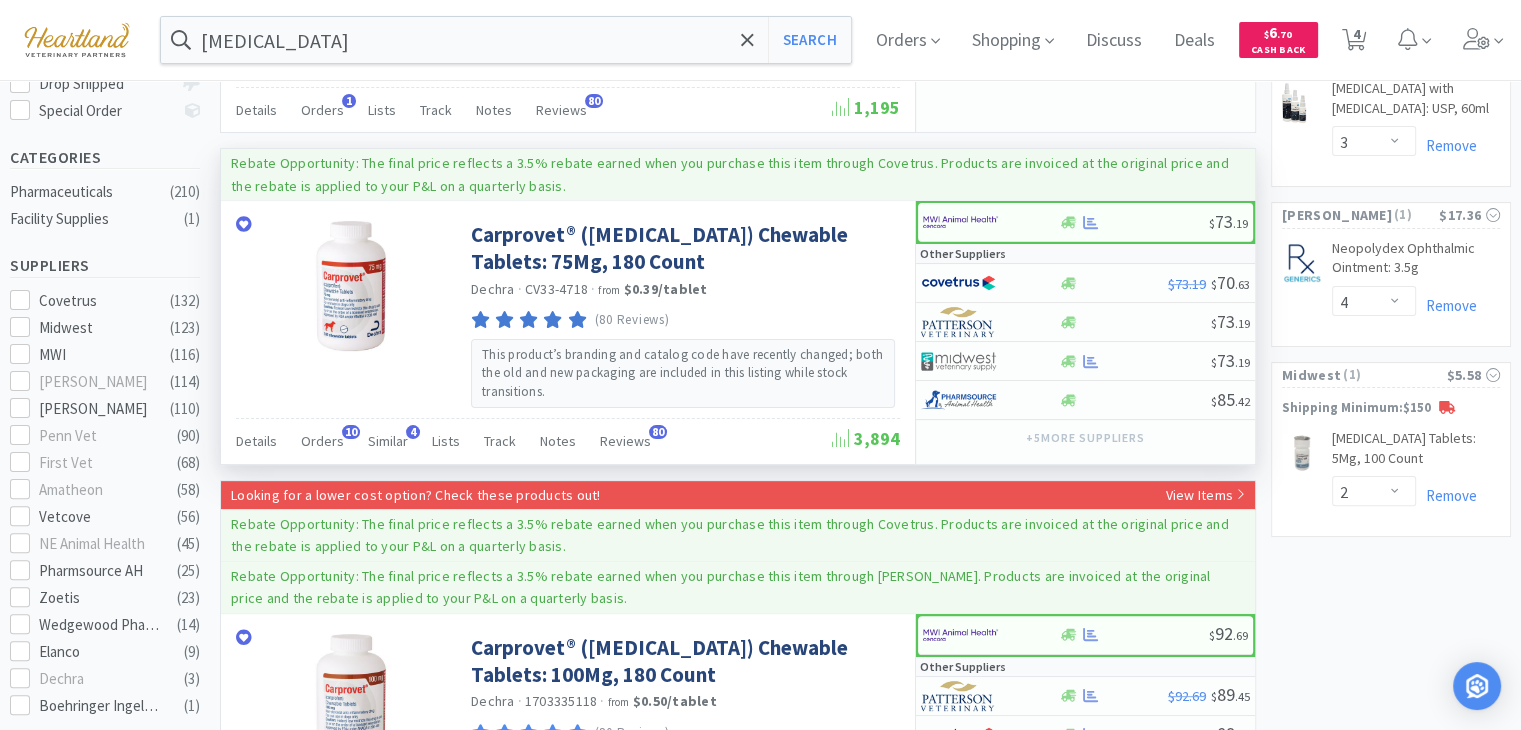 scroll, scrollTop: 500, scrollLeft: 0, axis: vertical 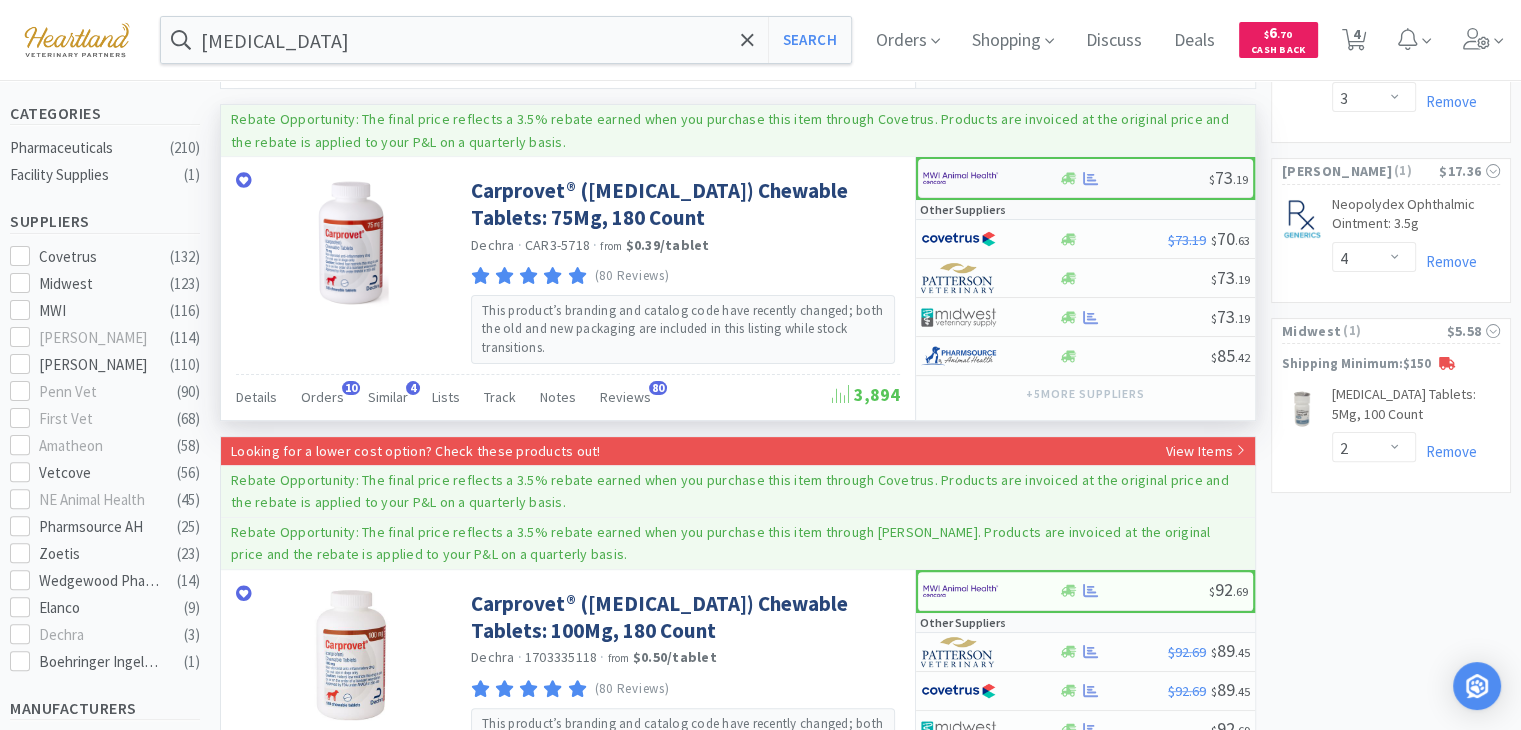 click at bounding box center [960, 178] 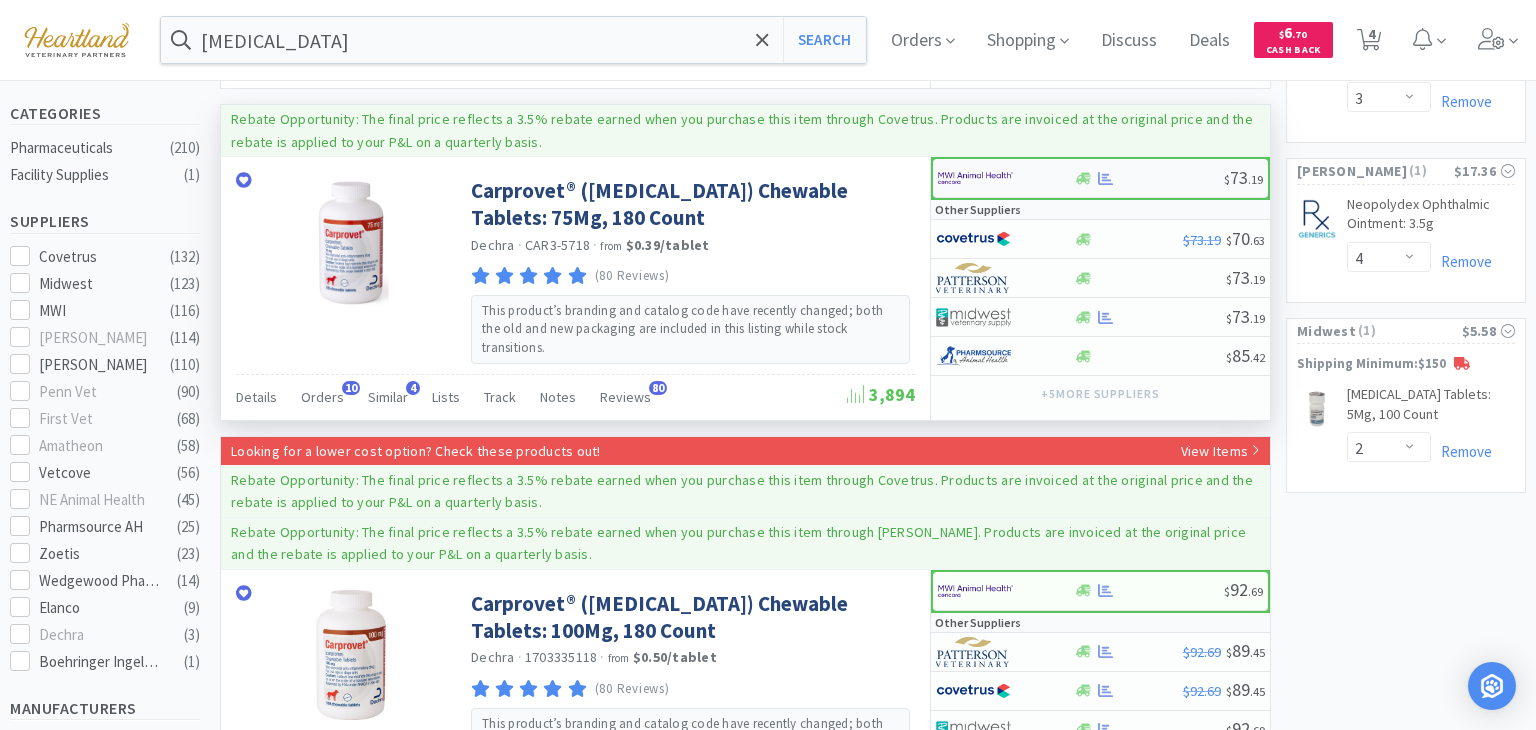select on "1" 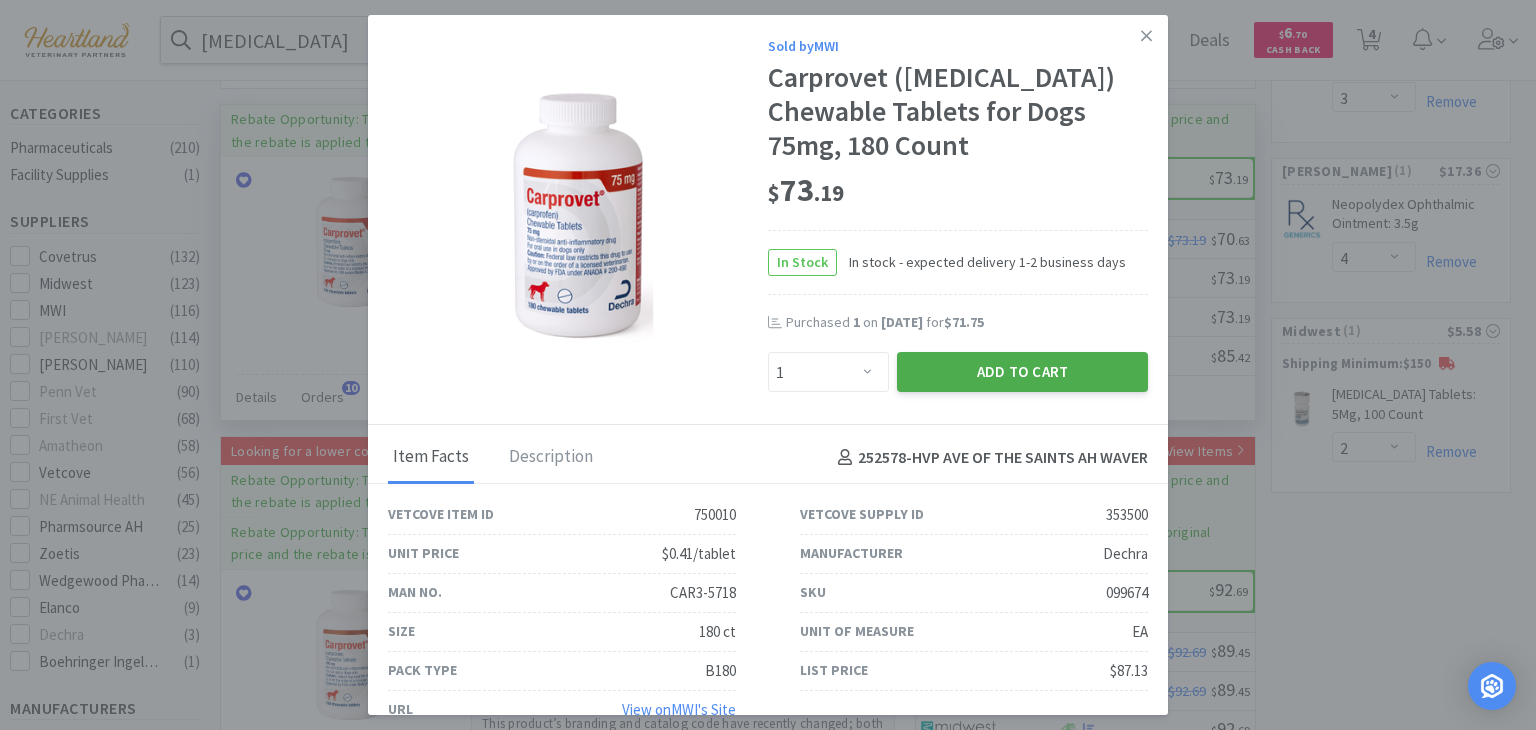 click on "Add to Cart" at bounding box center (1022, 372) 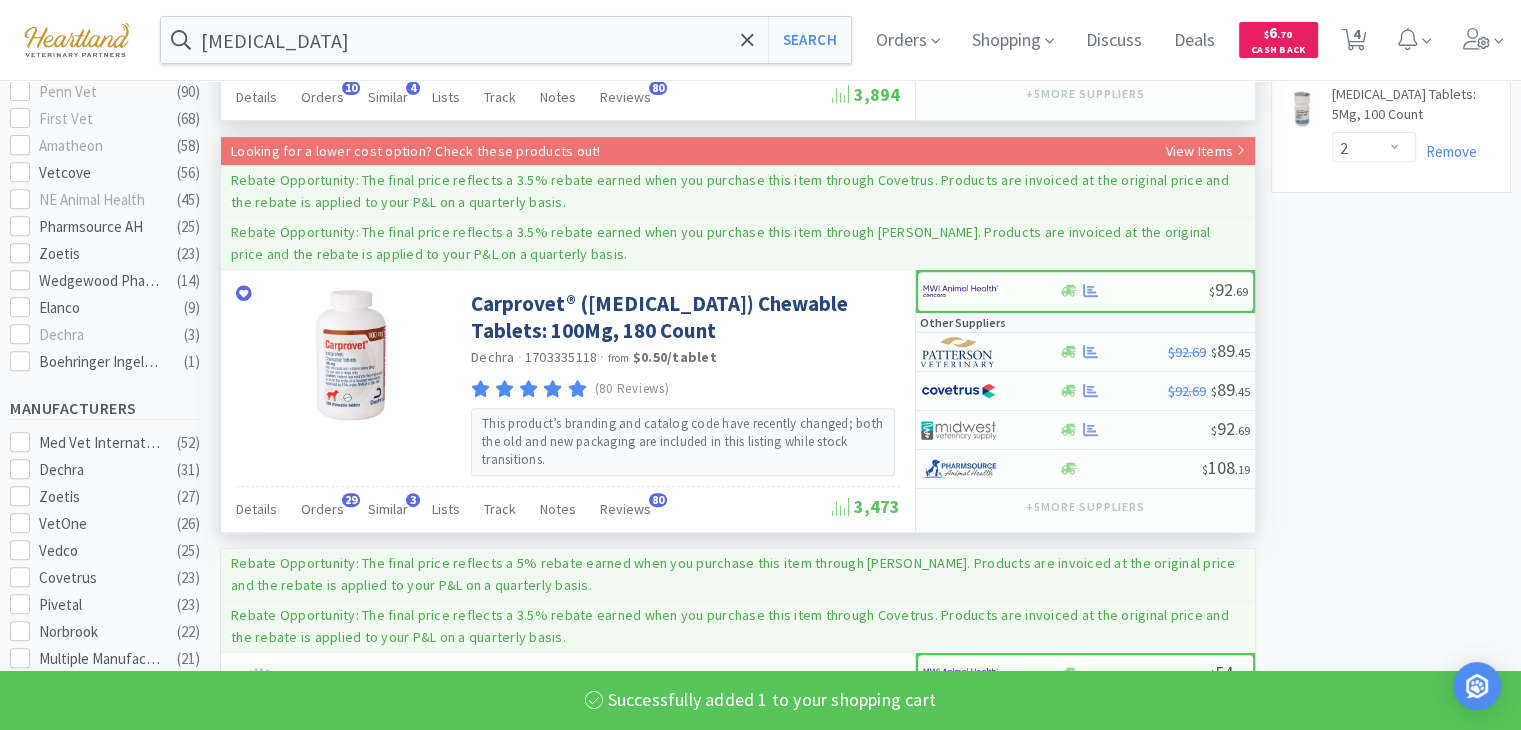 select on "1" 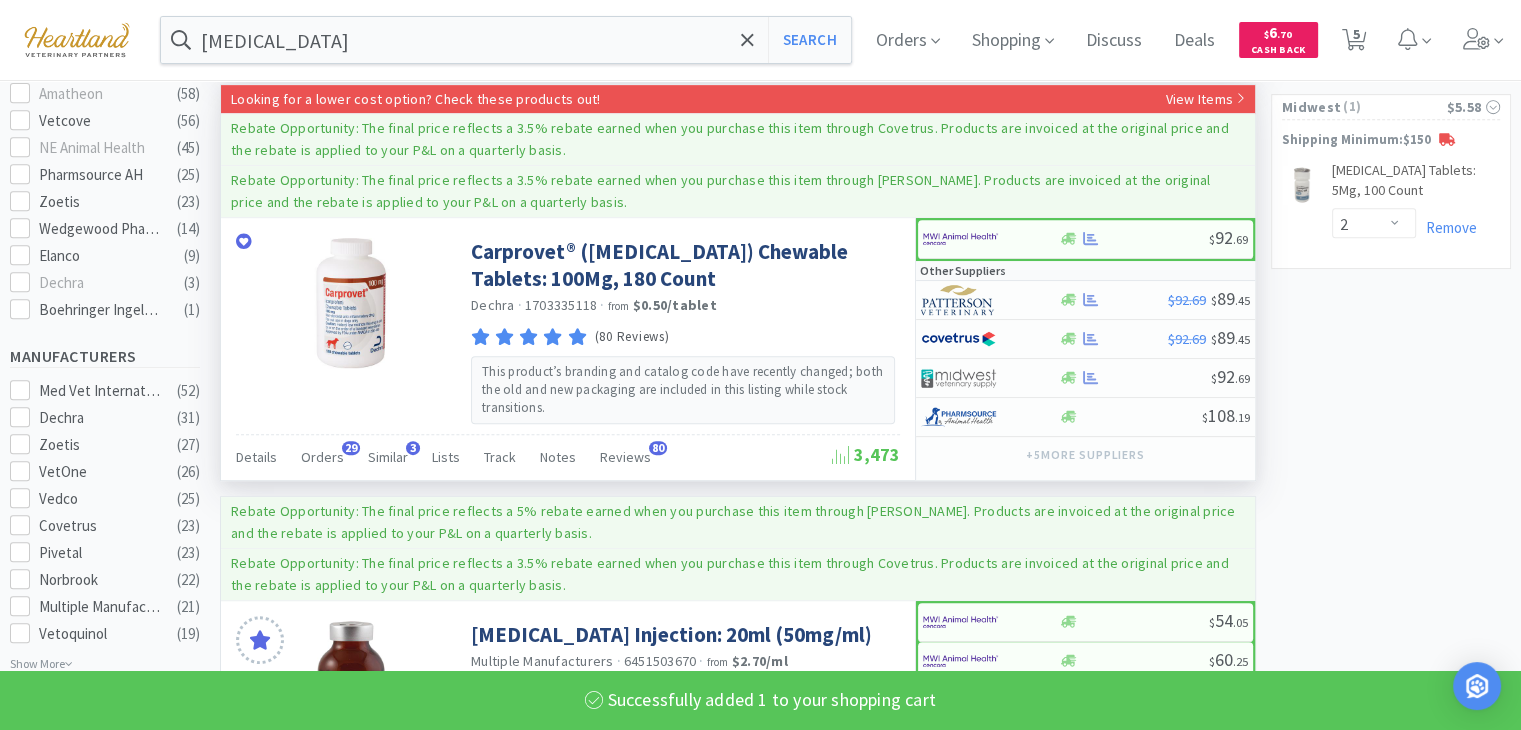 scroll, scrollTop: 900, scrollLeft: 0, axis: vertical 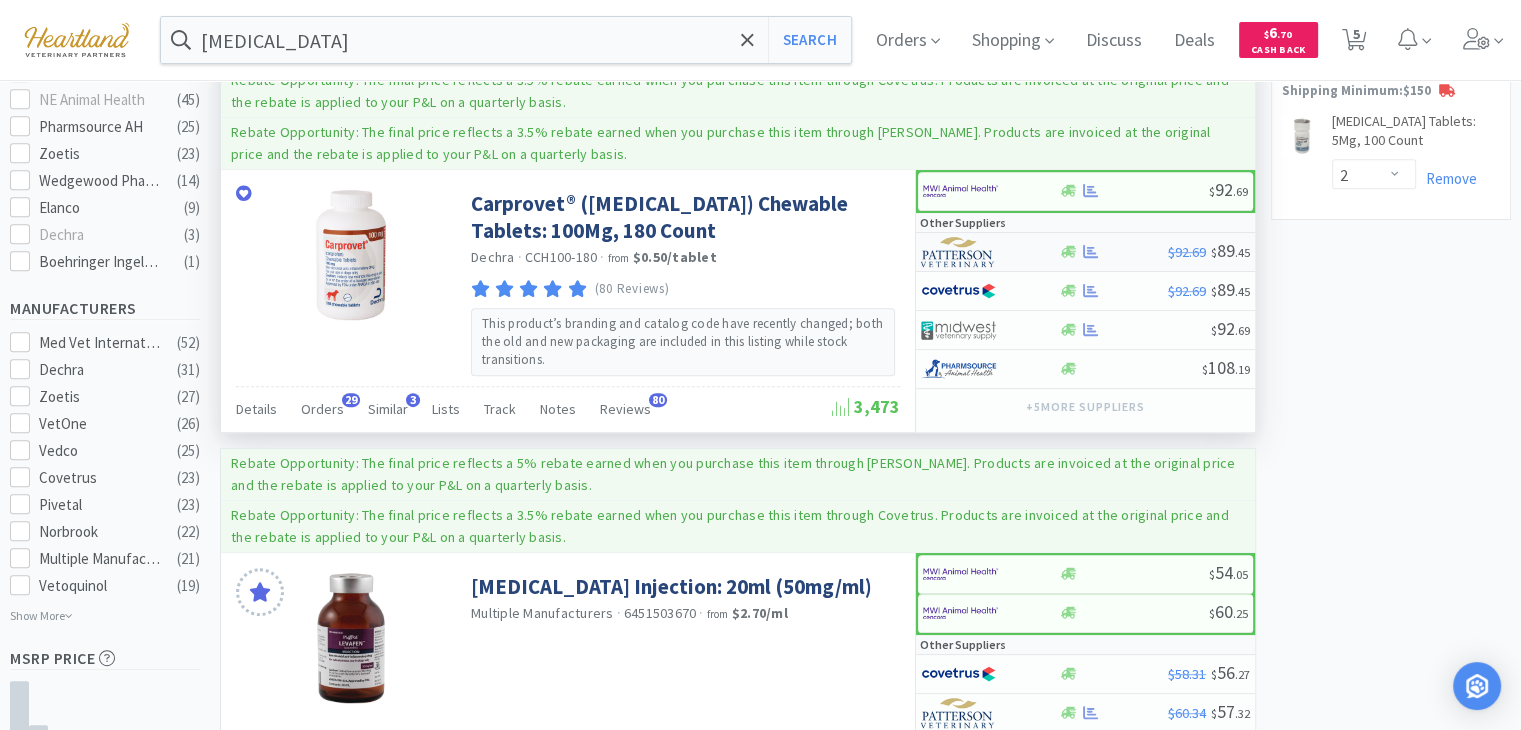 click at bounding box center [958, 252] 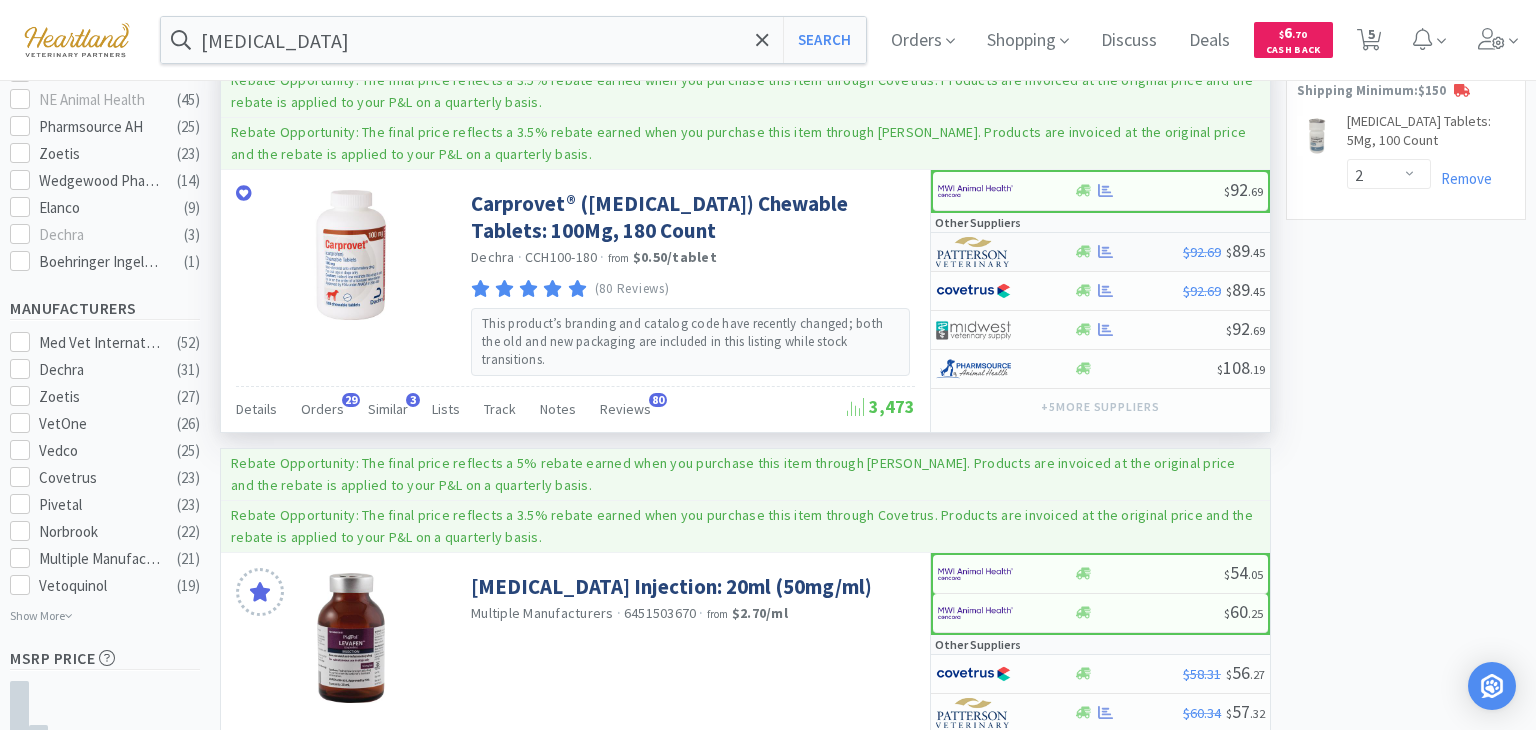select on "1" 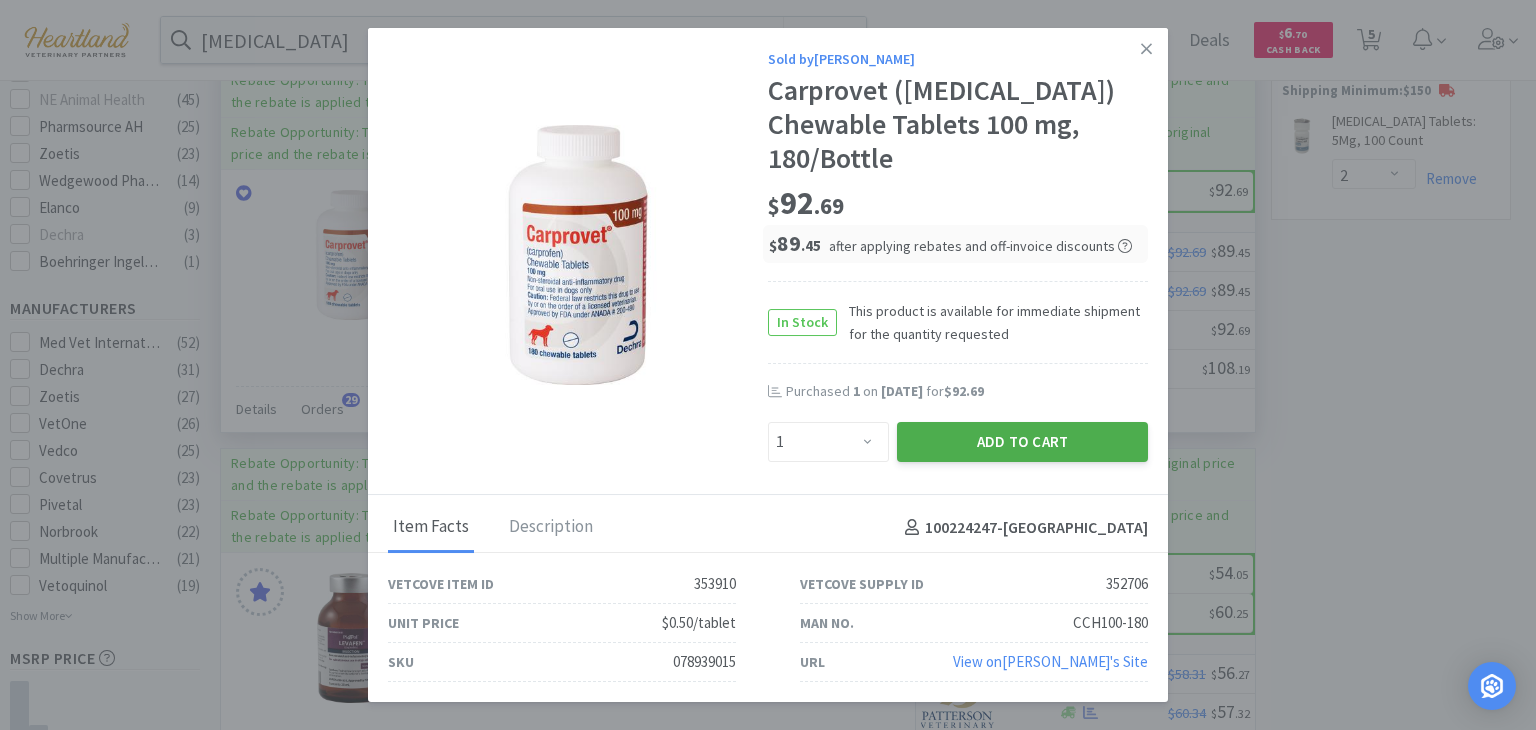 click on "Add to Cart" at bounding box center (1022, 442) 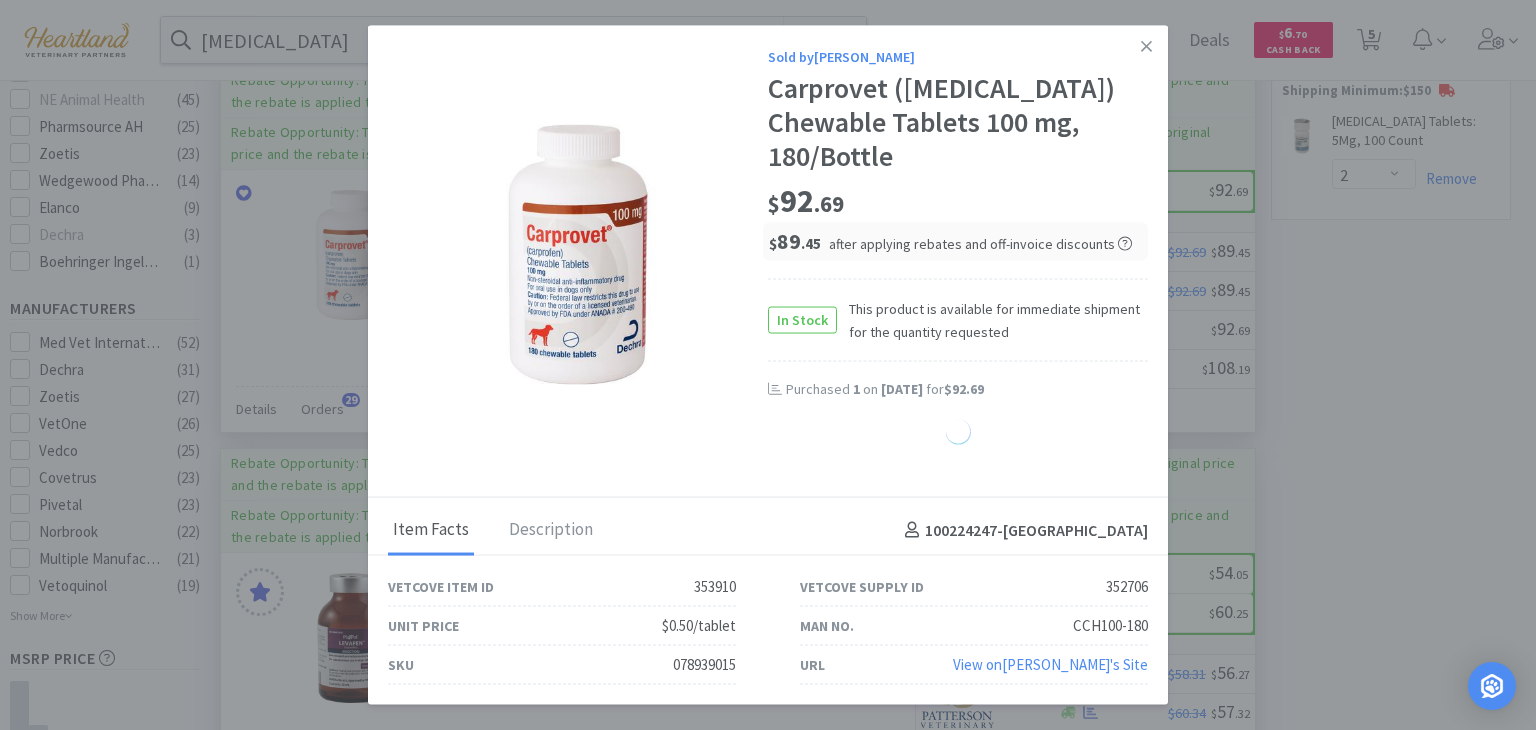 select on "1" 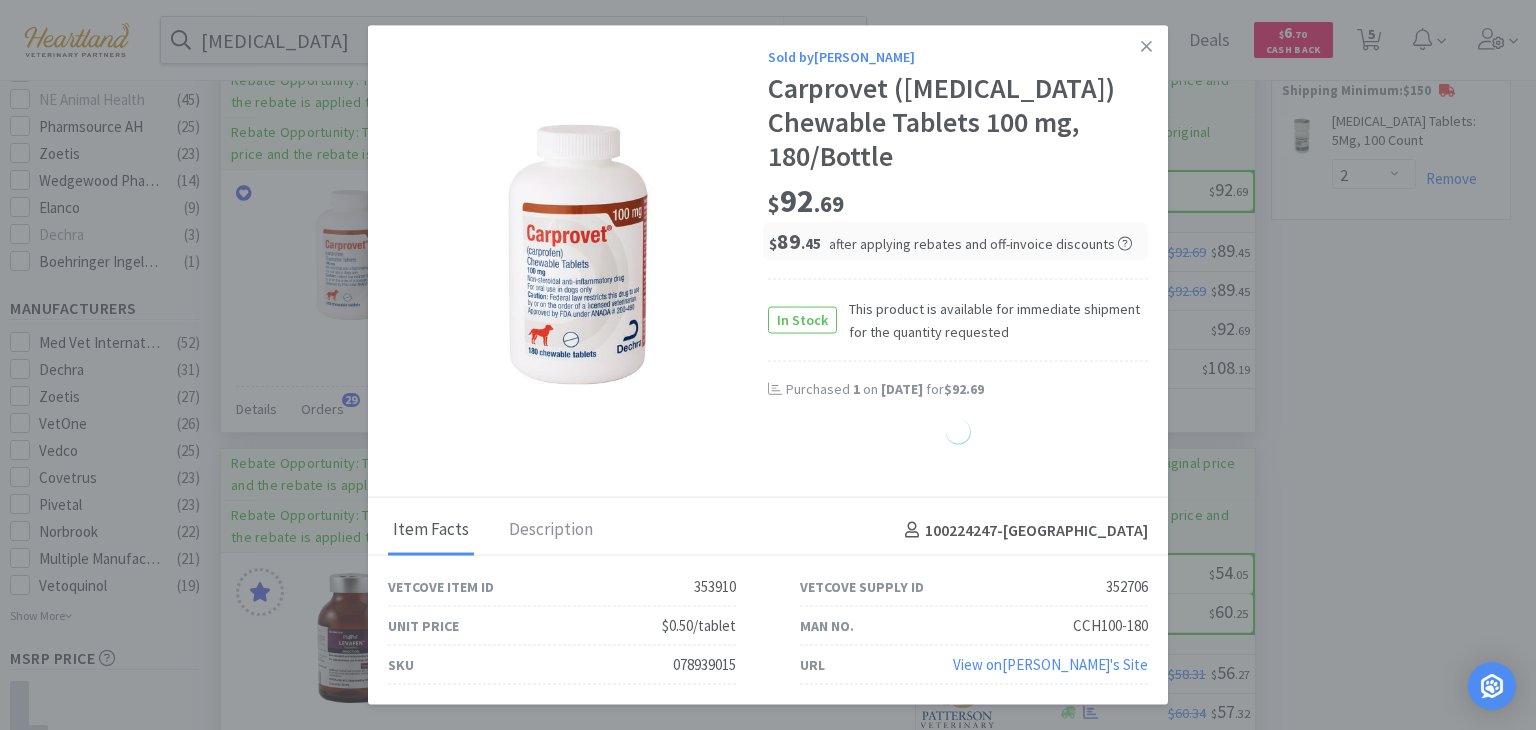 select on "4" 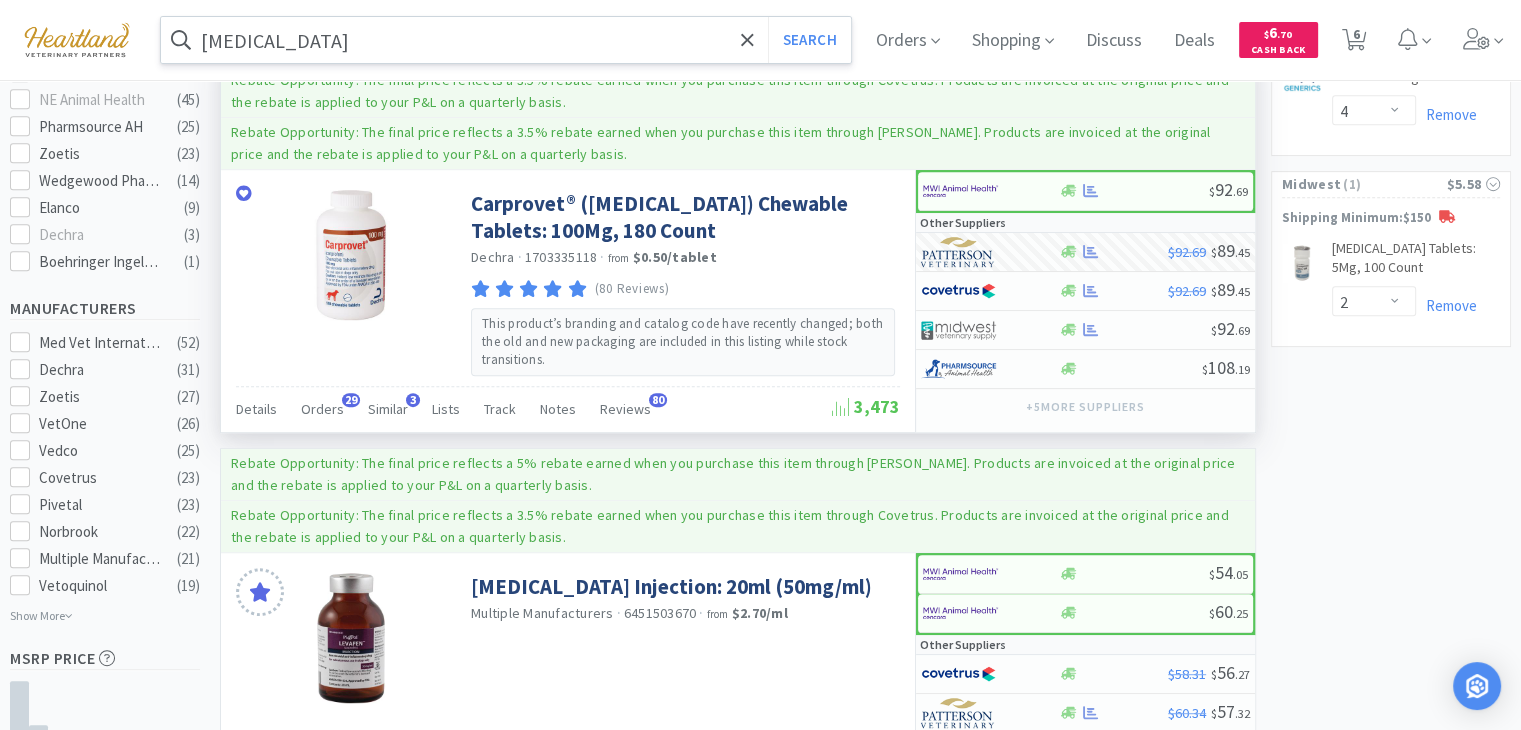 click on "[MEDICAL_DATA]" at bounding box center [506, 40] 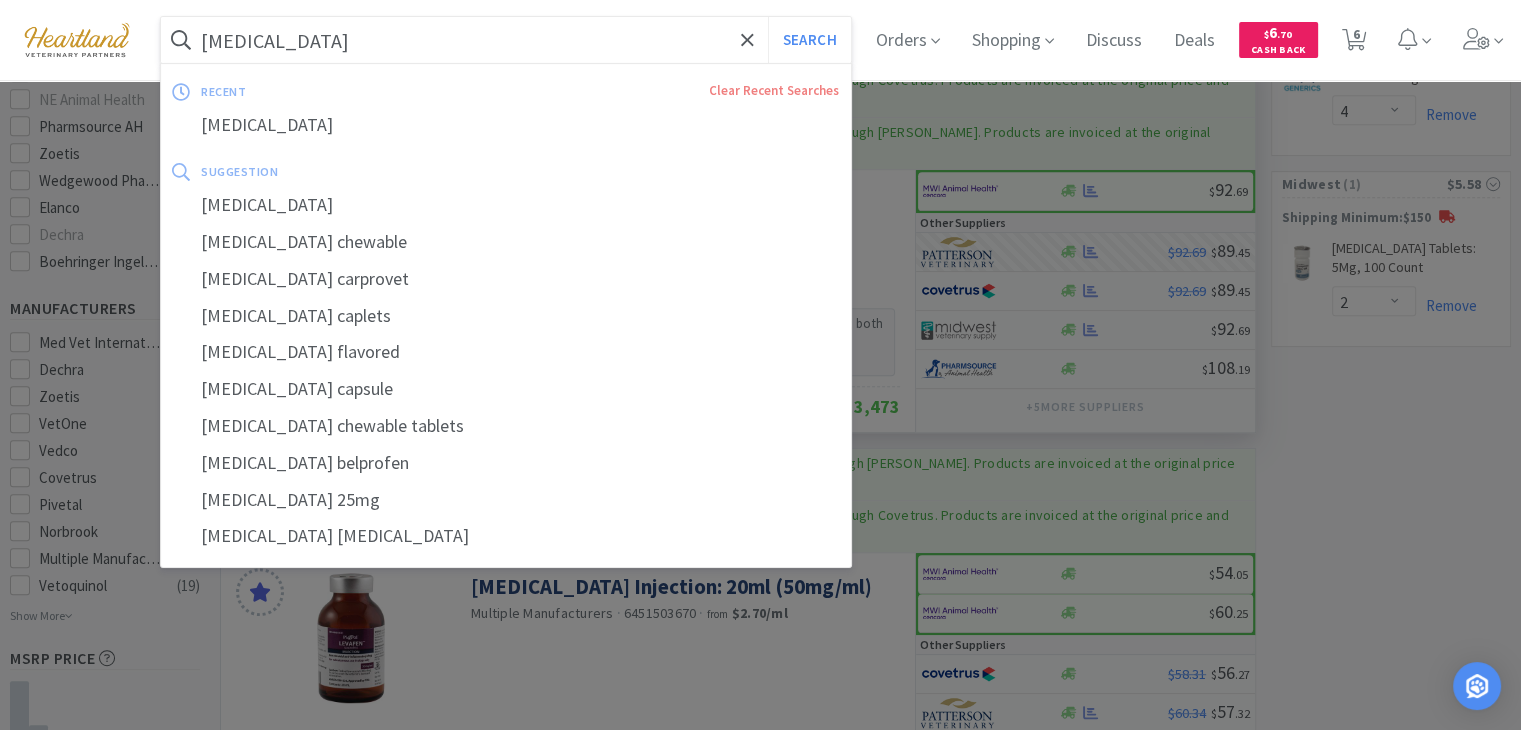 type on "v" 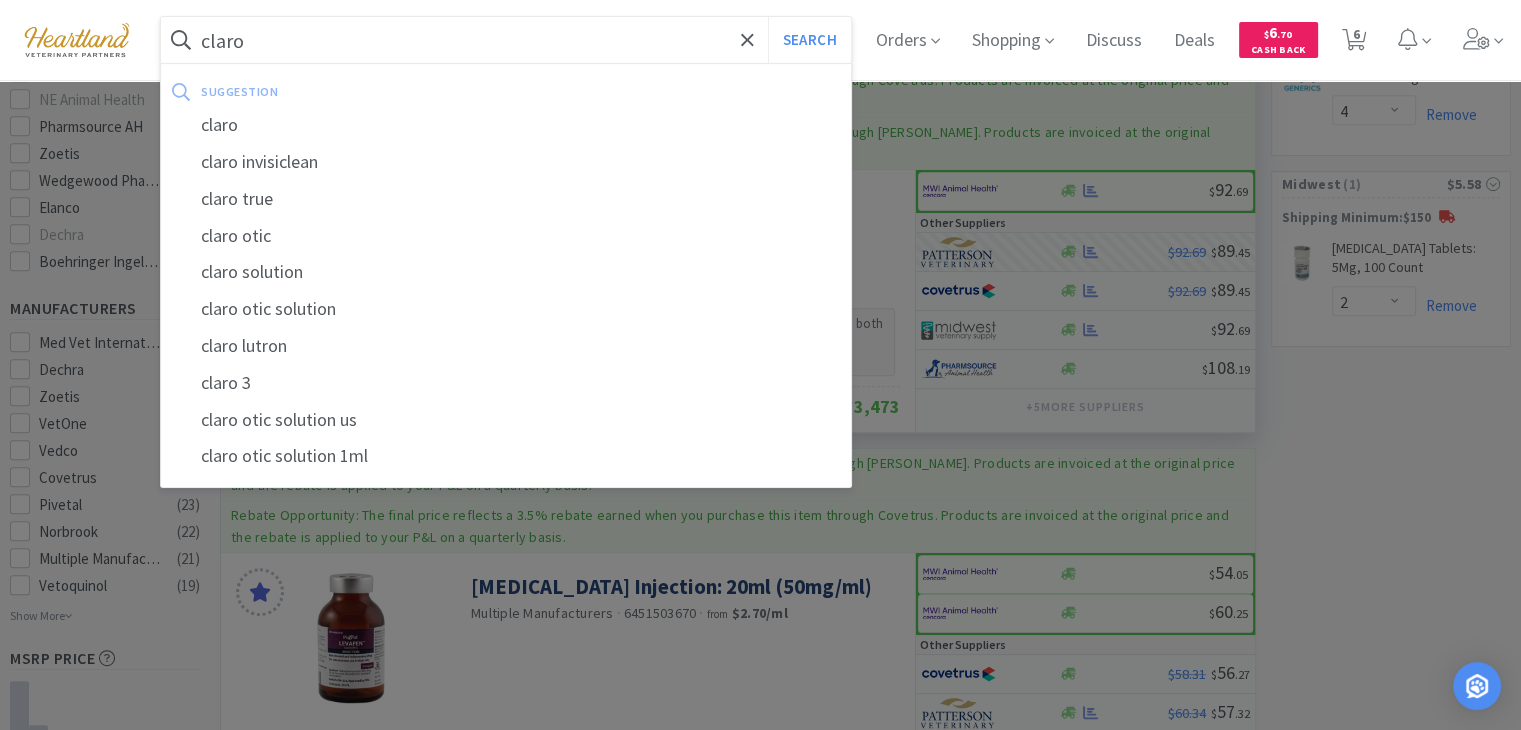 type on "claro" 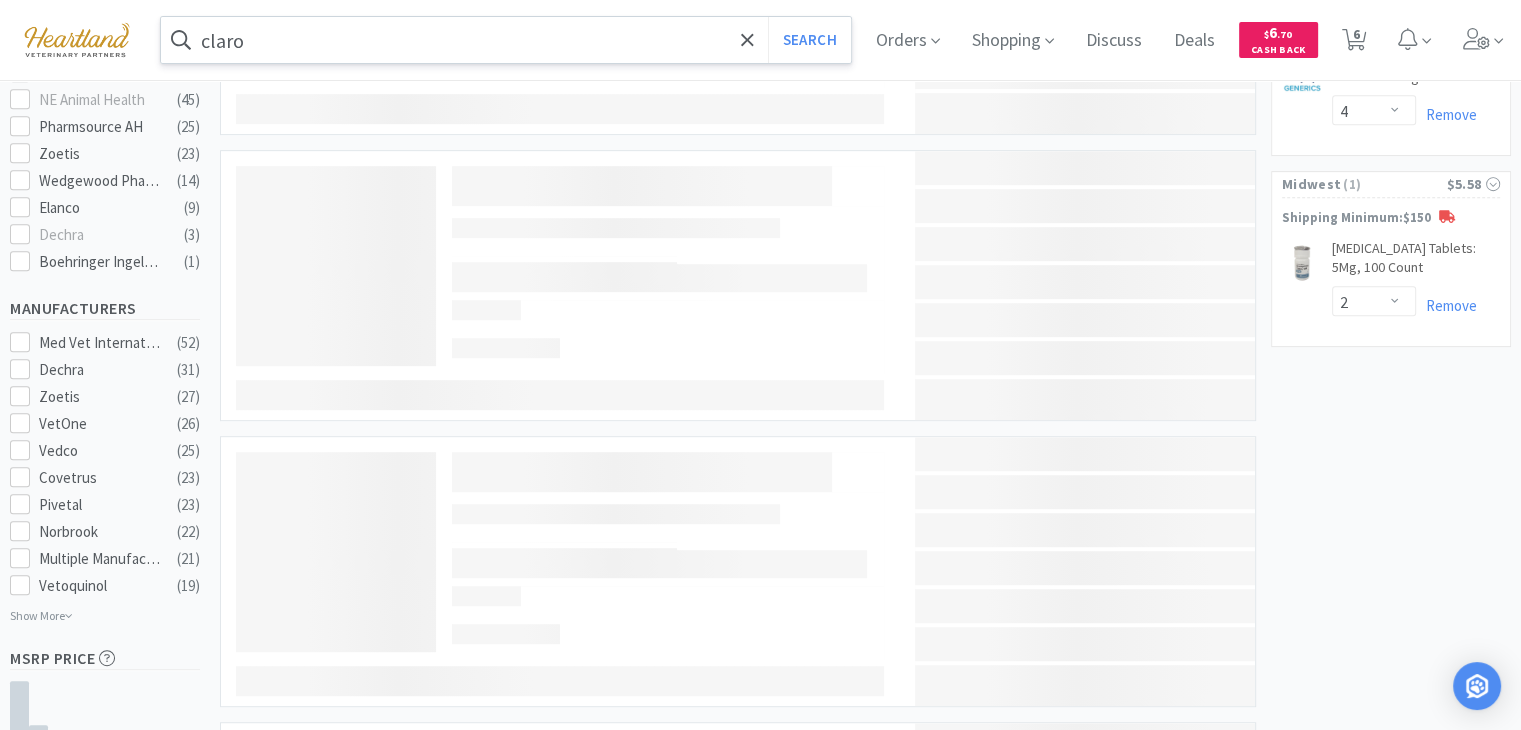 scroll, scrollTop: 0, scrollLeft: 0, axis: both 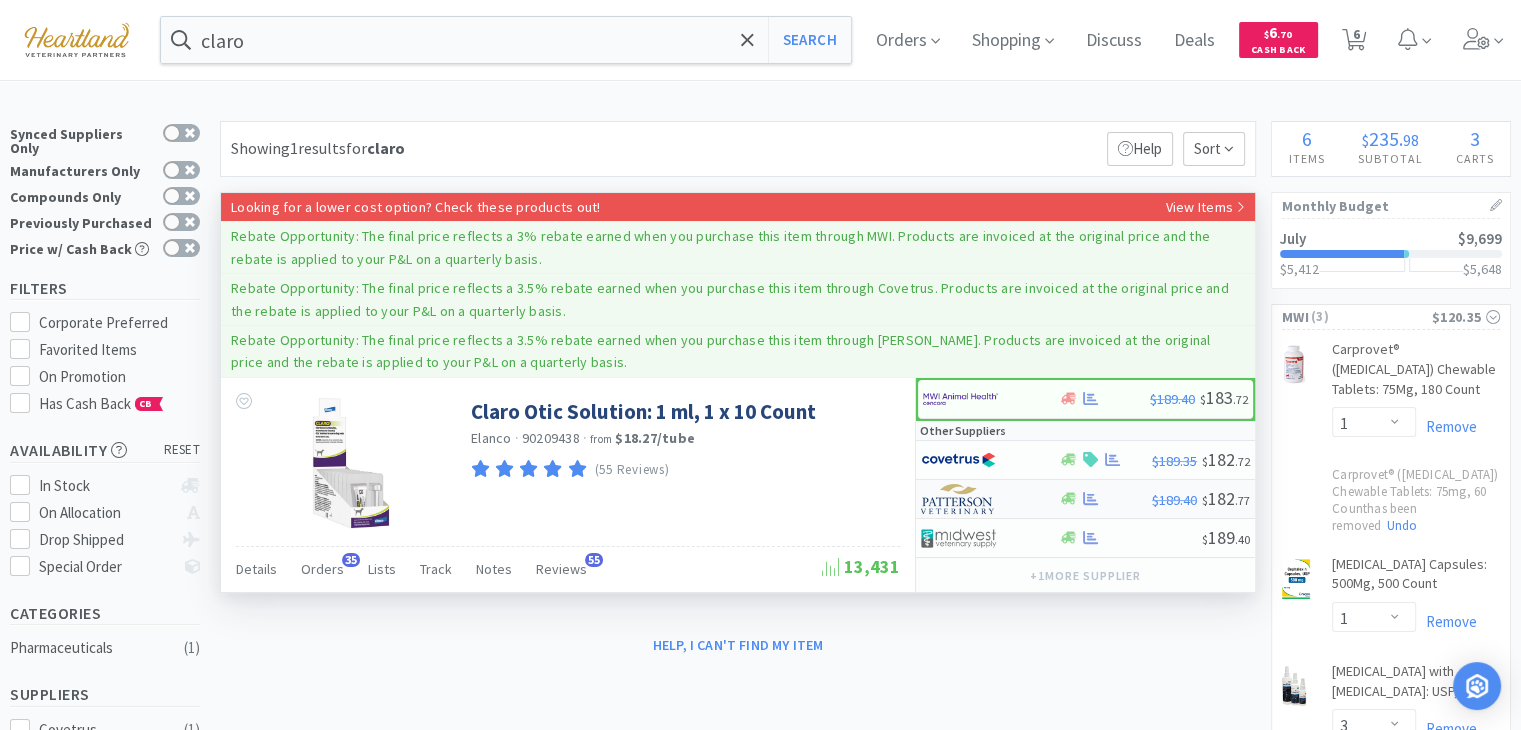 click at bounding box center [958, 499] 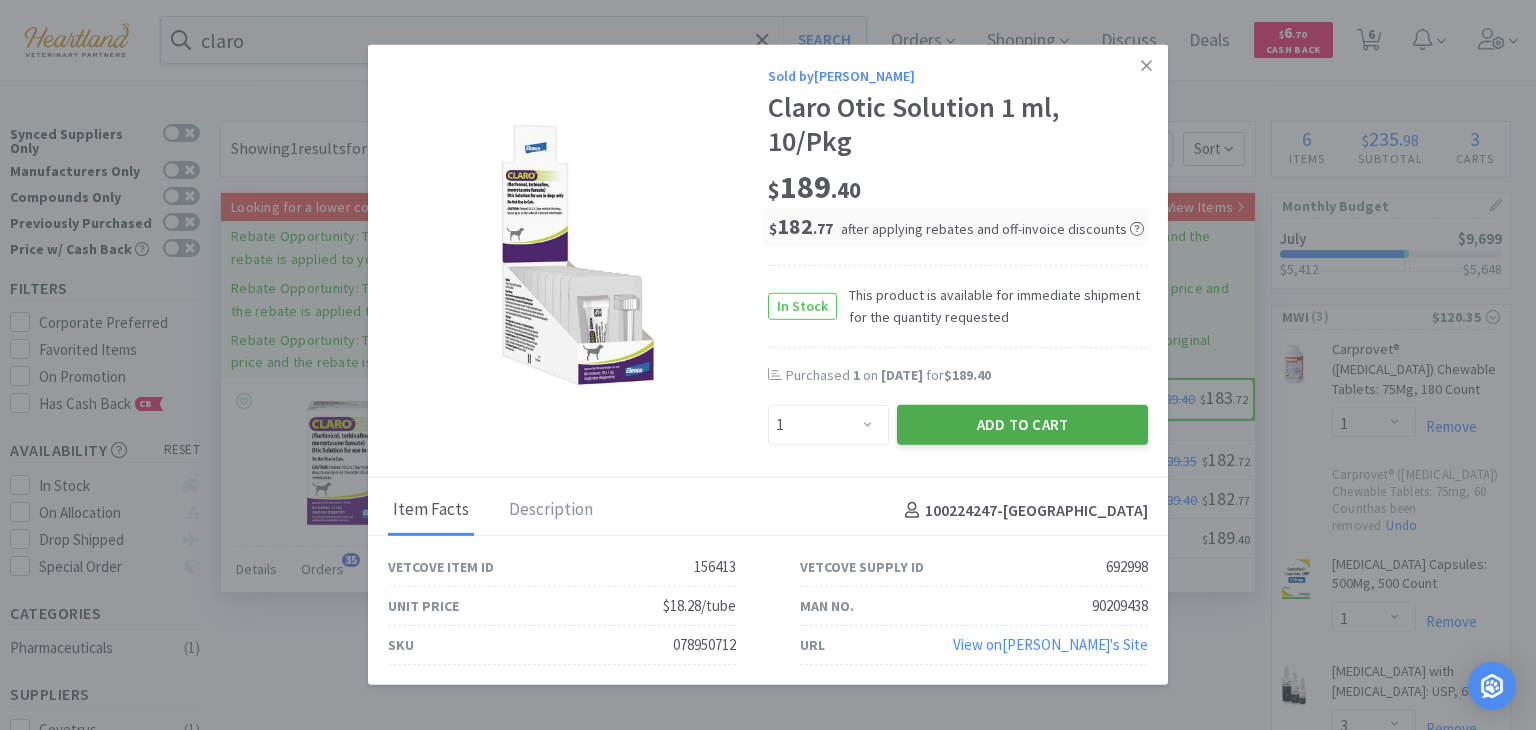 click on "Add to Cart" at bounding box center [1022, 425] 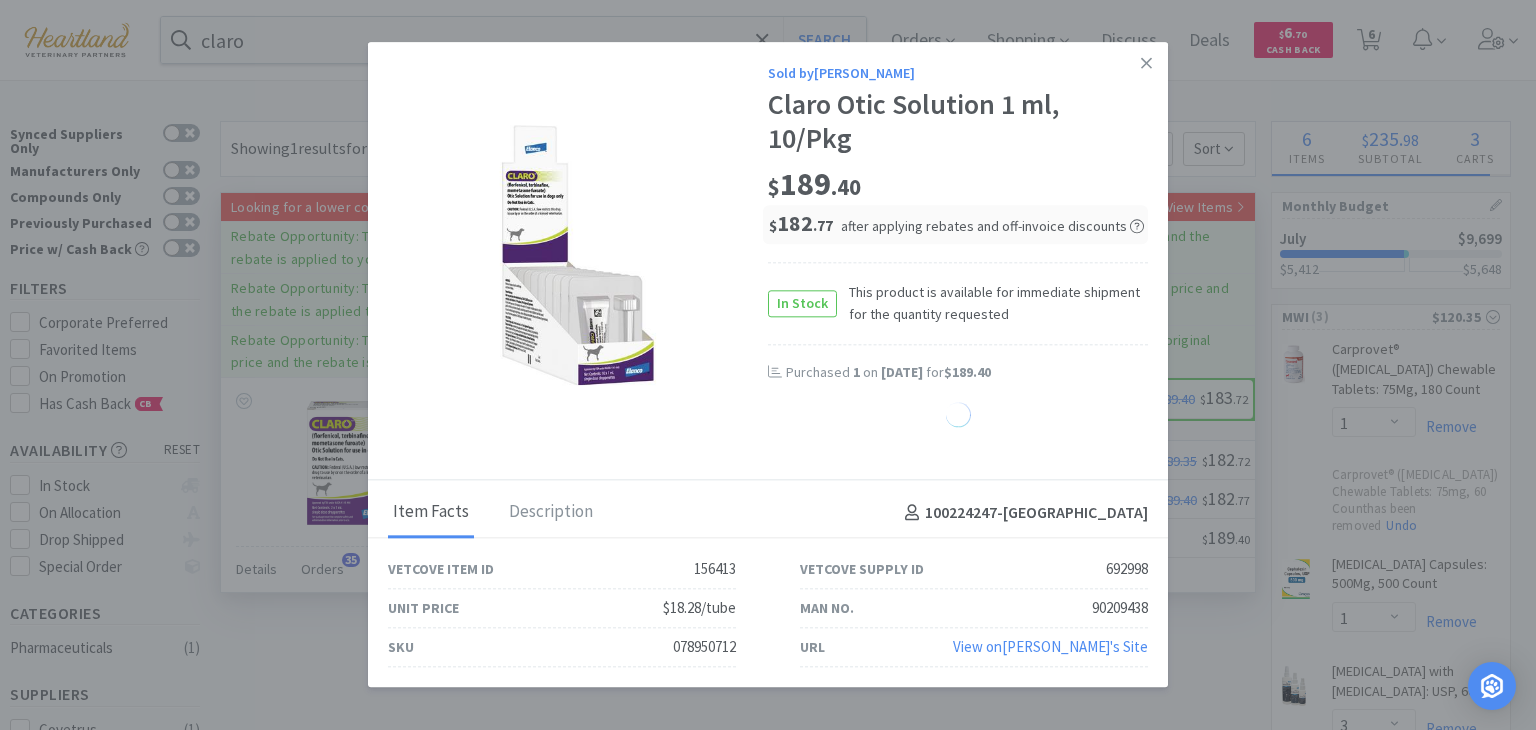 select on "1" 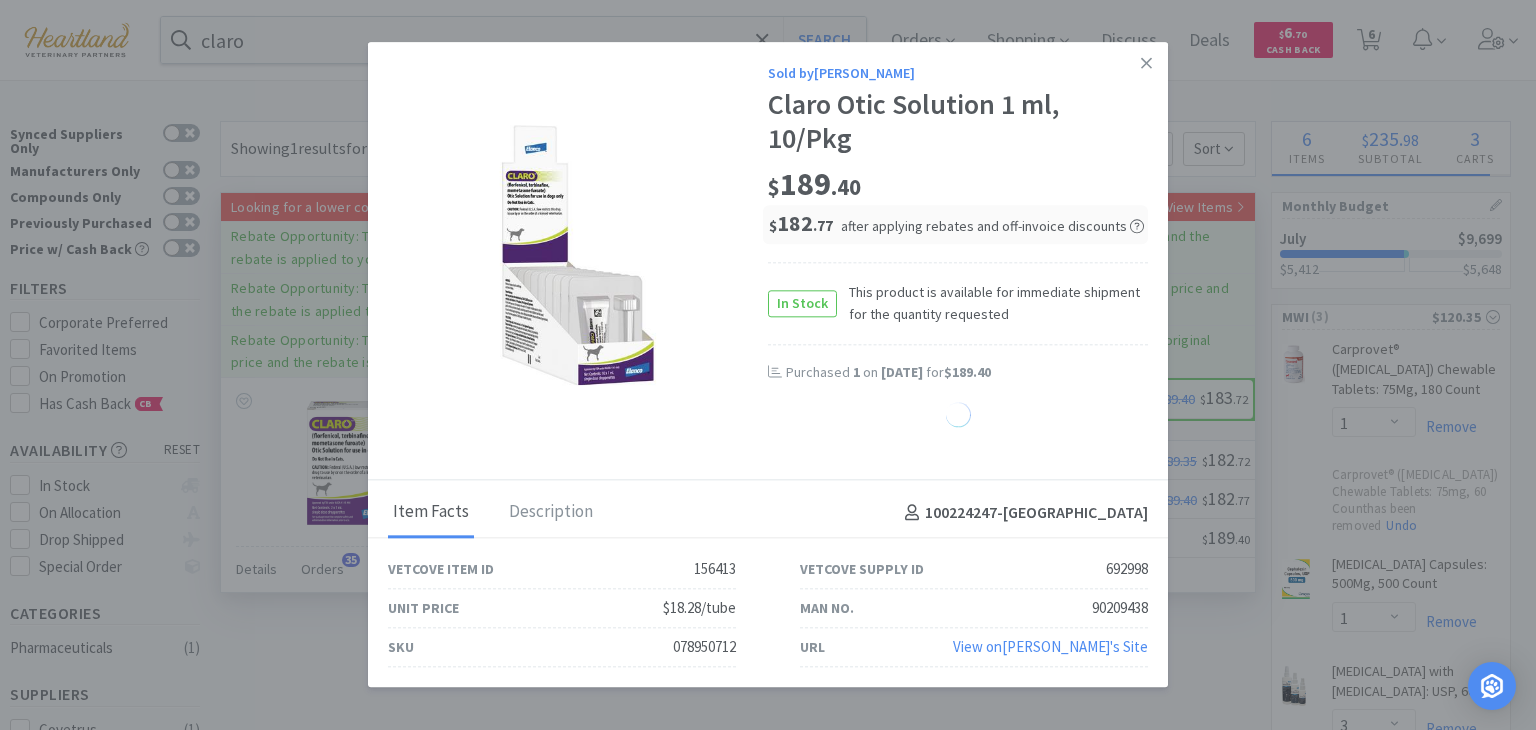 select on "4" 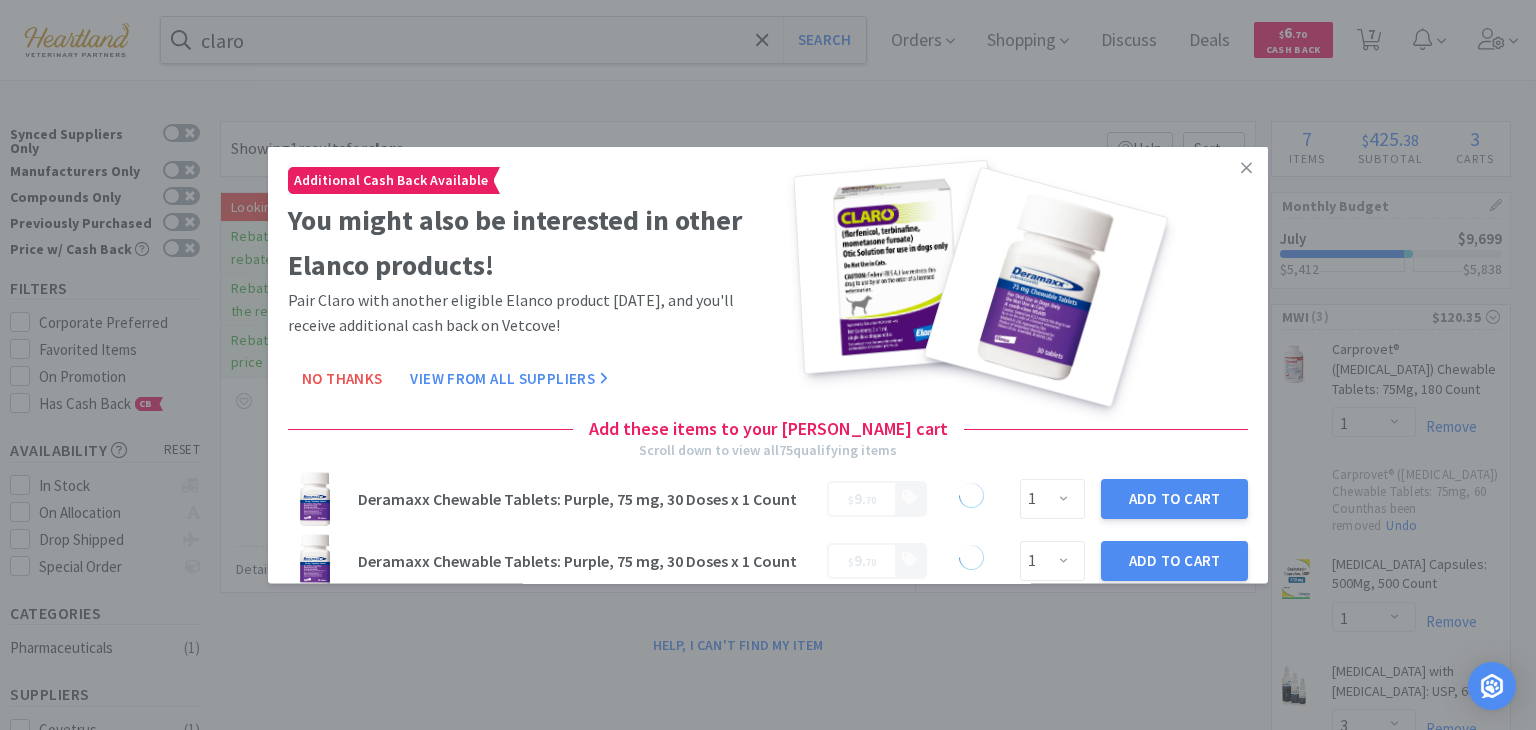 click at bounding box center [1246, 168] 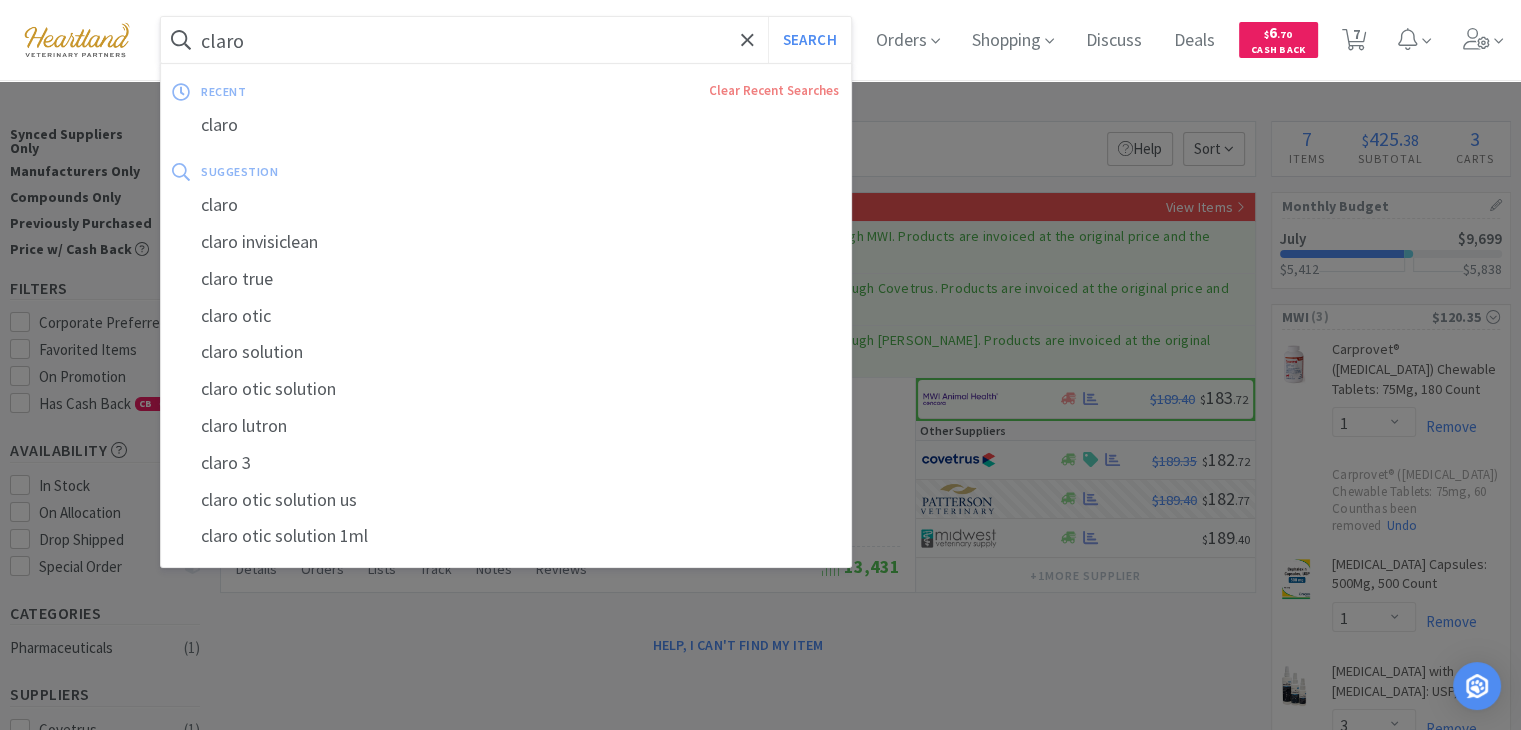 click on "claro" at bounding box center (506, 40) 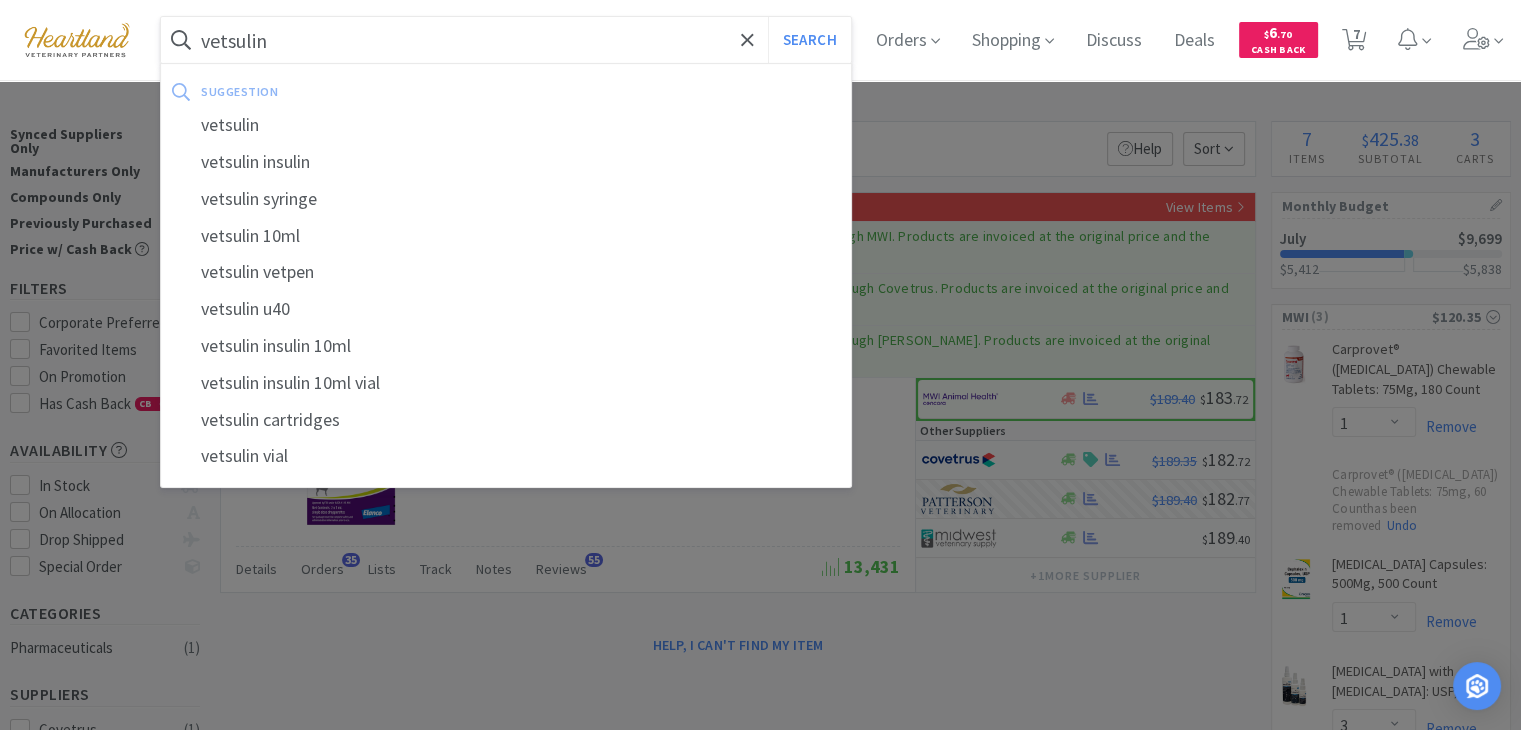 type on "vetsulin" 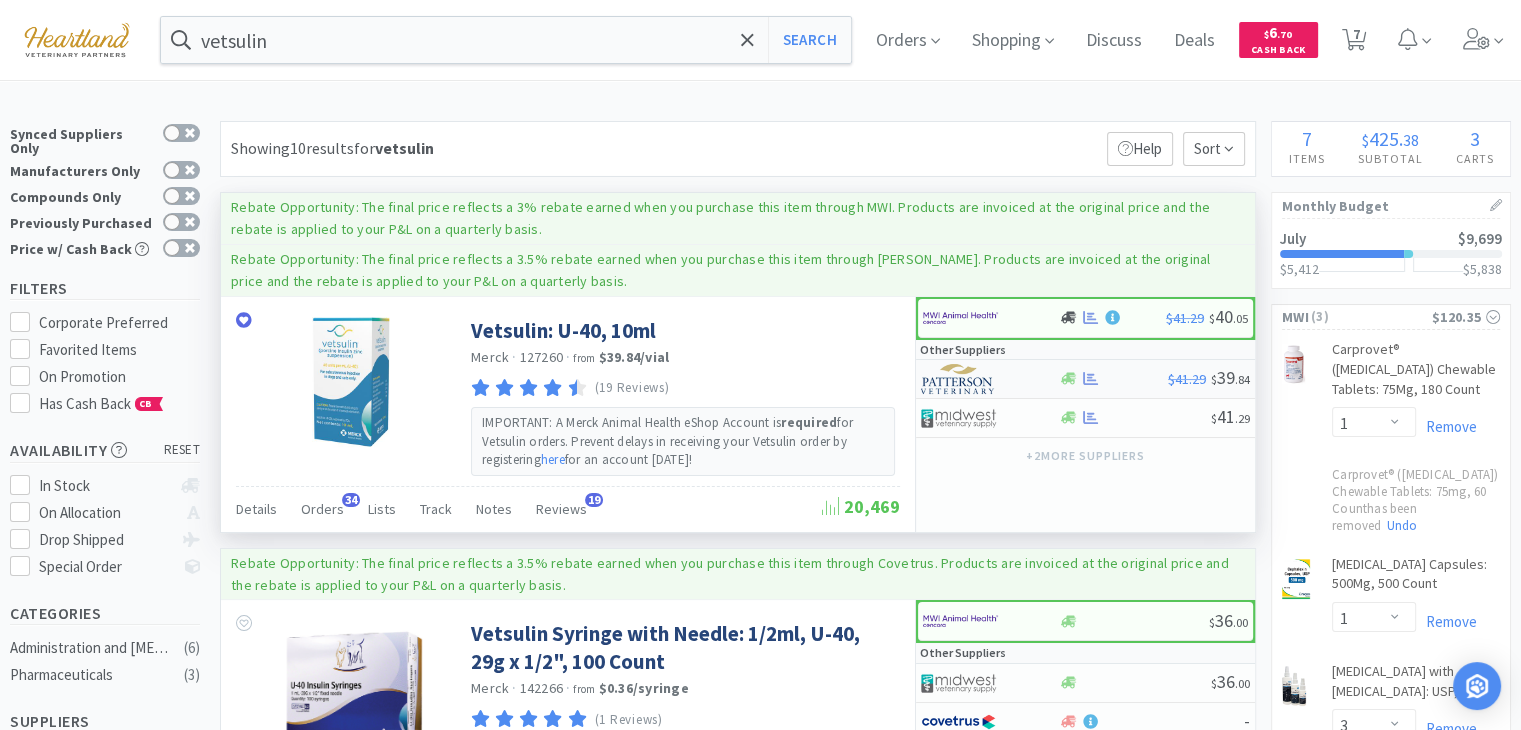 click at bounding box center [958, 379] 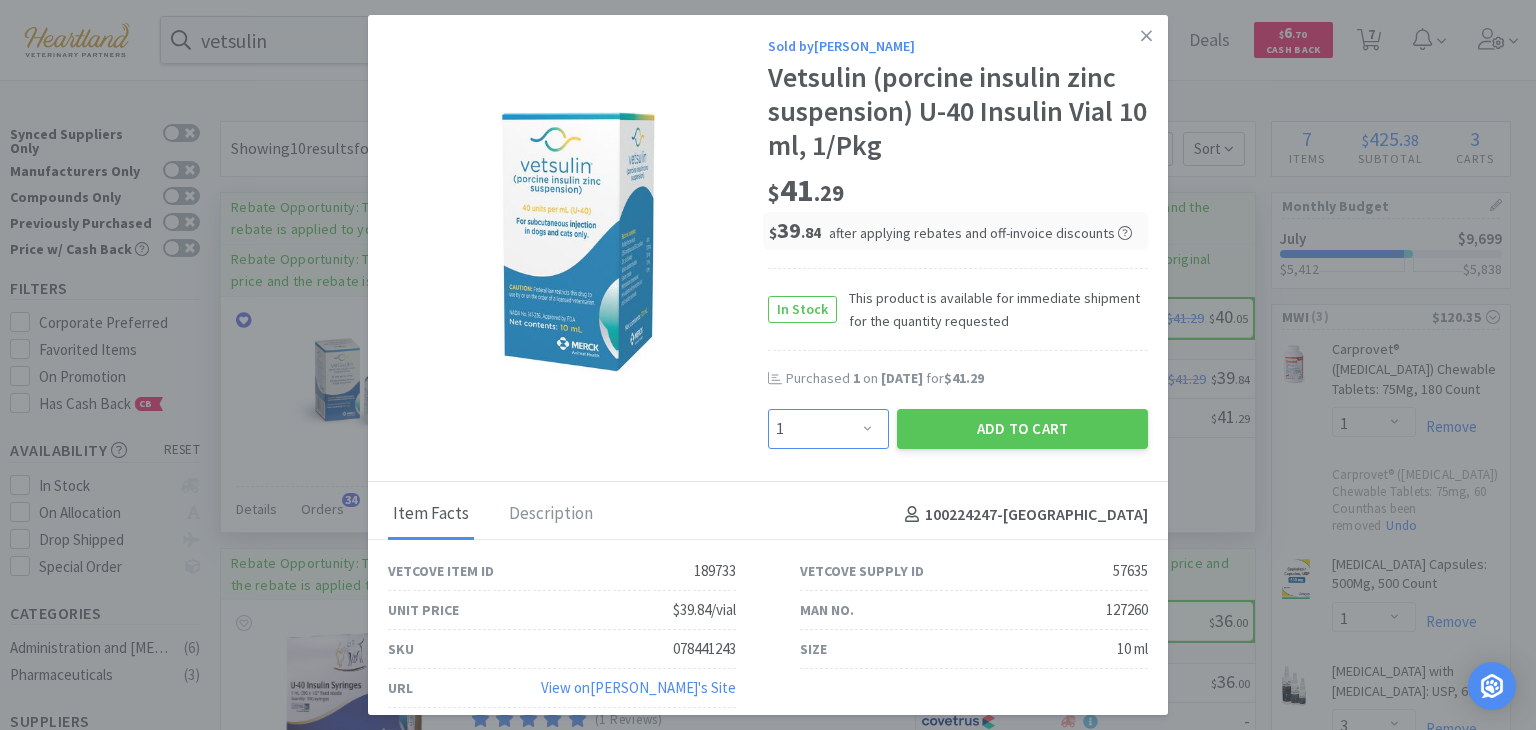 drag, startPoint x: 866, startPoint y: 436, endPoint x: 864, endPoint y: 413, distance: 23.086792 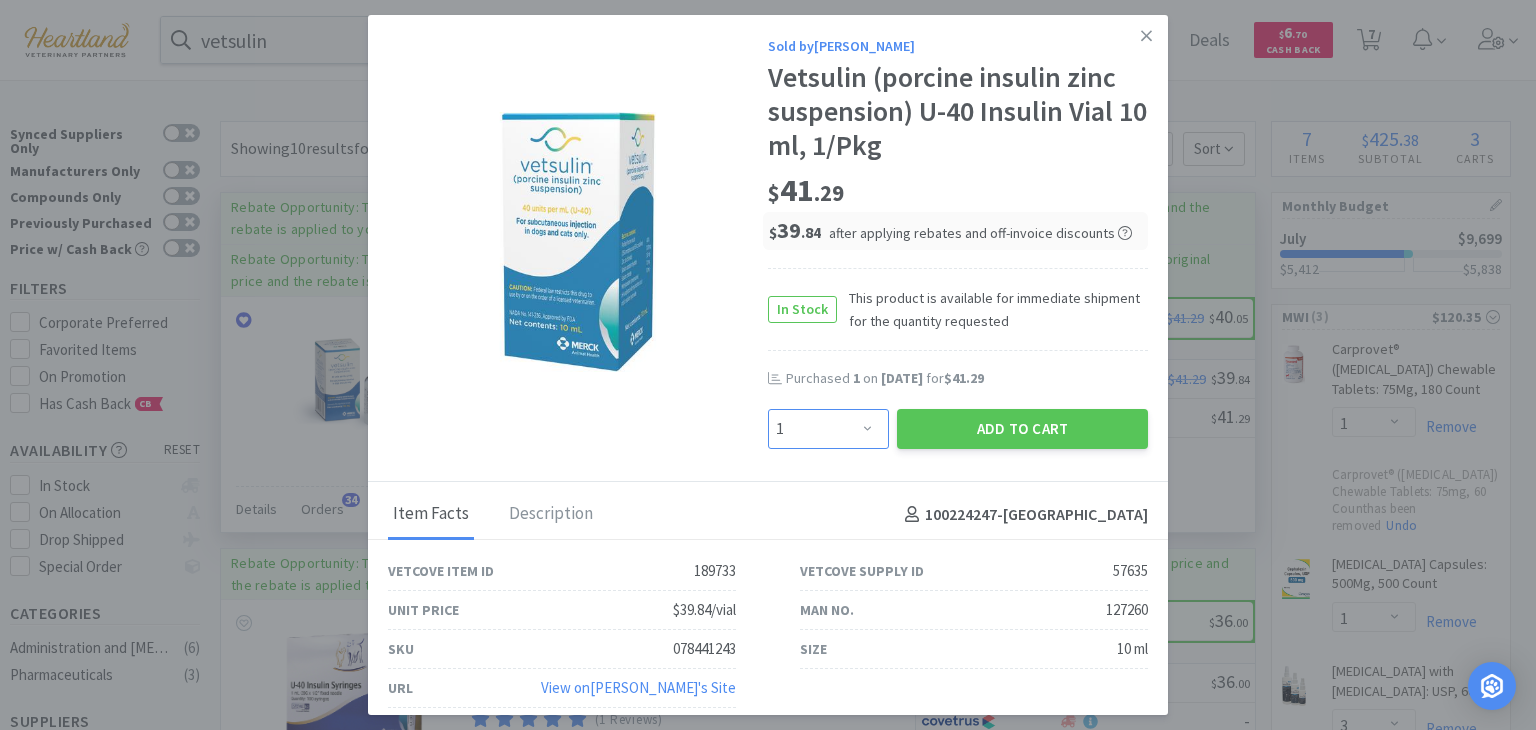 select on "2" 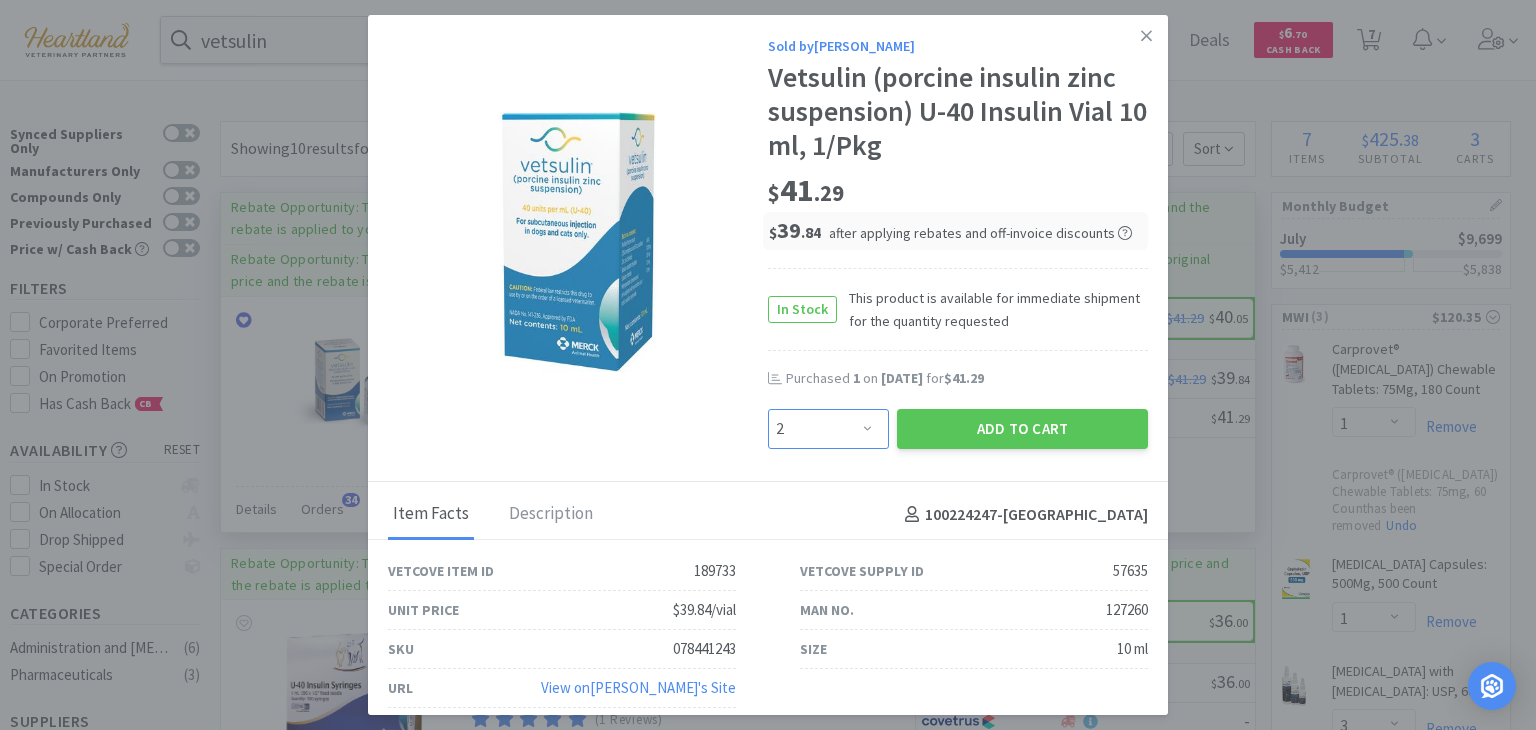 click on "Enter Quantity 1 2 3 4 5 6 7 8 9 10 11 12 13 14 15 16 17 18 19 20 Enter Quantity" at bounding box center (828, 429) 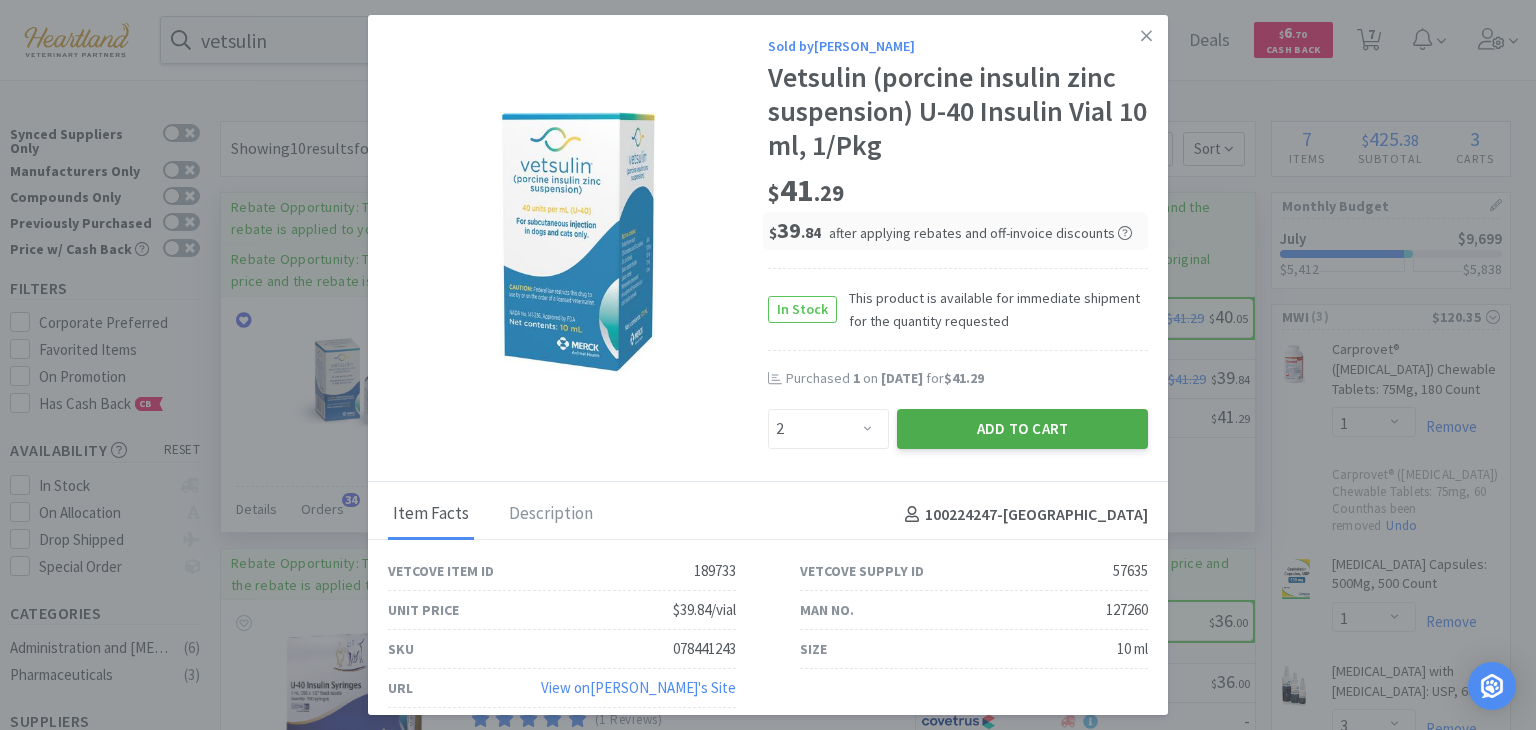 click on "Add to Cart" at bounding box center [1022, 429] 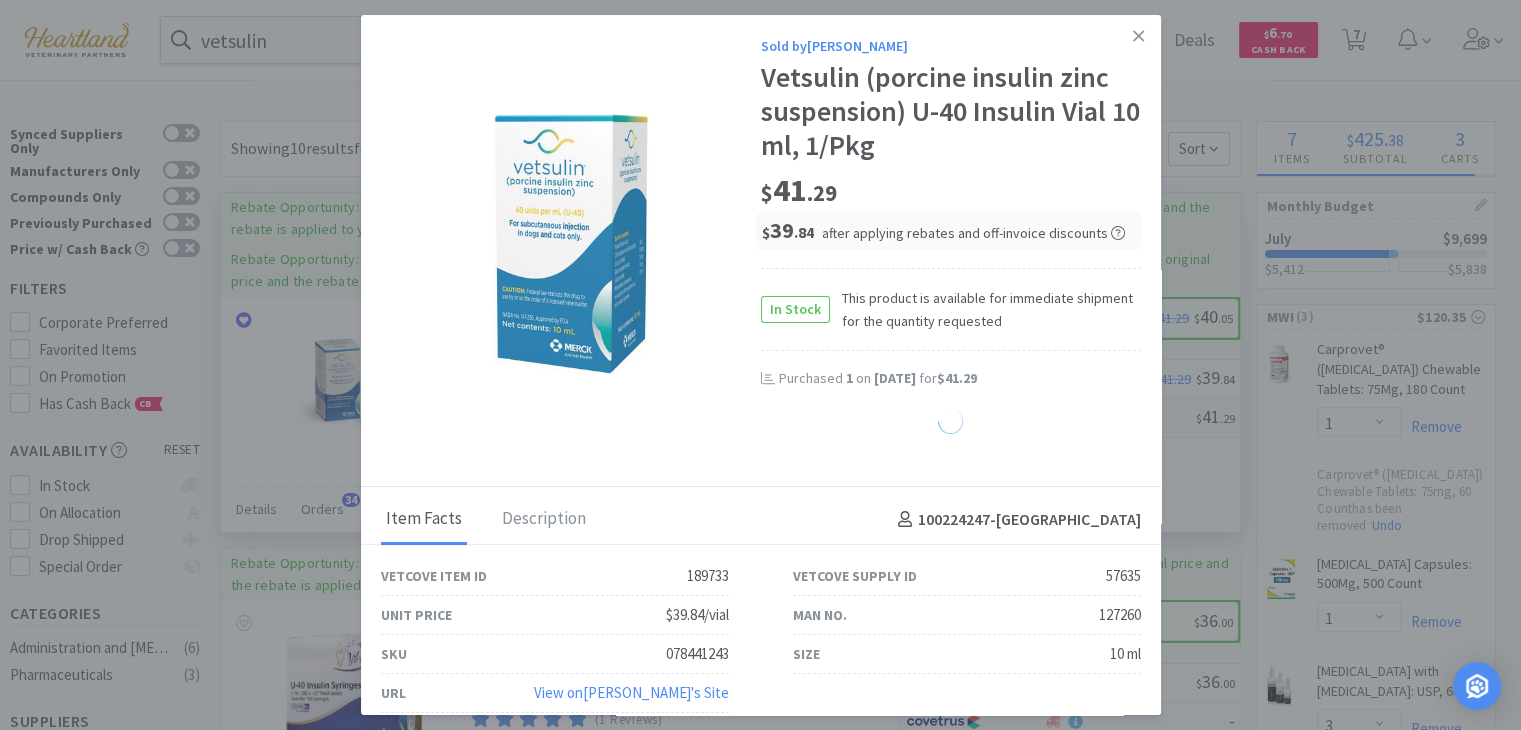 select on "2" 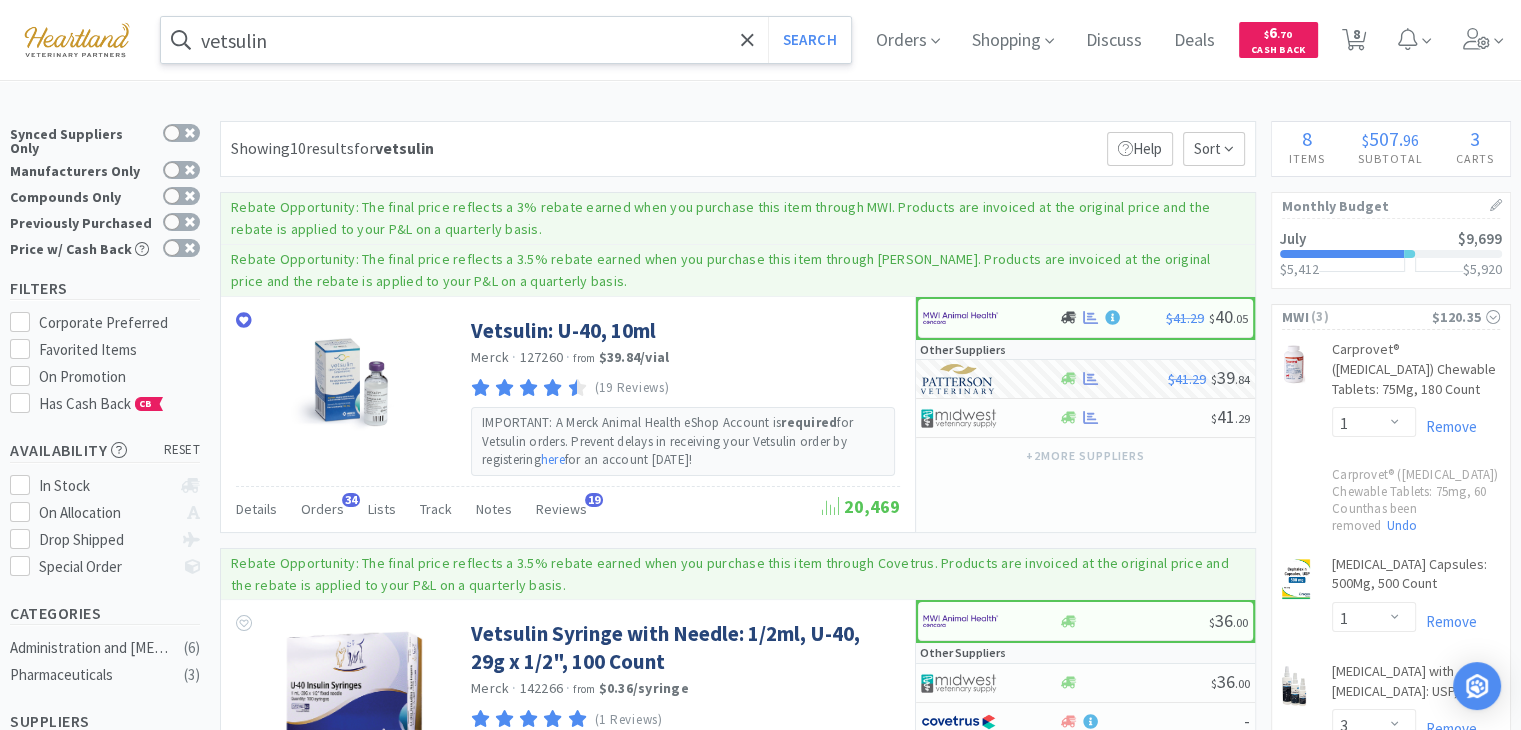 click on "vetsulin" at bounding box center [506, 40] 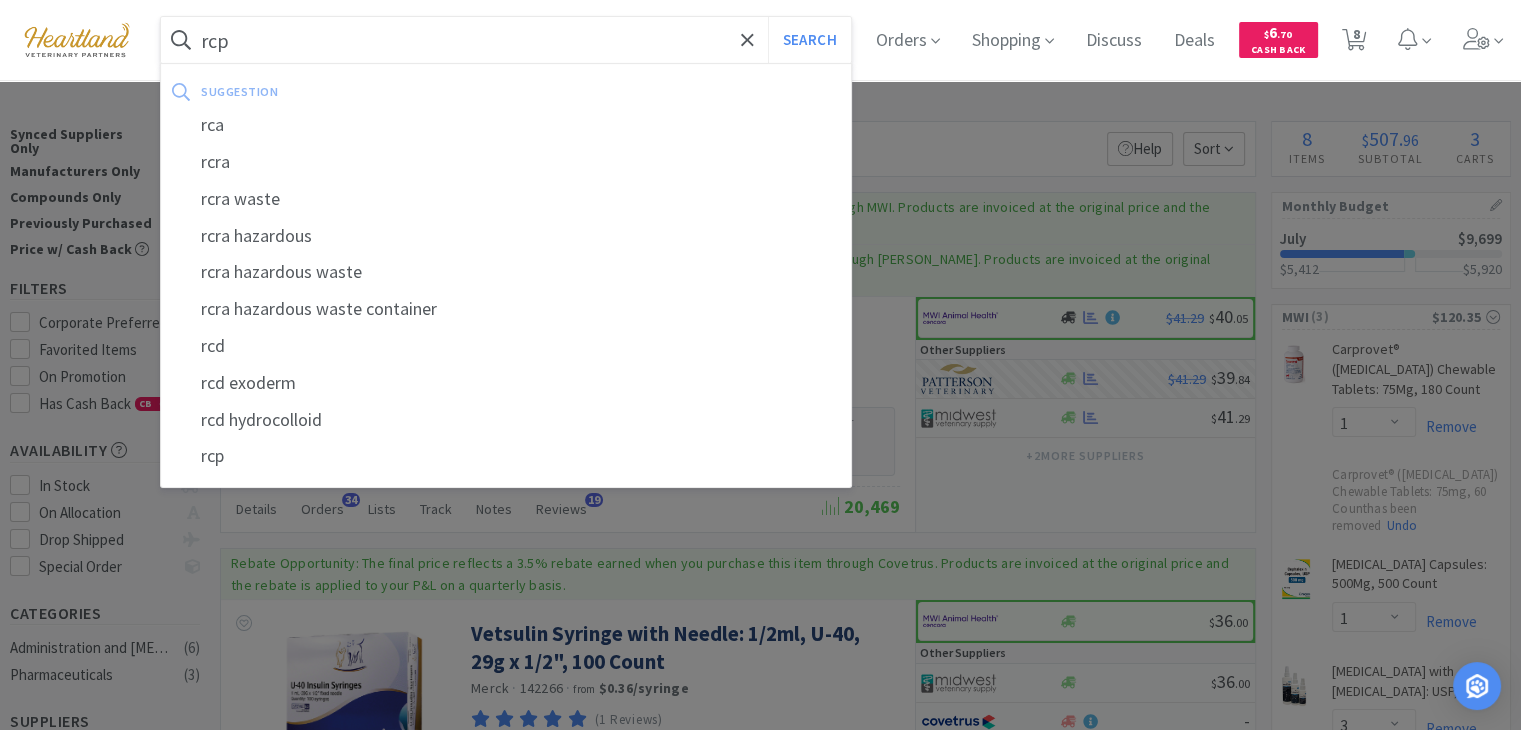 type on "rcp" 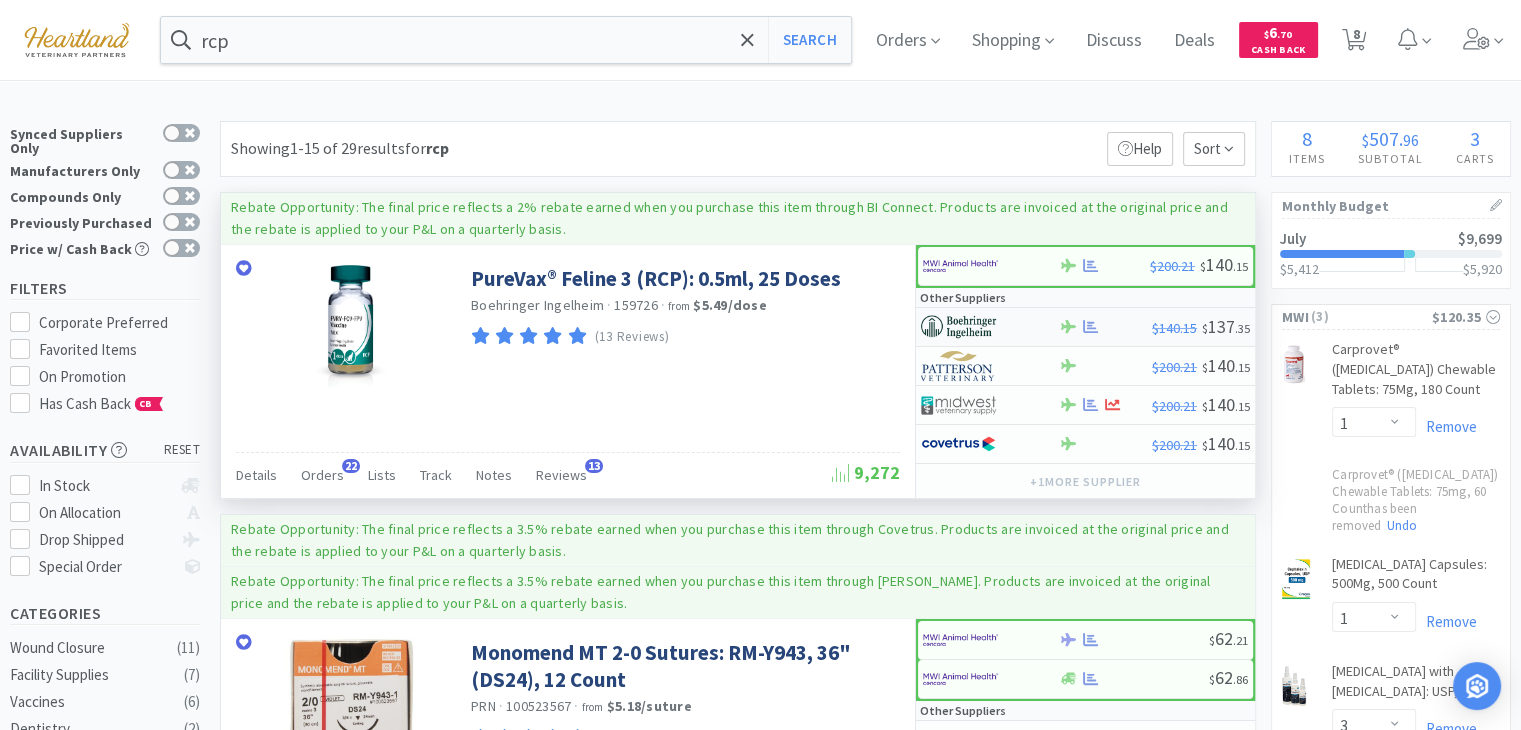 click at bounding box center (958, 327) 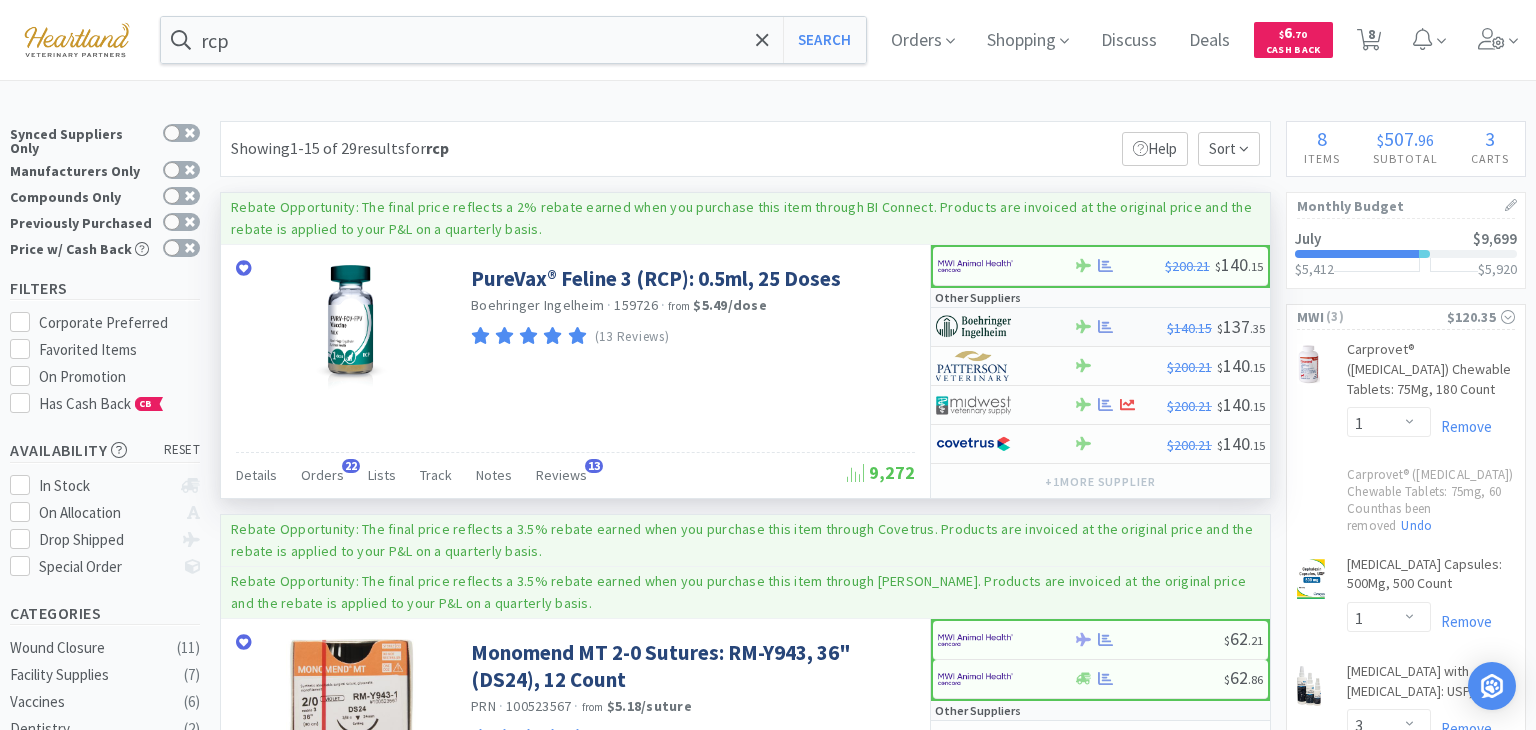 select on "1" 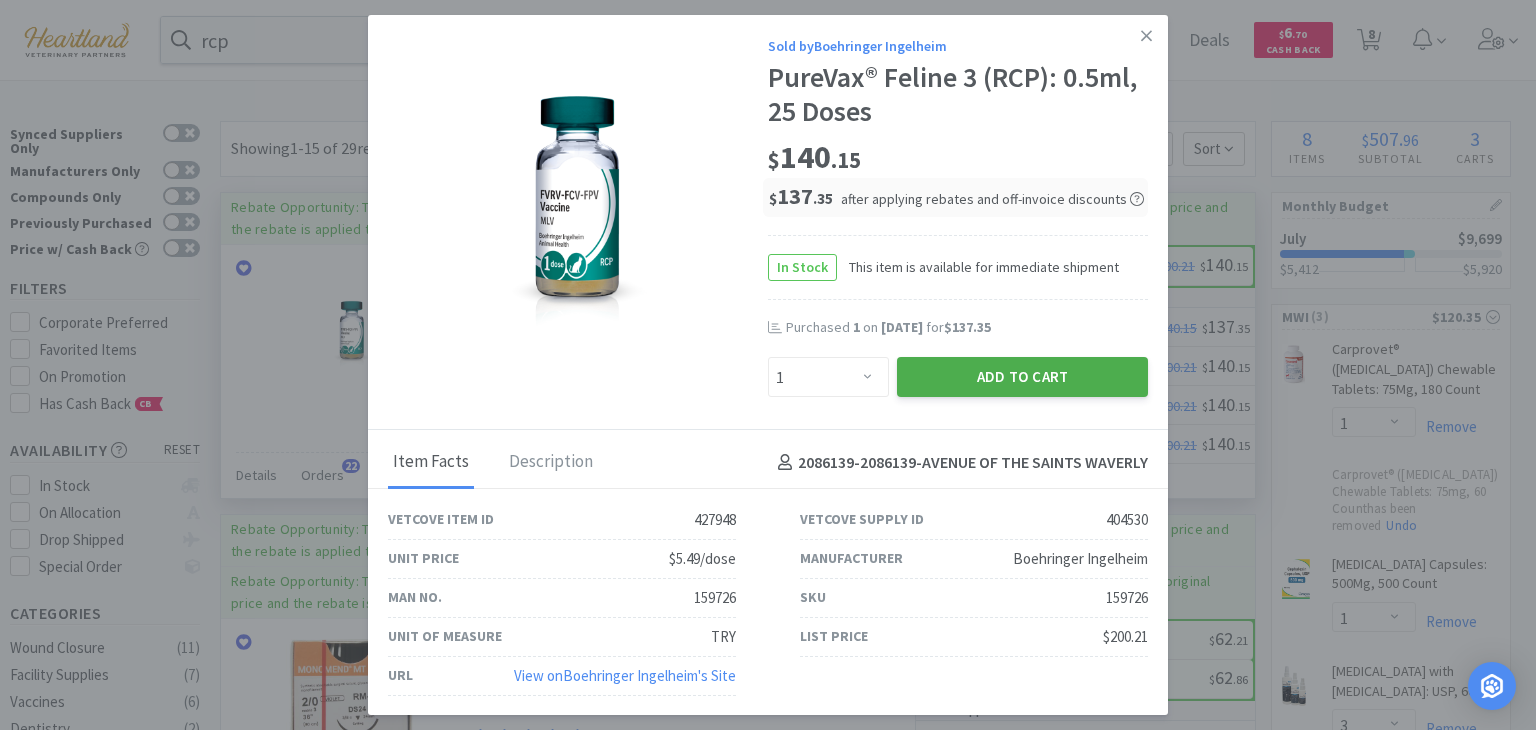 click on "Add to Cart" at bounding box center (1022, 377) 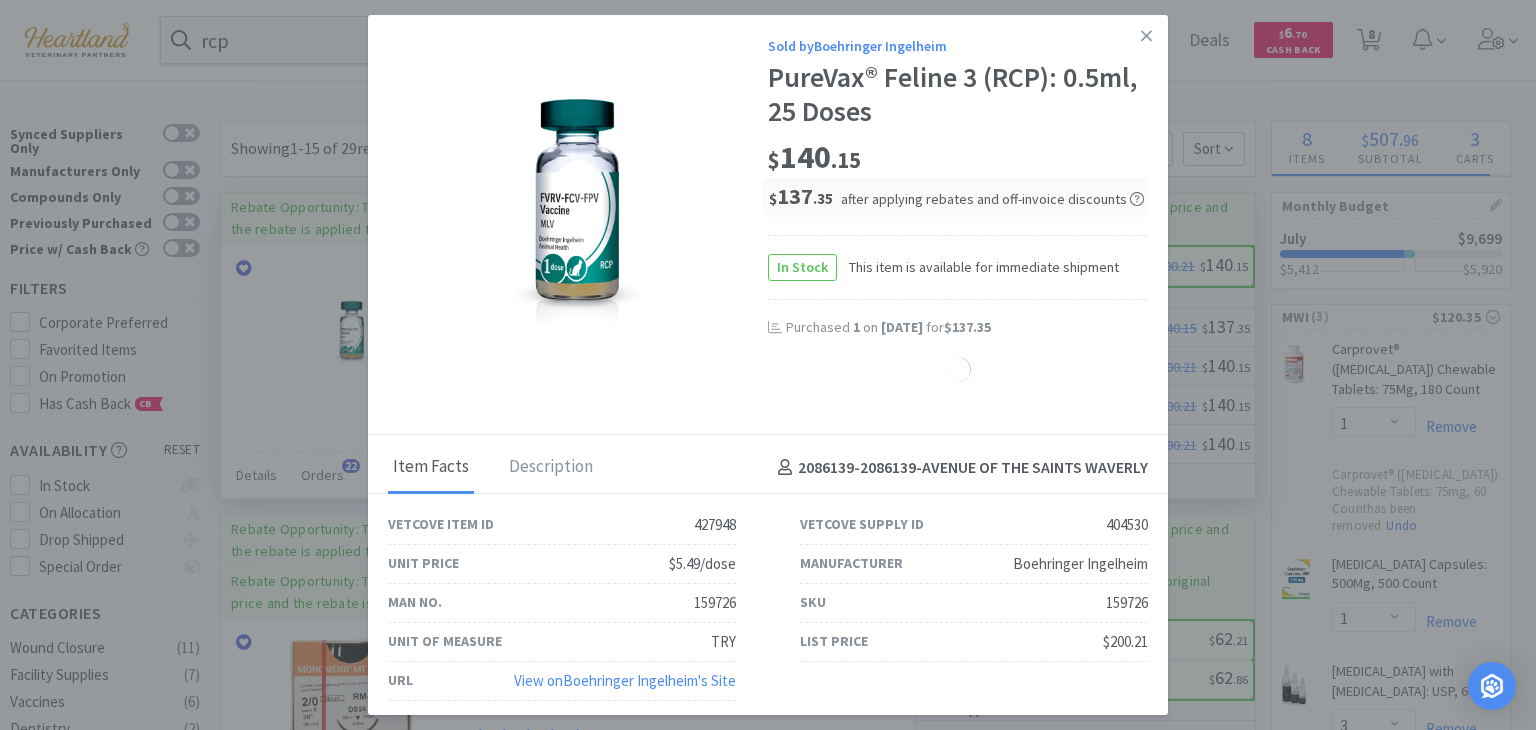 select on "1" 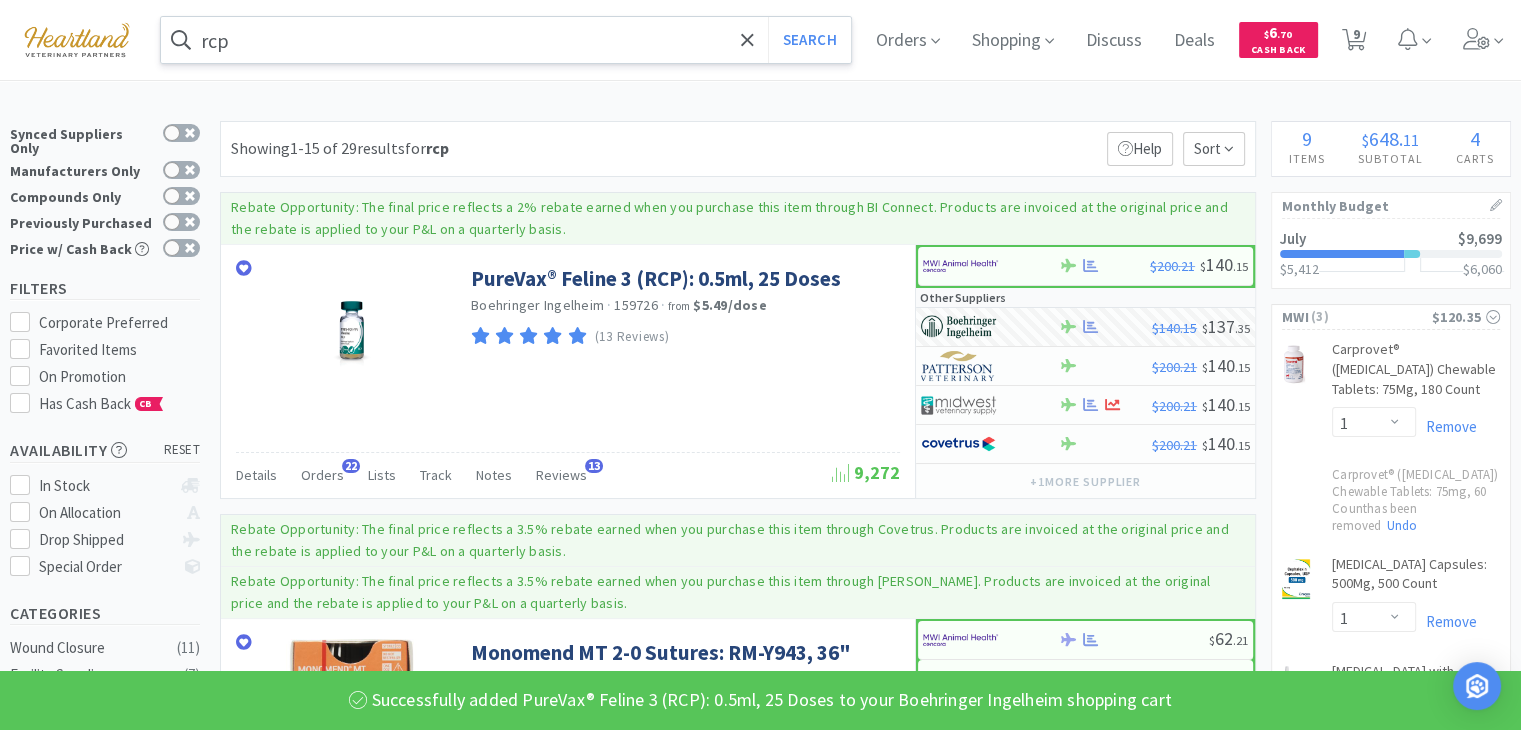 click on "rcp" at bounding box center (506, 40) 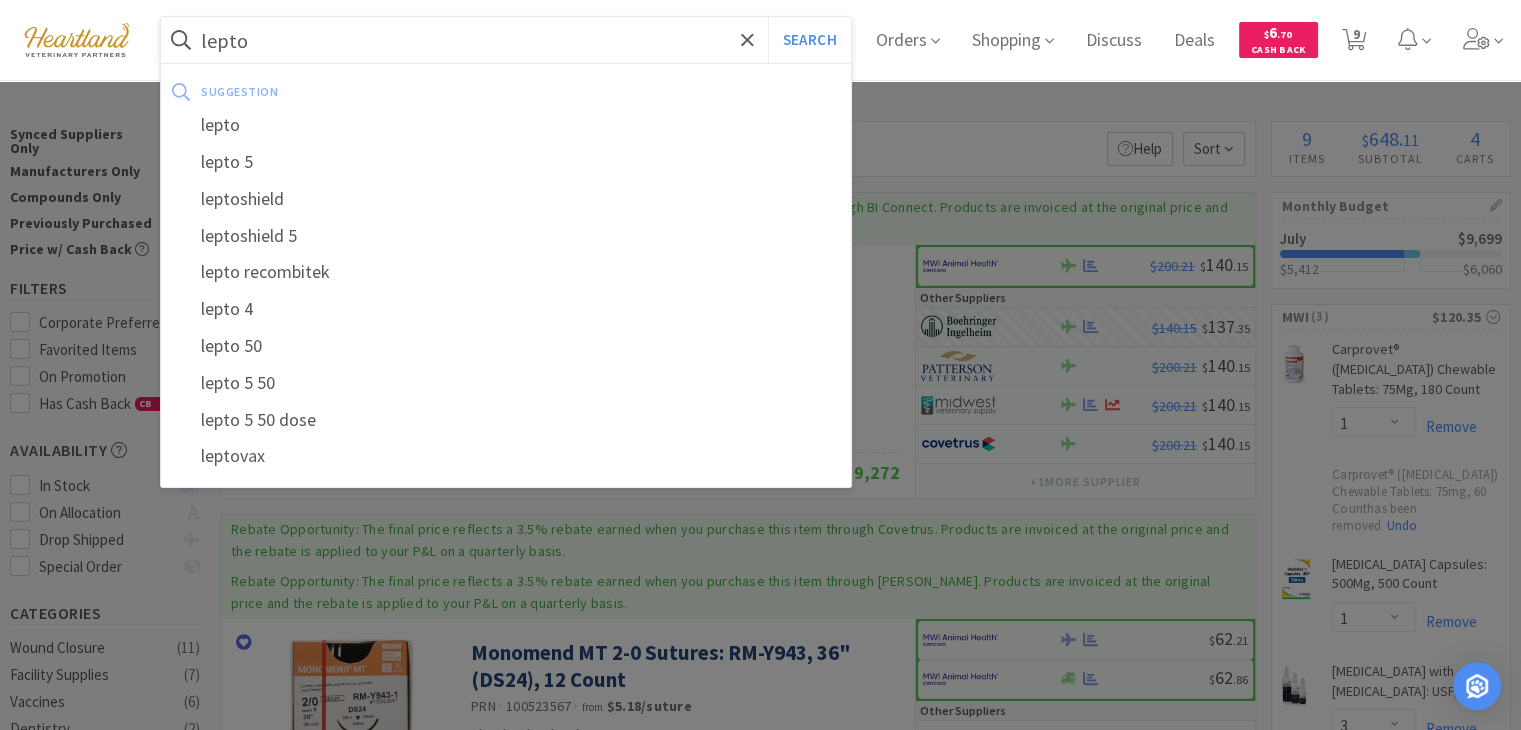 type on "lepto" 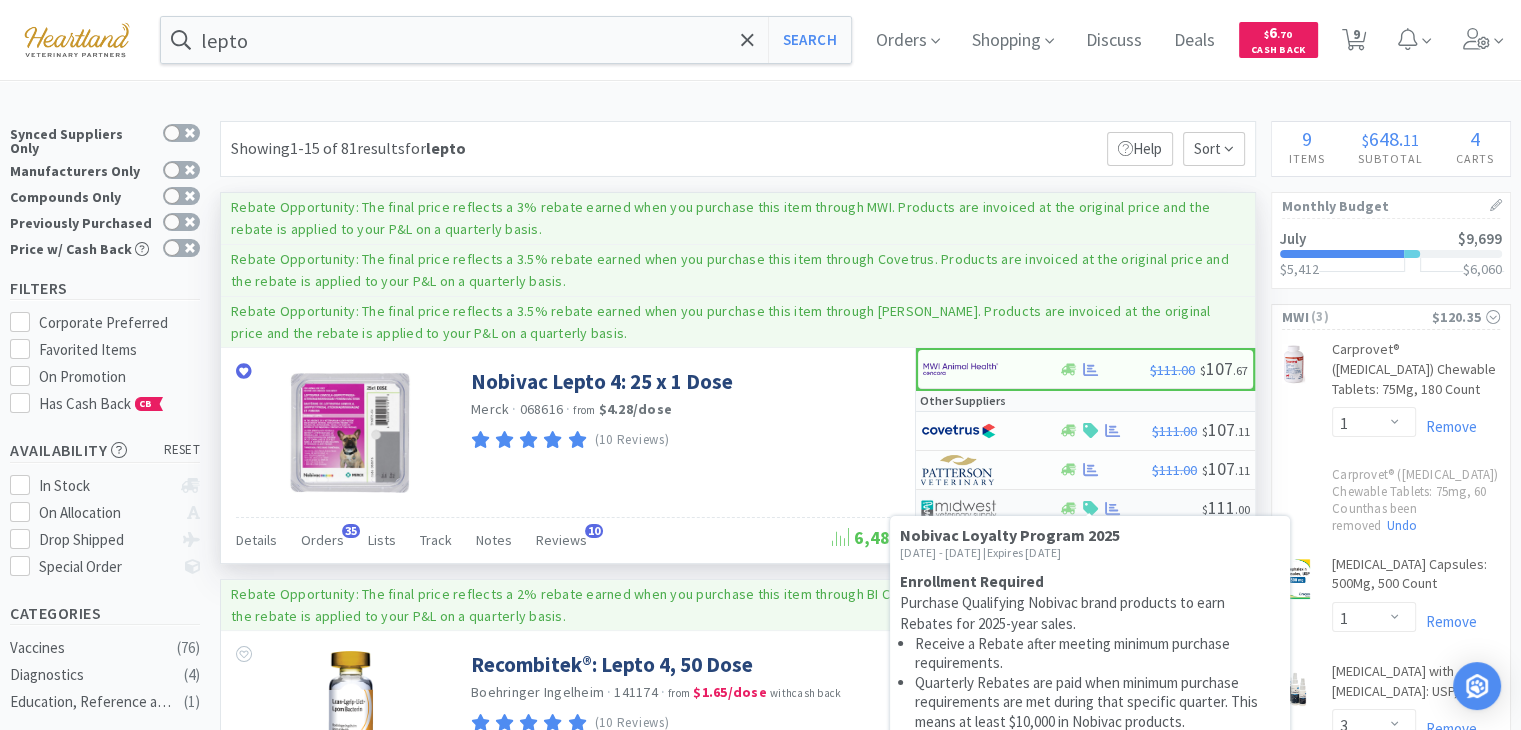 click 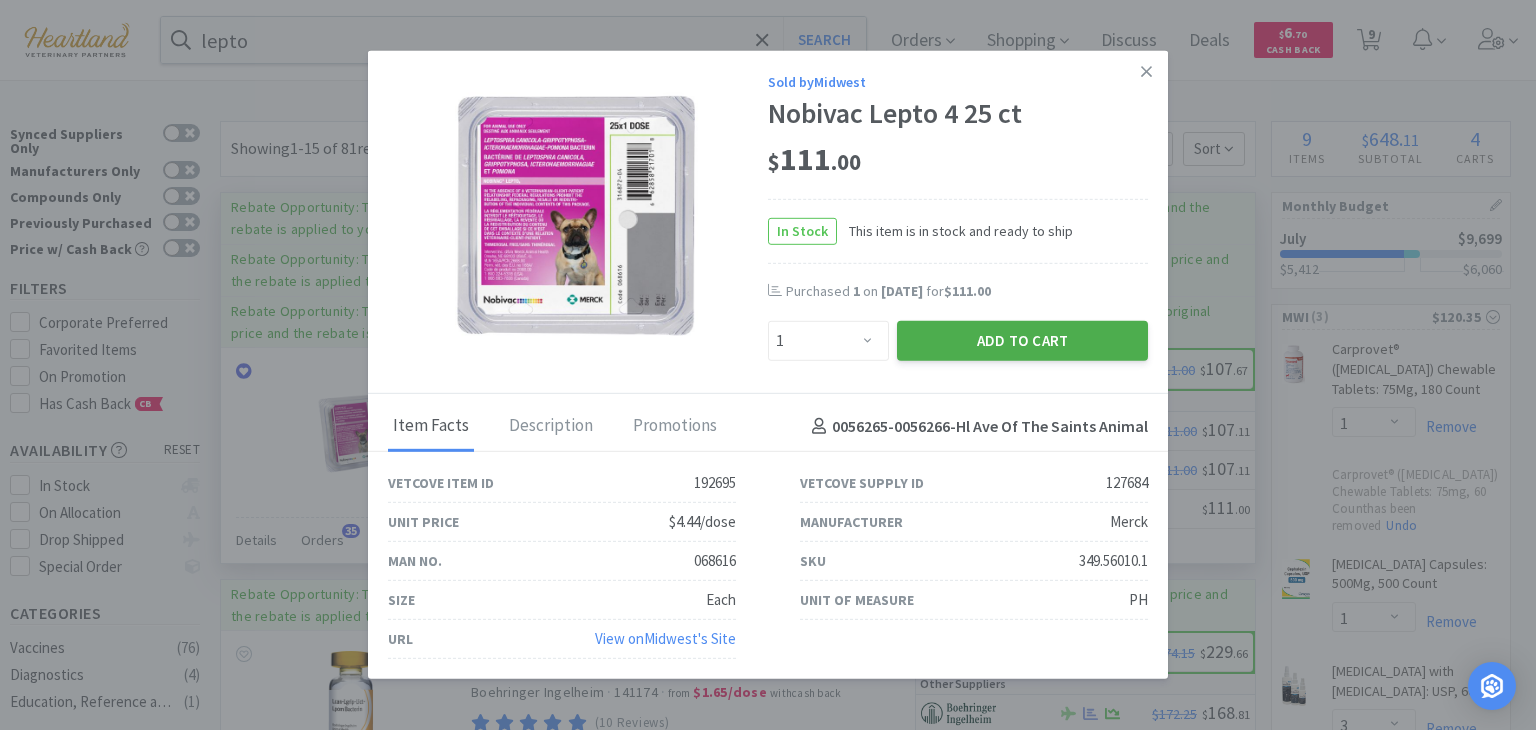 click on "Add to Cart" at bounding box center [1022, 341] 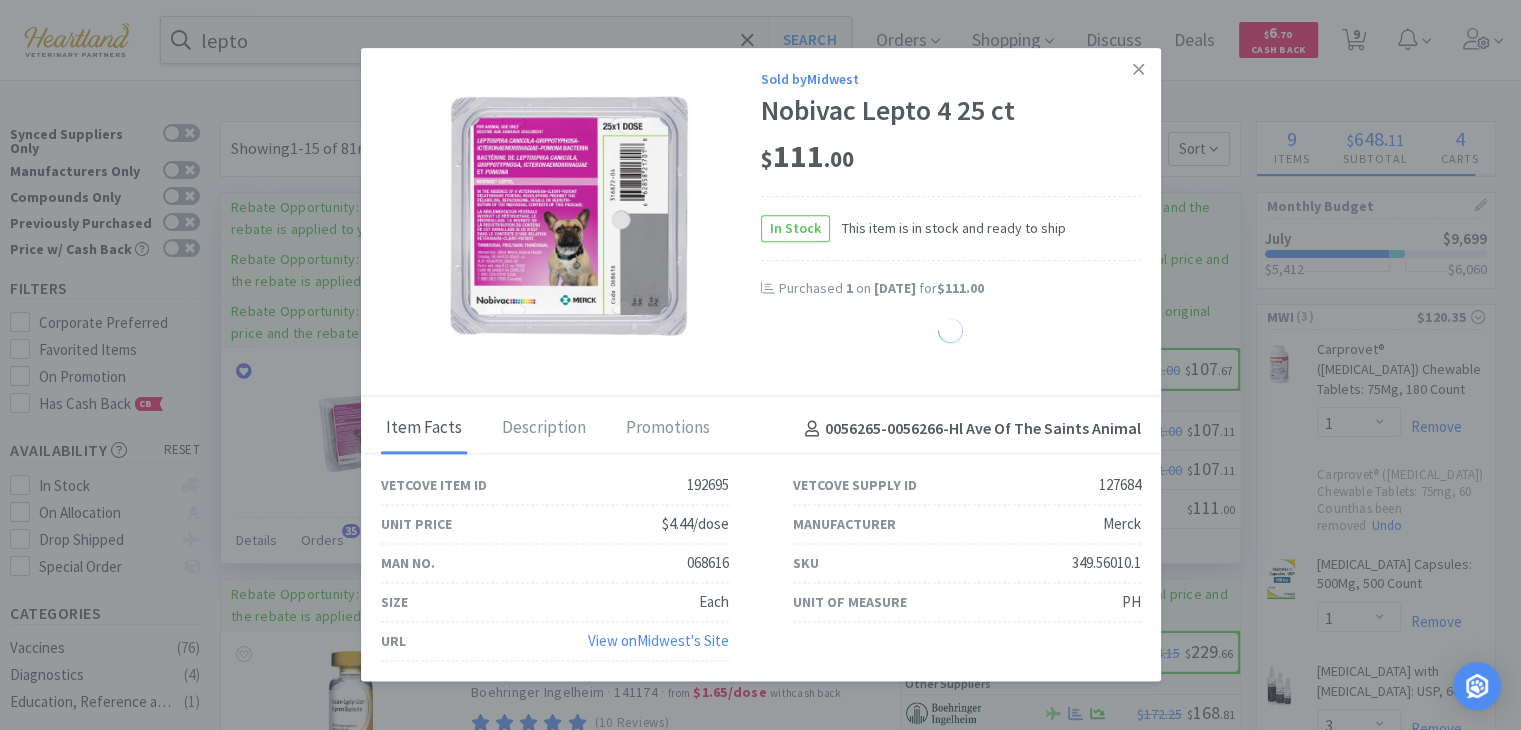 select on "1" 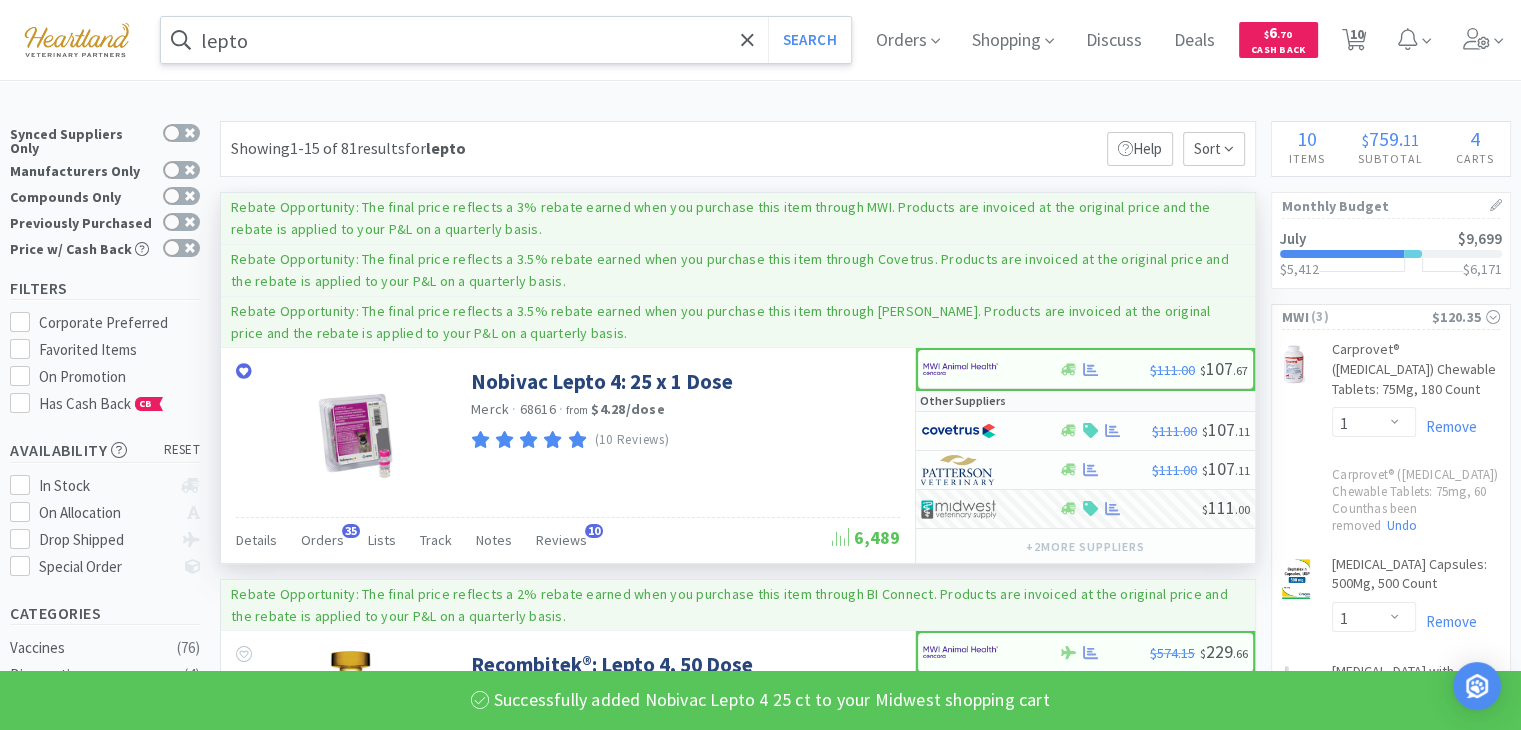click on "lepto" at bounding box center [506, 40] 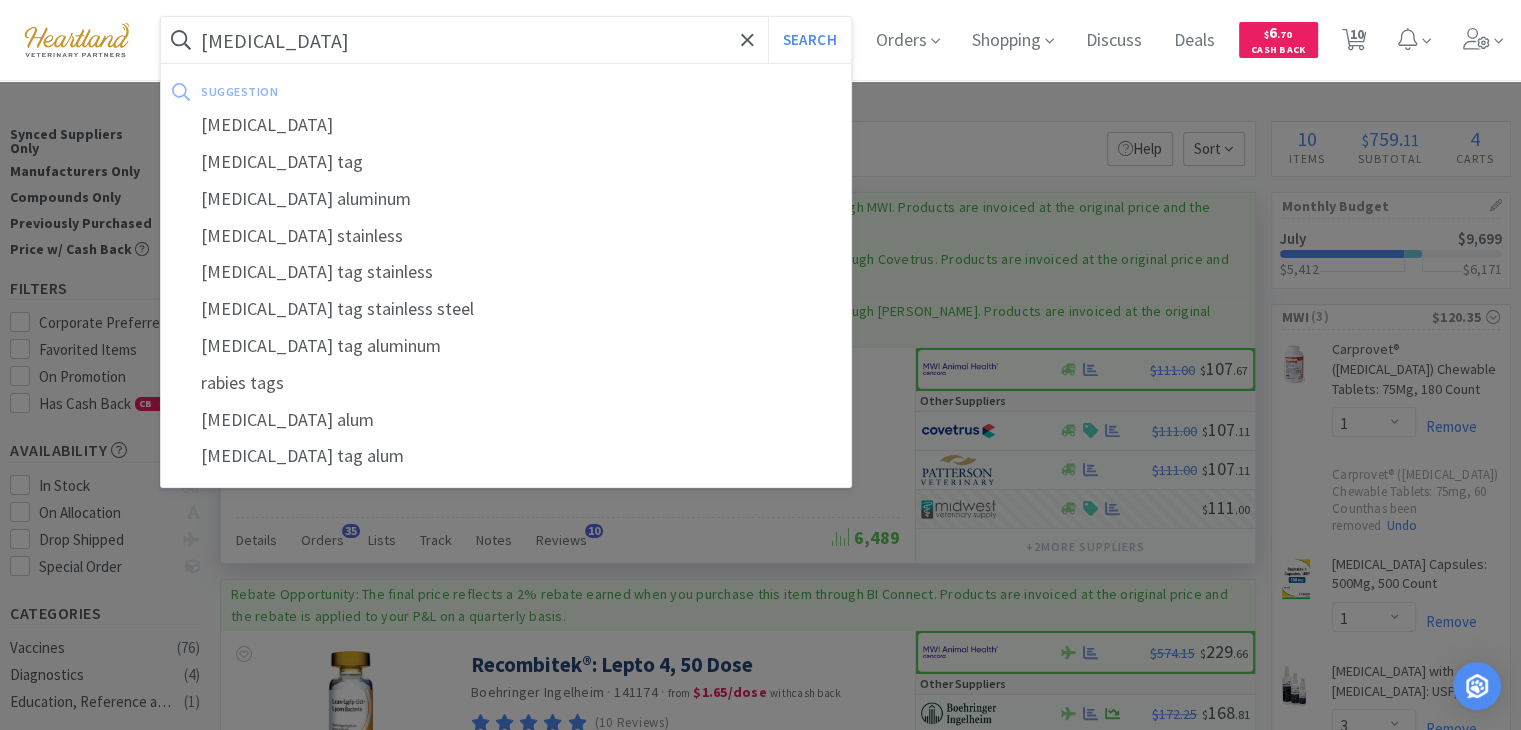 type on "[MEDICAL_DATA]" 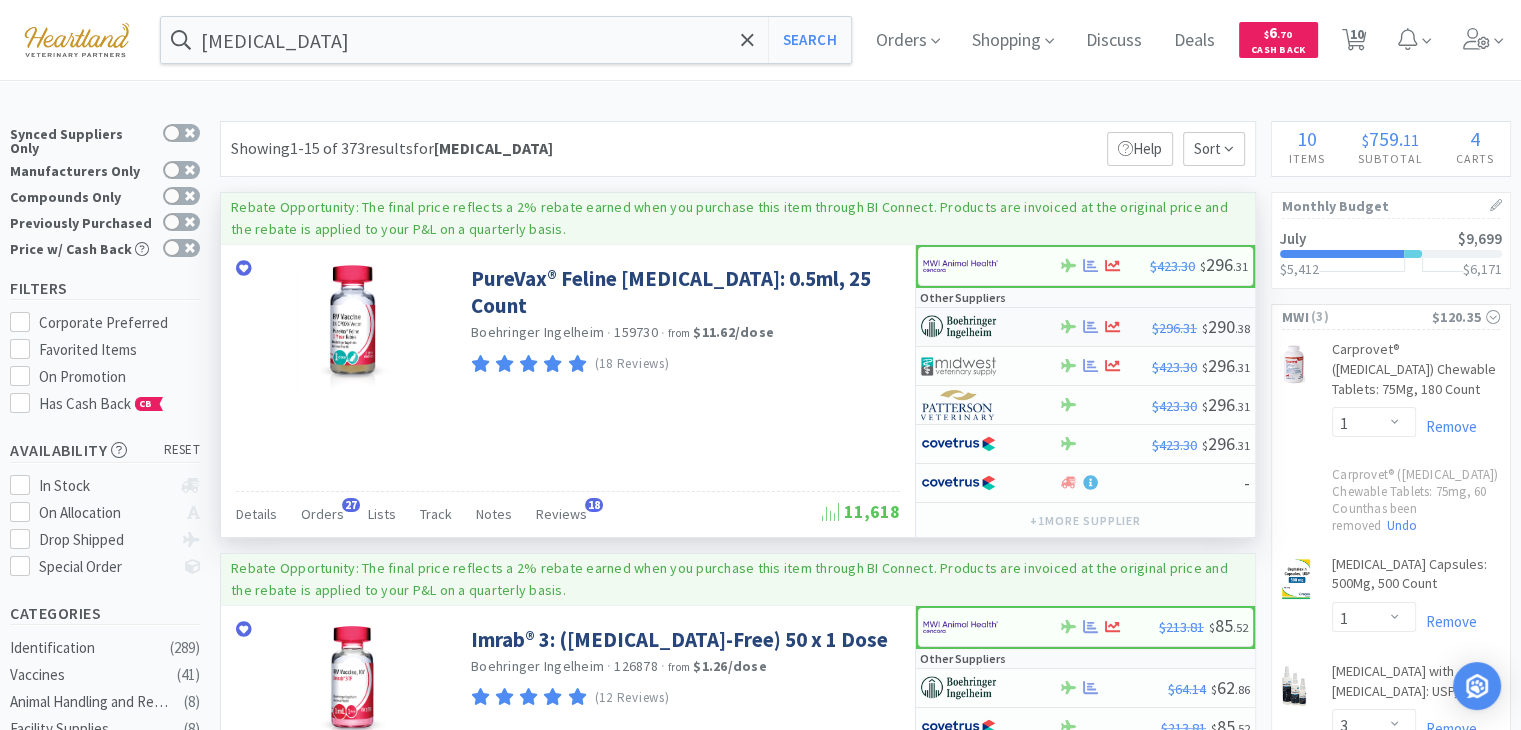 click at bounding box center (958, 327) 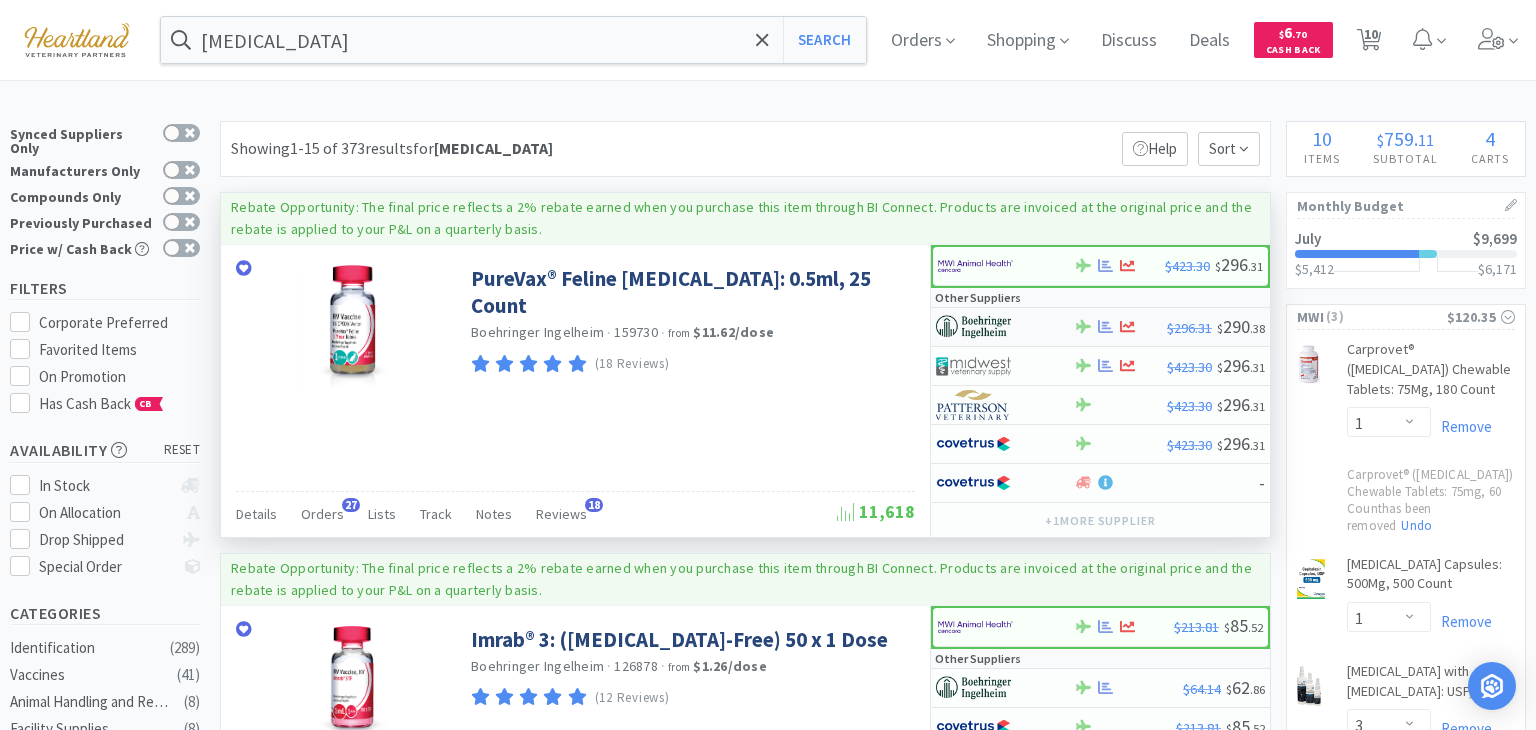 select on "1" 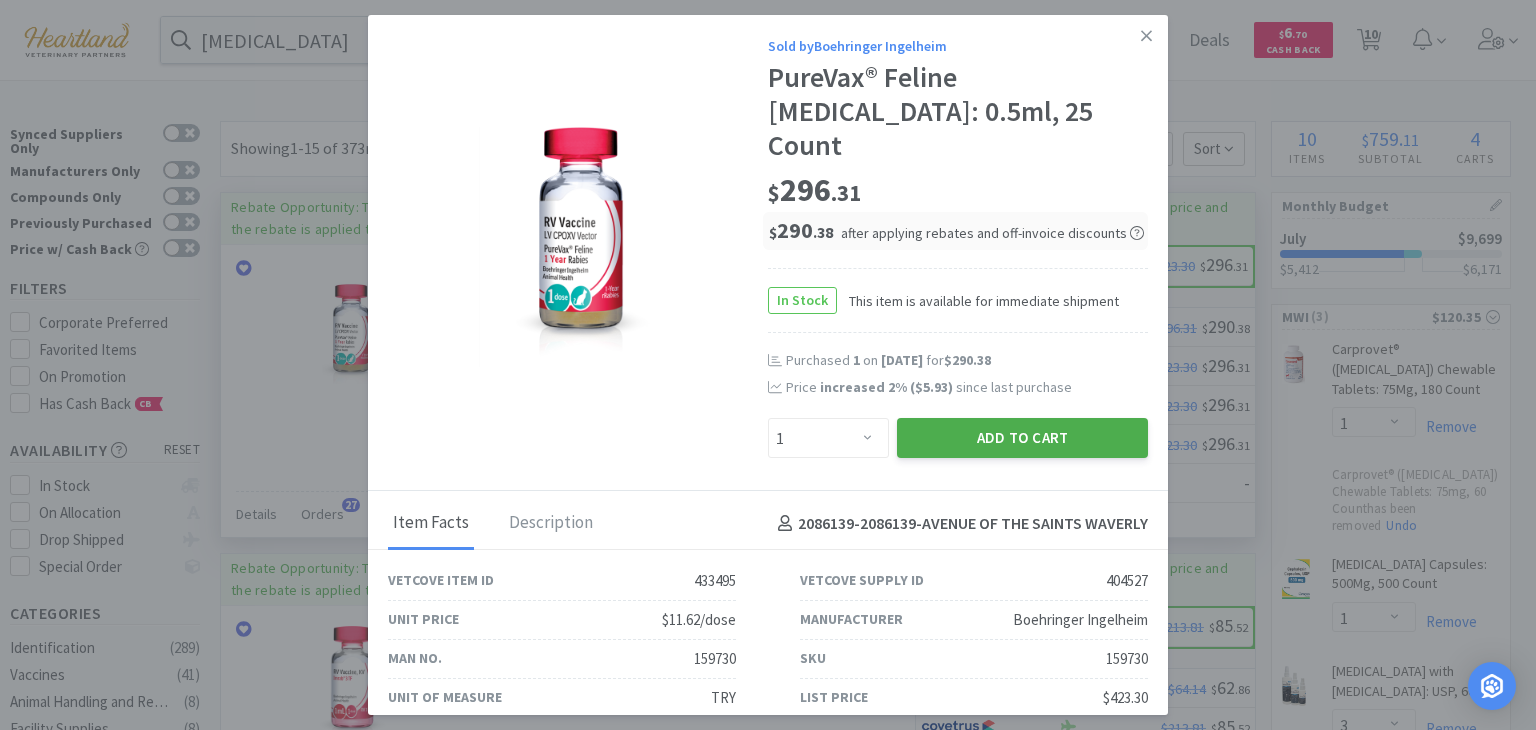 click on "Add to Cart" at bounding box center [1022, 438] 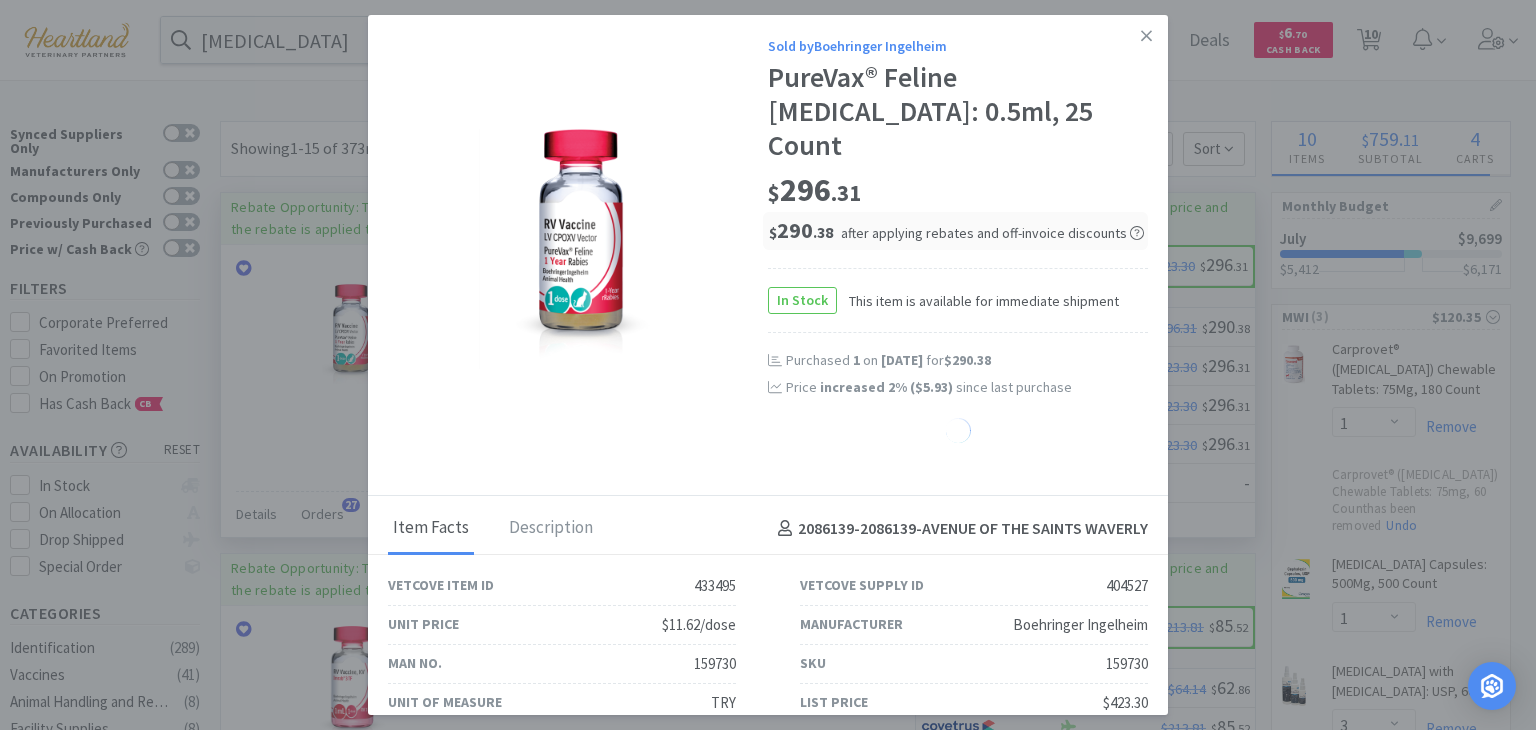 select on "1" 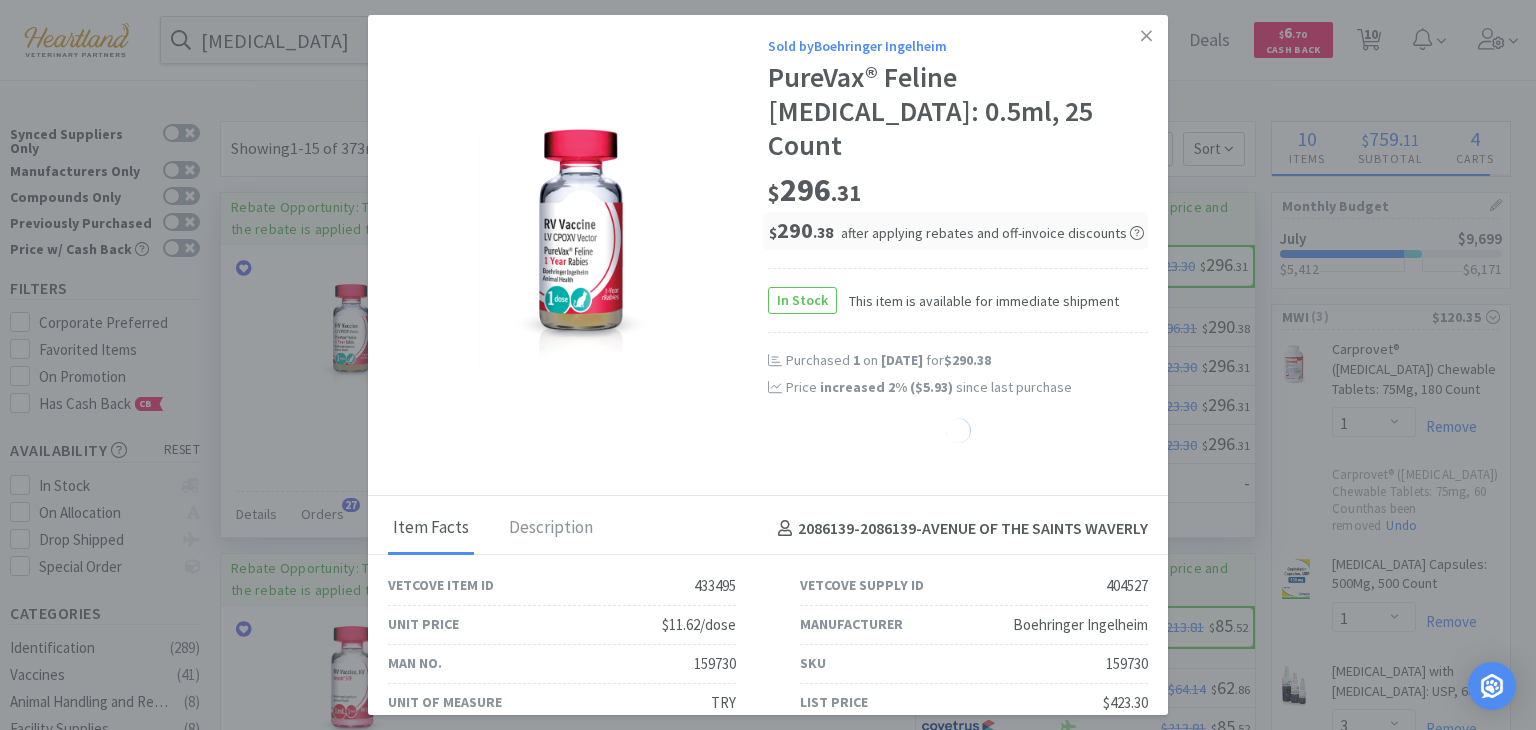 select on "1" 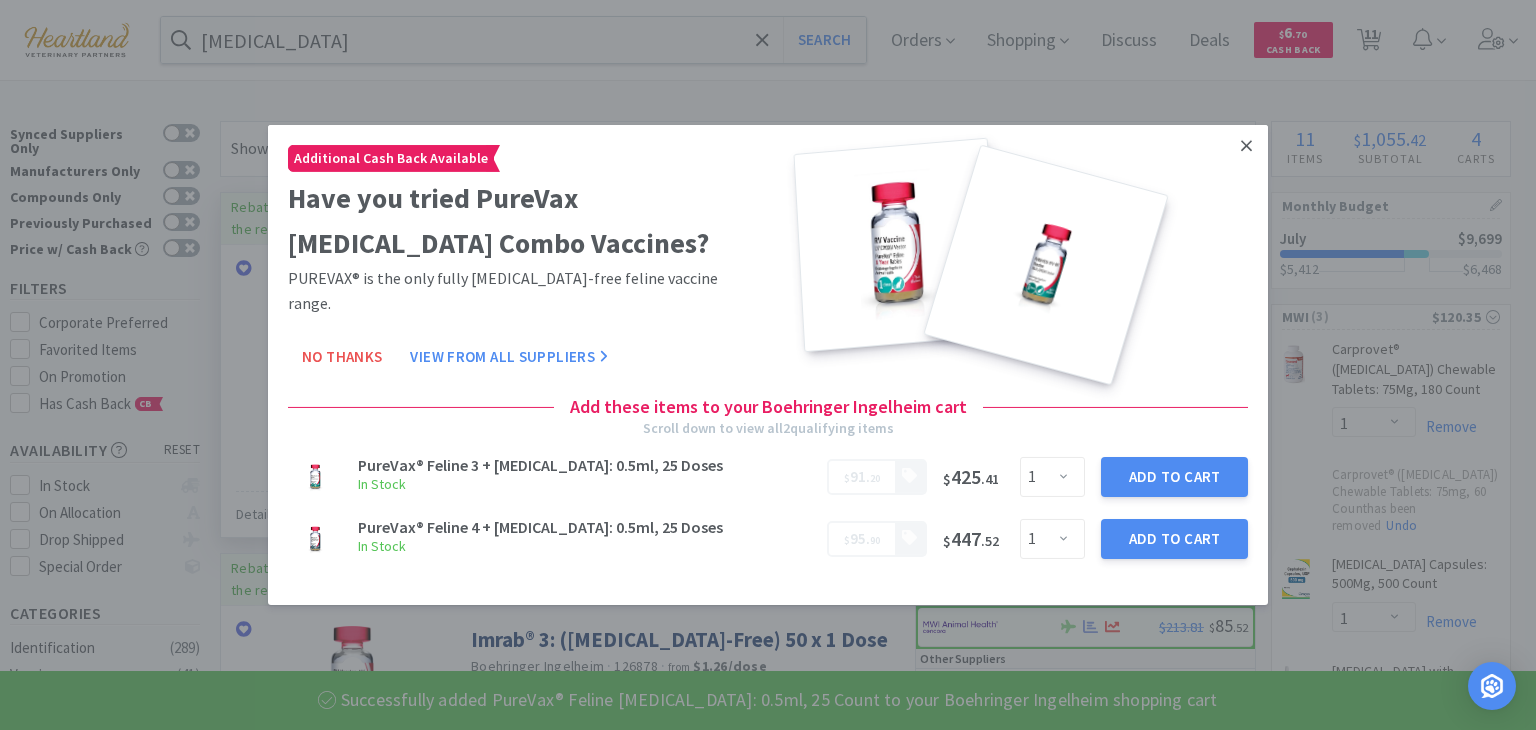 click 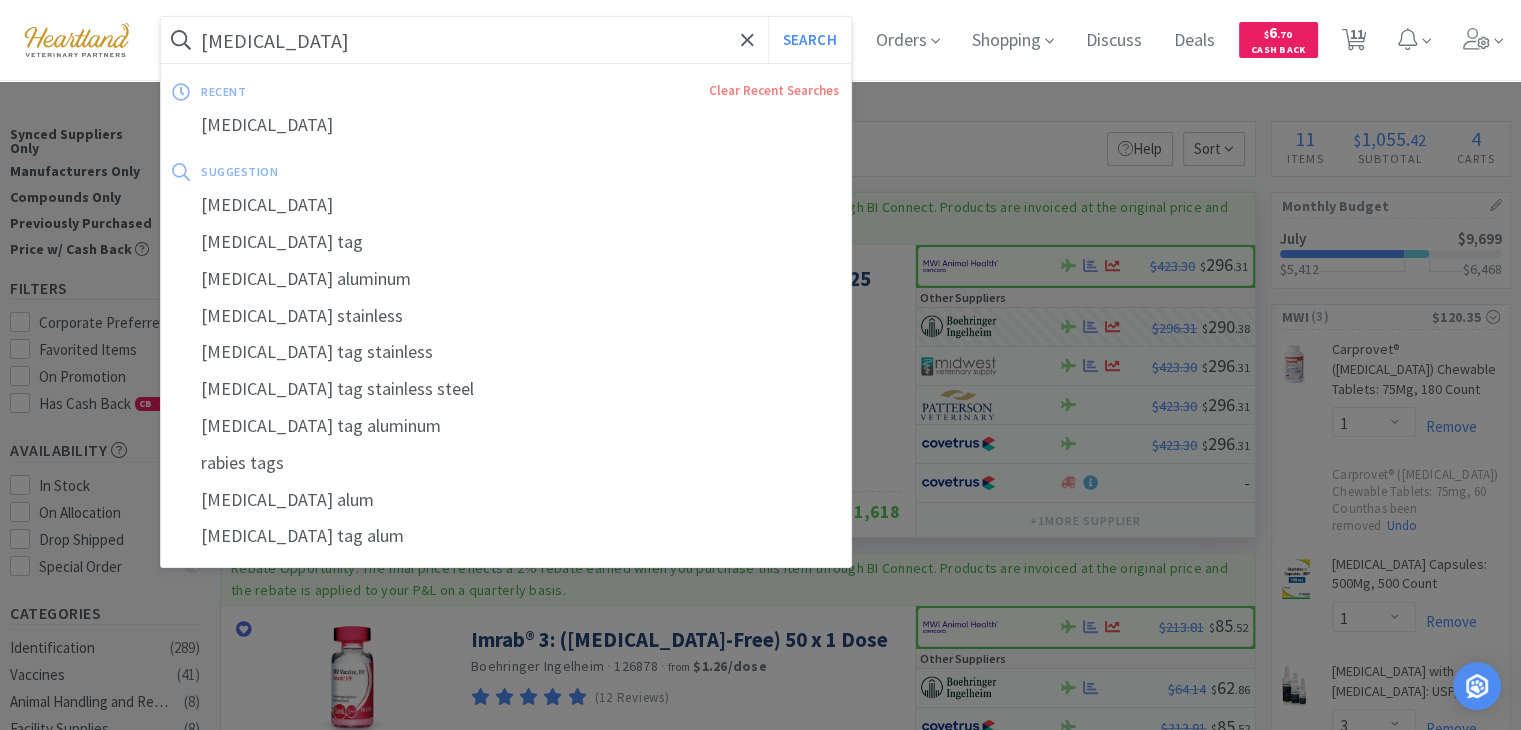 click on "[MEDICAL_DATA]" at bounding box center (506, 40) 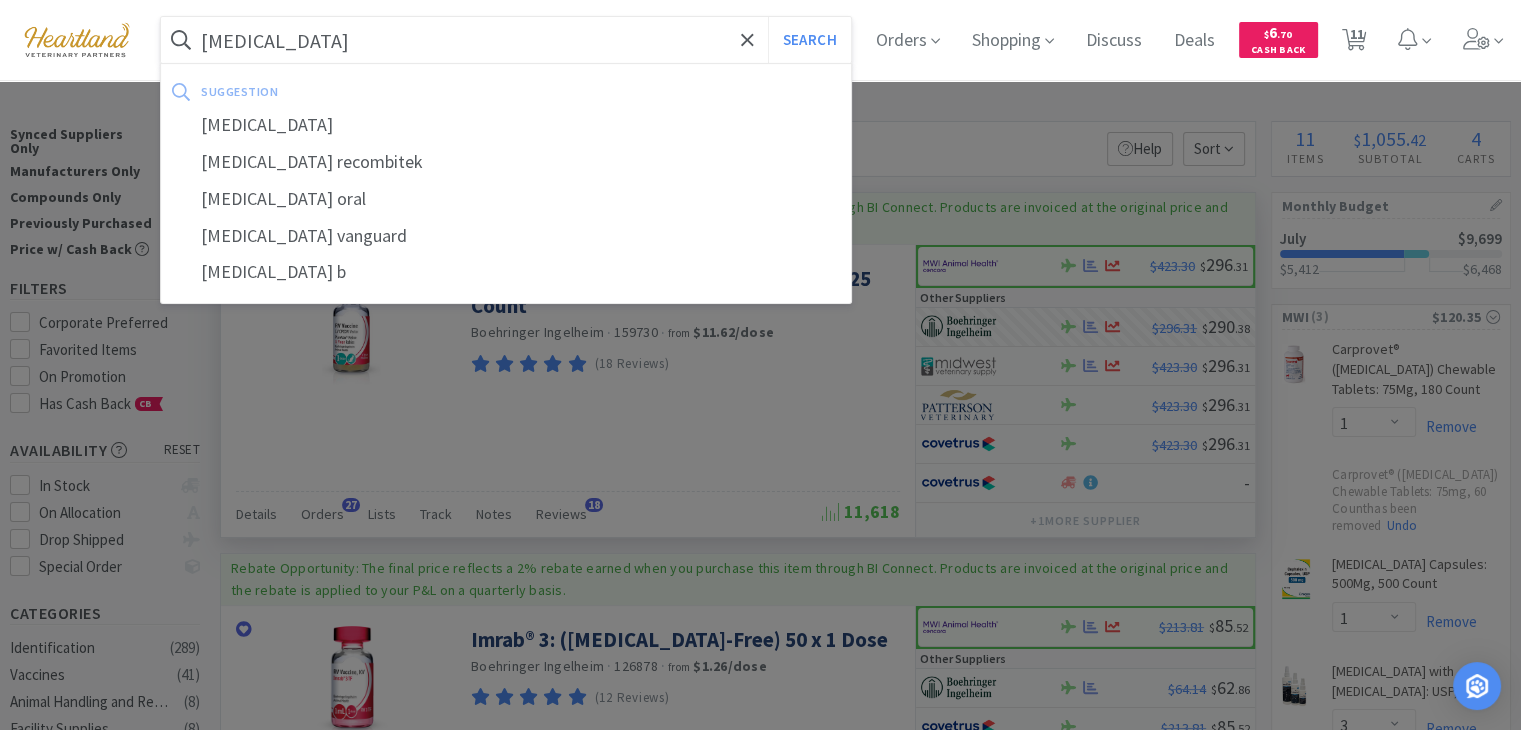 type on "[MEDICAL_DATA]" 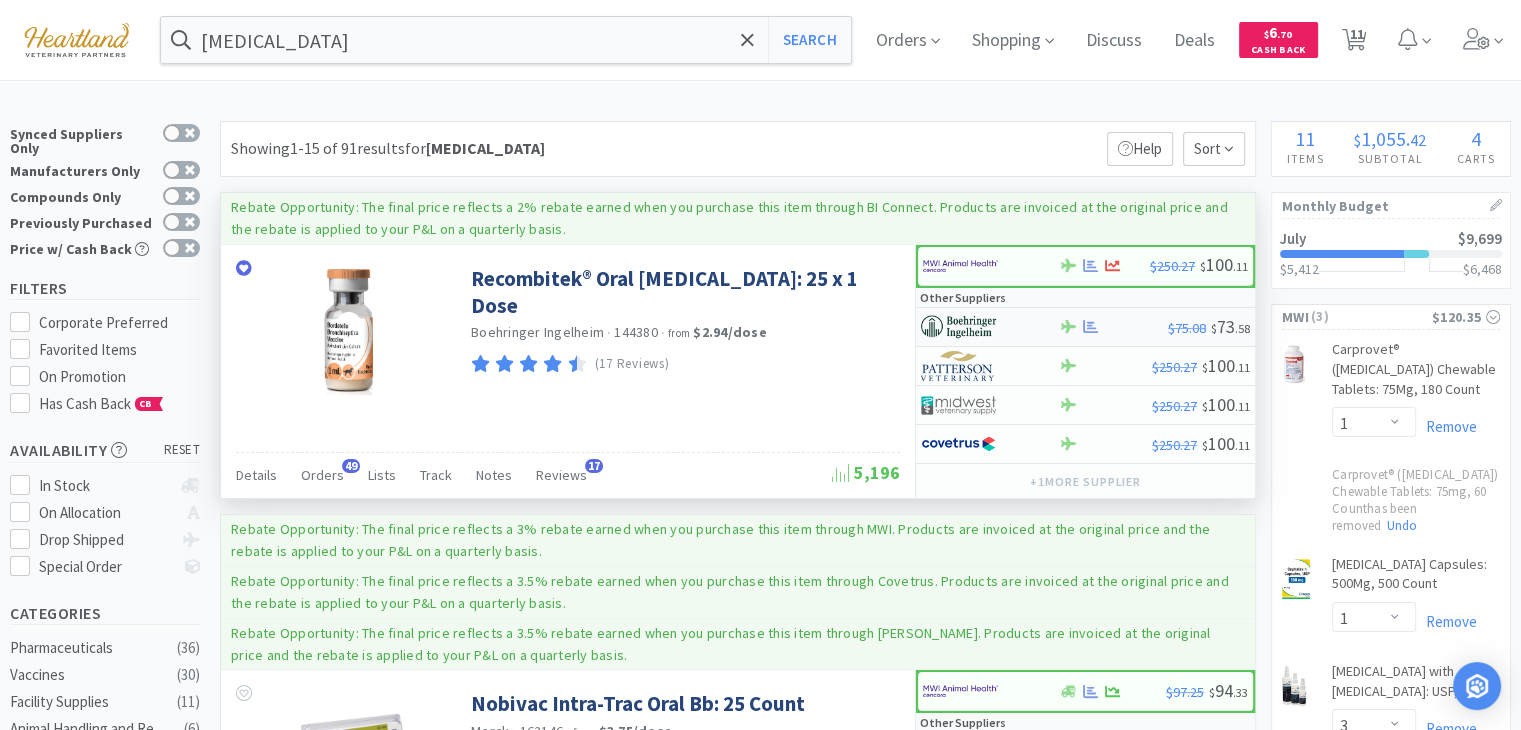 click at bounding box center (958, 327) 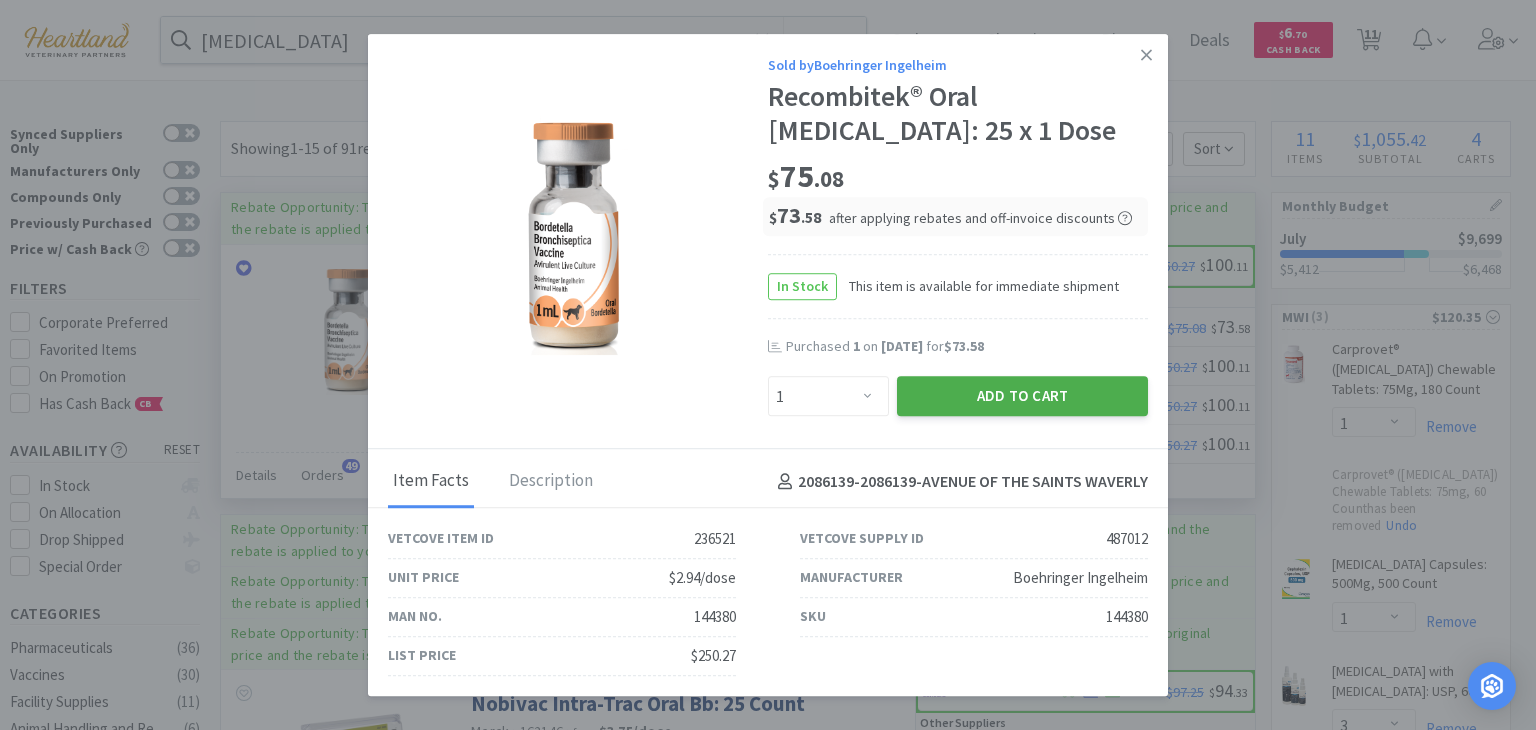 click on "Add to Cart" at bounding box center (1022, 397) 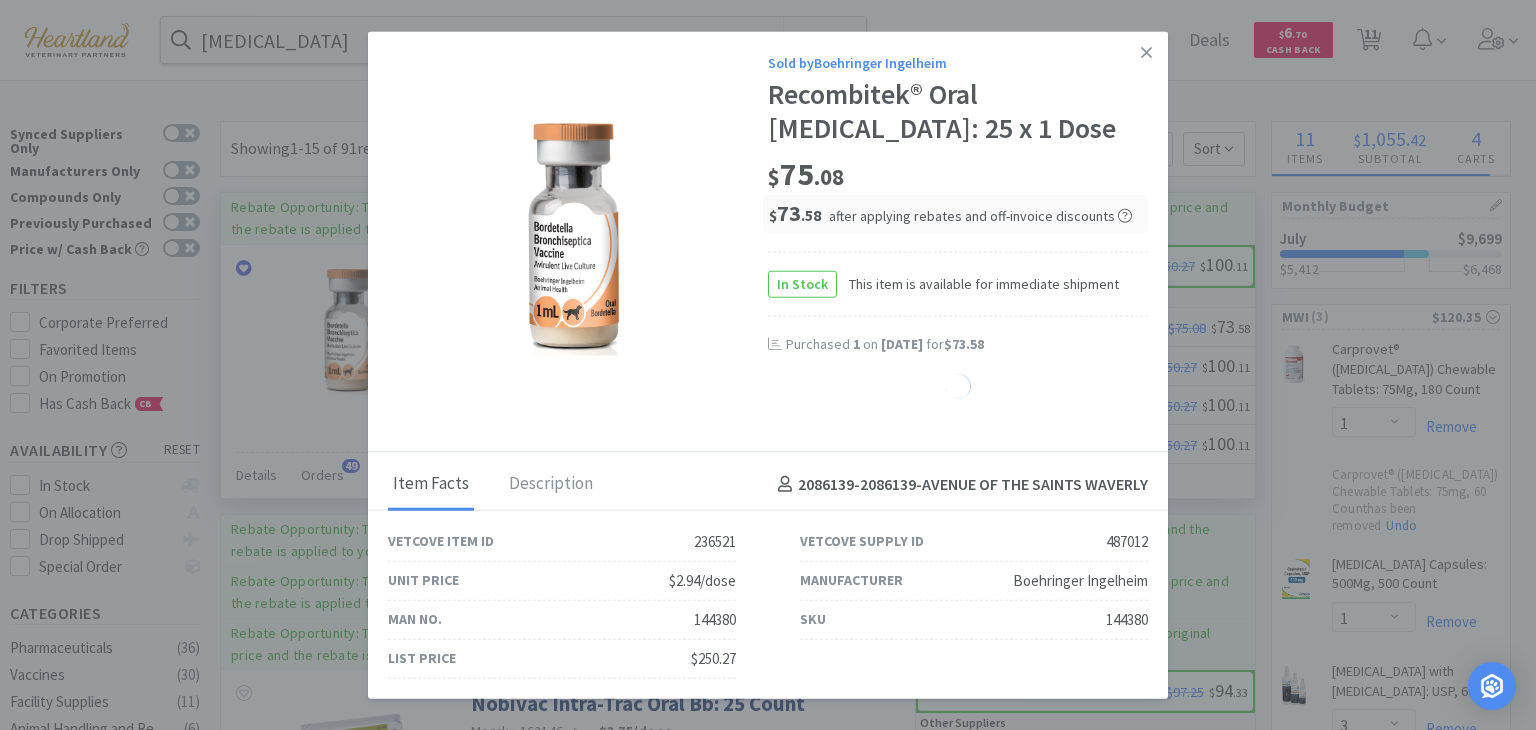 select on "1" 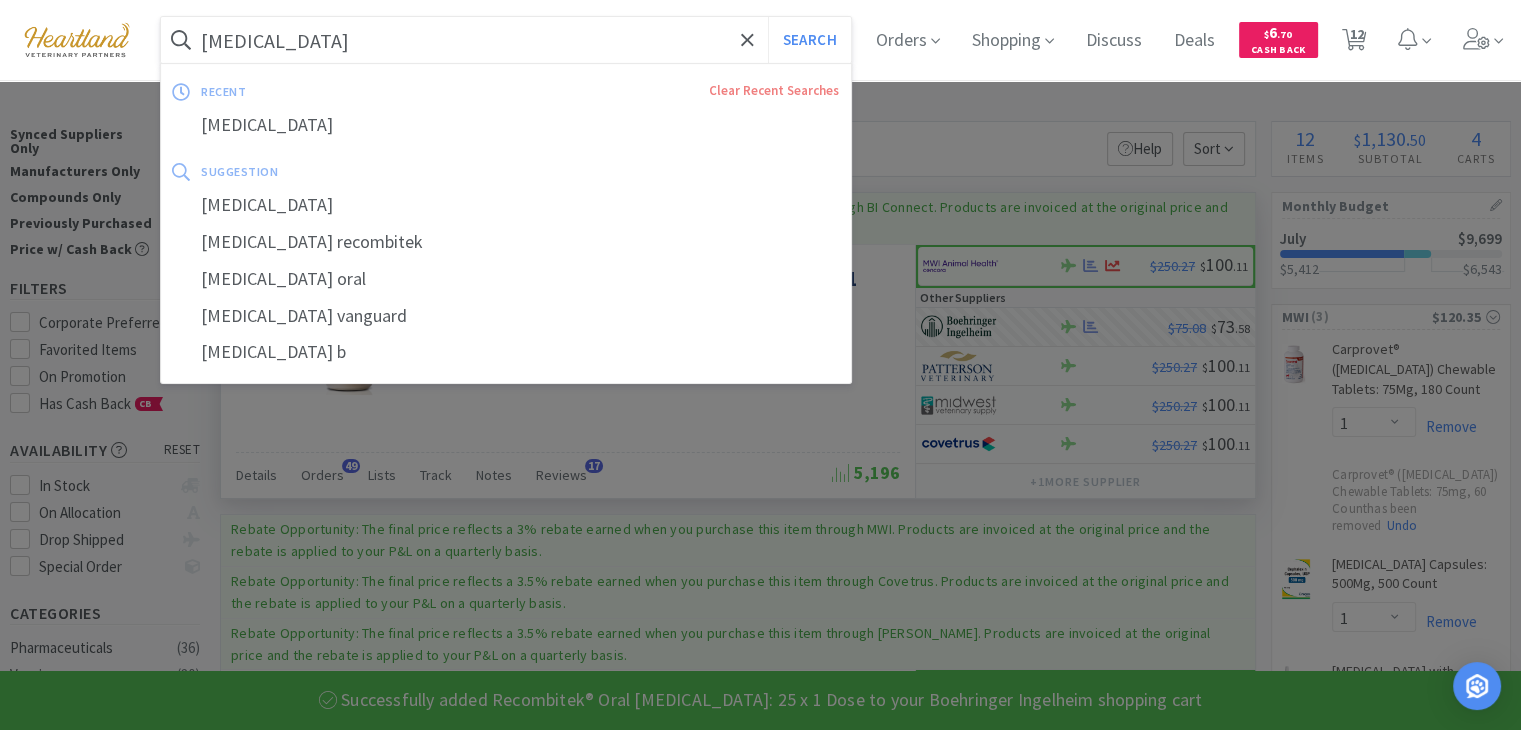 click on "[MEDICAL_DATA]" at bounding box center (506, 40) 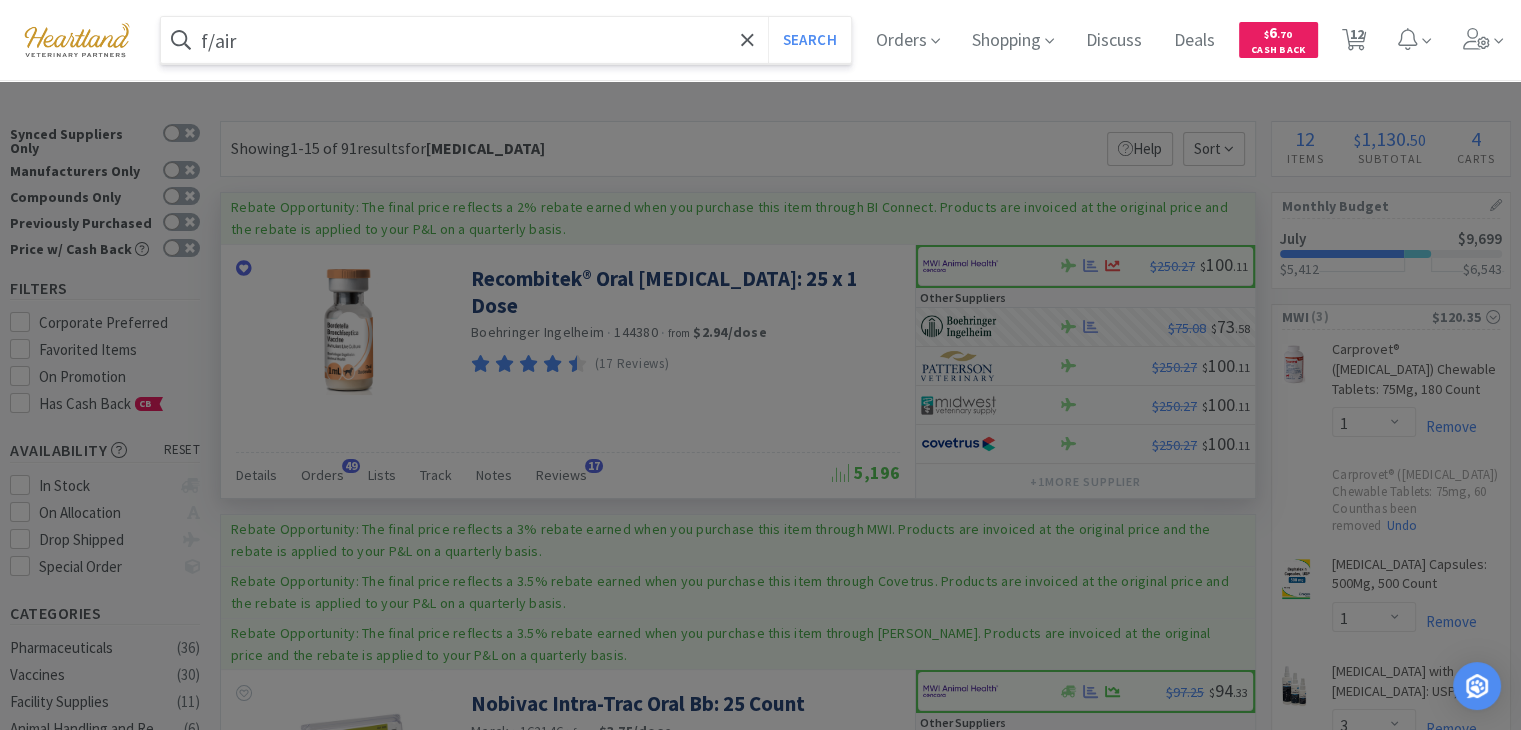 type on "f/air" 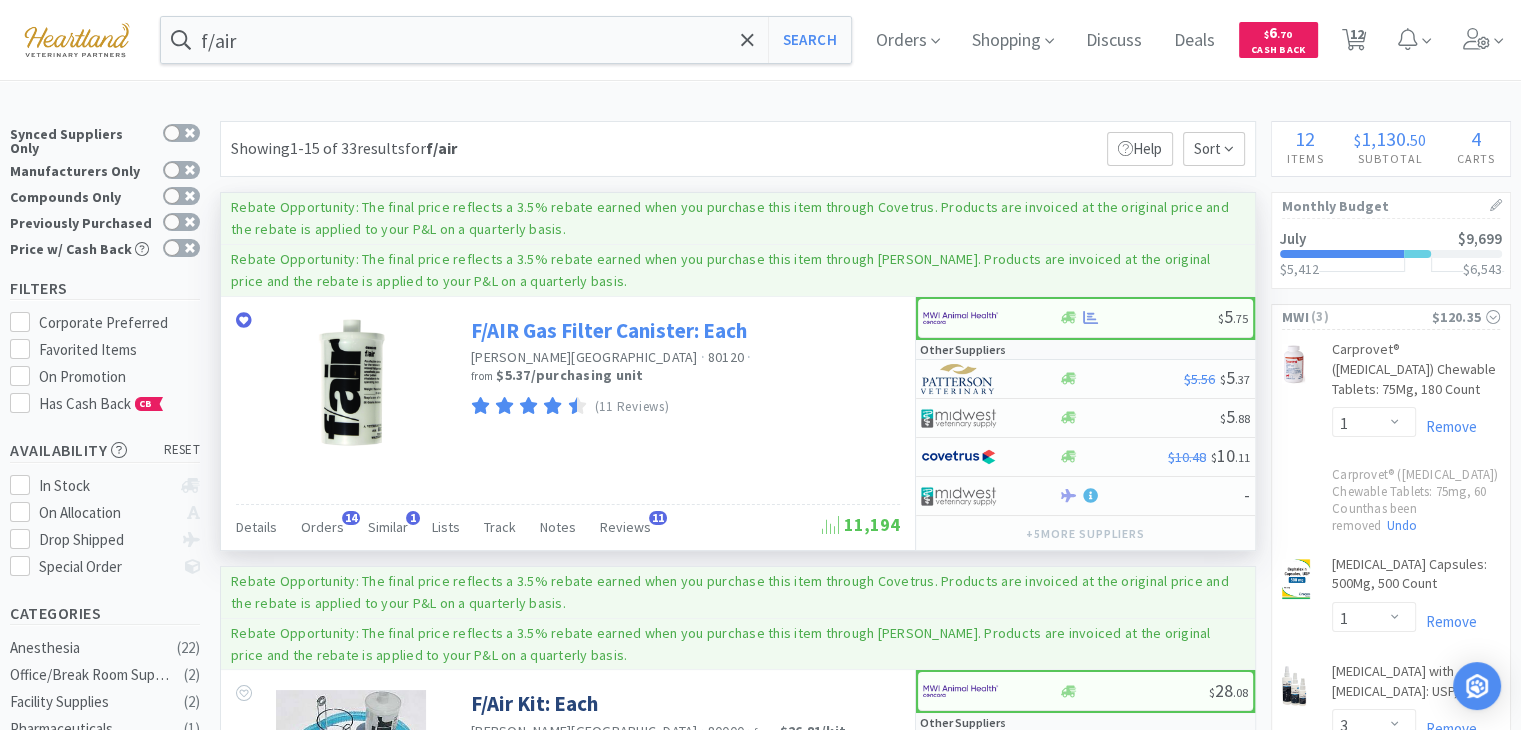 click on "F/AIR Gas Filter Canister: Each" at bounding box center (609, 330) 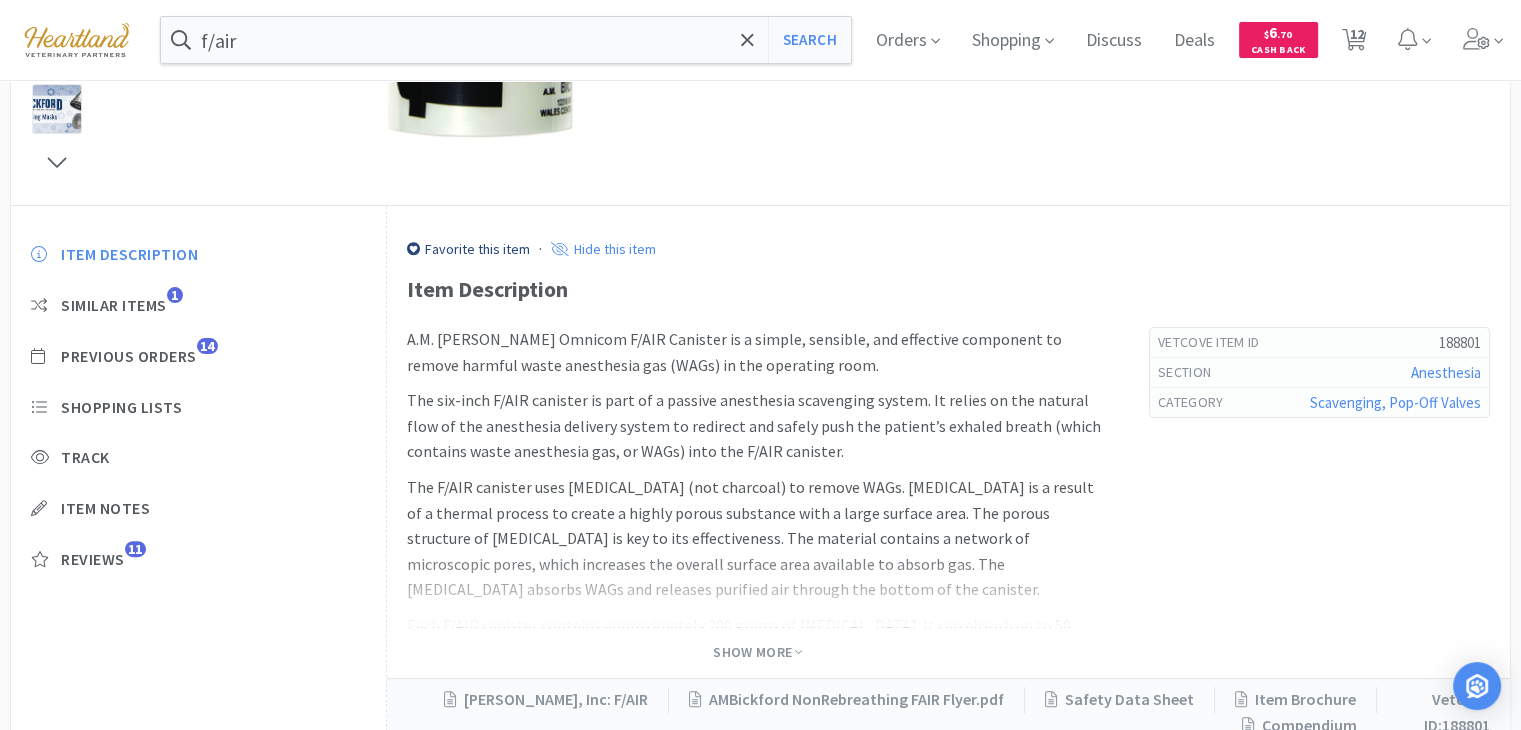 scroll, scrollTop: 577, scrollLeft: 0, axis: vertical 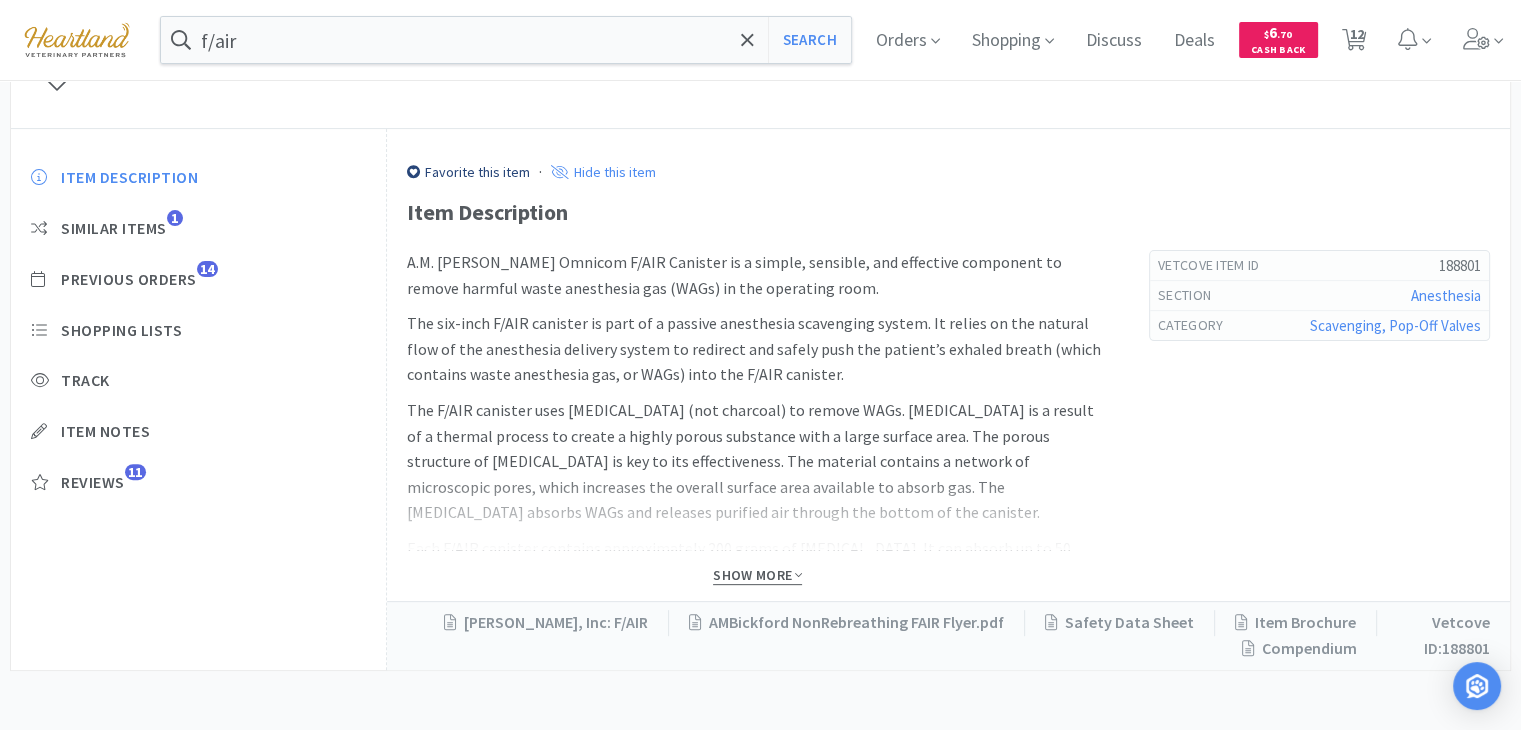 click on "Show More" at bounding box center (757, 575) 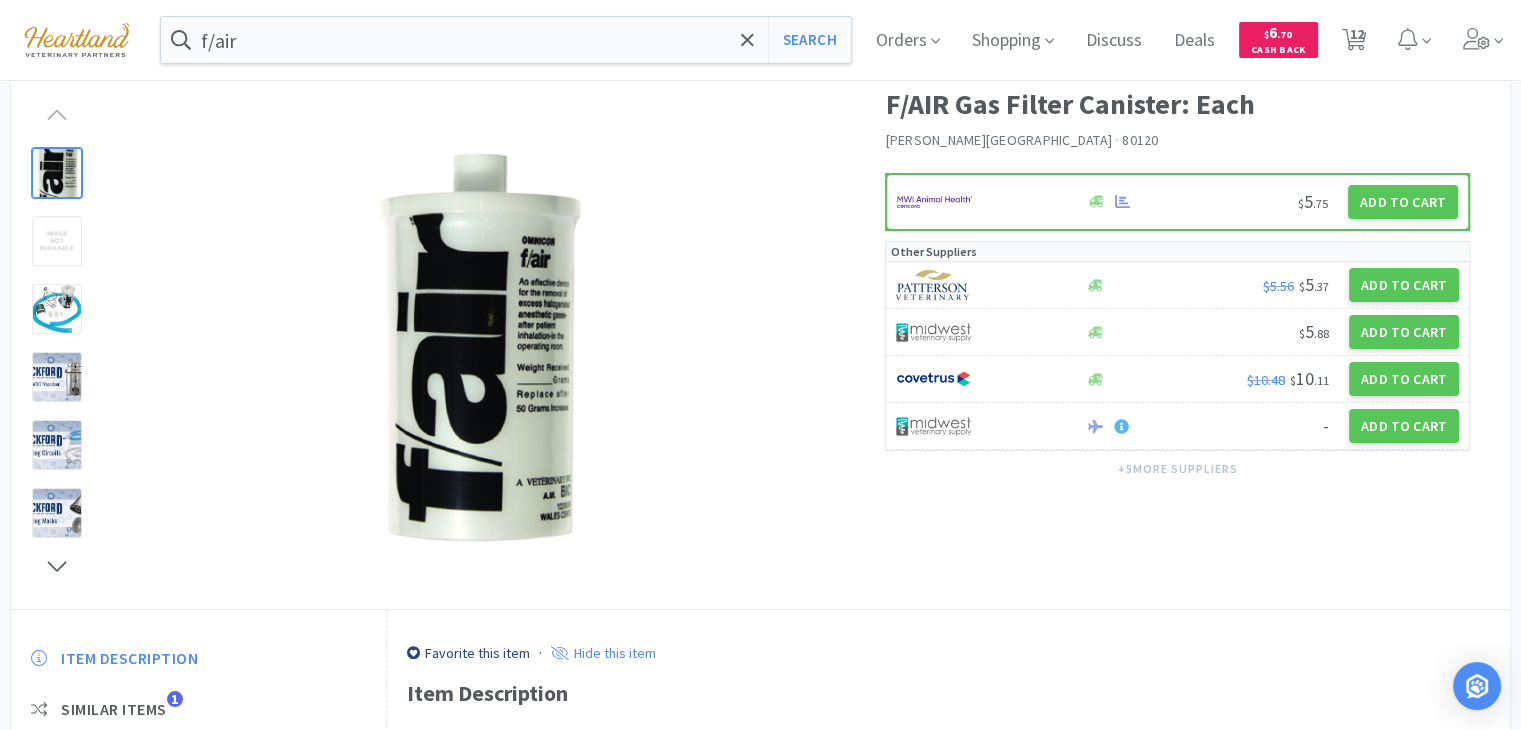 scroll, scrollTop: 0, scrollLeft: 0, axis: both 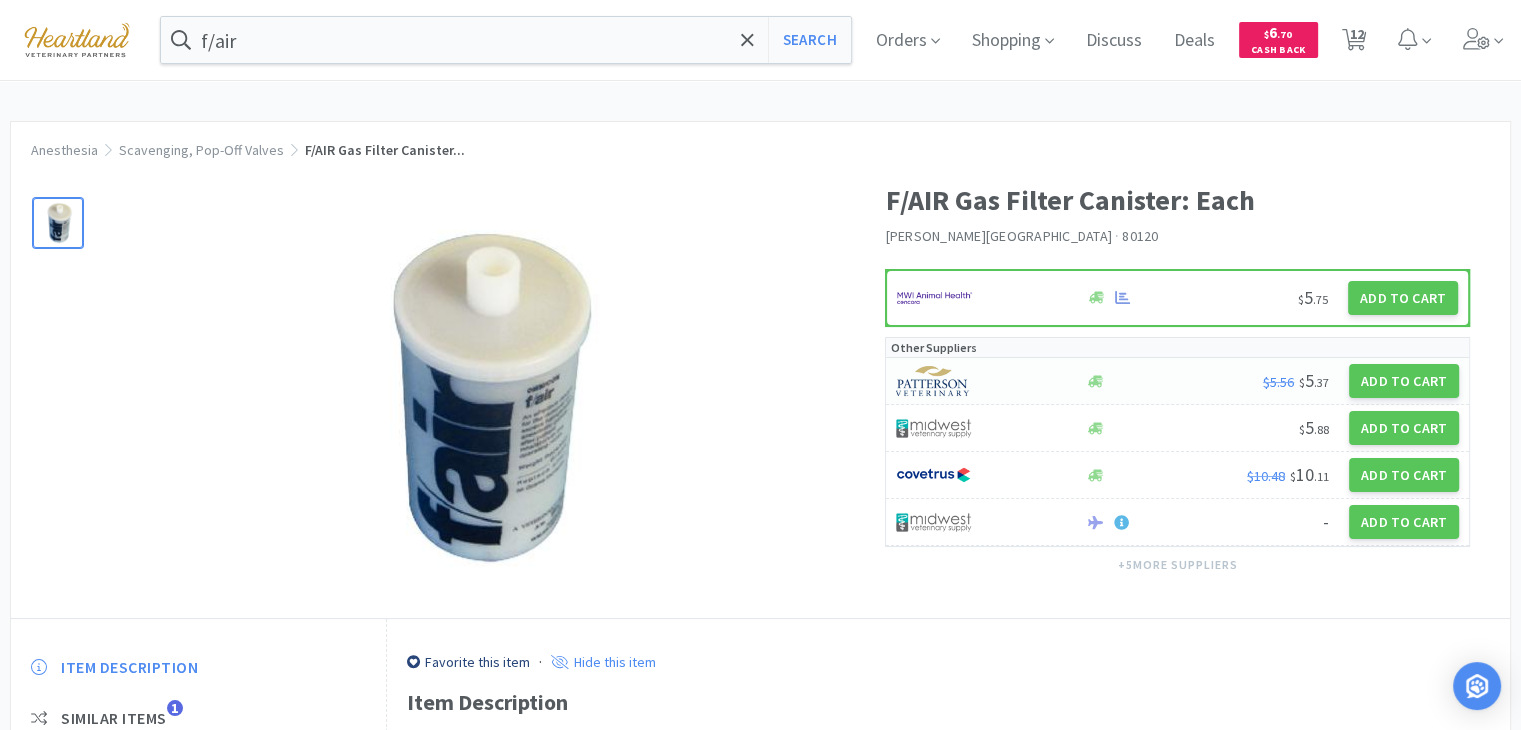 click at bounding box center (980, 381) 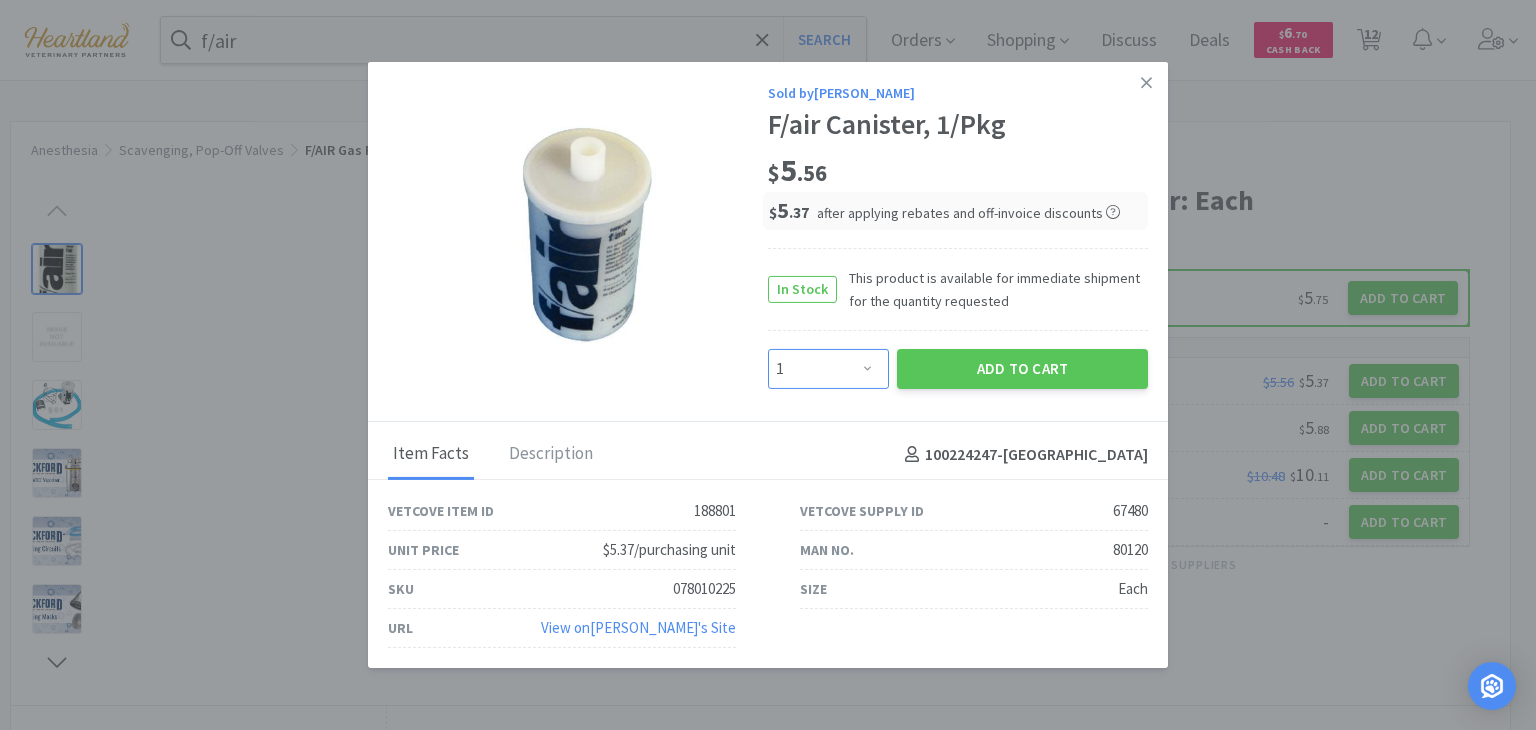 click on "Enter Quantity 1 2 3 4 5 6 7 8 9 10 11 12 13 14 15 16 17 18 19 20 Enter Quantity" at bounding box center (828, 369) 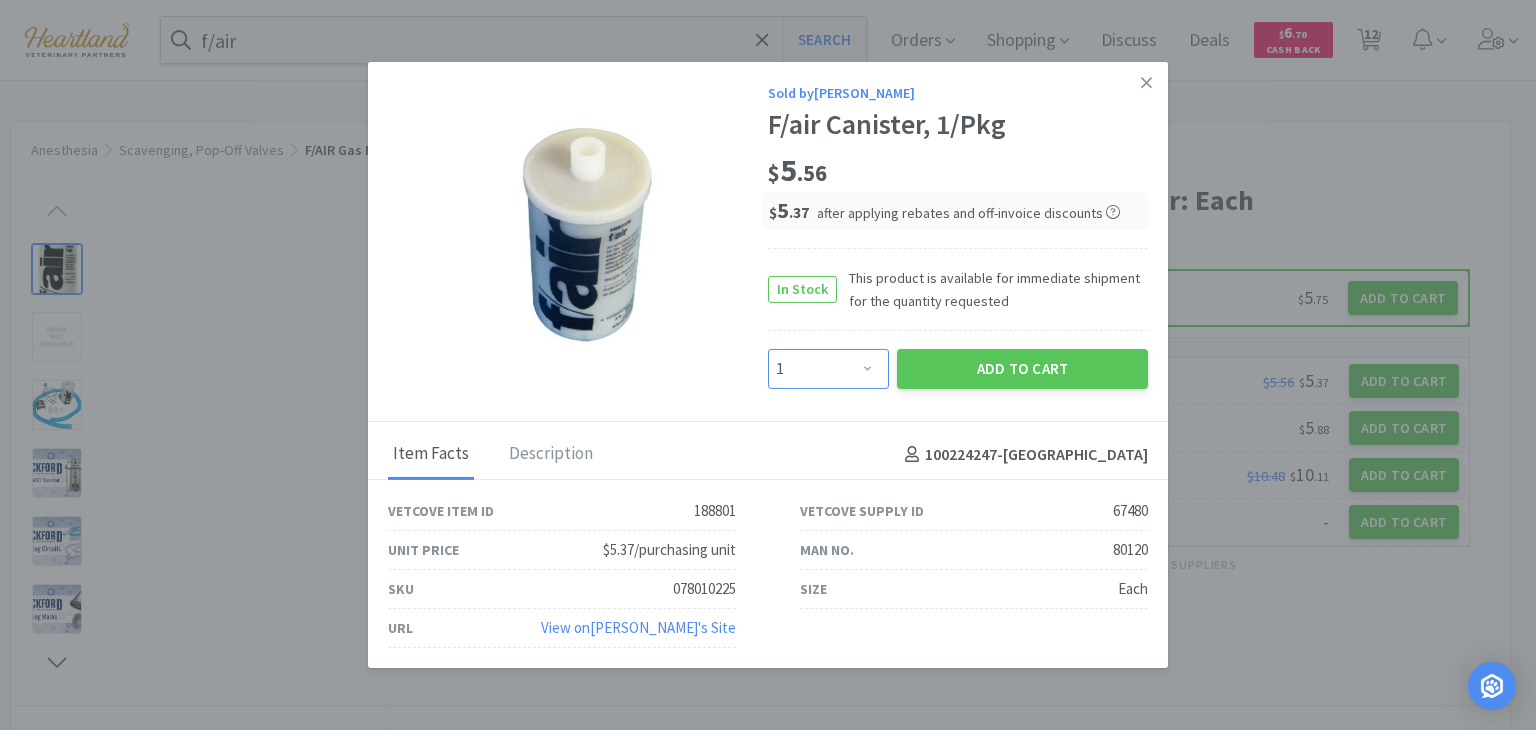 select on "8" 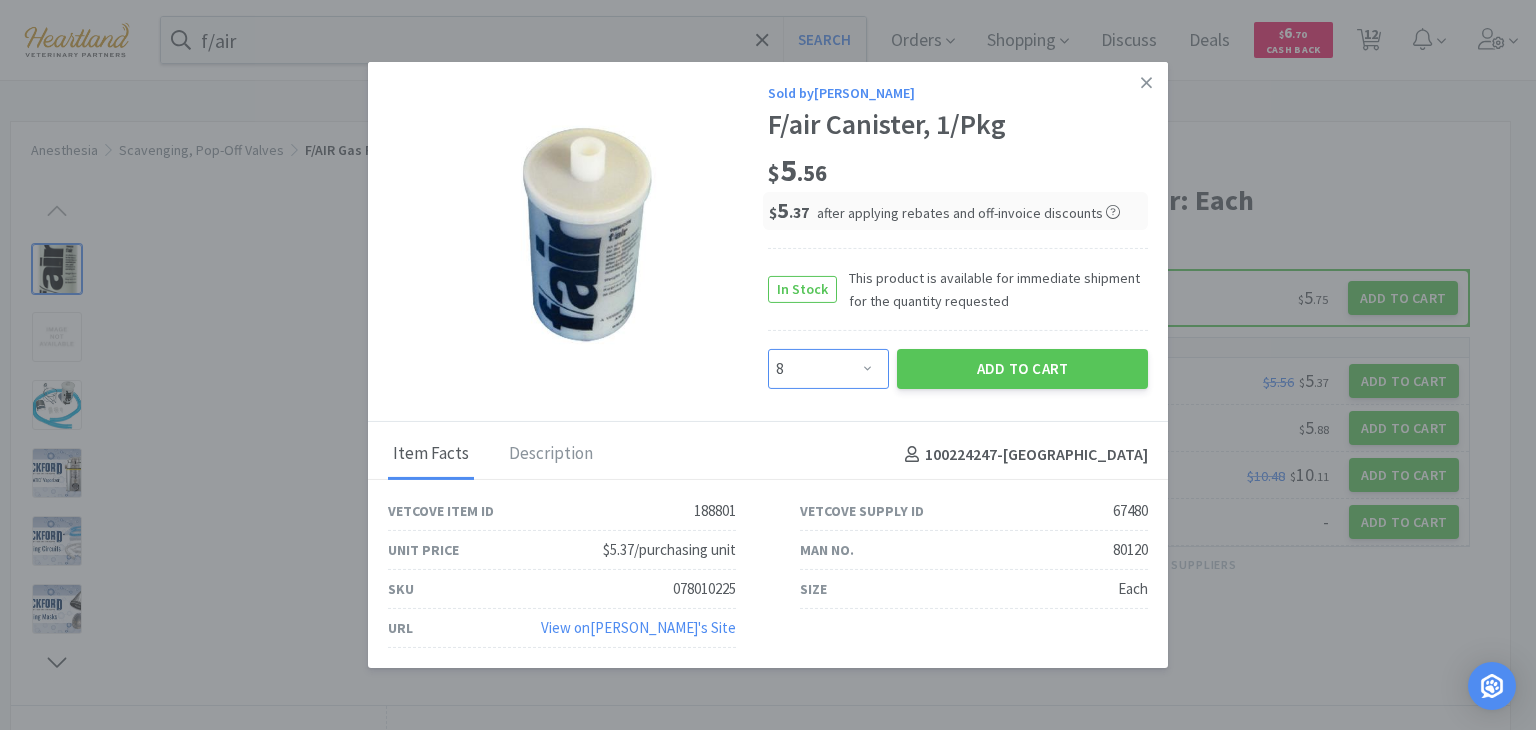 click on "Enter Quantity 1 2 3 4 5 6 7 8 9 10 11 12 13 14 15 16 17 18 19 20 Enter Quantity" at bounding box center (828, 369) 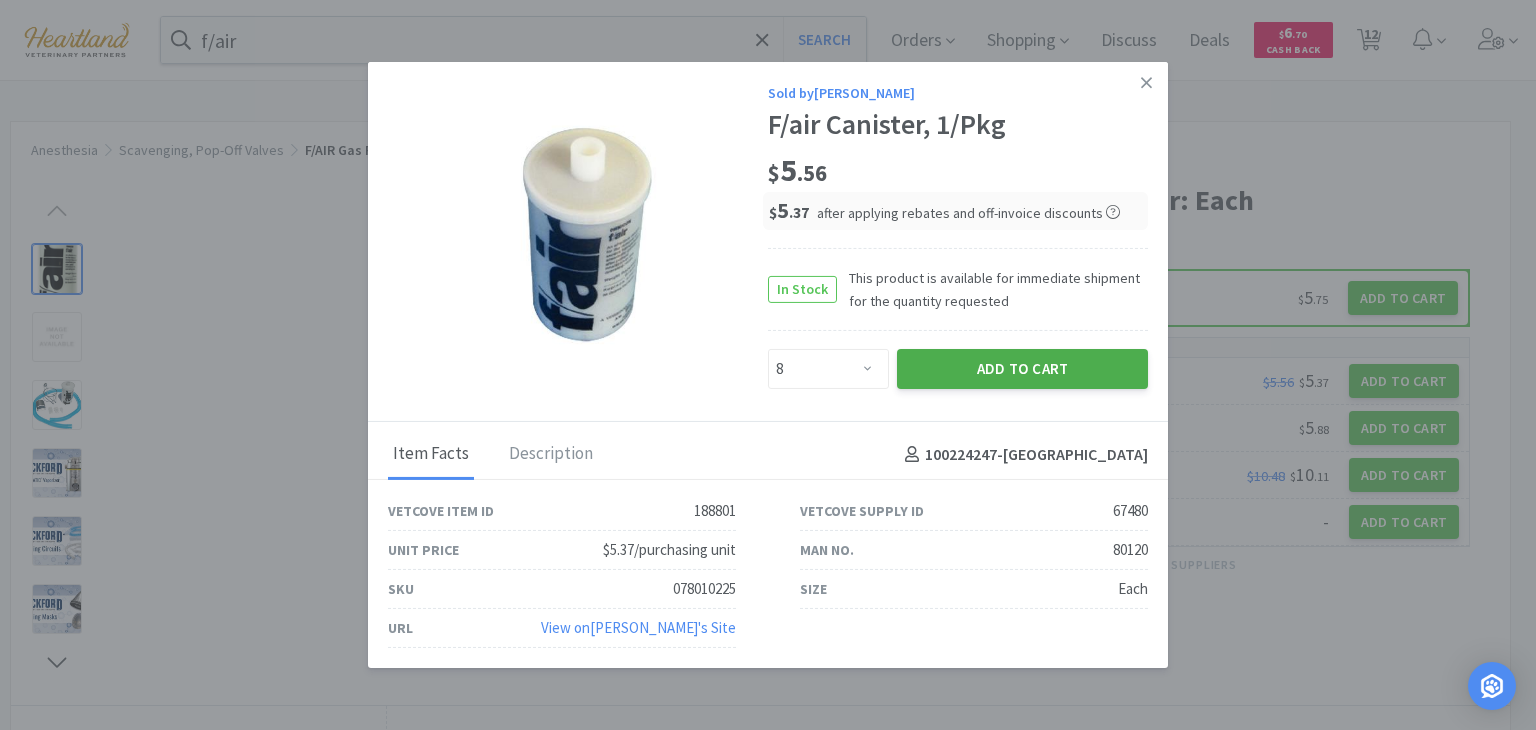 click on "Add to Cart" at bounding box center (1022, 369) 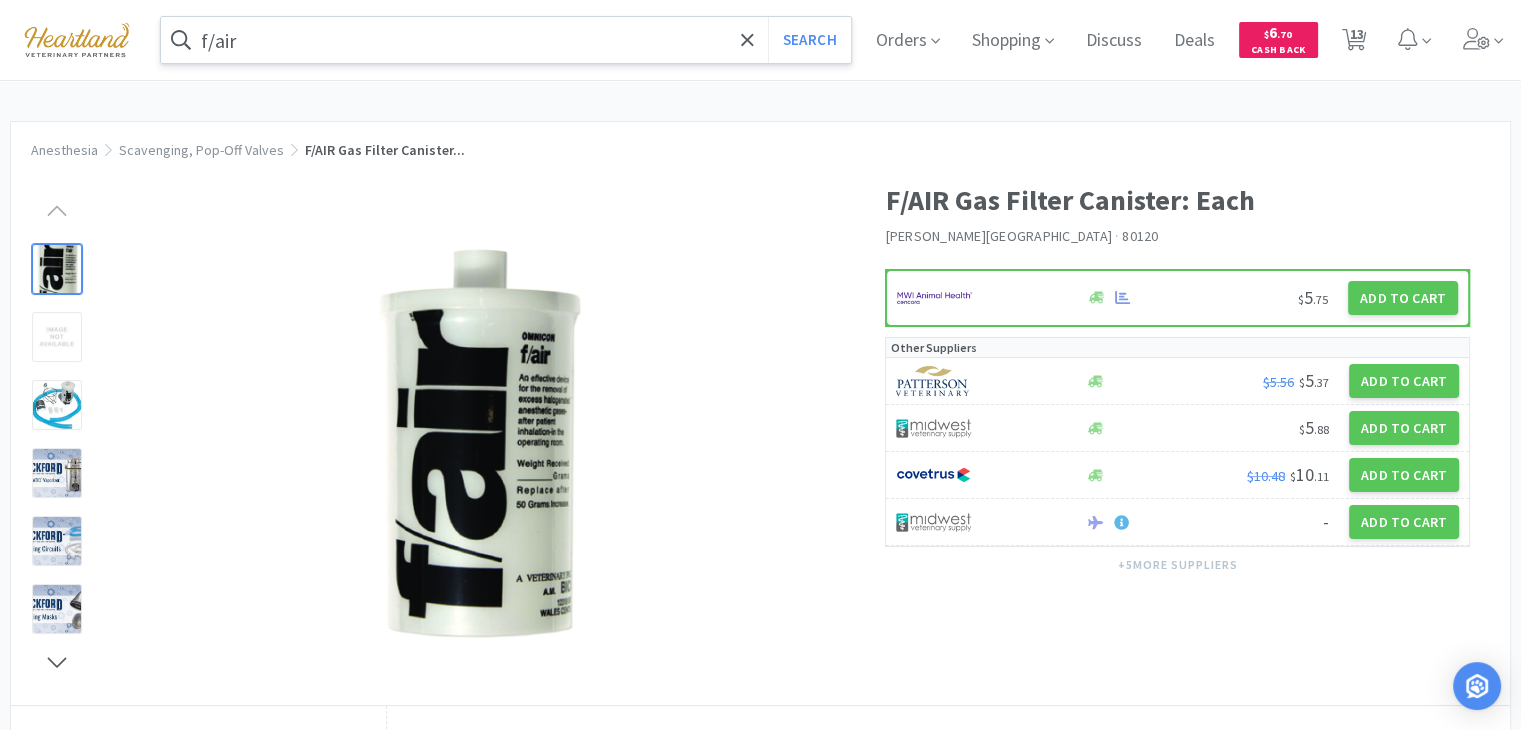 click on "f/air" at bounding box center [506, 40] 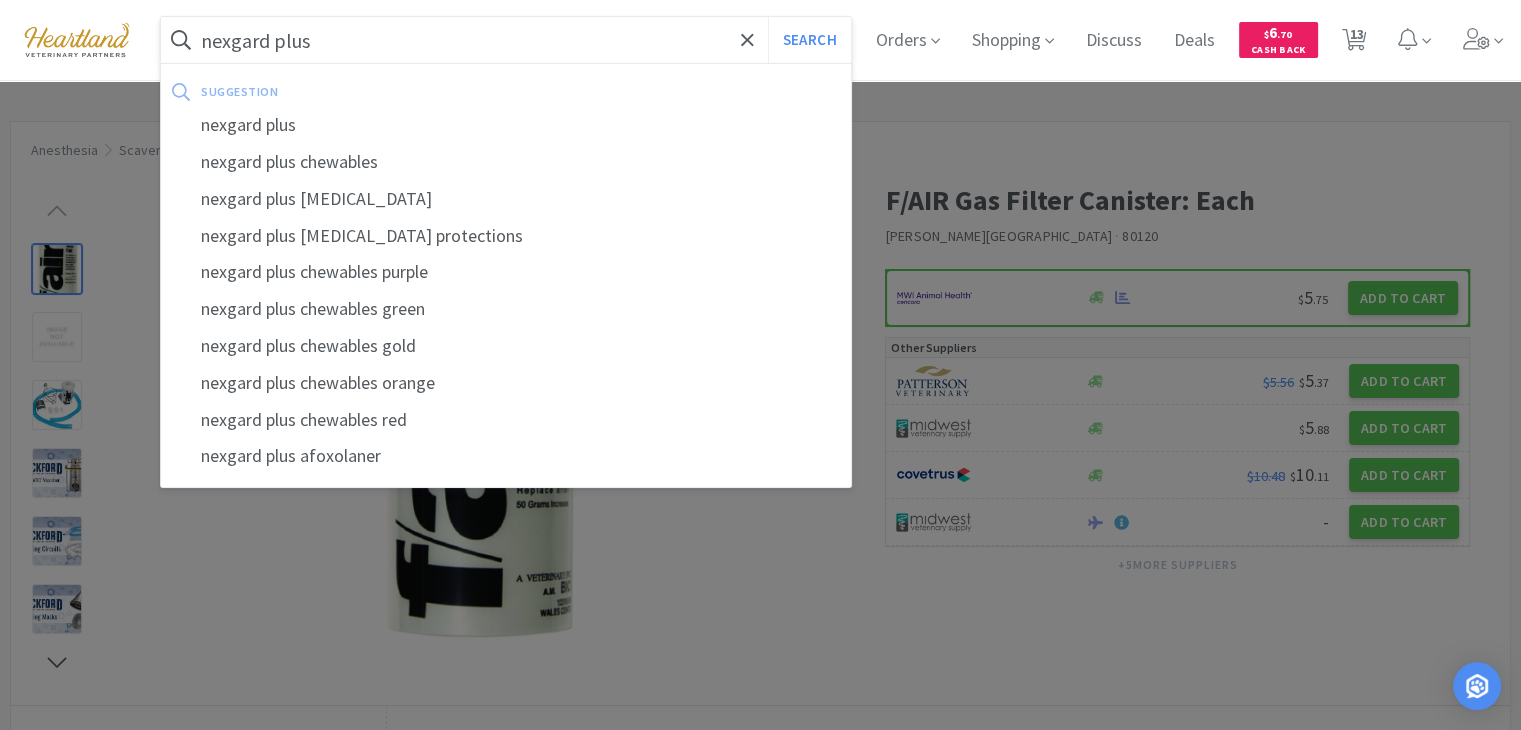 type on "nexgard plus" 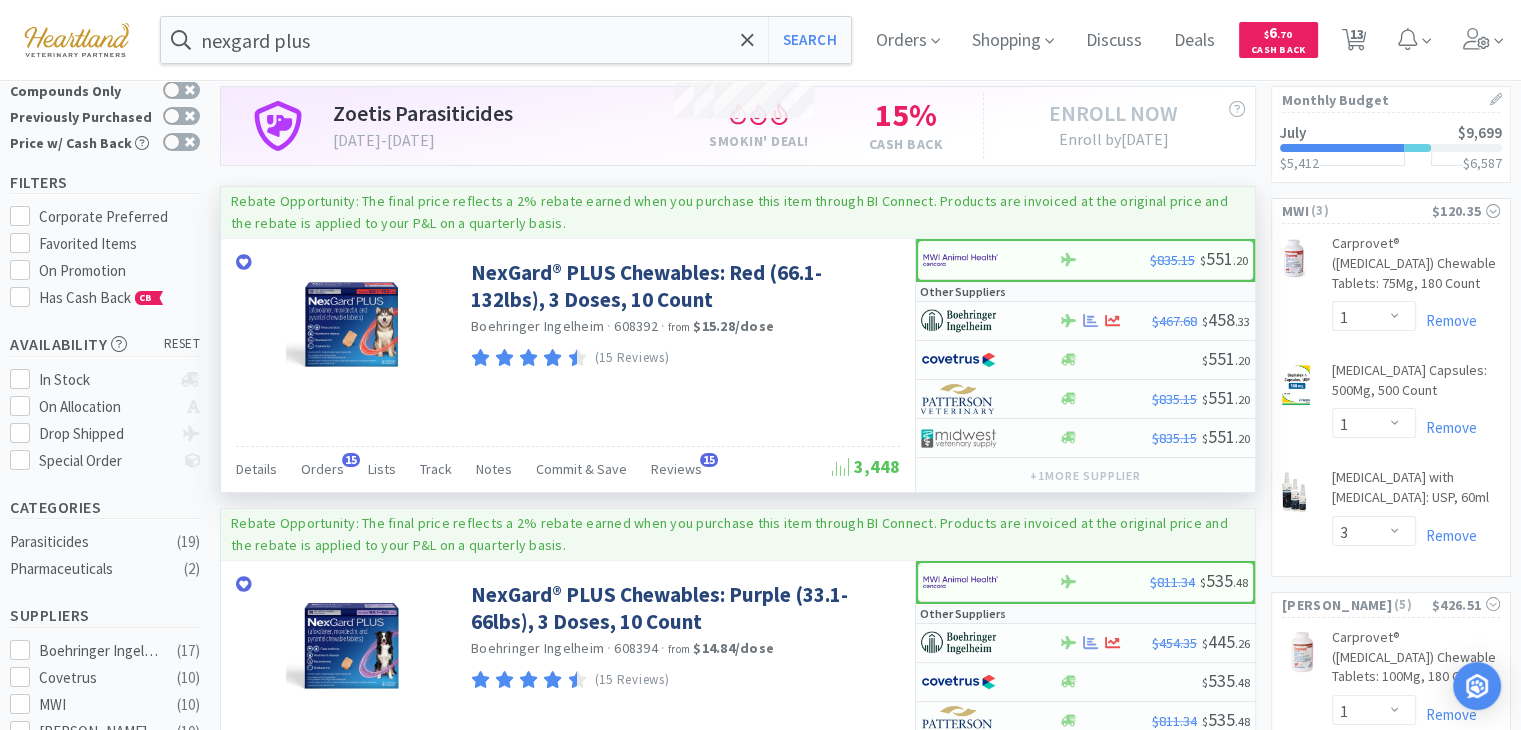 scroll, scrollTop: 100, scrollLeft: 0, axis: vertical 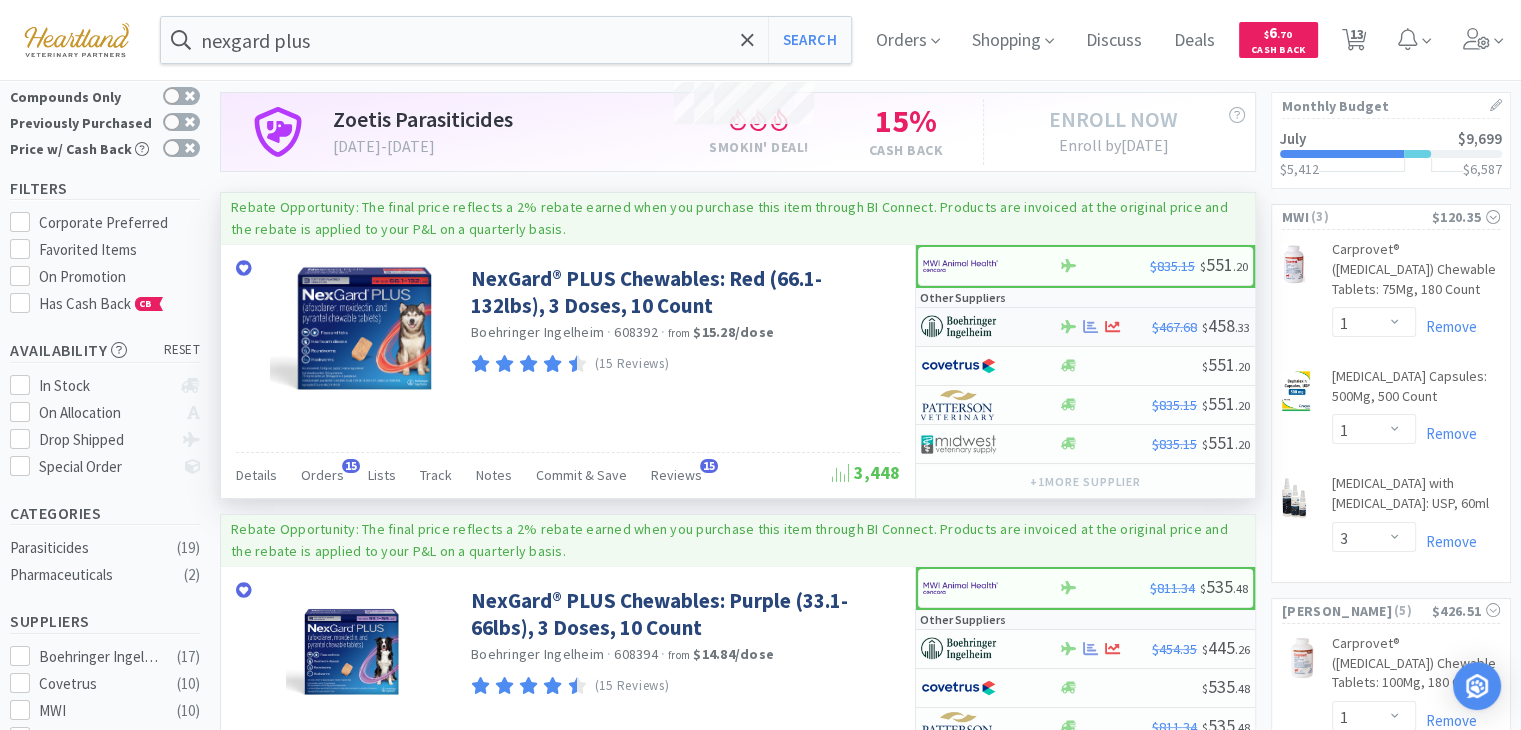 click at bounding box center [958, 327] 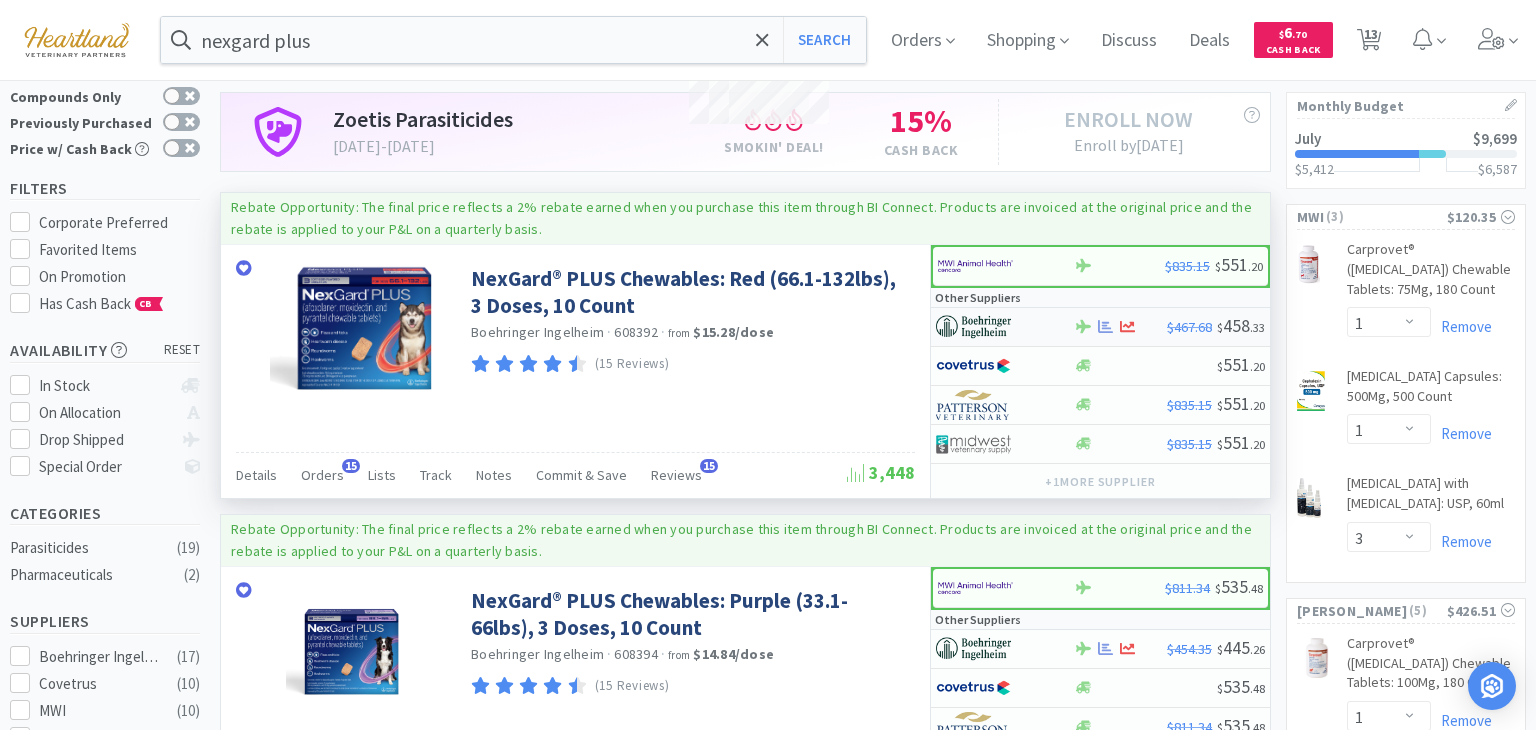 select on "1" 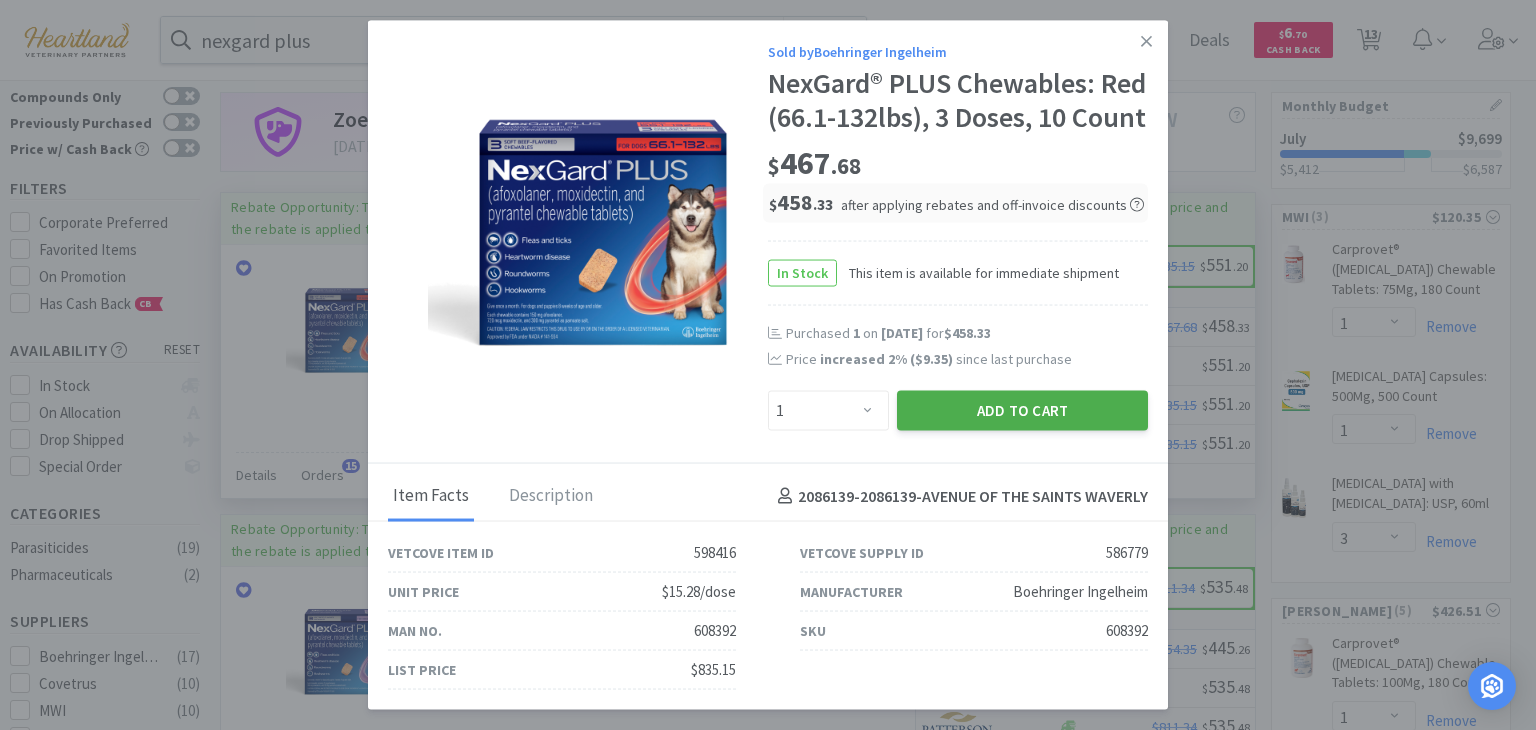 click on "Add to Cart" at bounding box center (1022, 410) 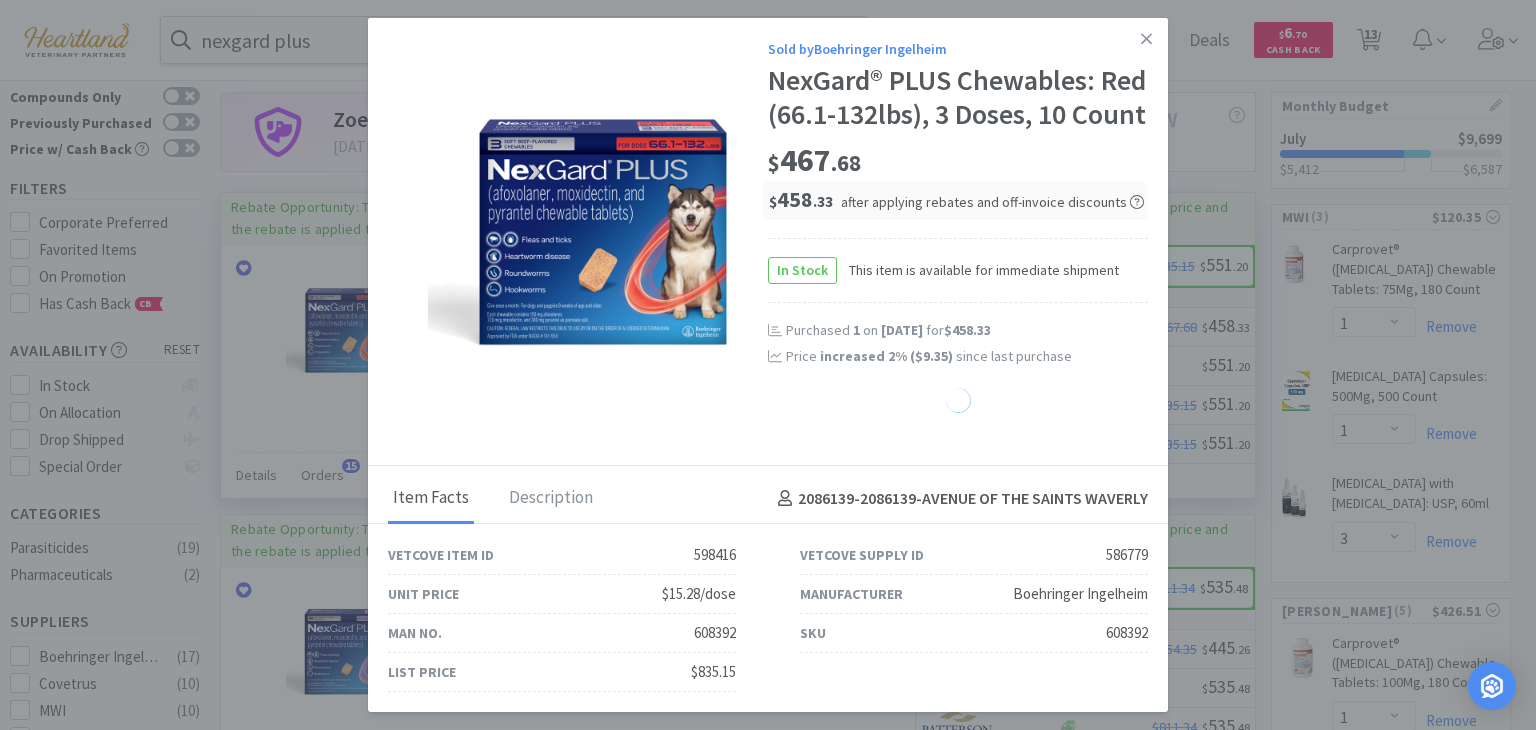 select on "1" 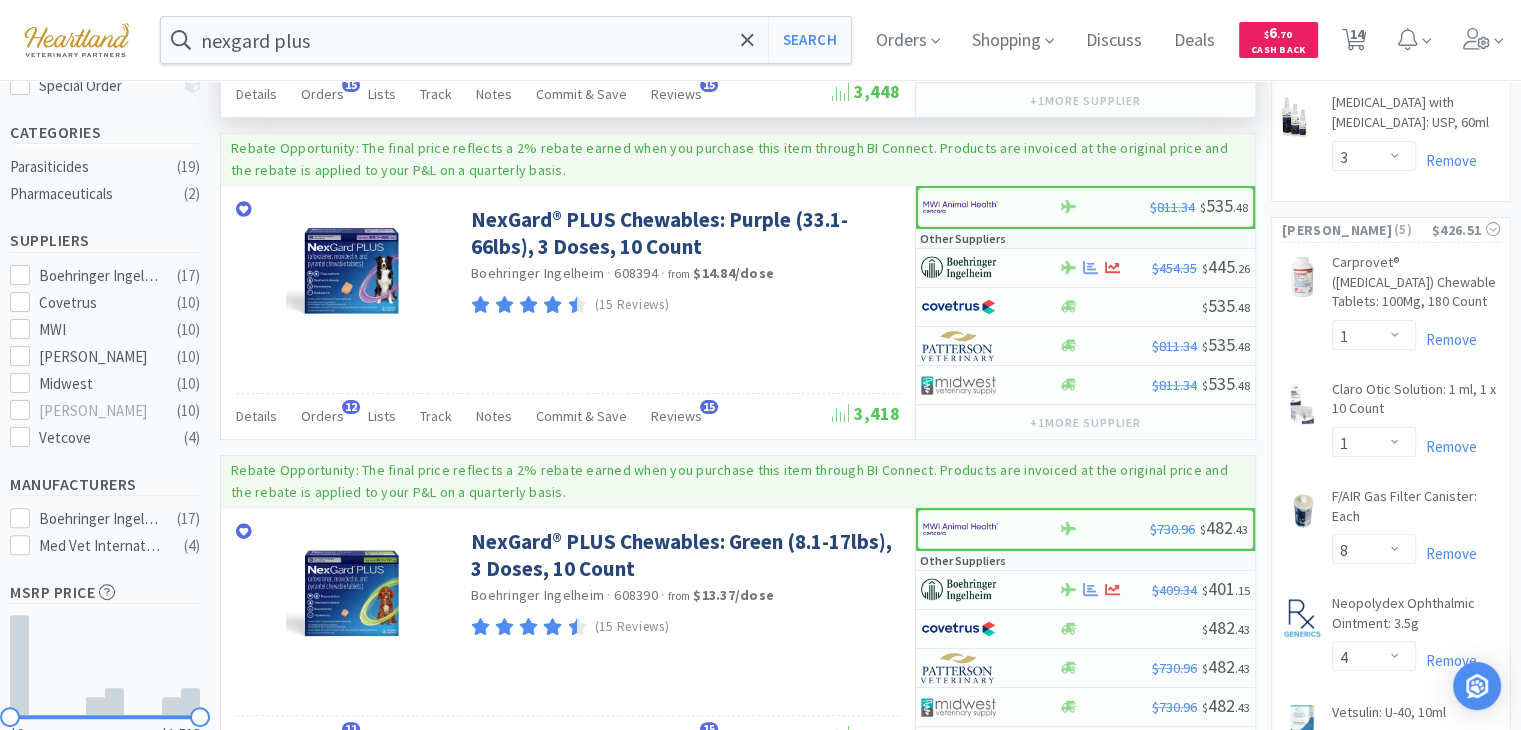 scroll, scrollTop: 200, scrollLeft: 0, axis: vertical 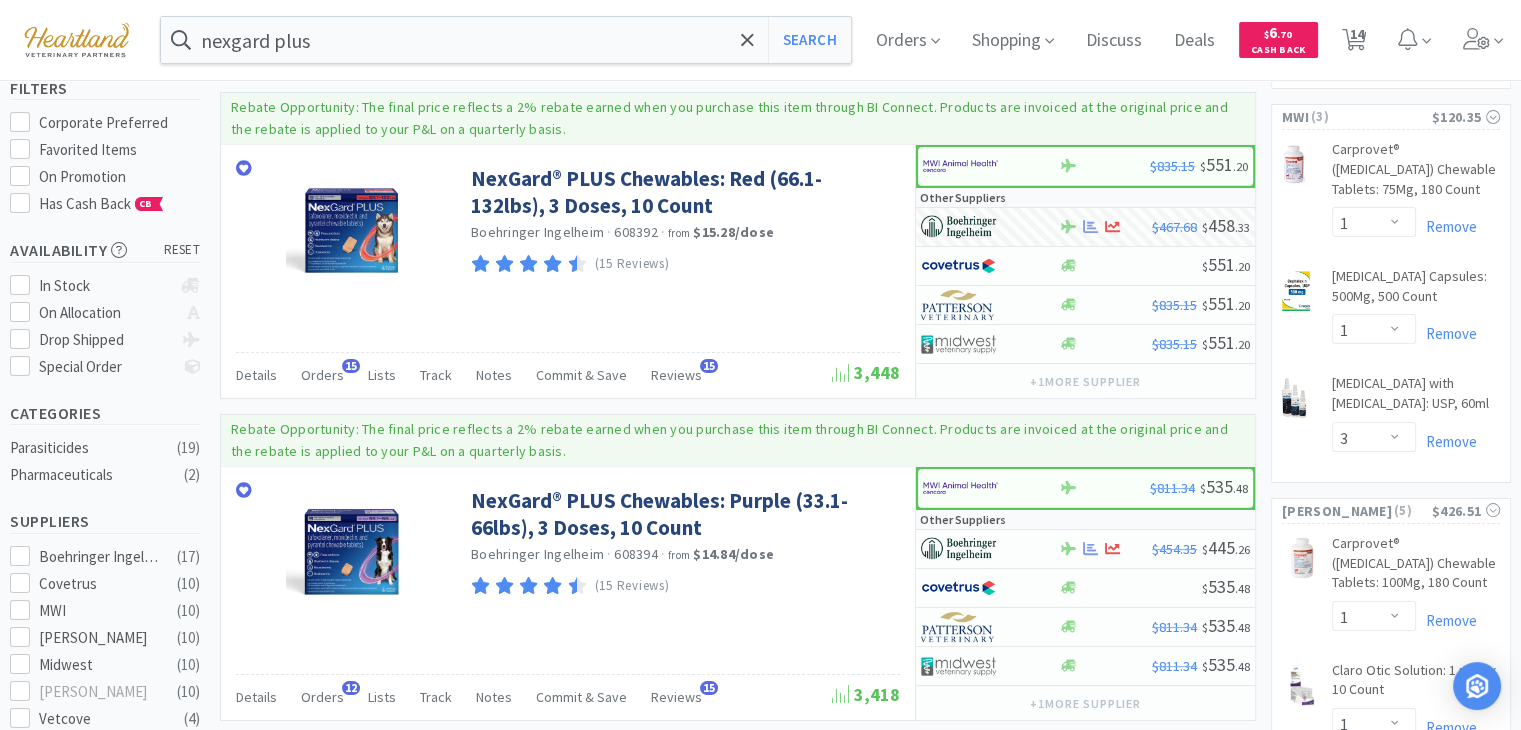 click on "nexgard plus Search Orders Shopping Discuss Discuss Deals Deals $ 6 . 70 Cash Back 14 14" at bounding box center (760, 40) 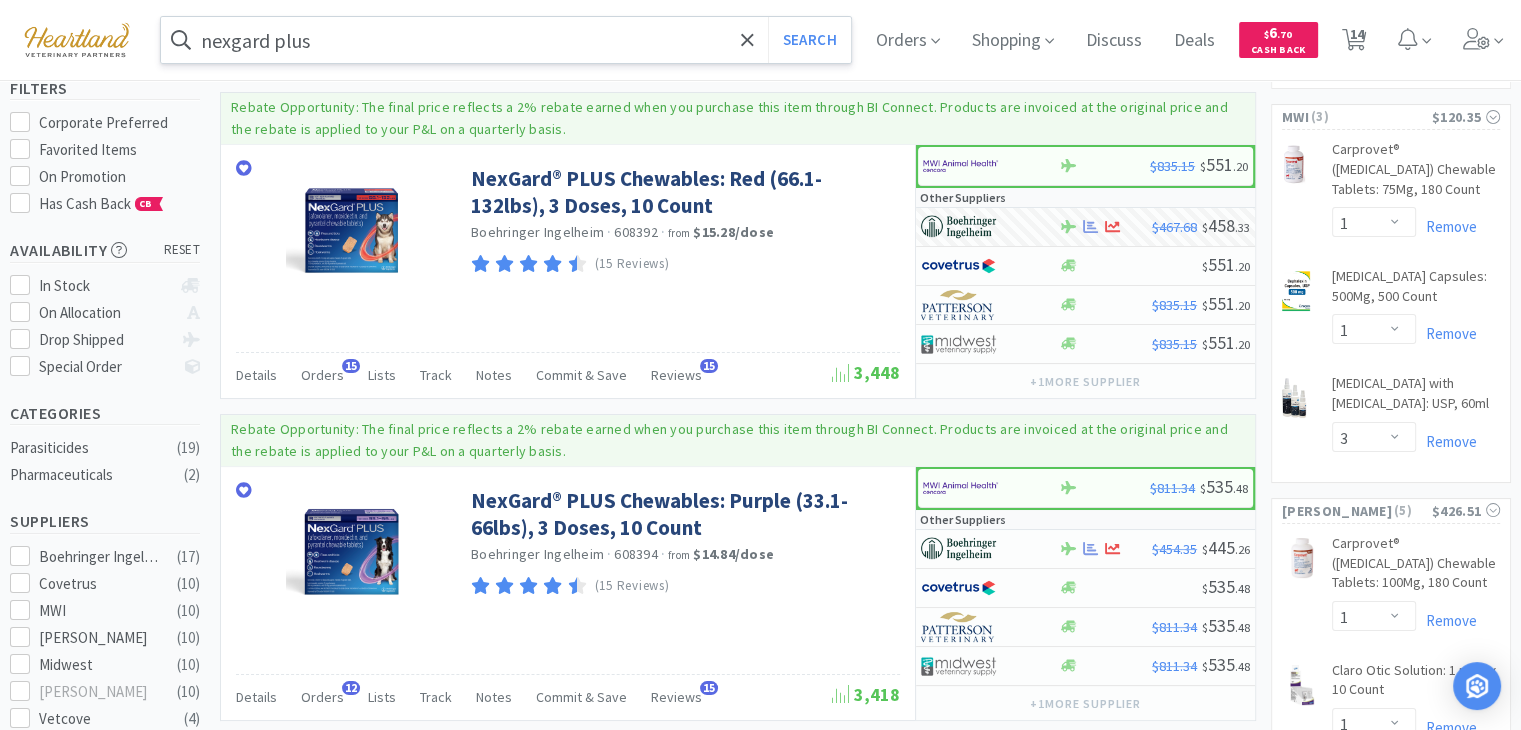 click on "nexgard plus" at bounding box center [506, 40] 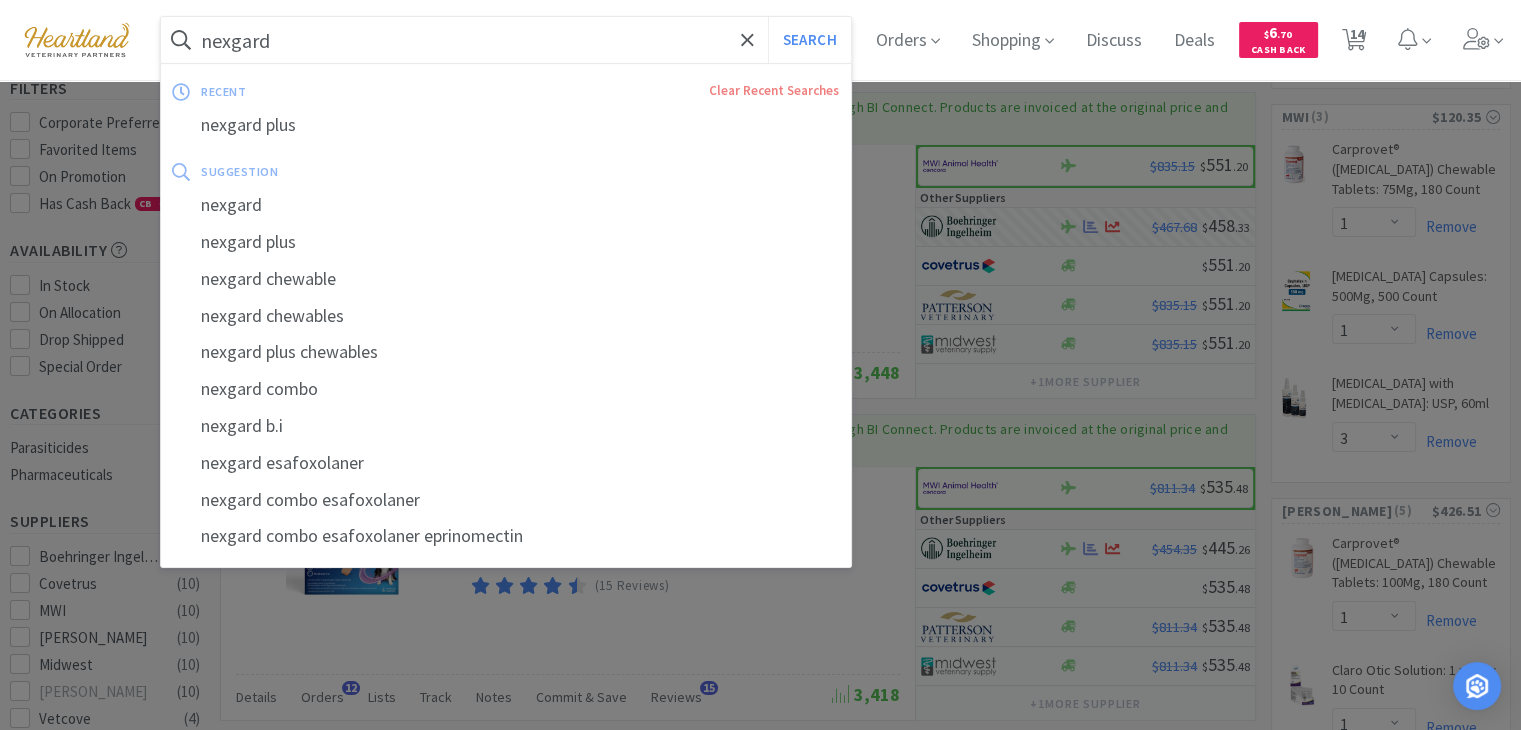 type on "nexgard" 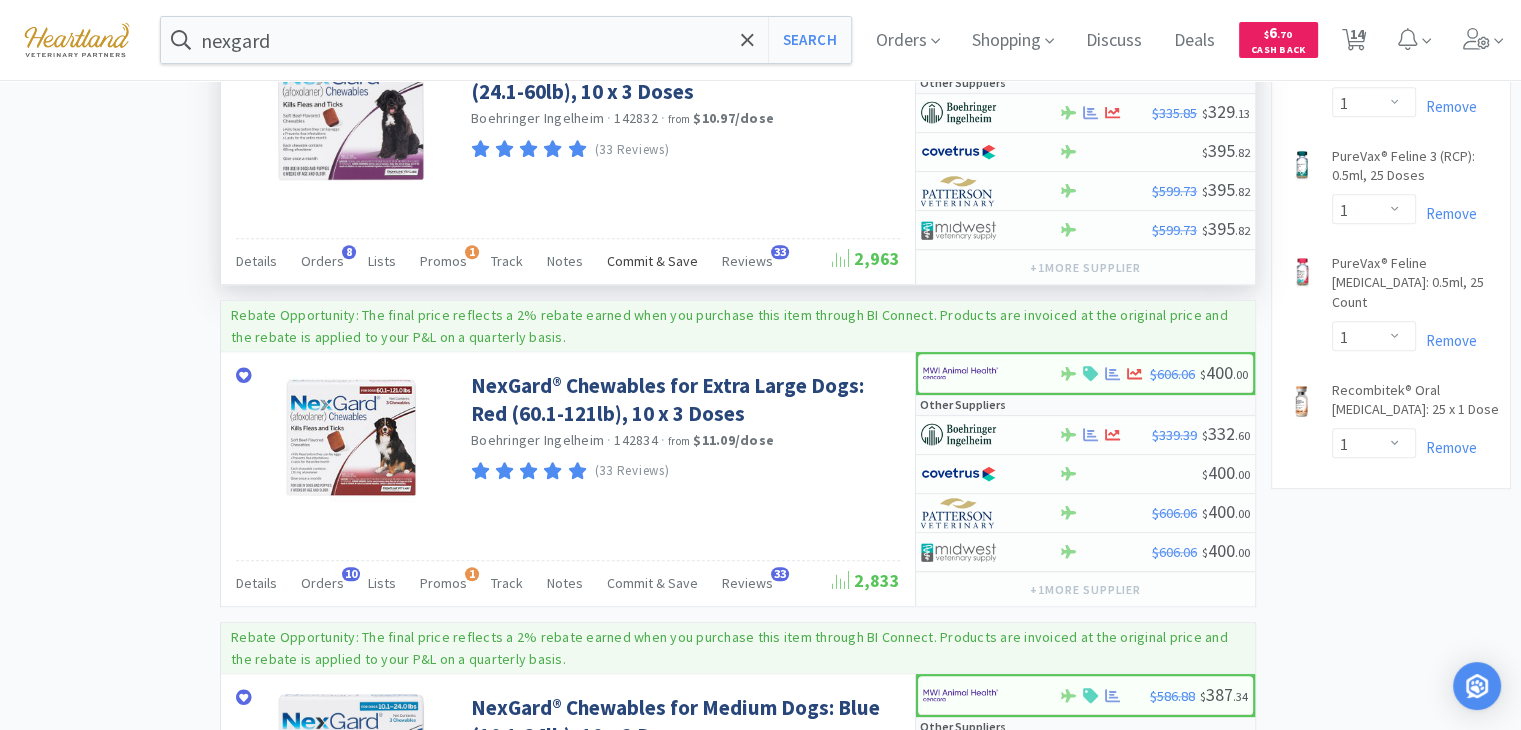 scroll, scrollTop: 1600, scrollLeft: 0, axis: vertical 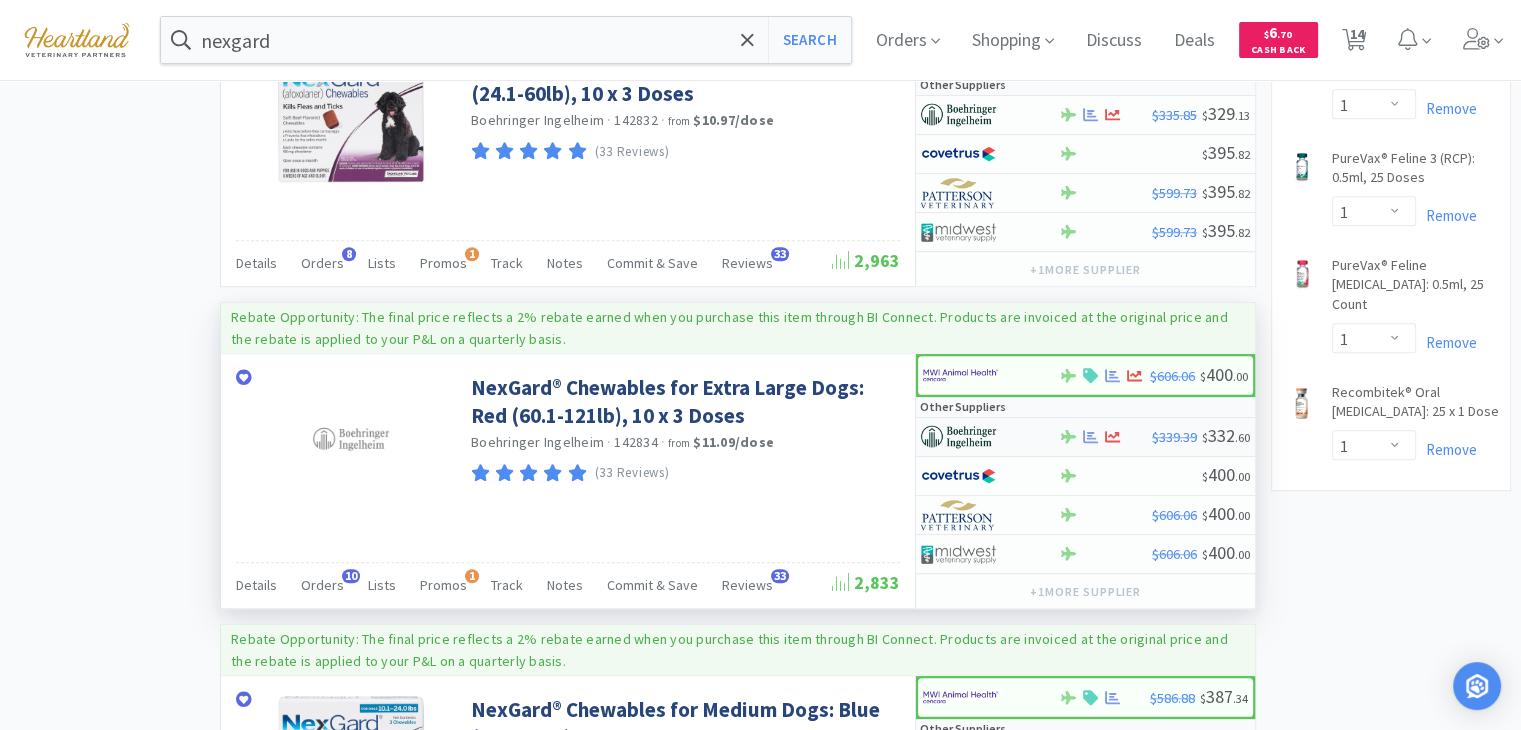 click at bounding box center (958, 437) 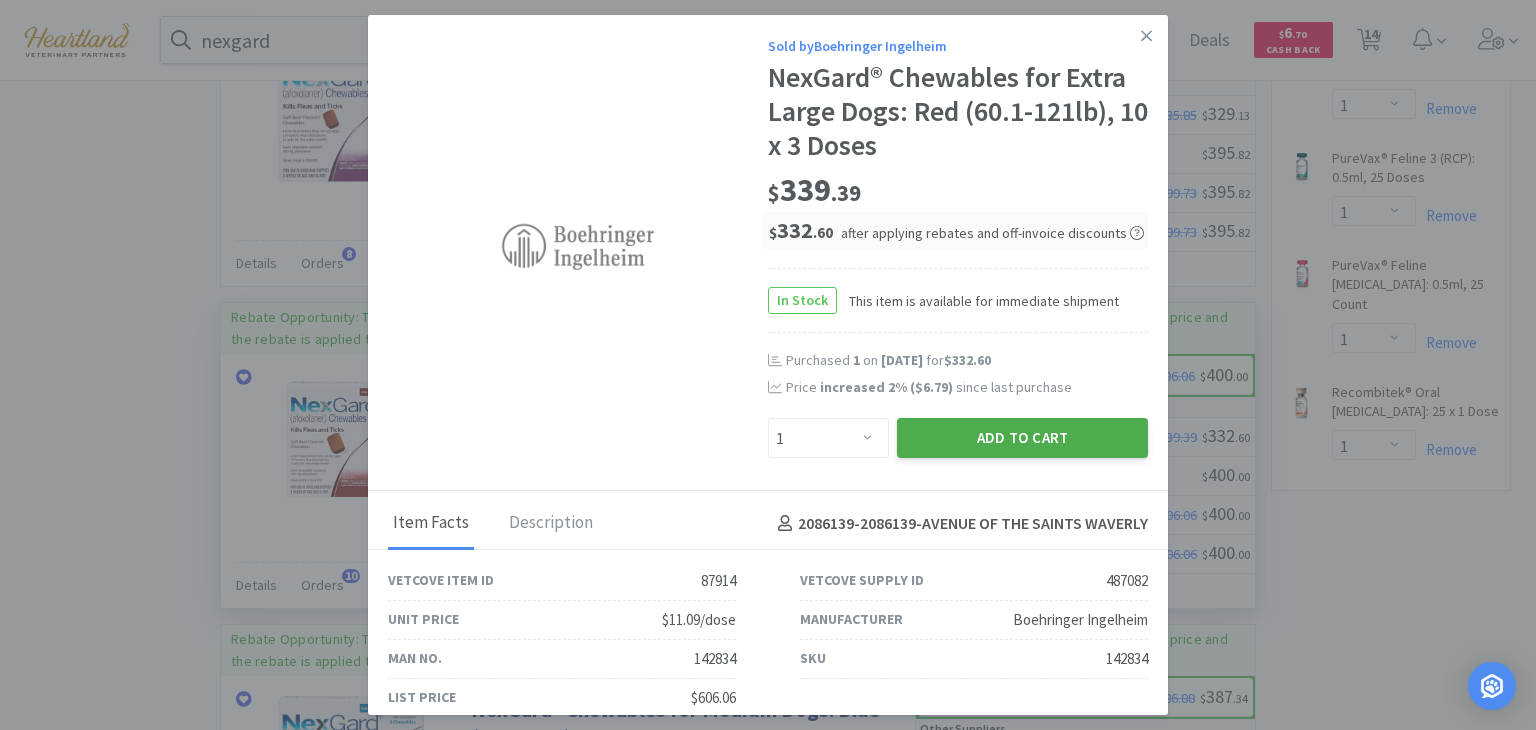 click on "Add to Cart" at bounding box center (1022, 438) 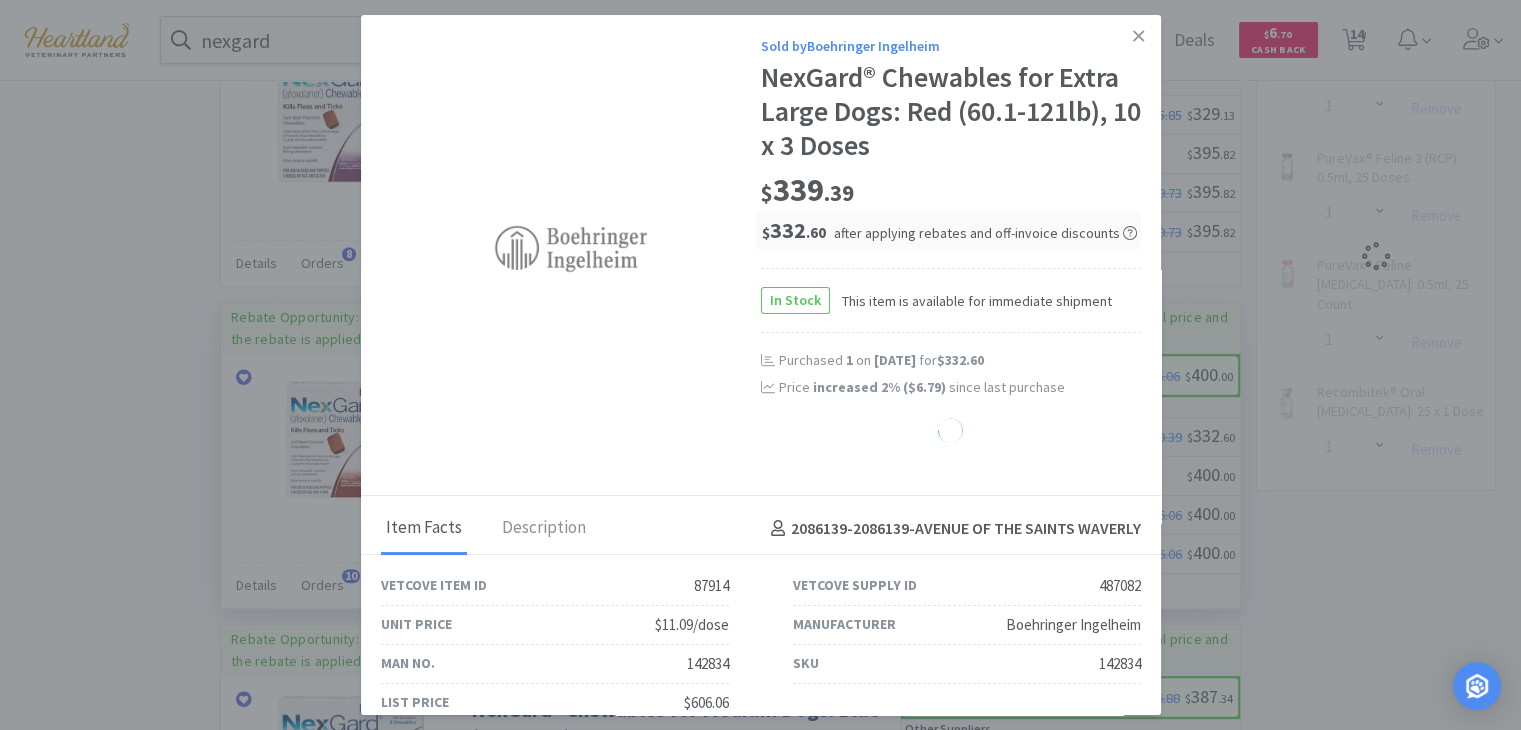 select on "1" 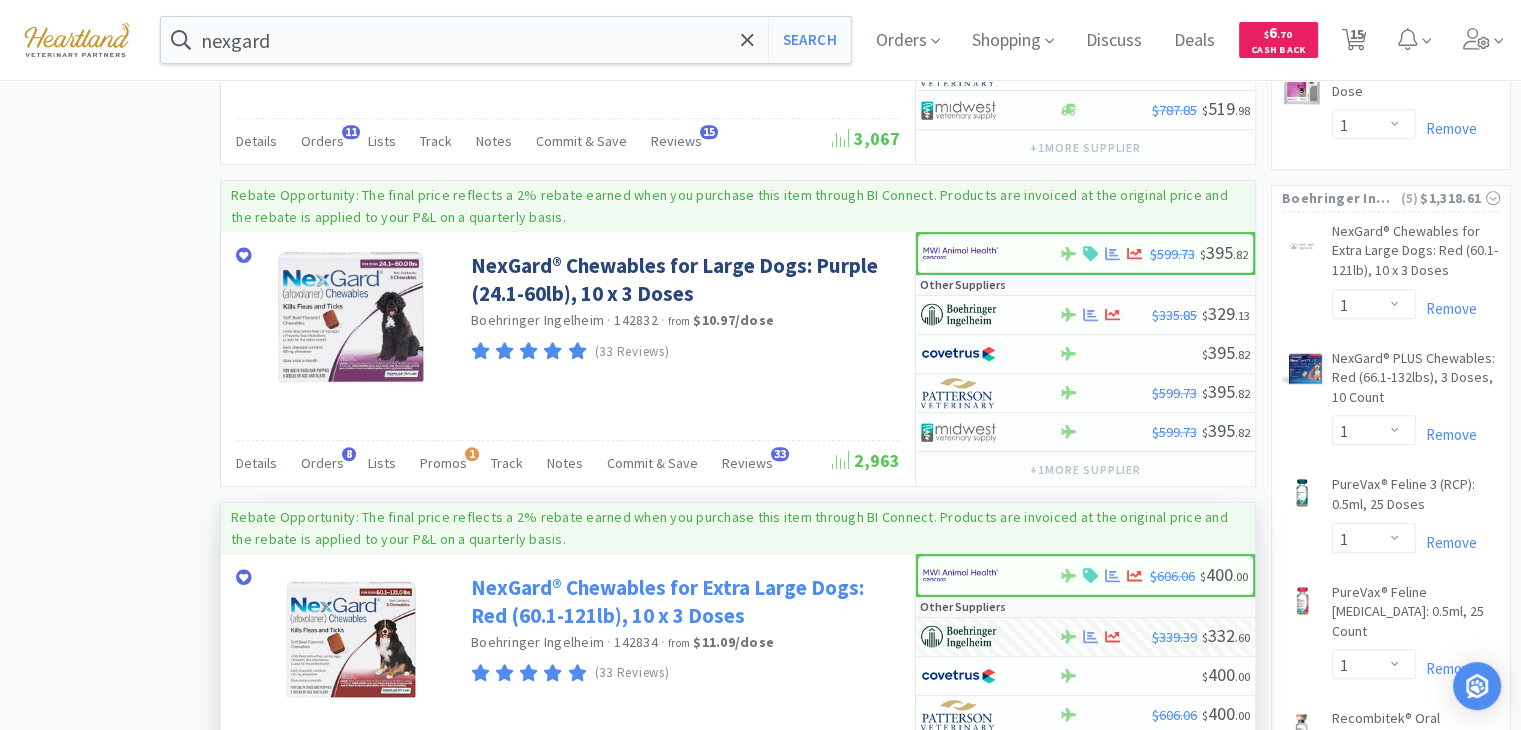 scroll, scrollTop: 1300, scrollLeft: 0, axis: vertical 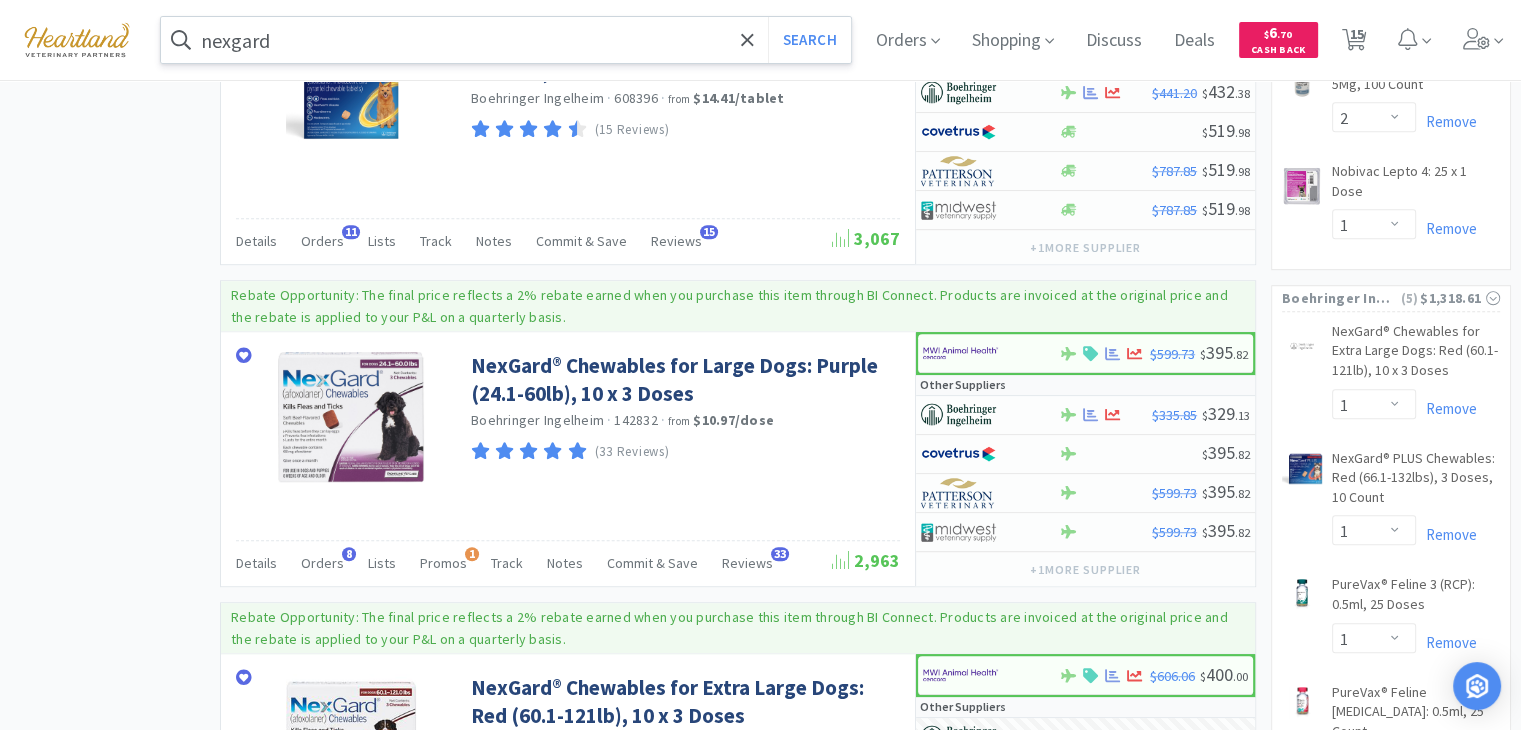 click on "nexgard" at bounding box center (506, 40) 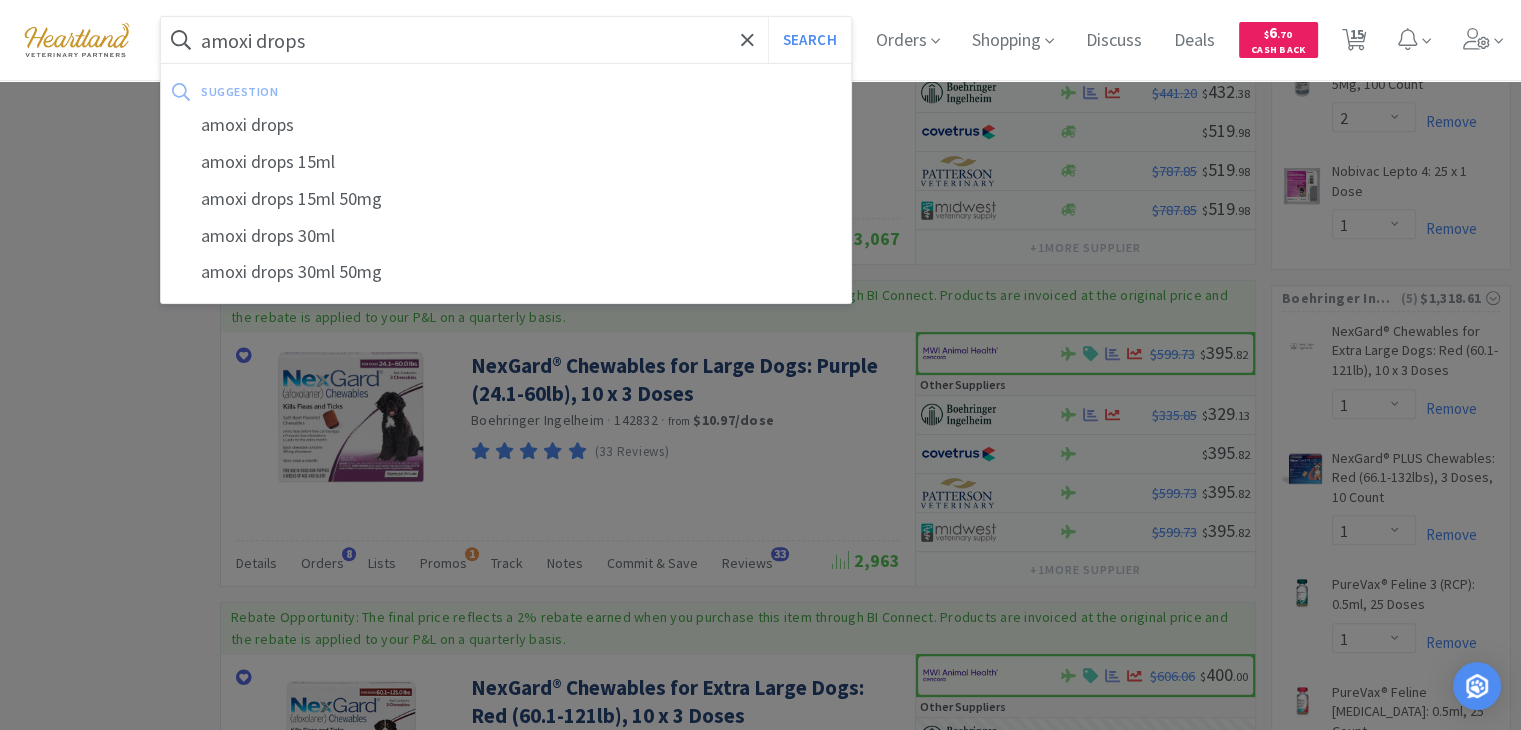 type on "amoxi drops" 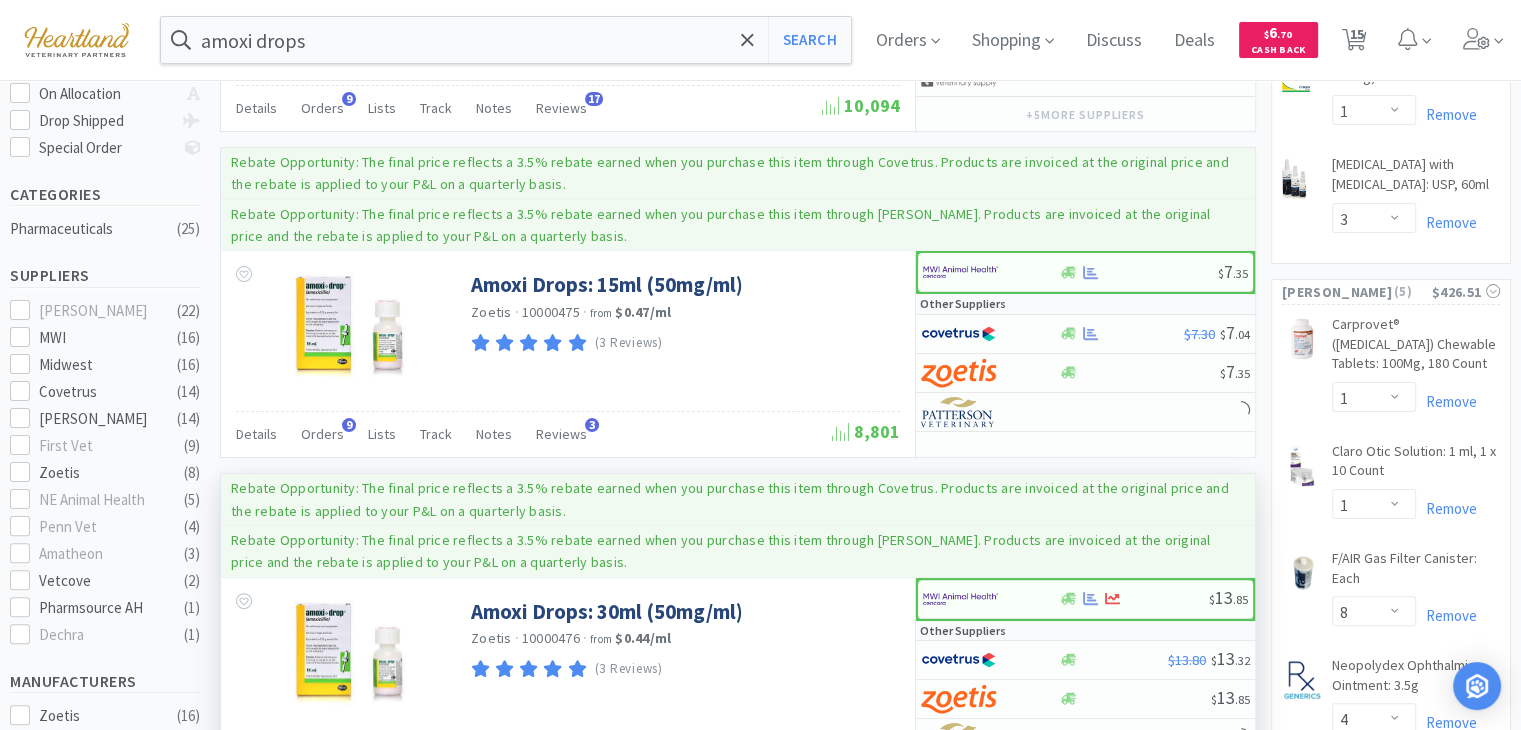 scroll, scrollTop: 500, scrollLeft: 0, axis: vertical 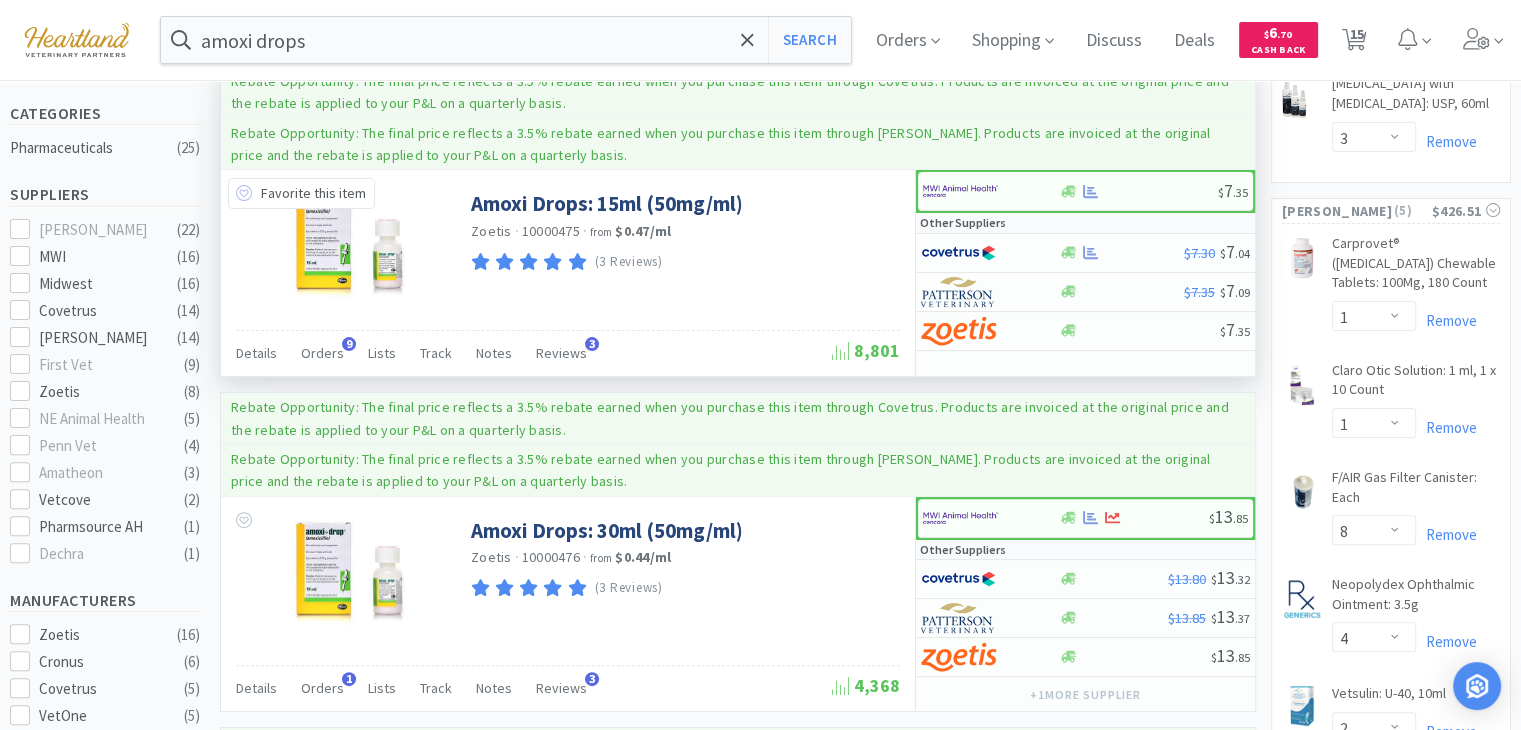 click 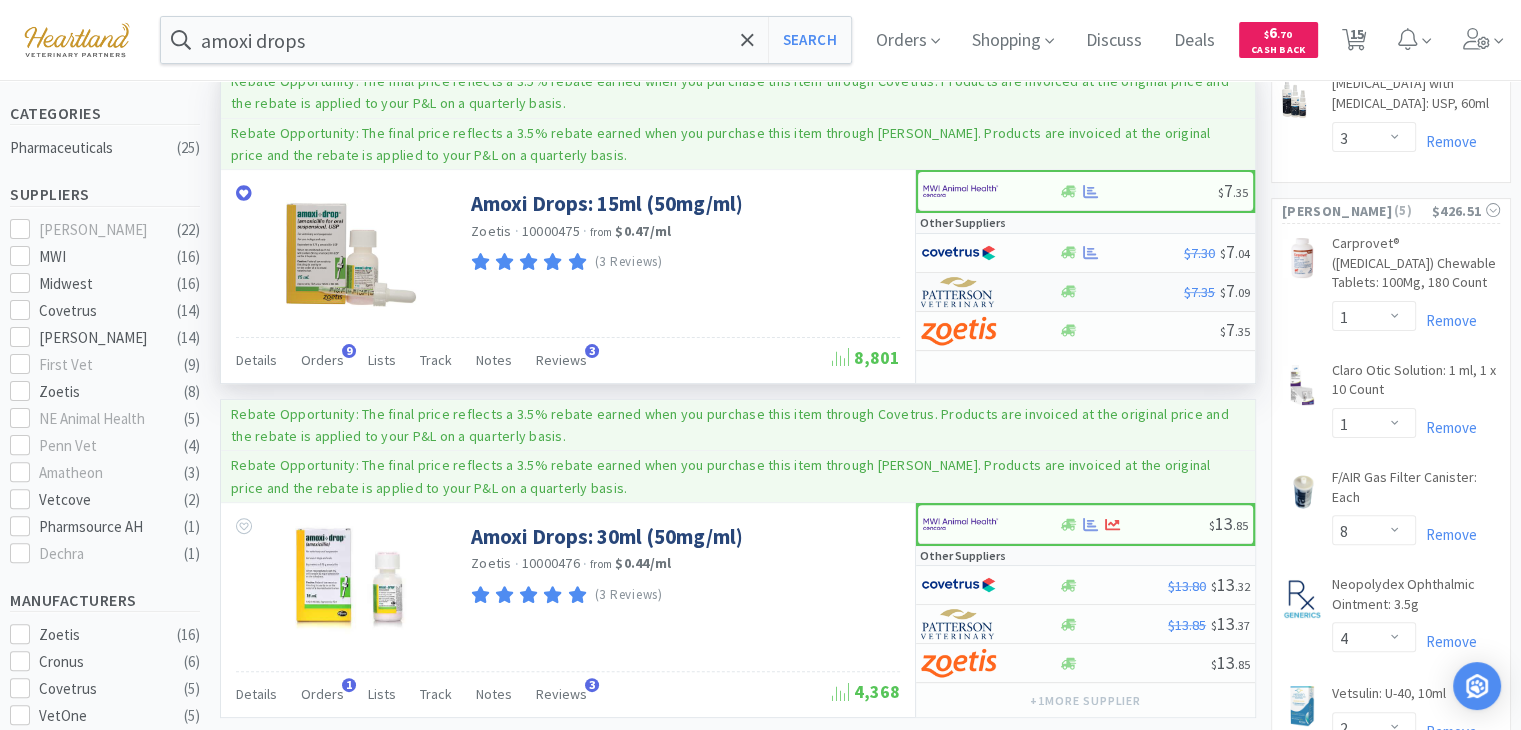 click at bounding box center (958, 292) 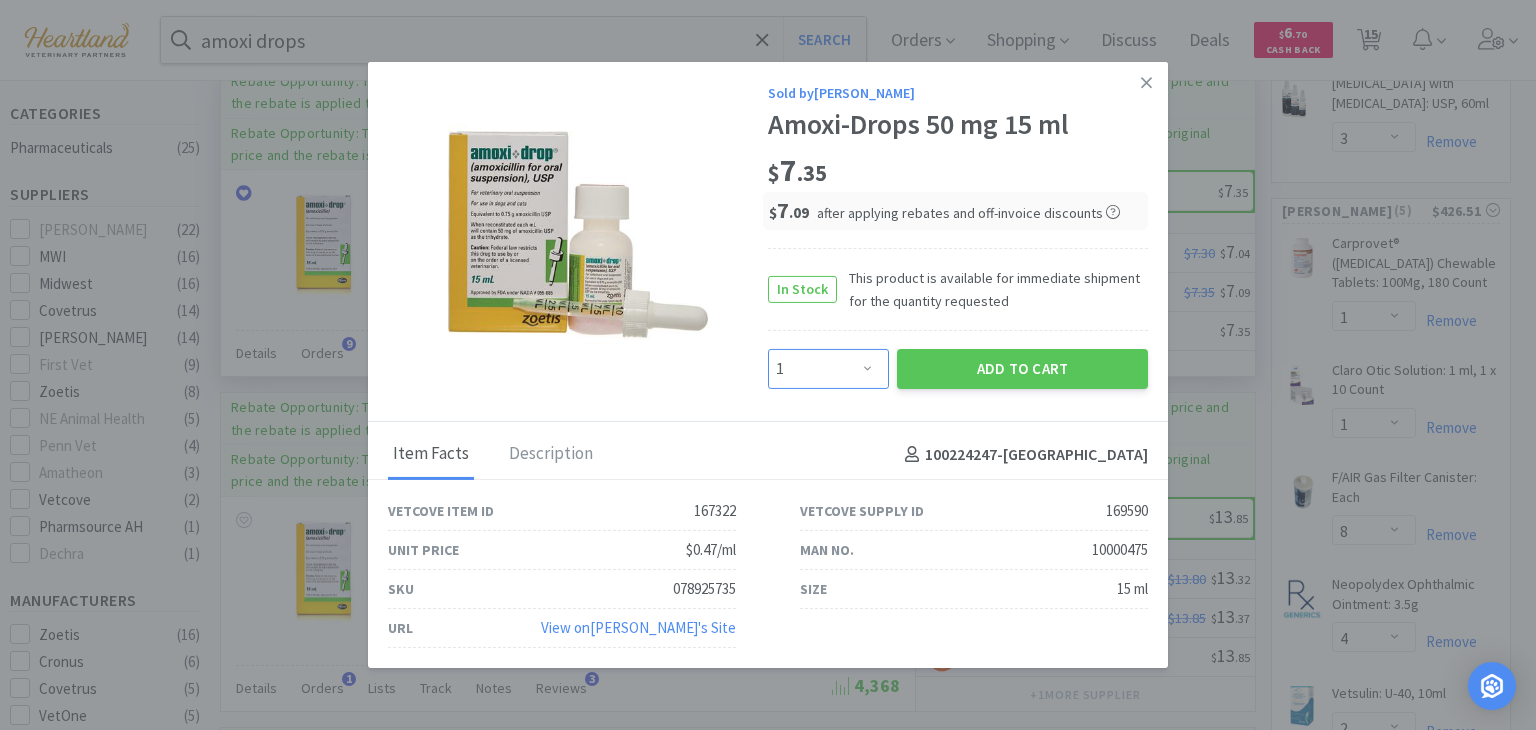 drag, startPoint x: 868, startPoint y: 373, endPoint x: 868, endPoint y: 361, distance: 12 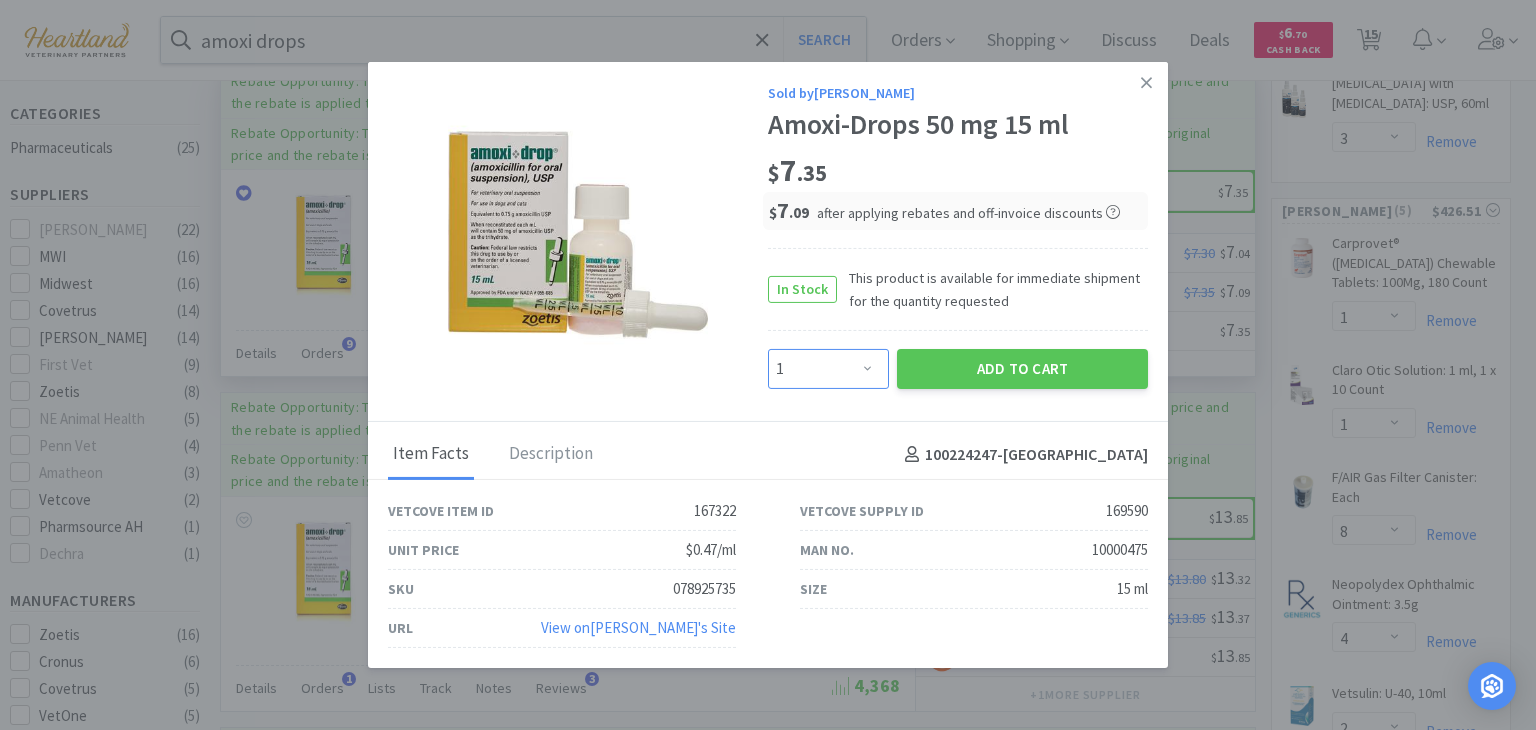 select on "2" 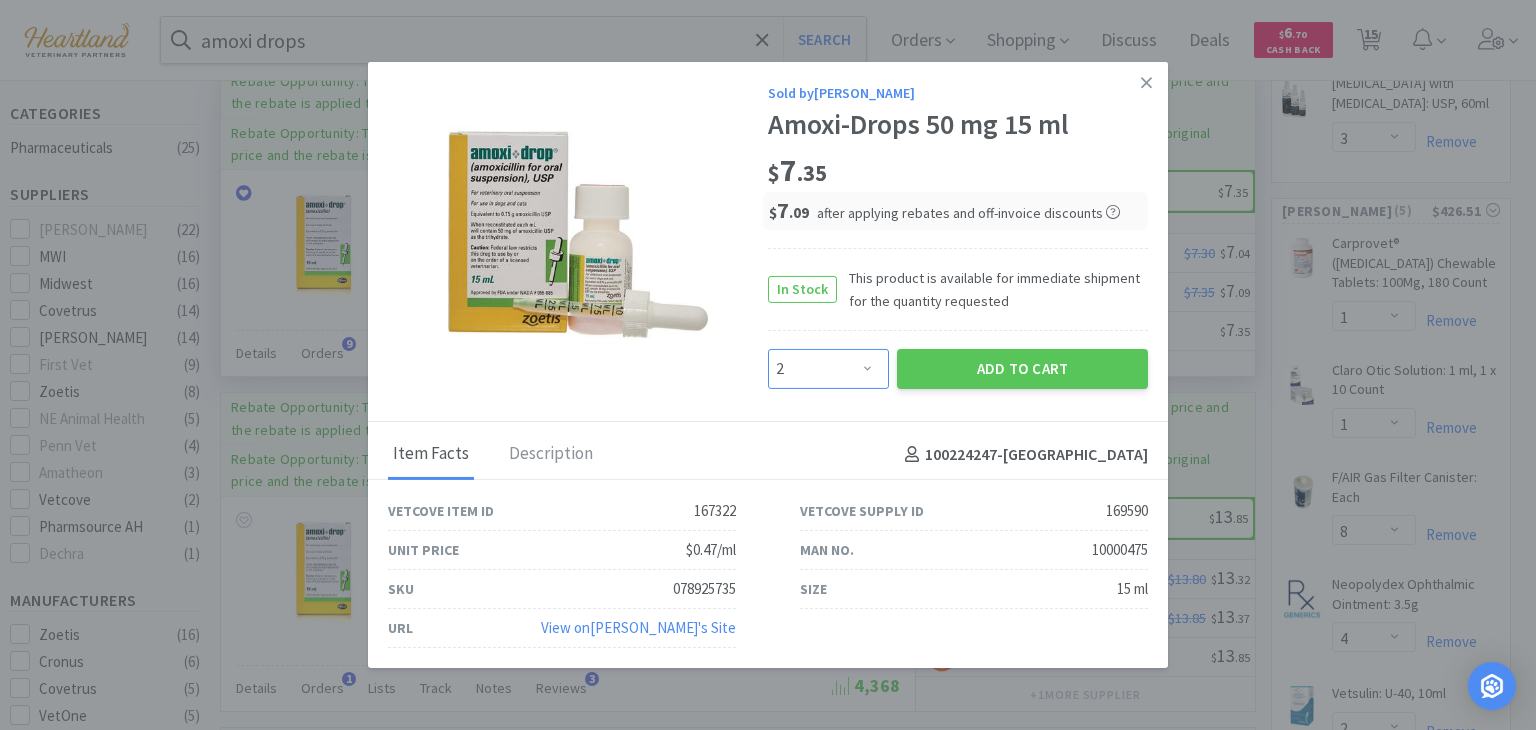 click on "Enter Quantity 1 2 3 4 5 6 7 8 9 10 11 12 13 14 15 16 17 18 19 20 Enter Quantity" at bounding box center [828, 369] 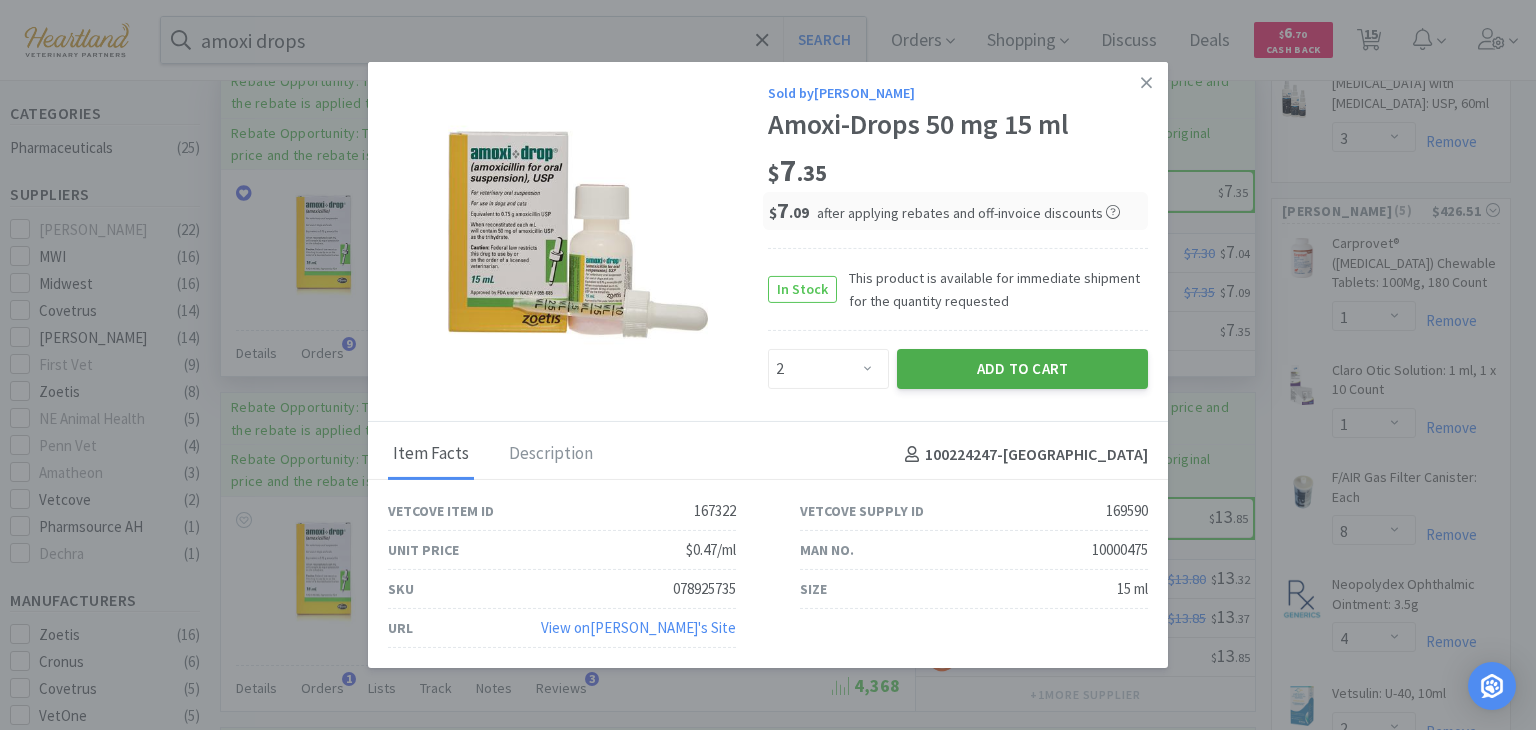 click on "Add to Cart" at bounding box center [1022, 369] 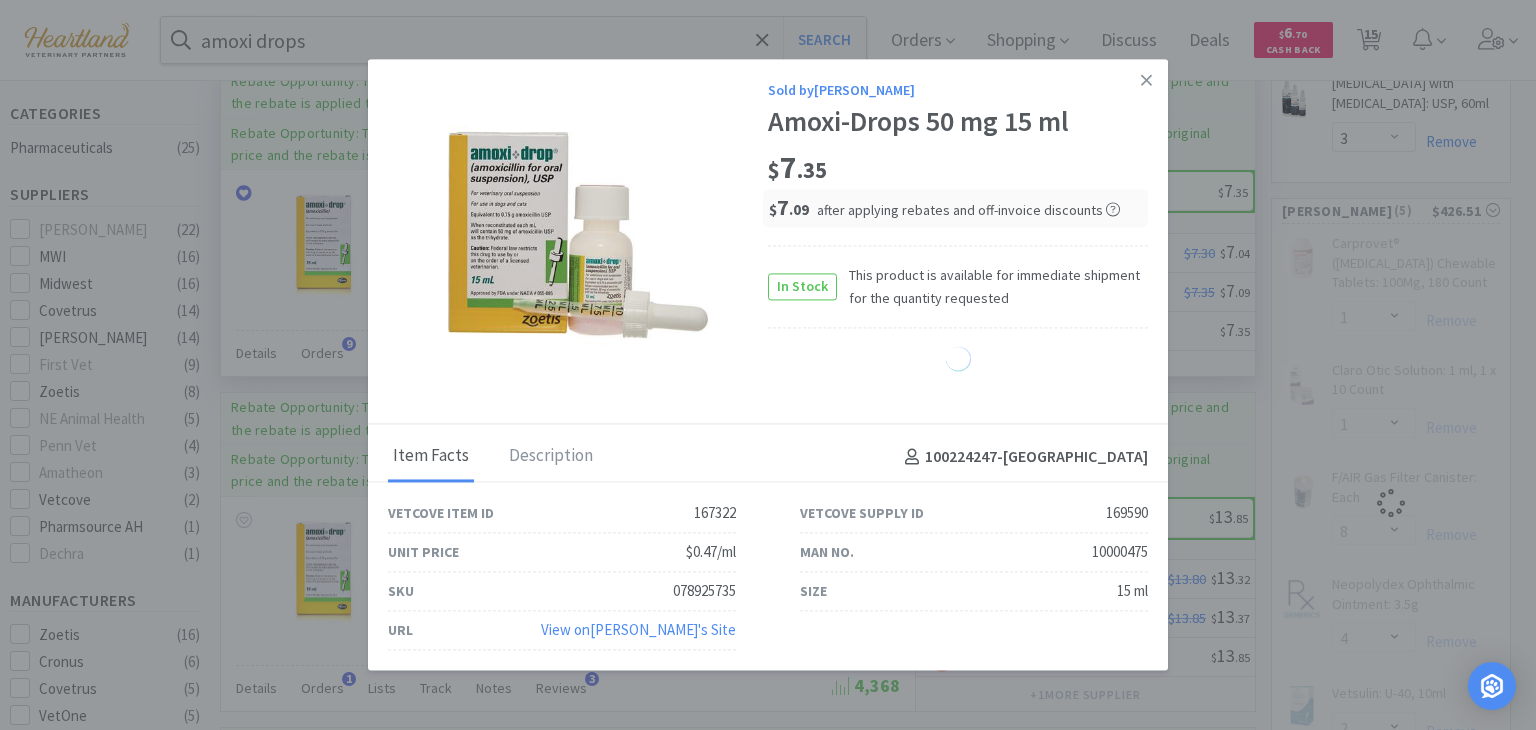 select on "2" 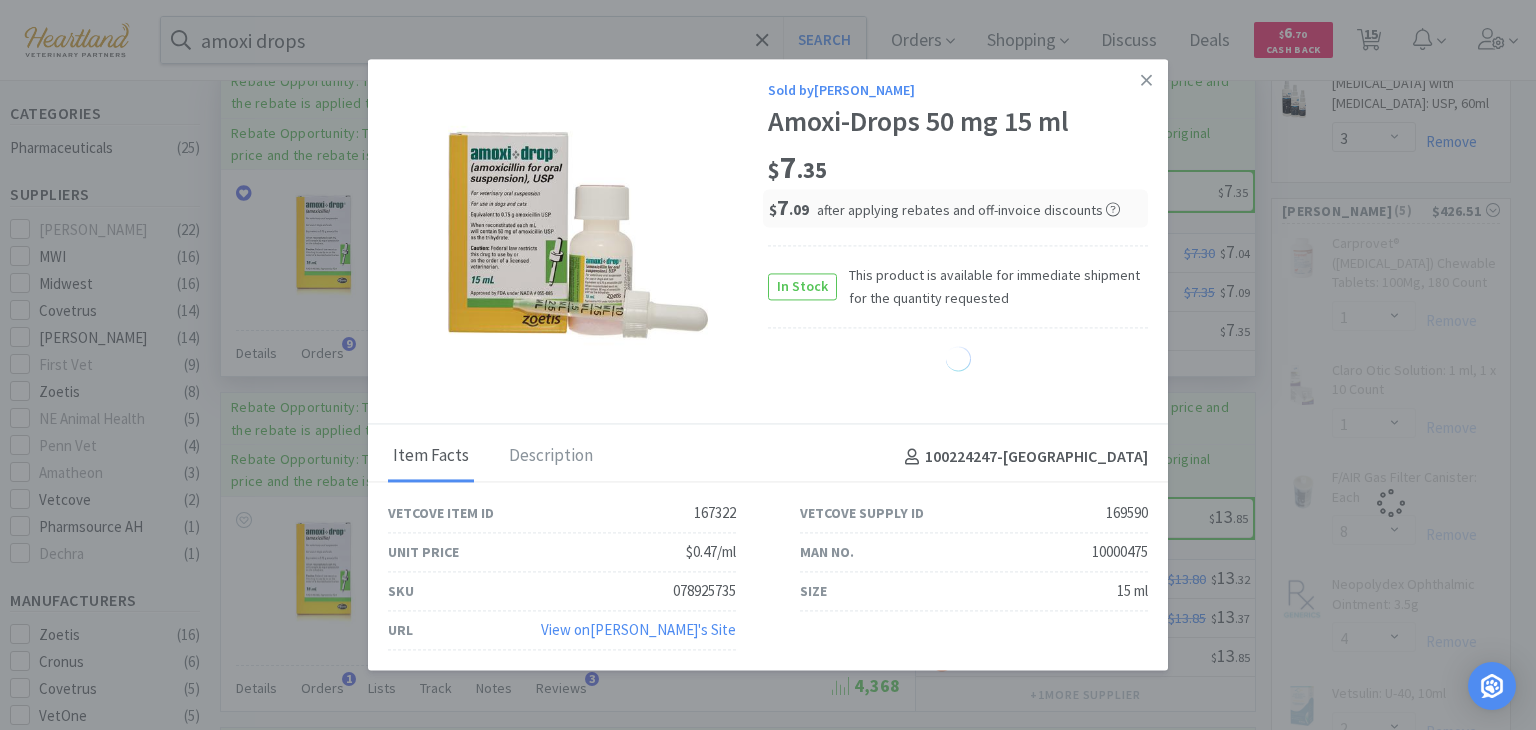 select on "1" 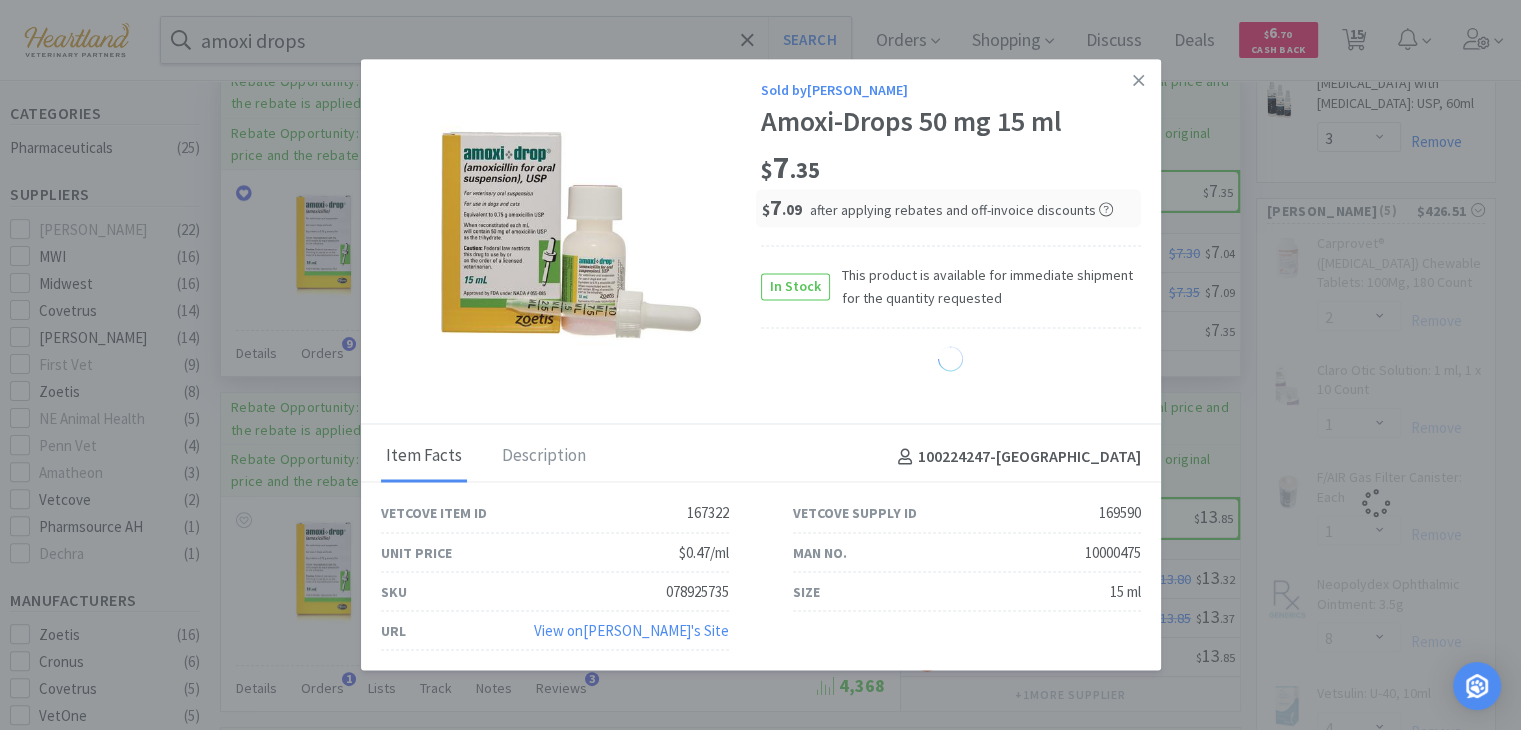 select on "2" 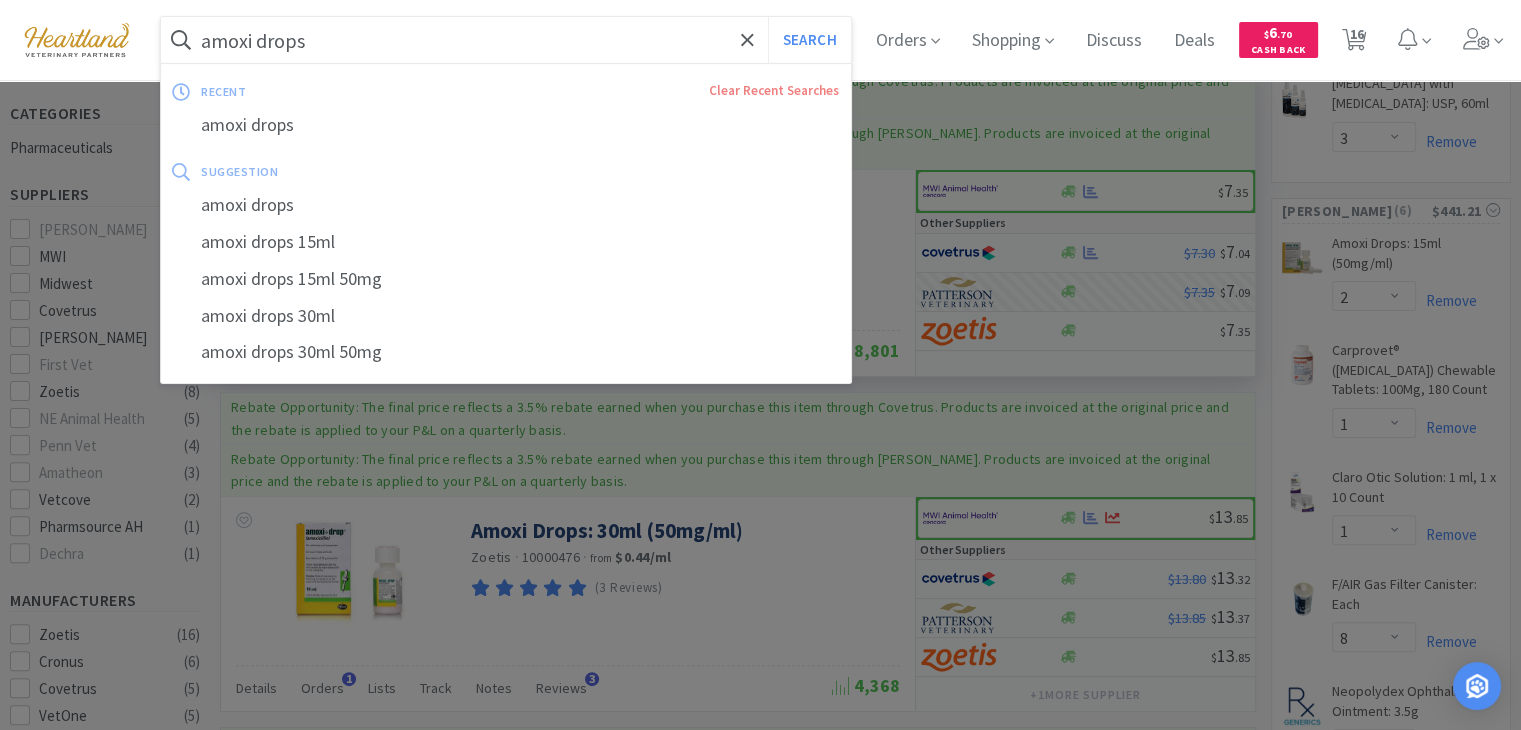 click on "amoxi drops" at bounding box center (506, 40) 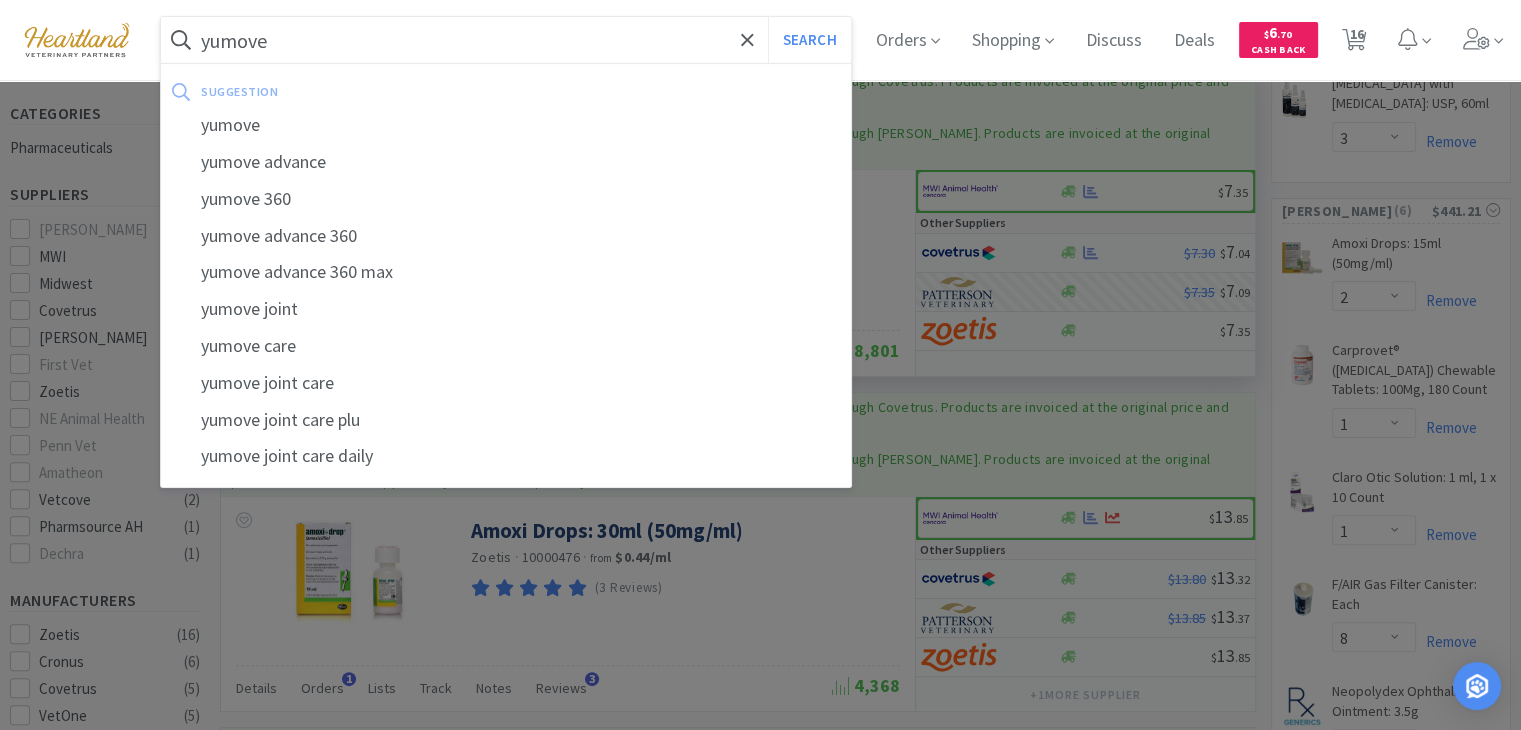type on "yumove" 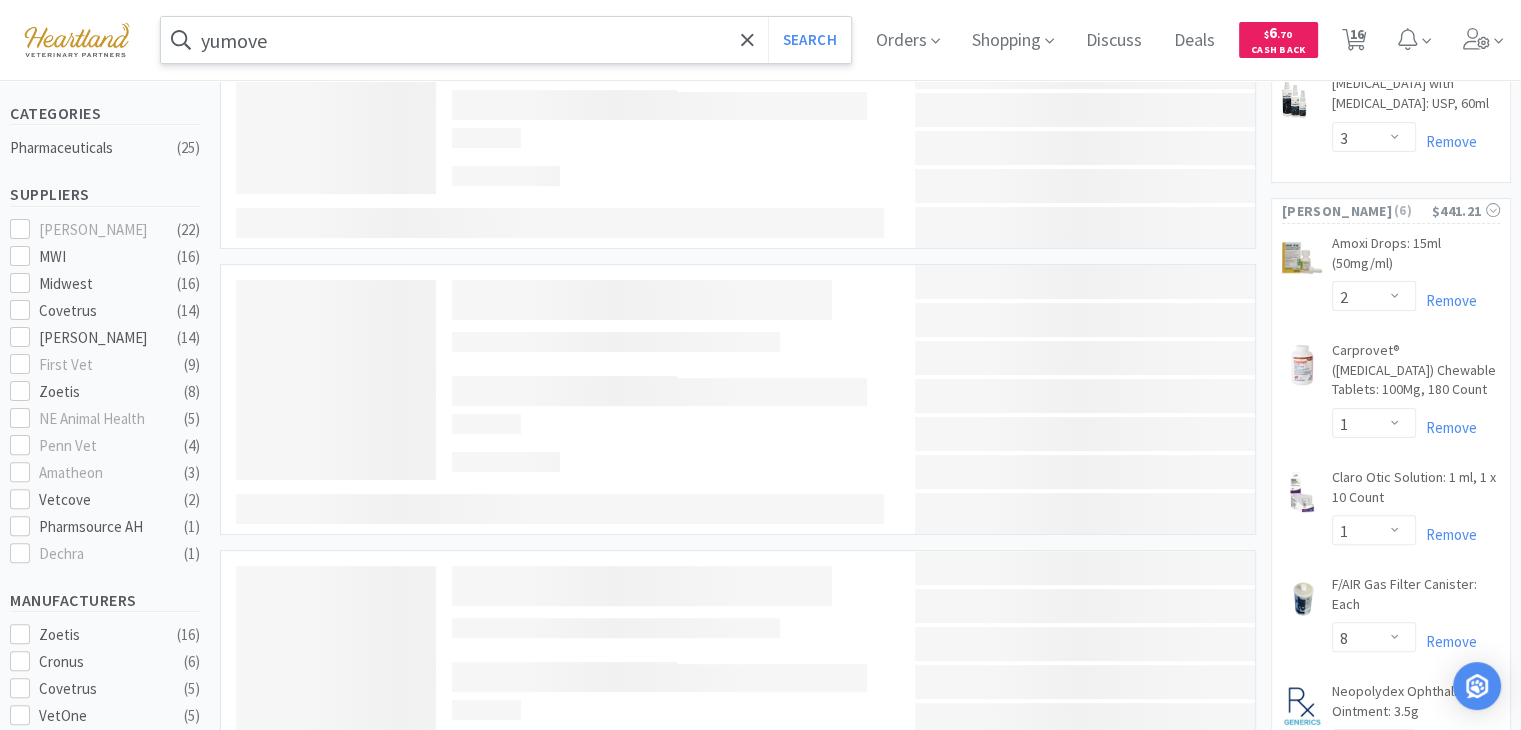 scroll, scrollTop: 0, scrollLeft: 0, axis: both 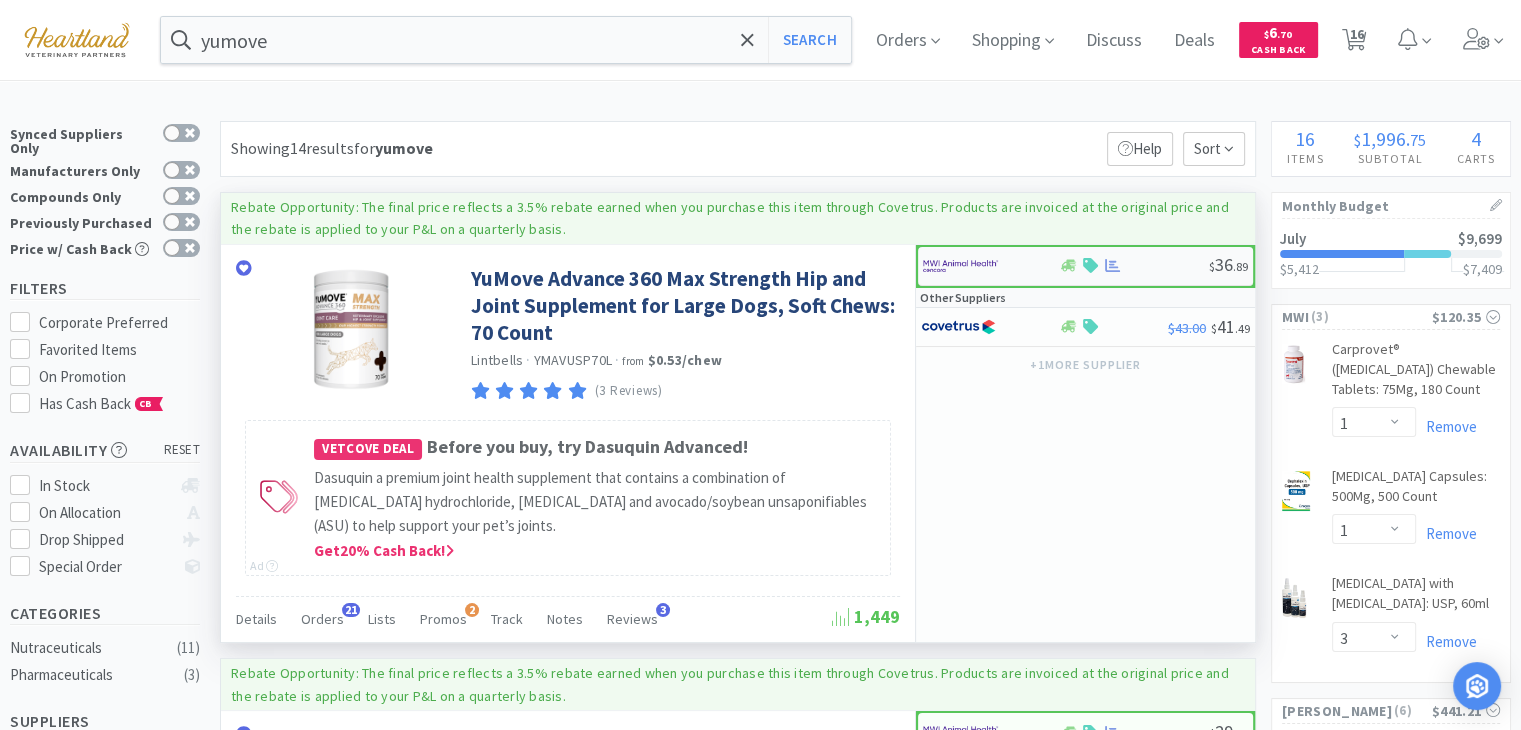 click at bounding box center [990, 266] 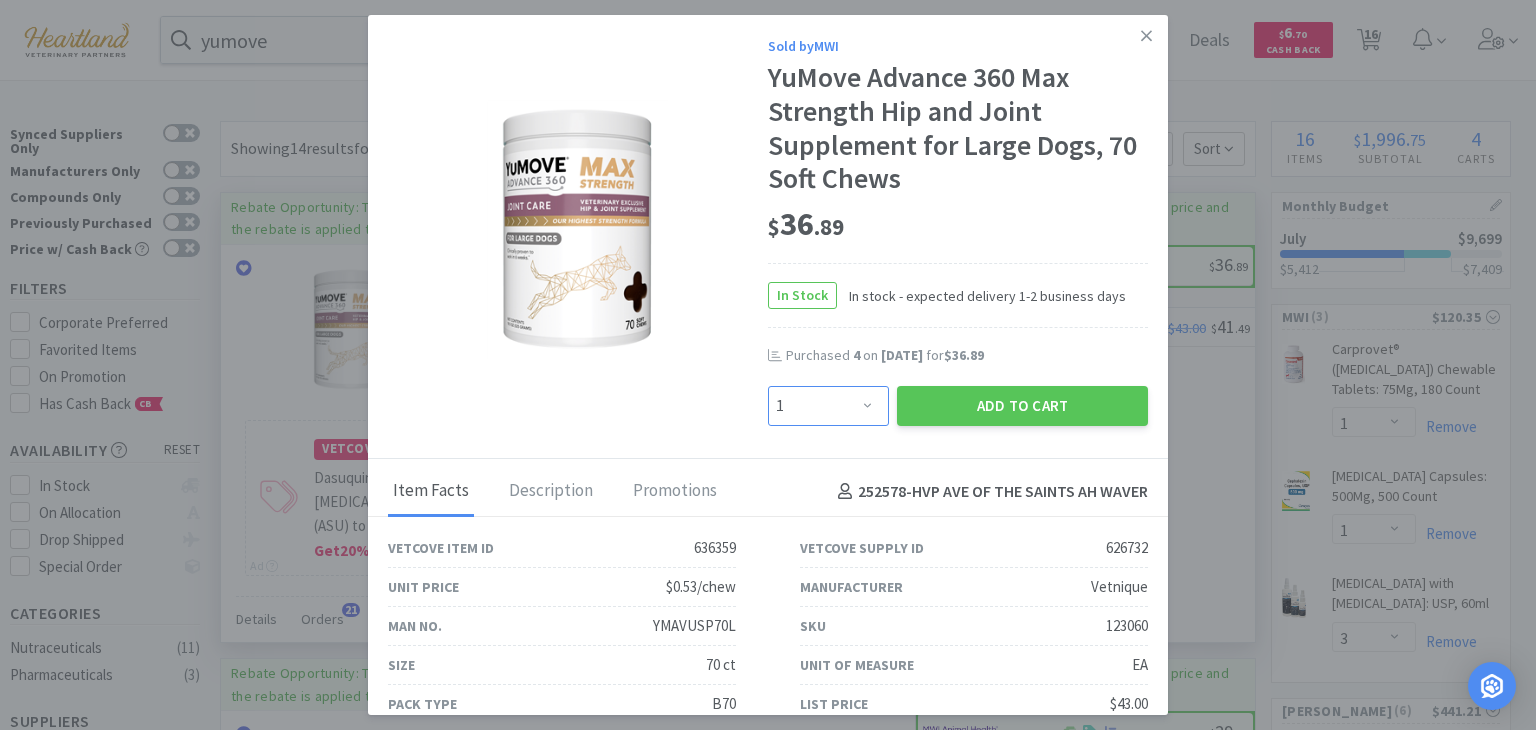 click on "Enter Quantity 1 2 3 4 5 6 7 8 9 10 11 12 13 14 15 16 17 18 19 20 Enter Quantity" at bounding box center (828, 406) 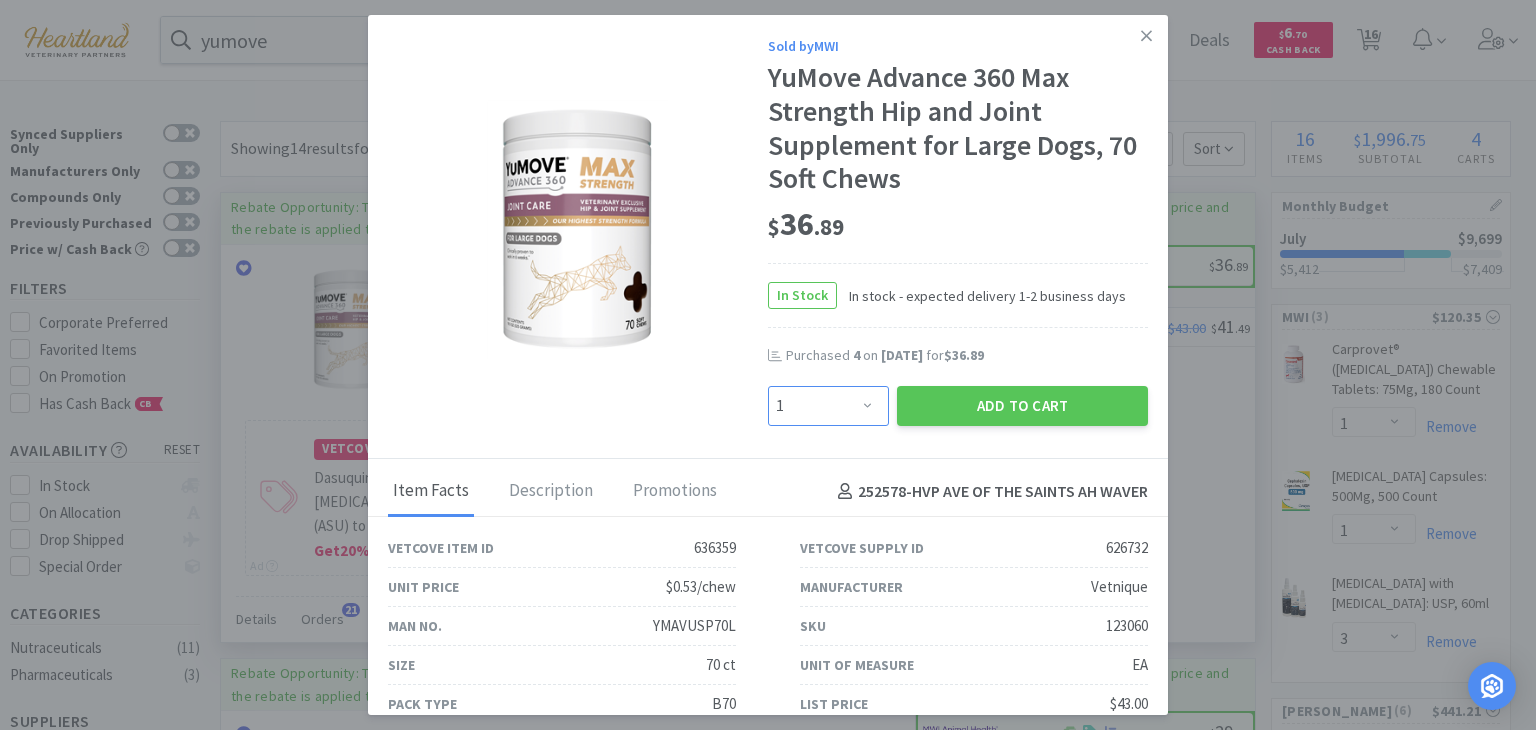select on "3" 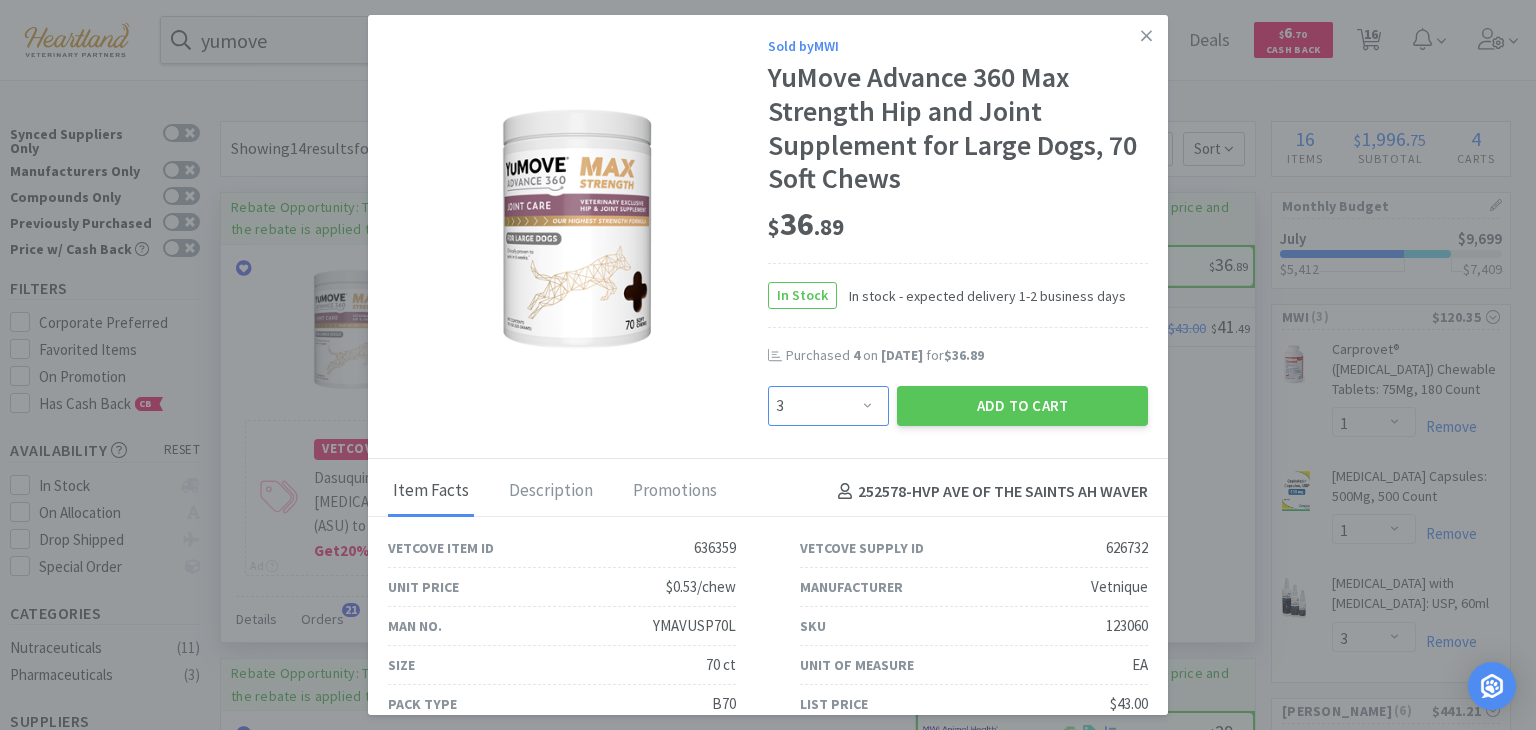 click on "Enter Quantity 1 2 3 4 5 6 7 8 9 10 11 12 13 14 15 16 17 18 19 20 Enter Quantity" at bounding box center (828, 406) 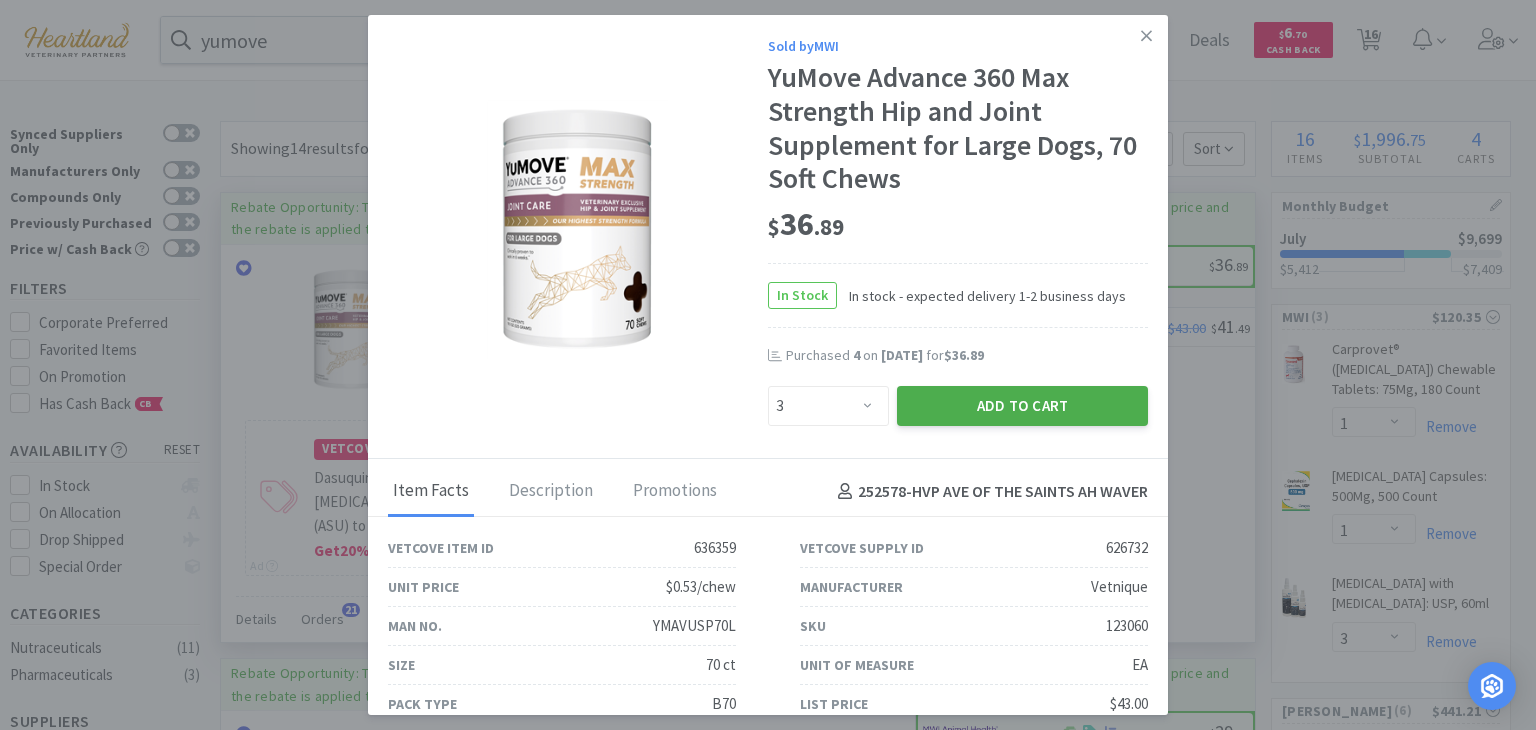 click on "Add to Cart" at bounding box center [1022, 406] 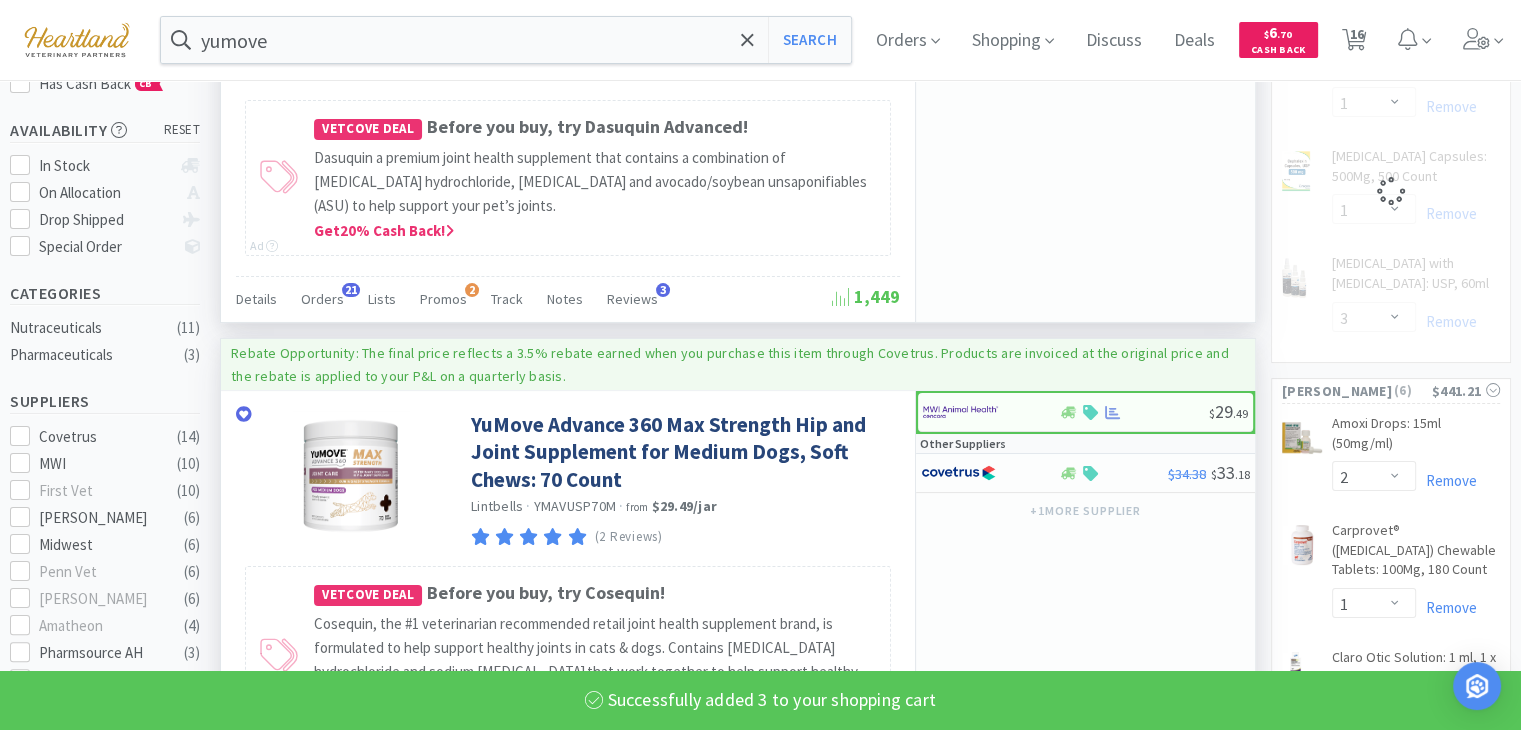 scroll, scrollTop: 400, scrollLeft: 0, axis: vertical 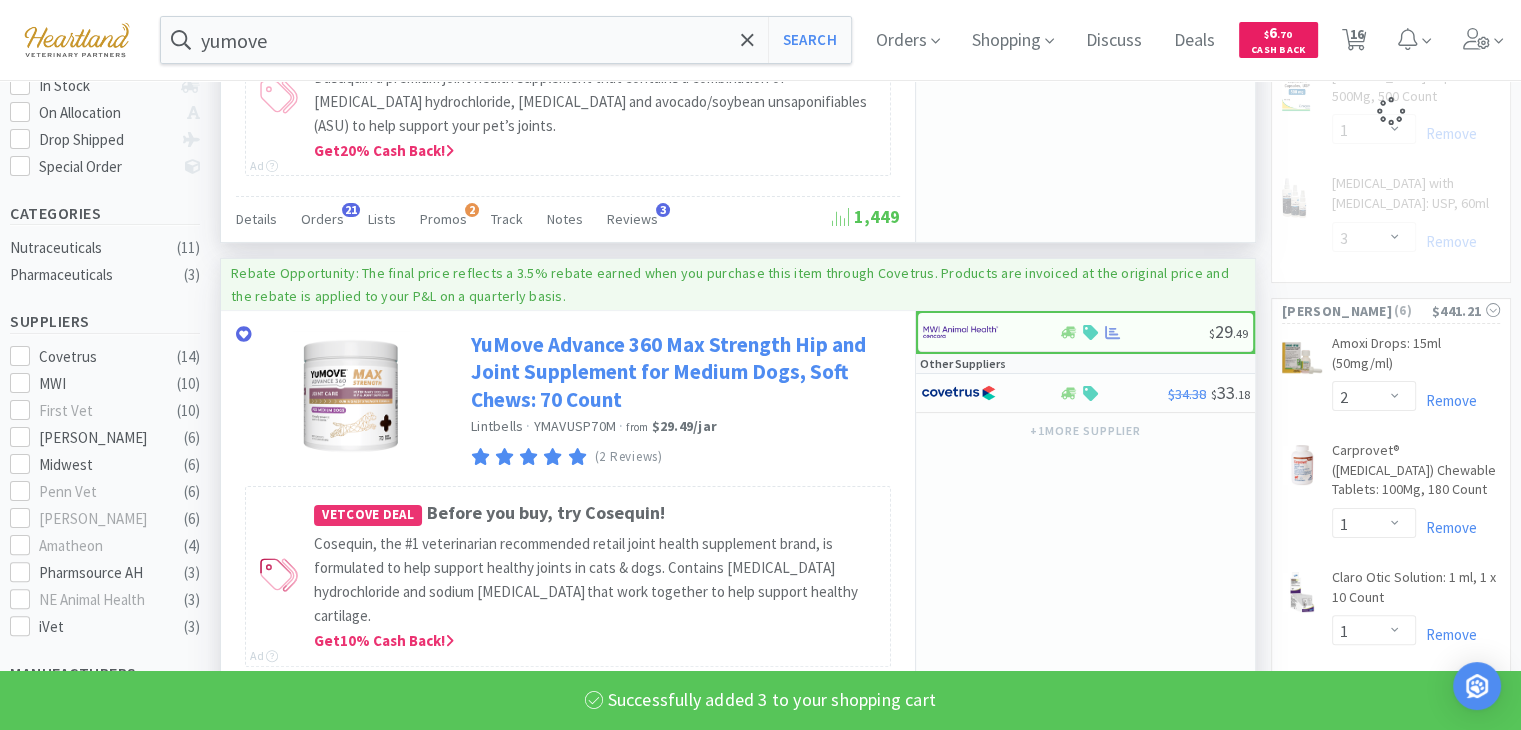 select on "3" 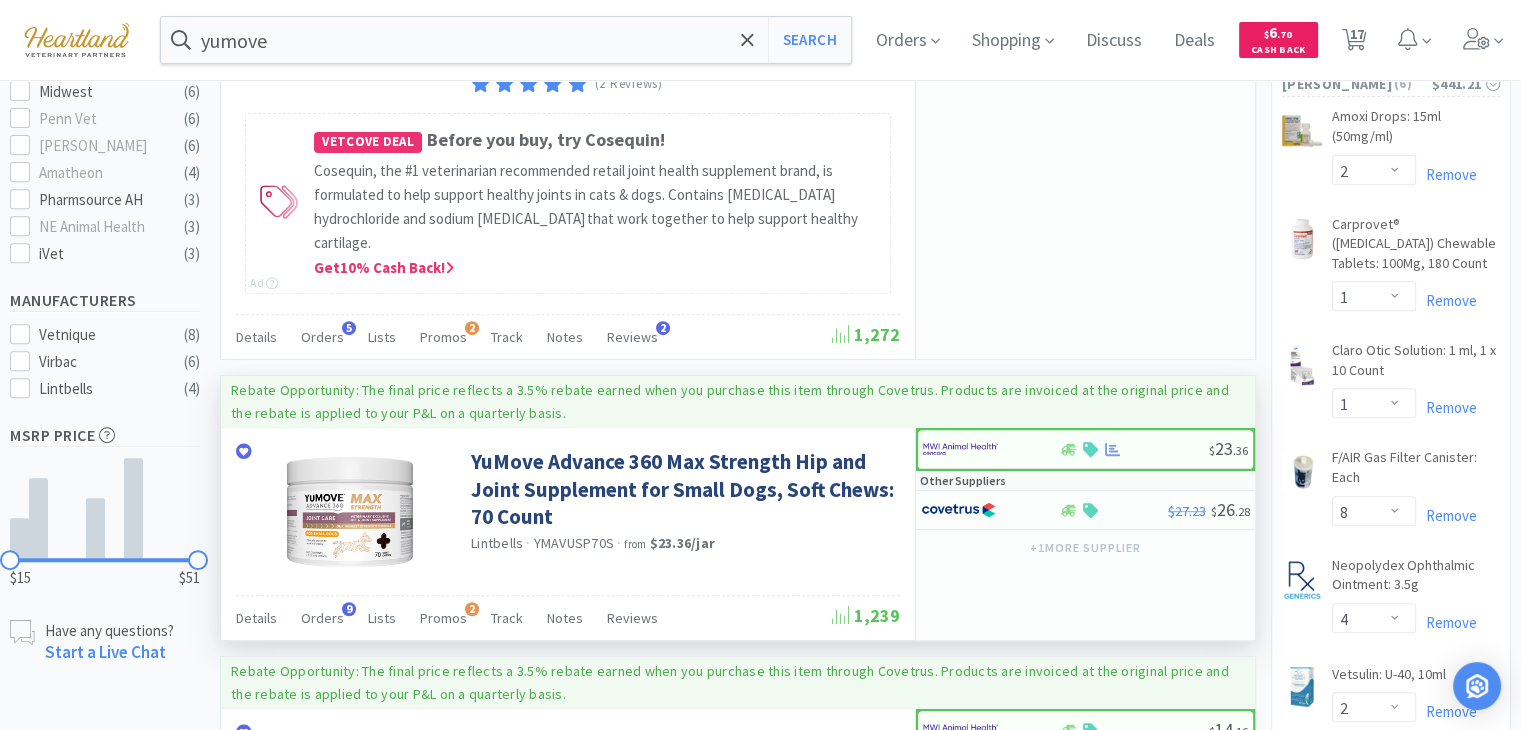 scroll, scrollTop: 900, scrollLeft: 0, axis: vertical 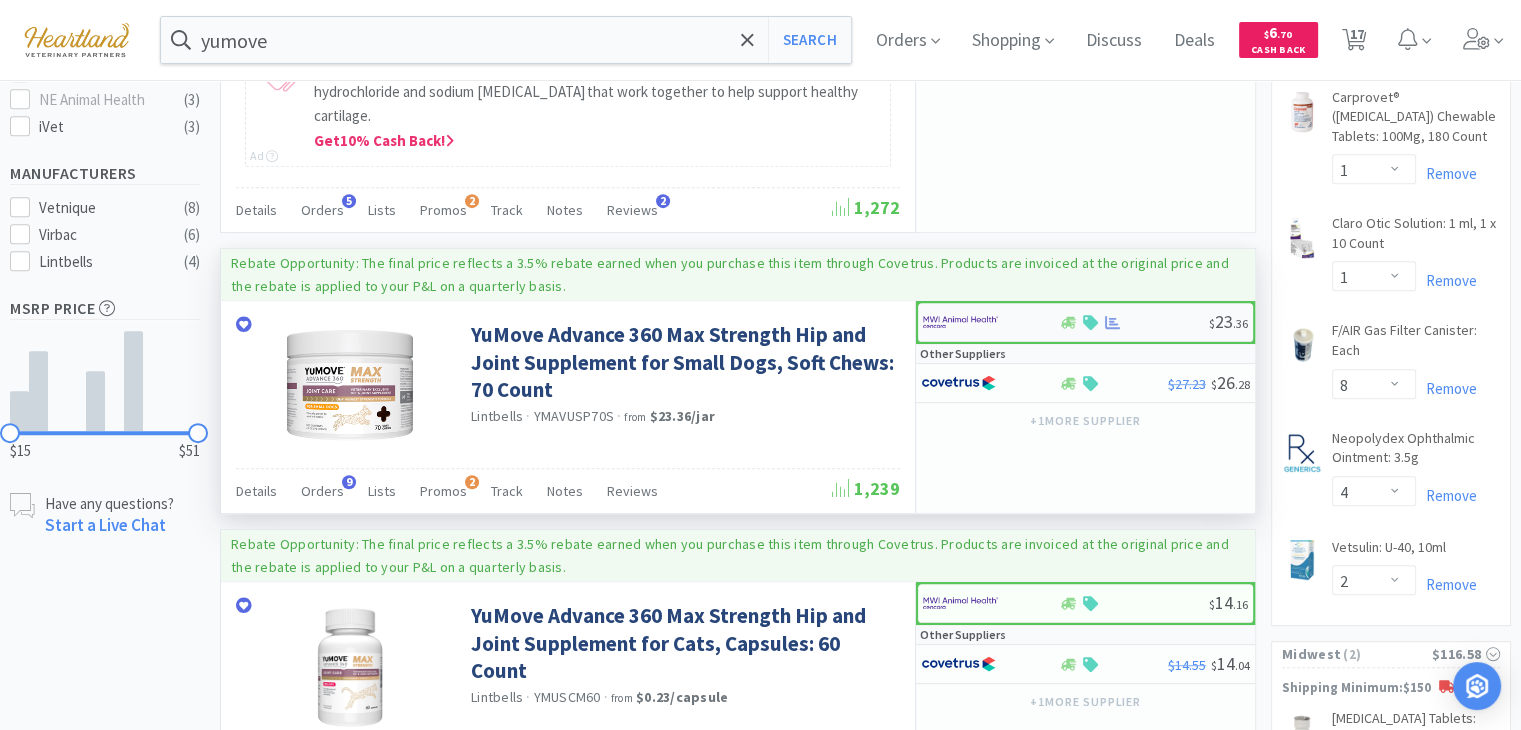 click at bounding box center (960, 322) 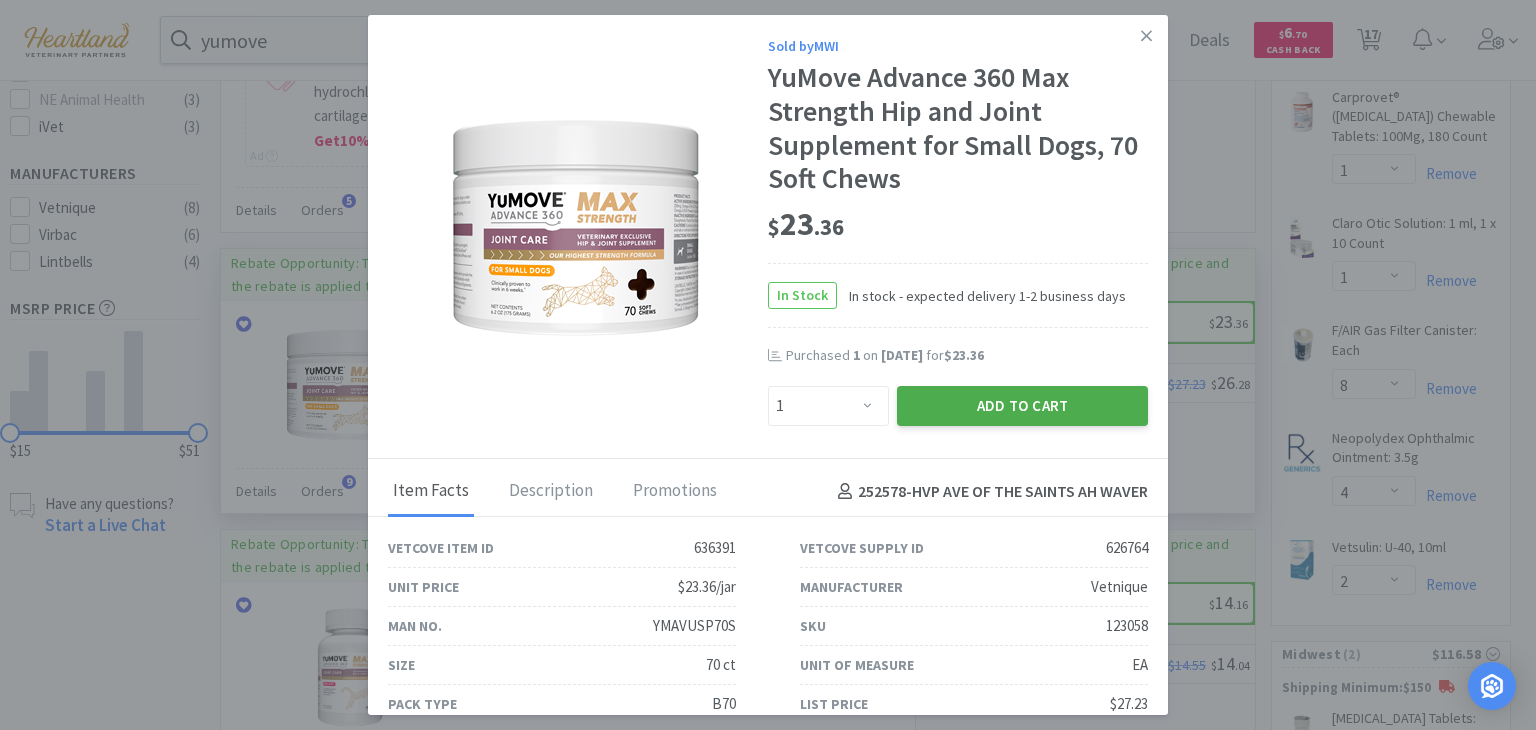 click on "Add to Cart" at bounding box center [1022, 406] 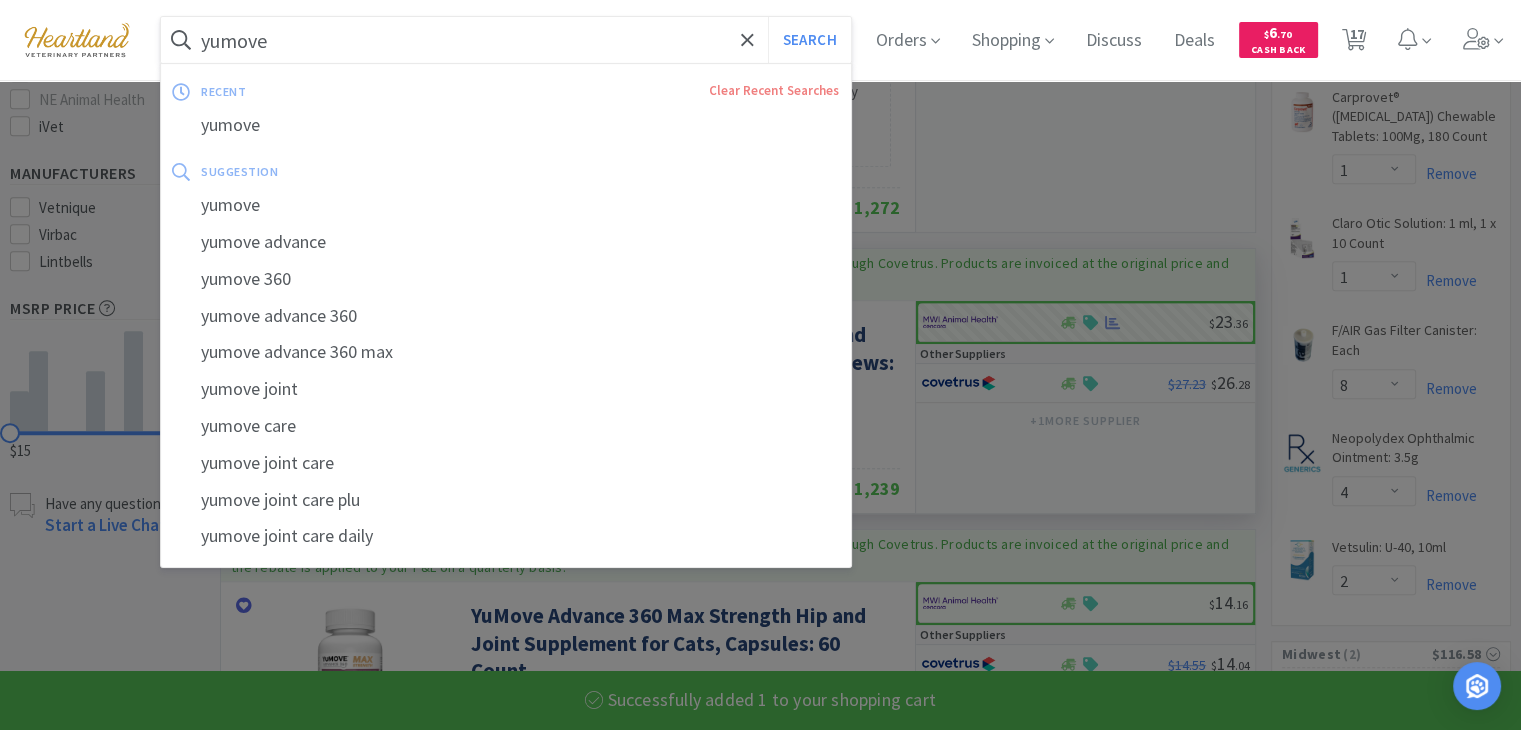 click on "yumove" at bounding box center (506, 40) 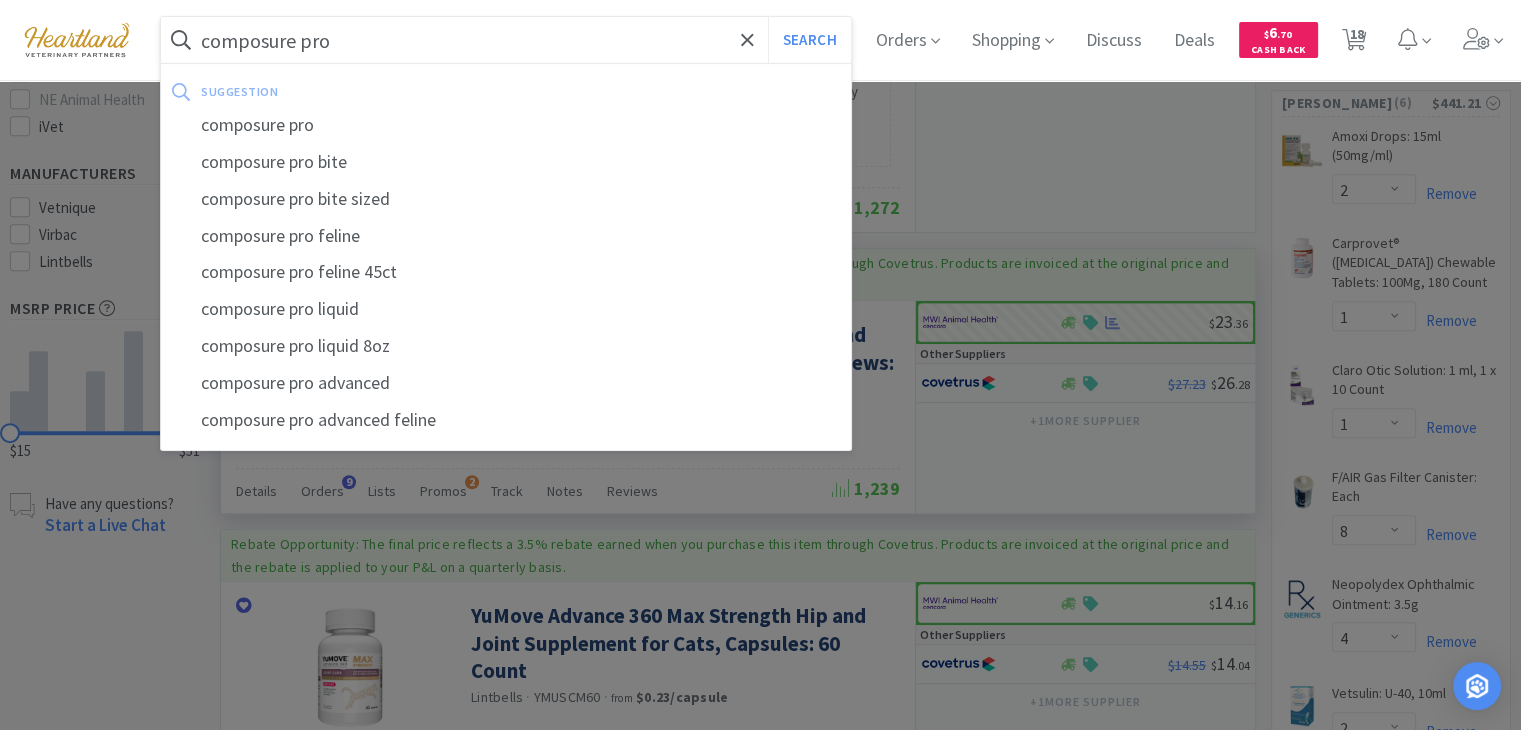 type on "composure pro" 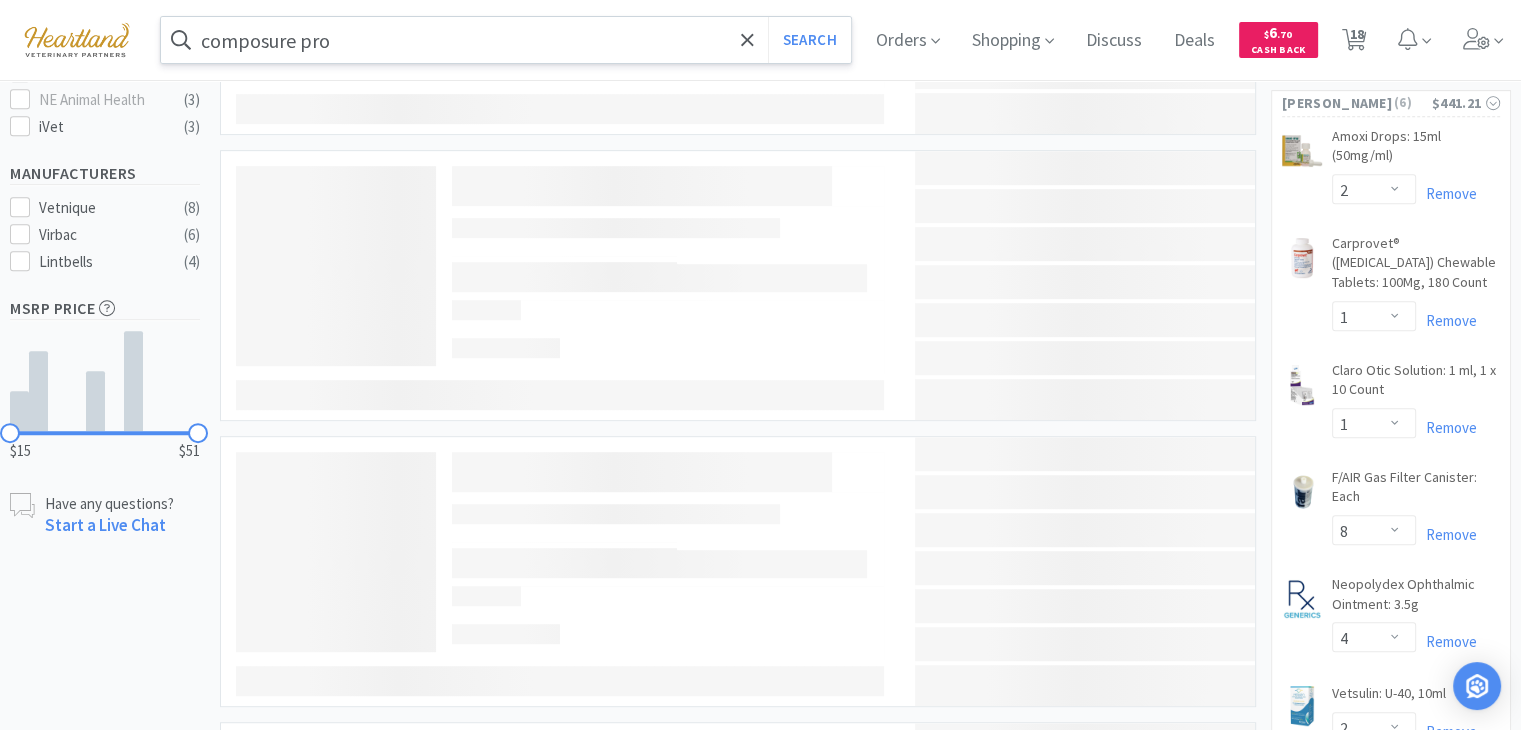 scroll, scrollTop: 0, scrollLeft: 0, axis: both 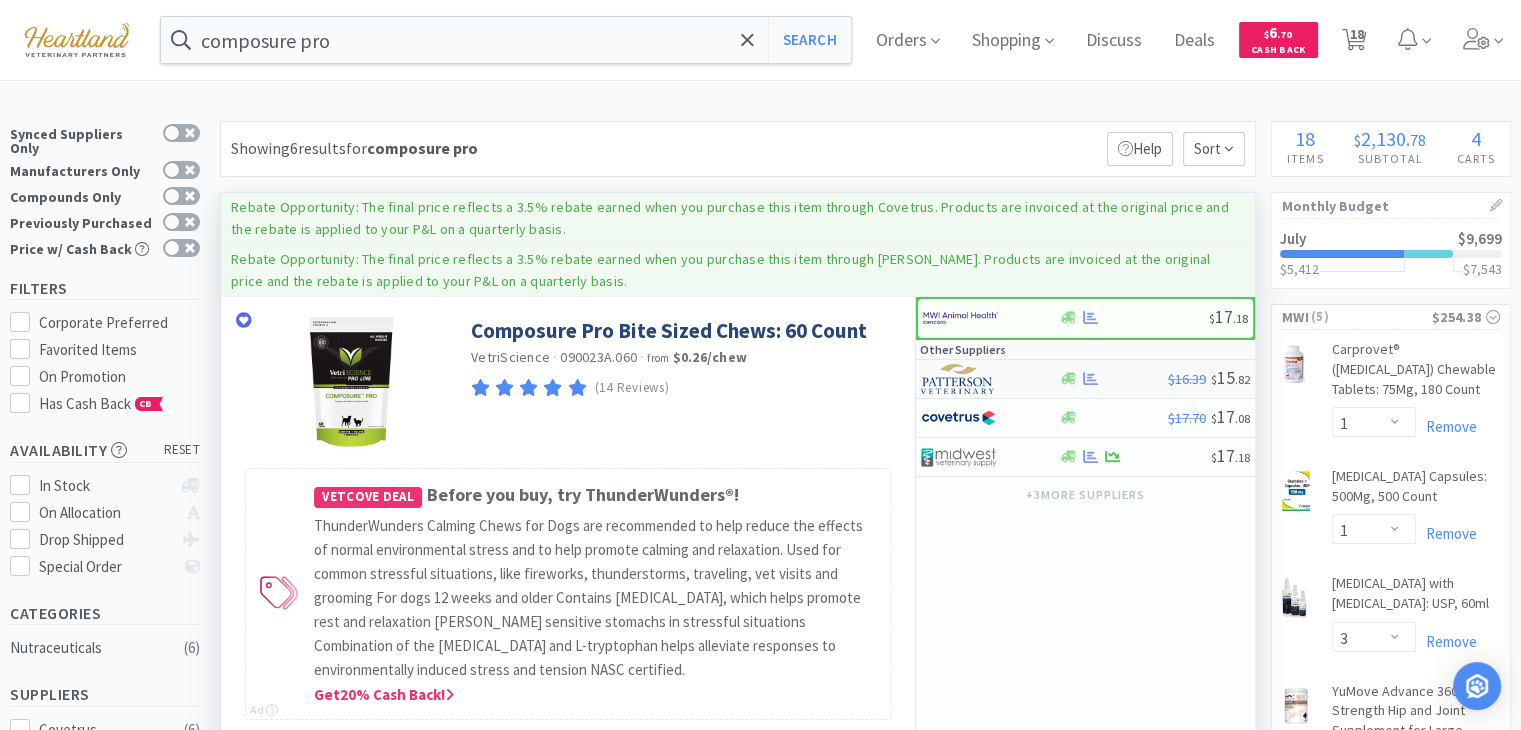 click at bounding box center [958, 379] 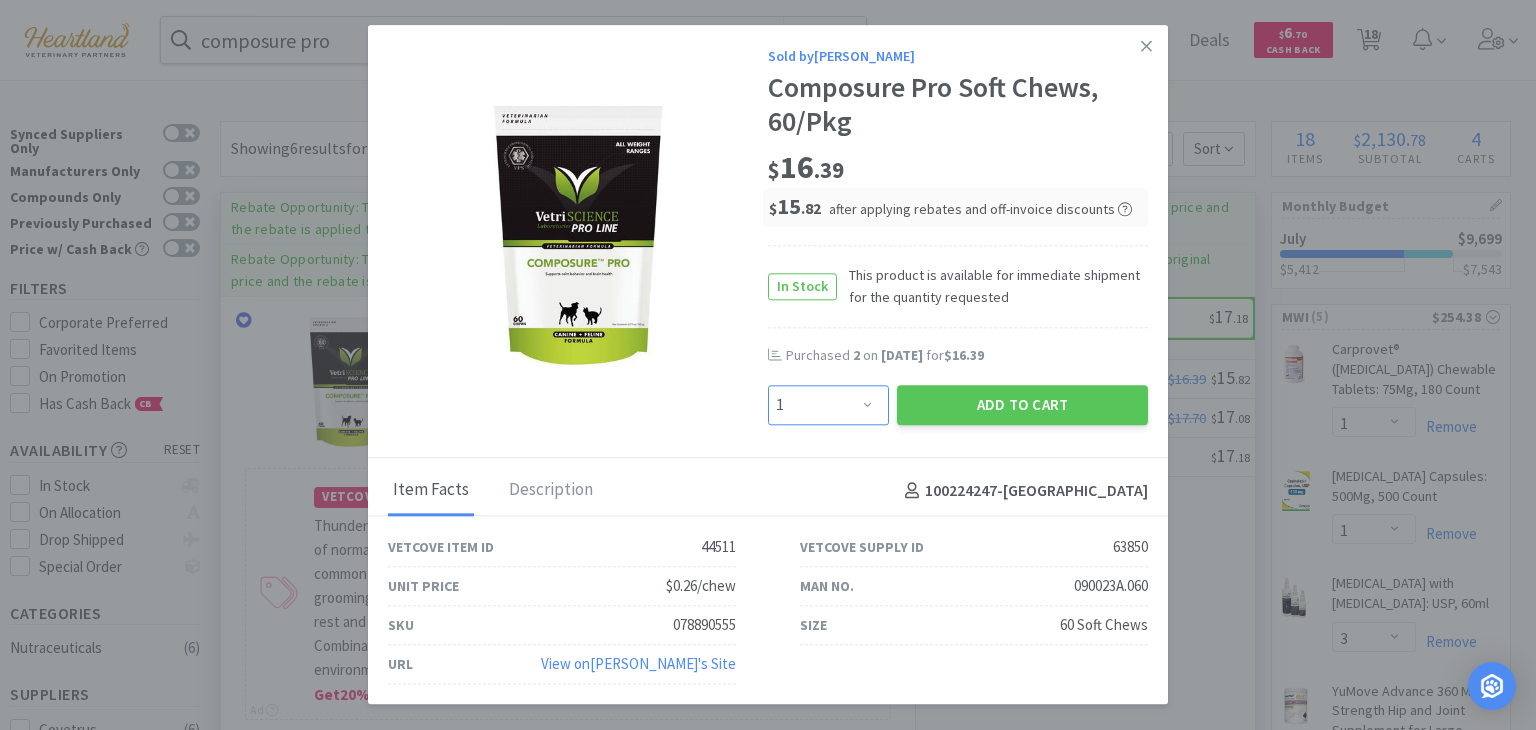 drag, startPoint x: 872, startPoint y: 407, endPoint x: 872, endPoint y: 389, distance: 18 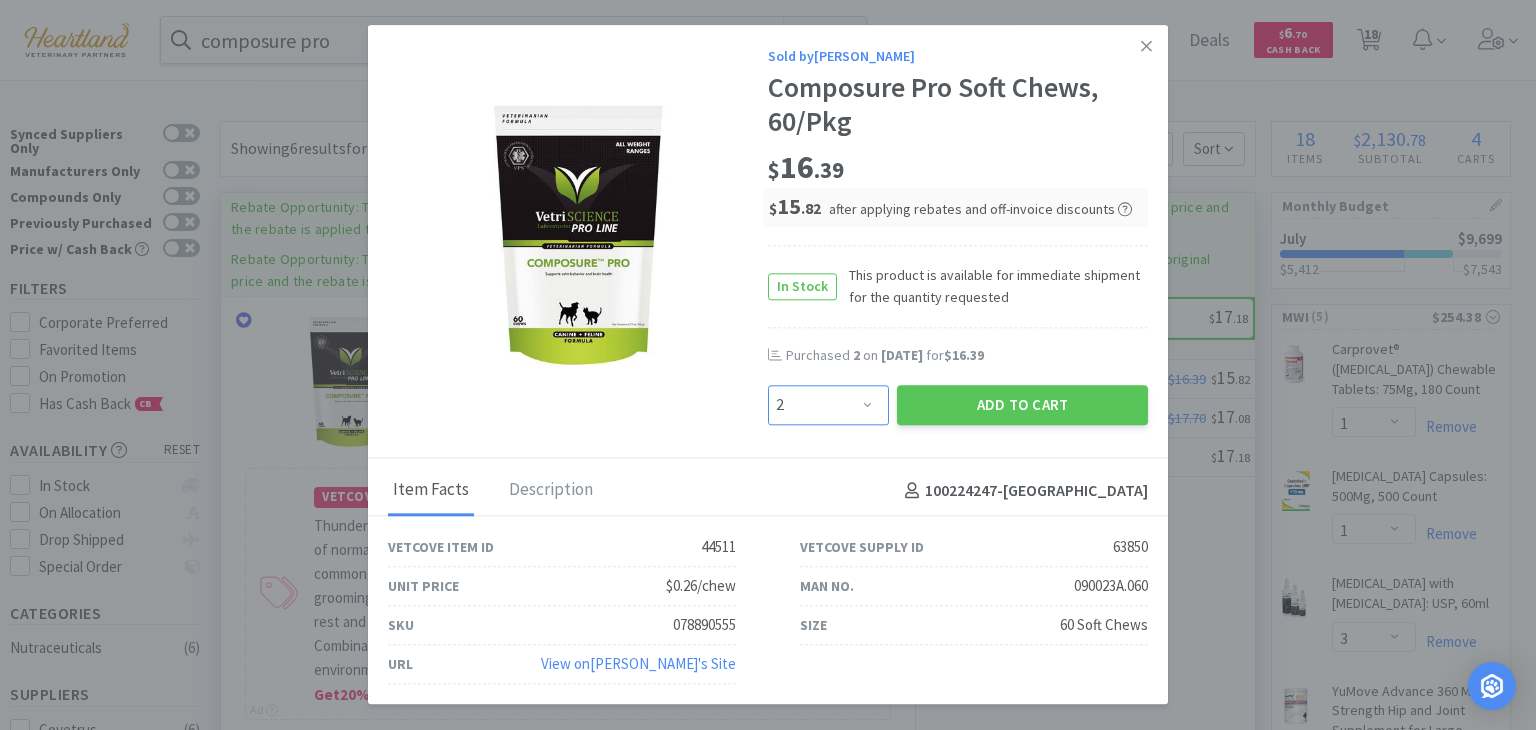 click on "Enter Quantity 1 2 3 4 5 6 7 8 9 10 11 12 13 14 15 16 17 18 19 20 Enter Quantity" at bounding box center (828, 405) 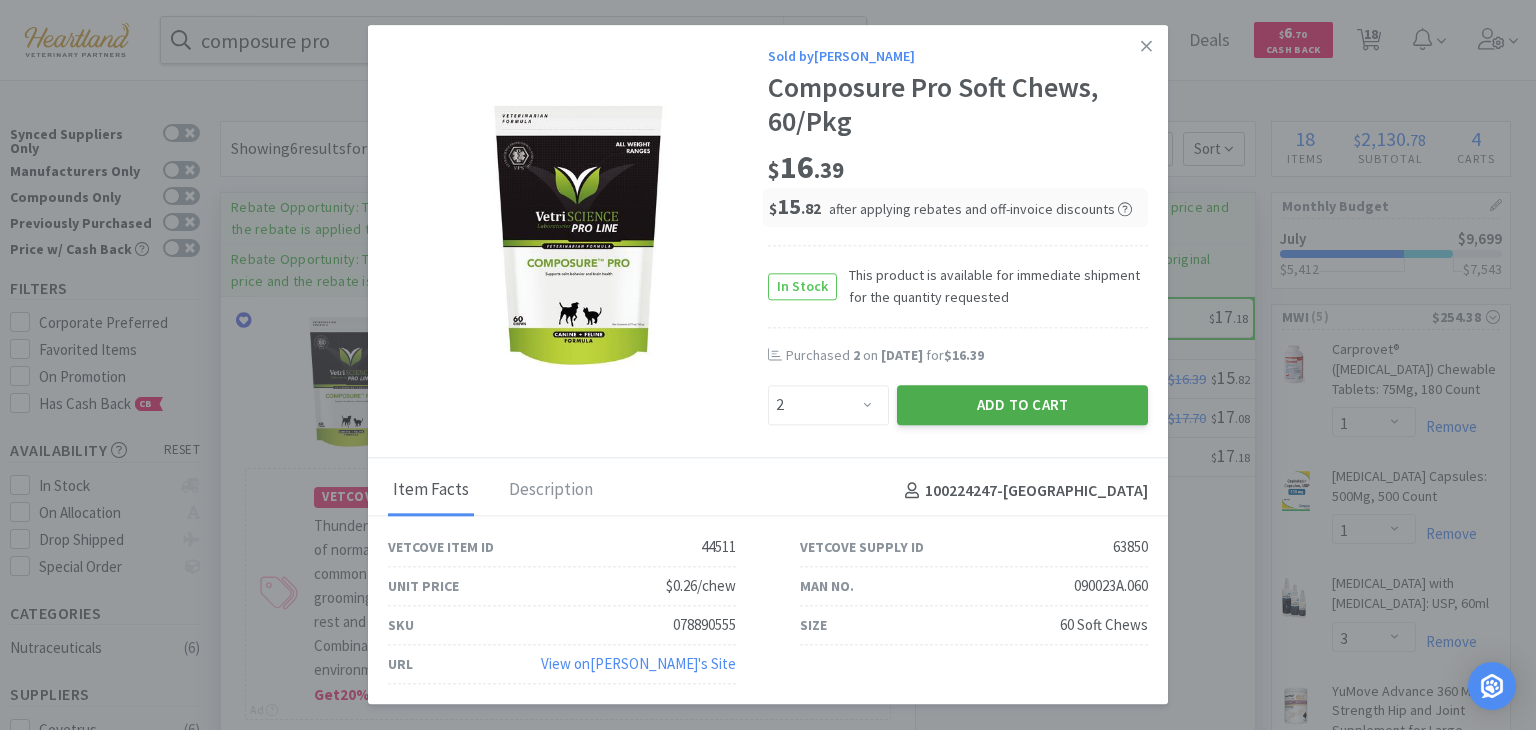 click on "Add to Cart" at bounding box center [1022, 405] 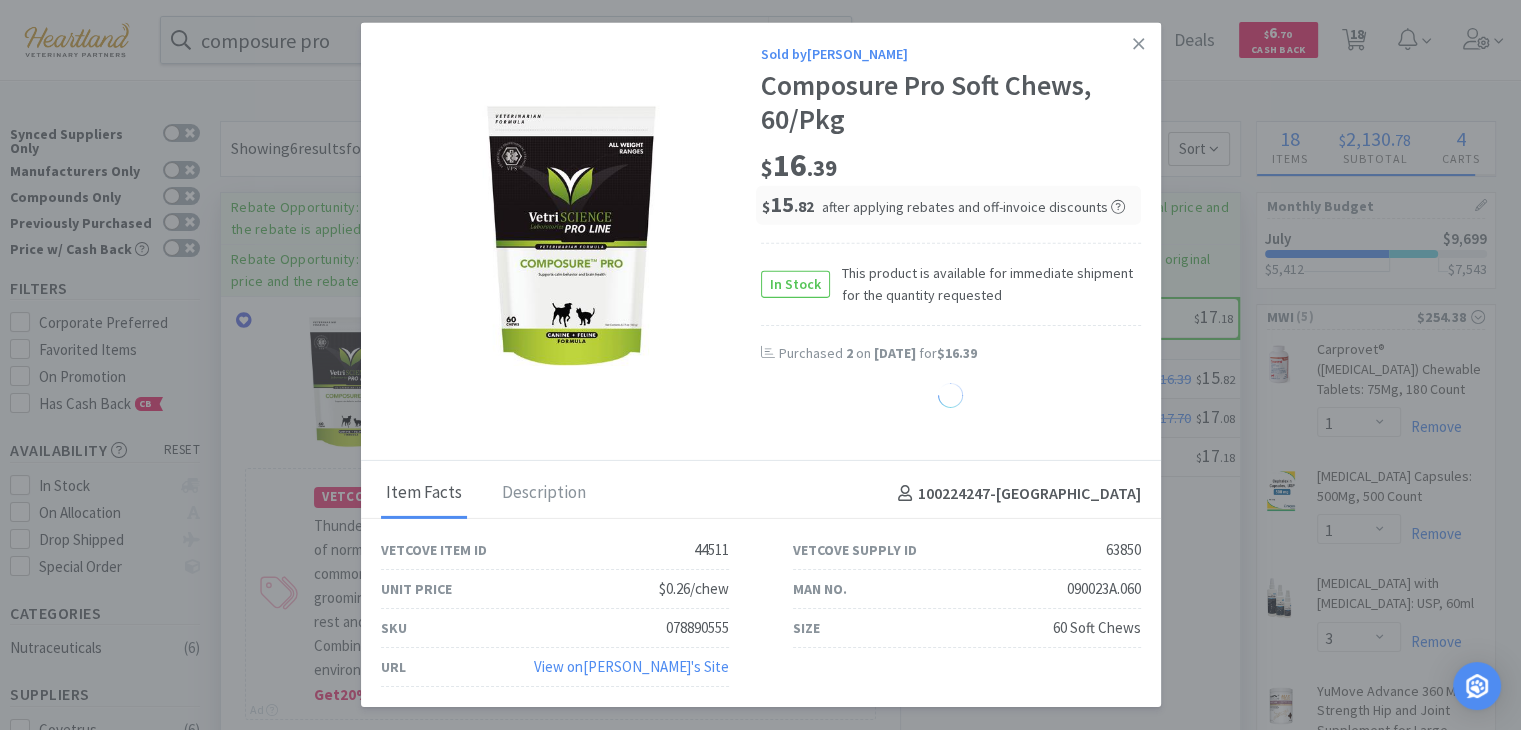 select on "2" 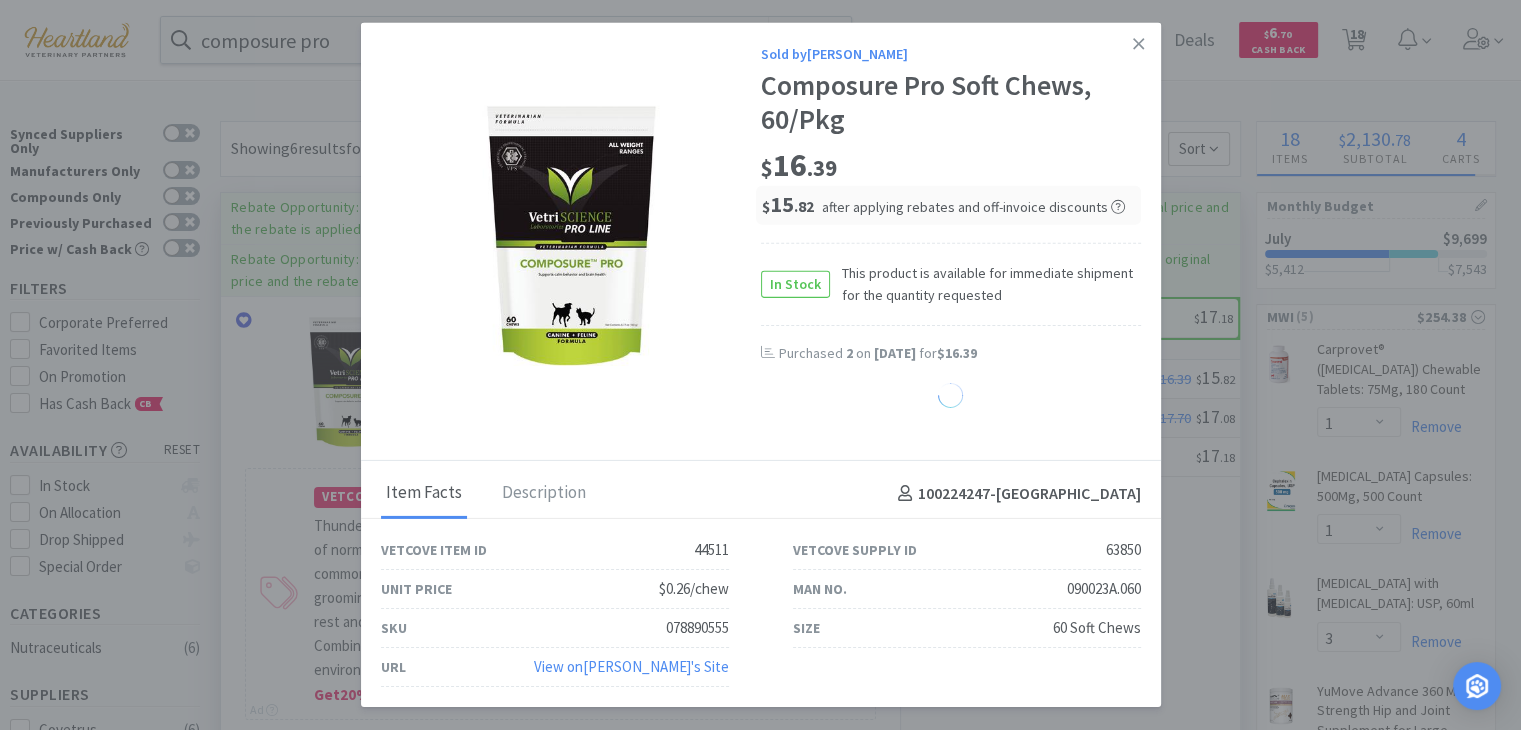 select on "8" 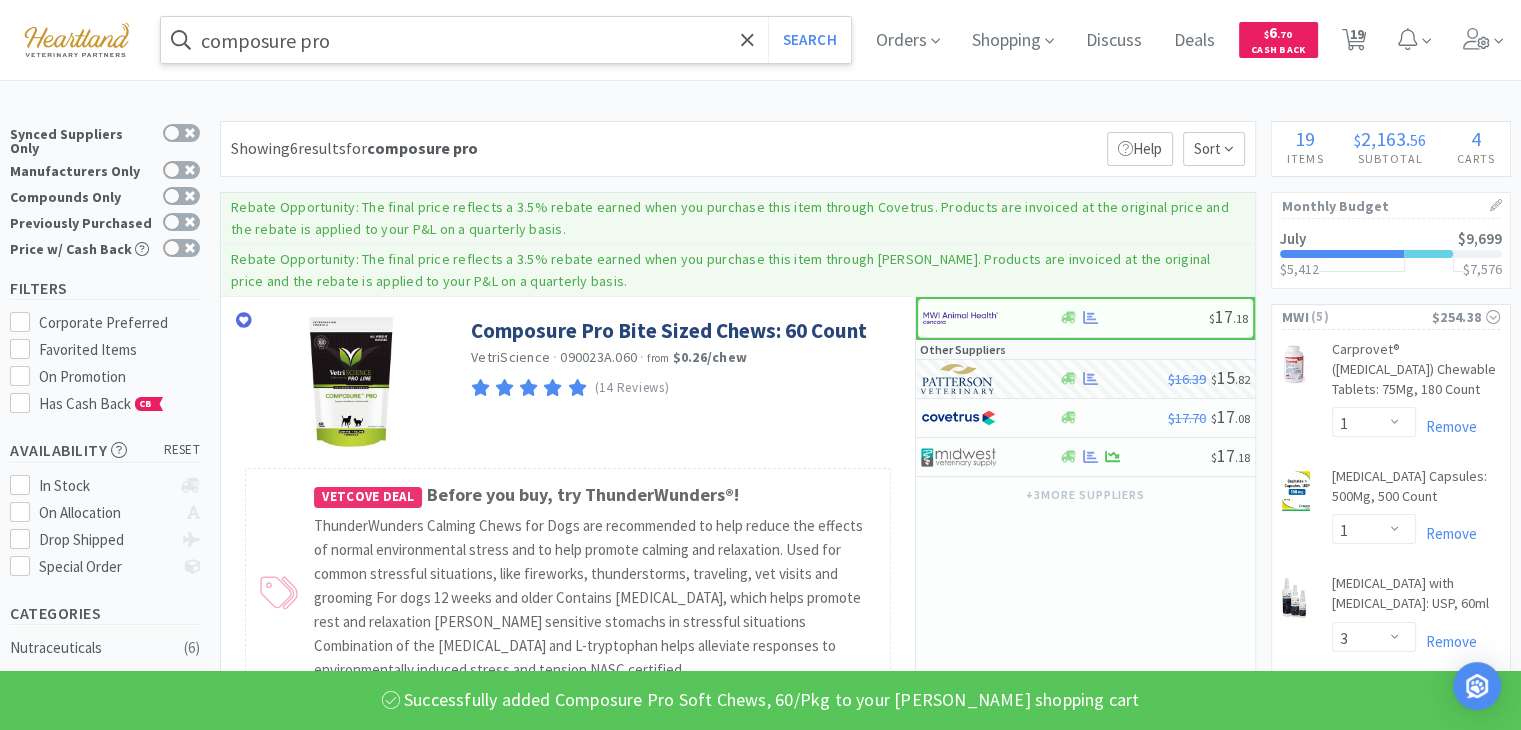 click on "composure pro" at bounding box center [506, 40] 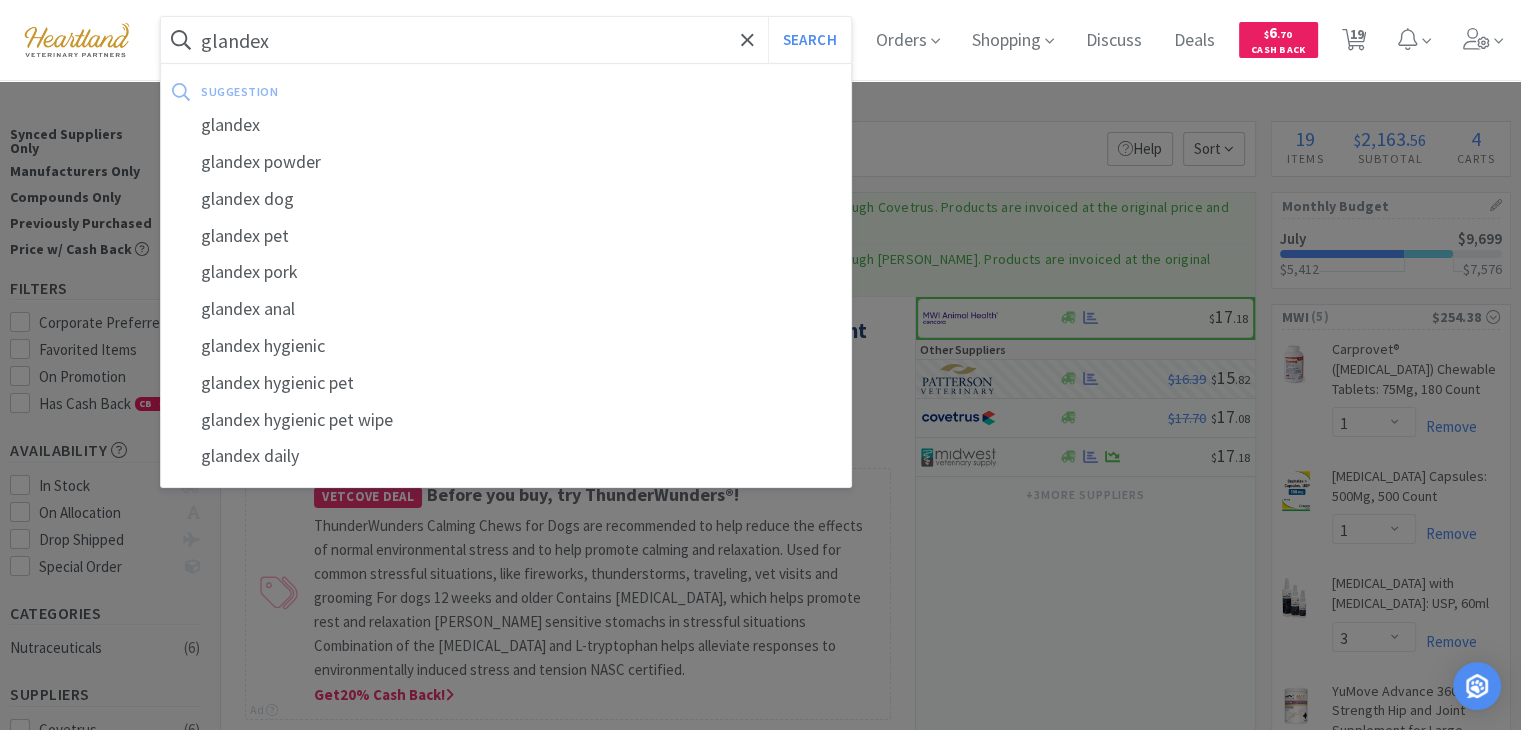 type on "glandex" 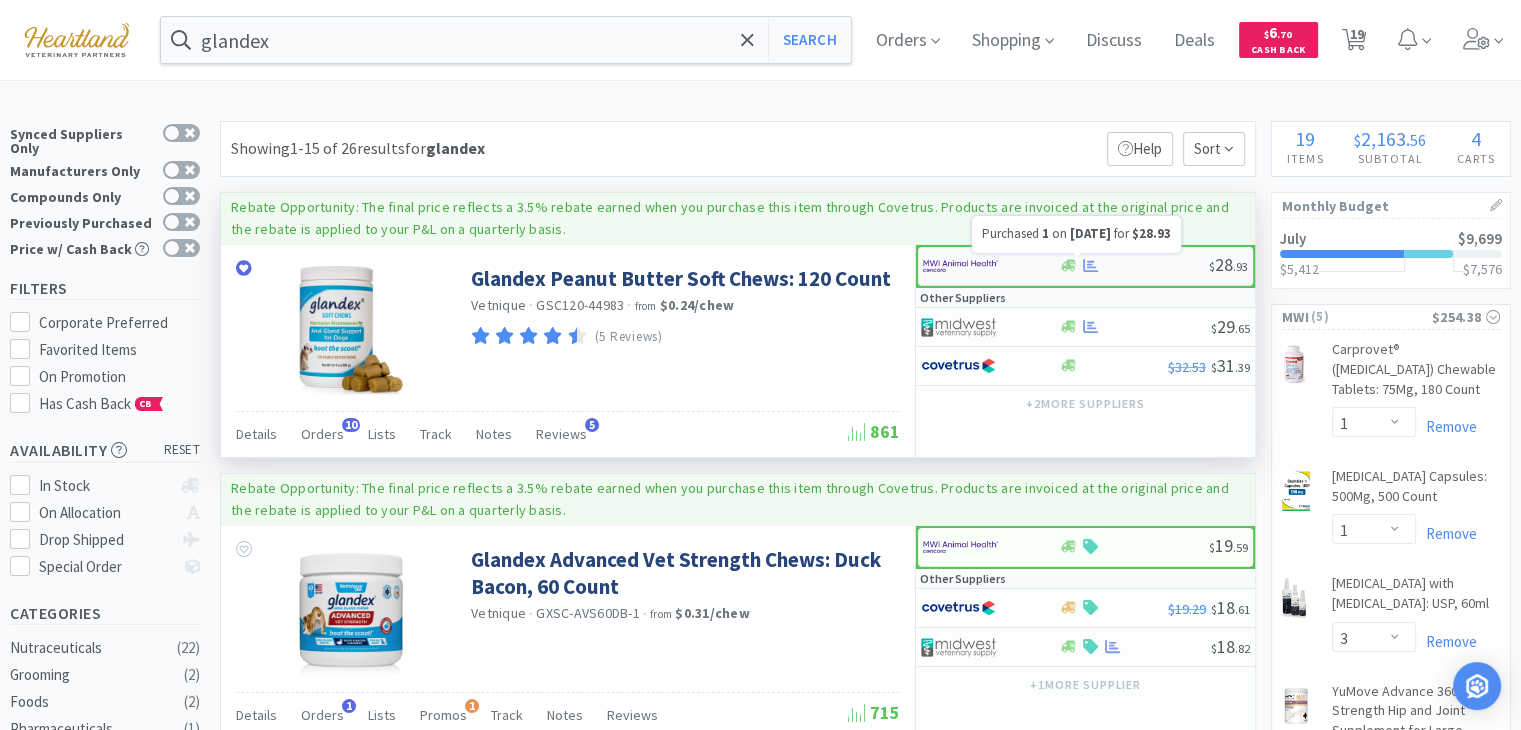 click 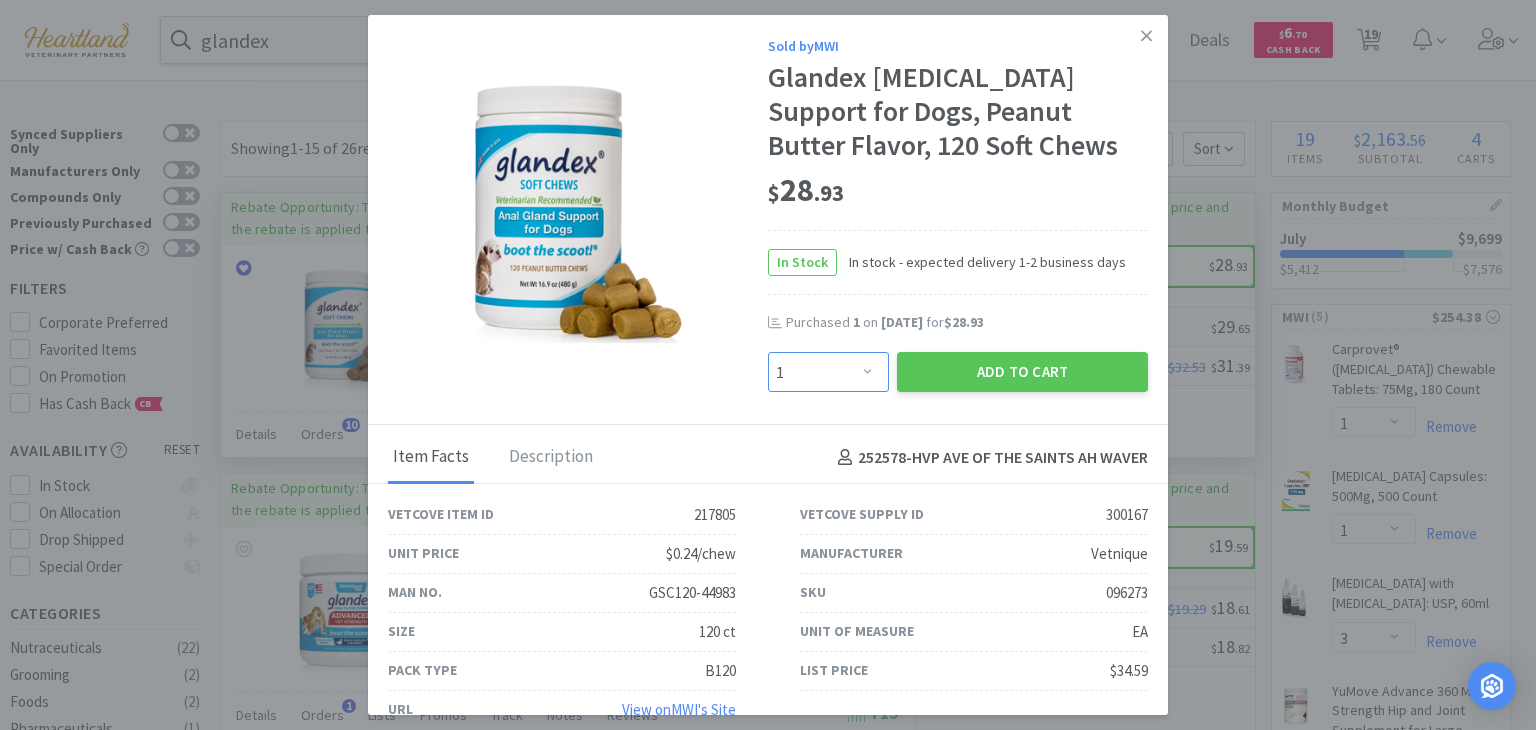 drag, startPoint x: 850, startPoint y: 376, endPoint x: 850, endPoint y: 361, distance: 15 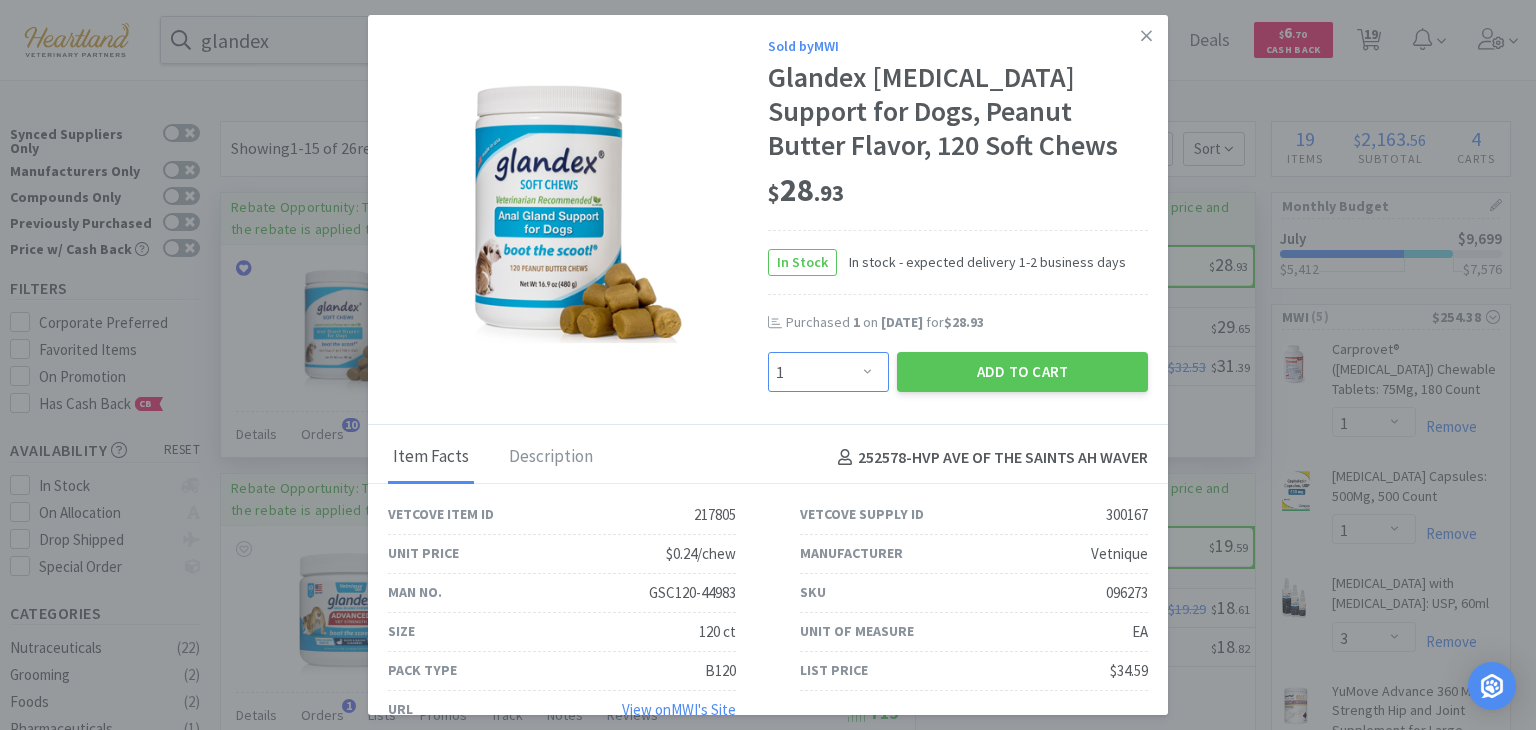 click on "Enter Quantity 1 2 3 4 5 6 7 8 9 10 11 12 13 14 15 16 17 18 19 20 Enter Quantity" at bounding box center (828, 372) 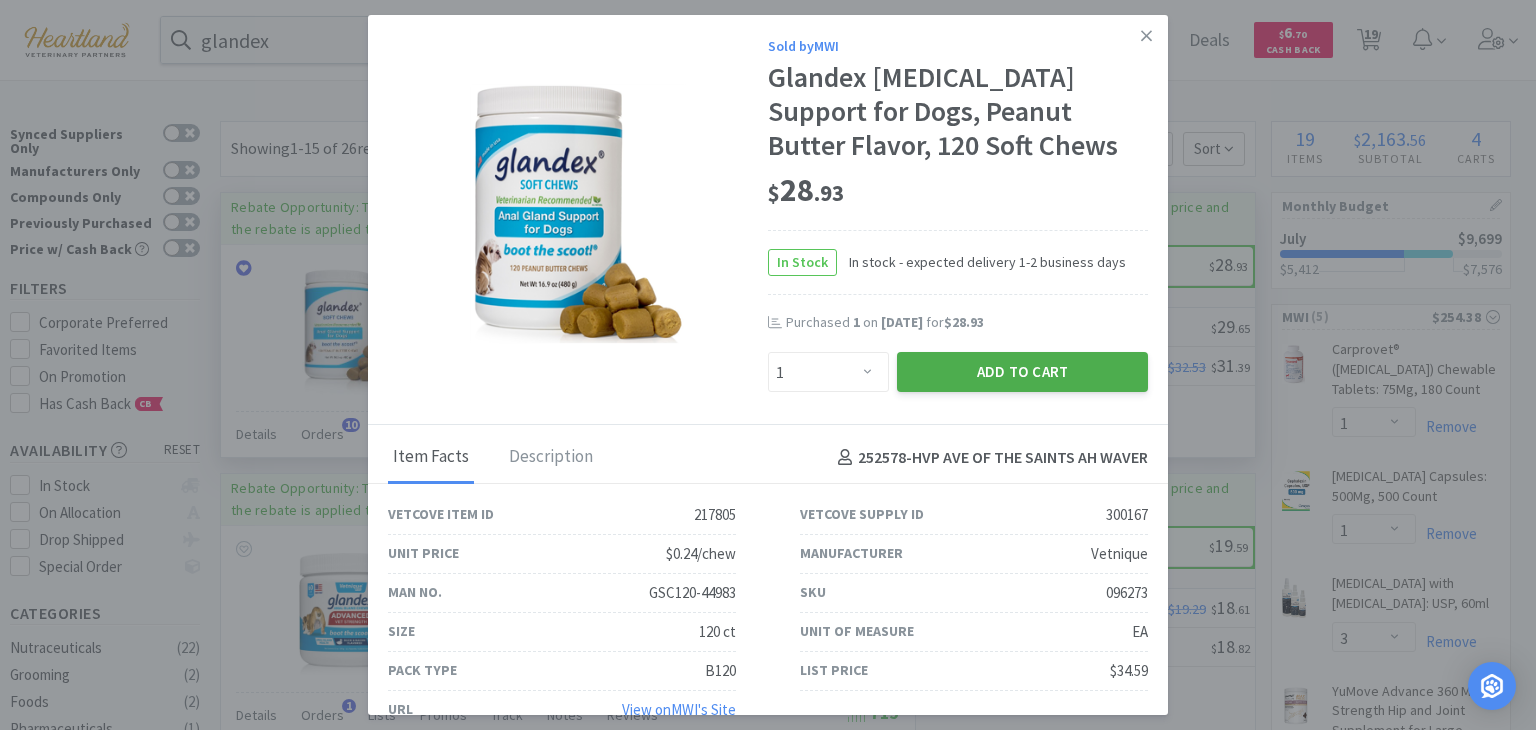 click on "Add to Cart" at bounding box center (1022, 372) 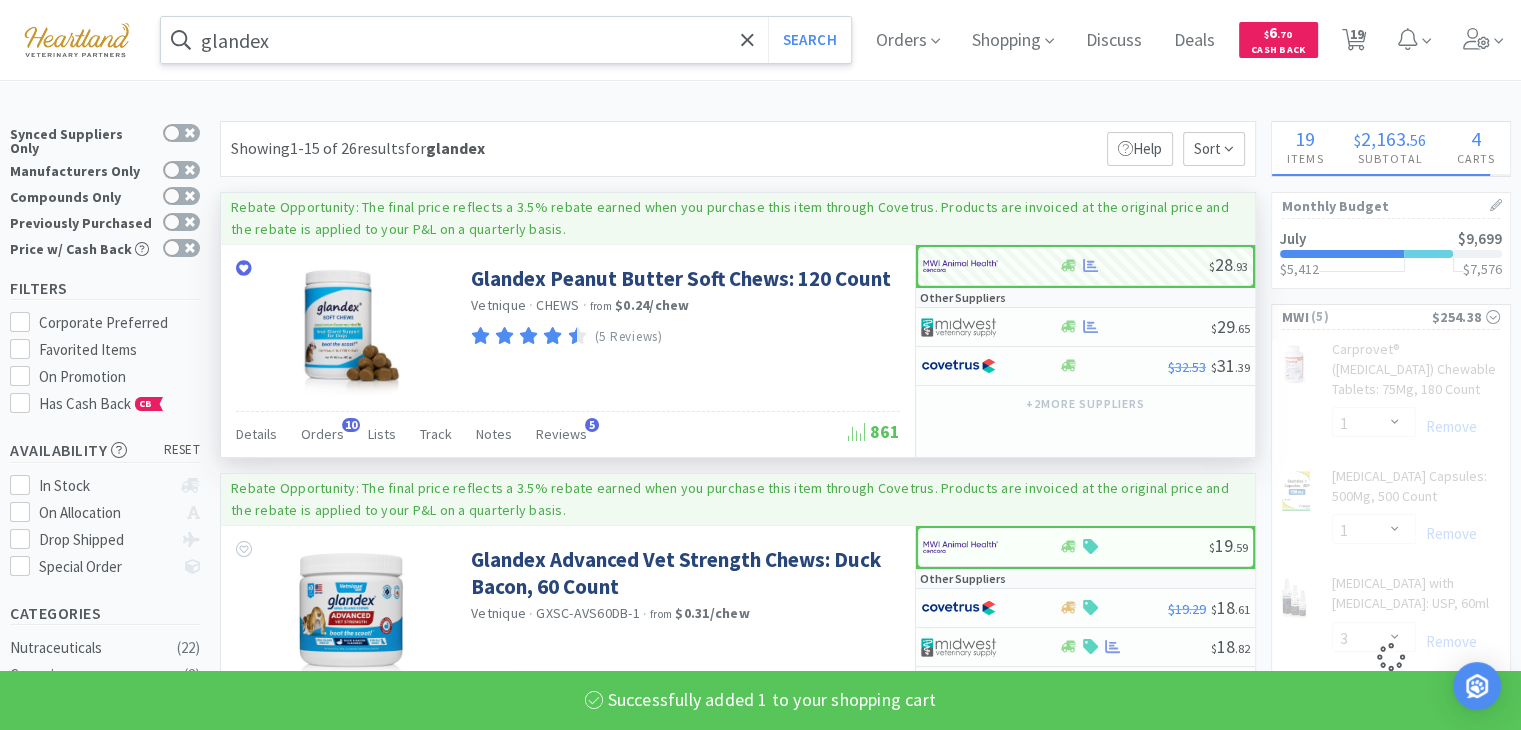 click on "glandex" at bounding box center [506, 40] 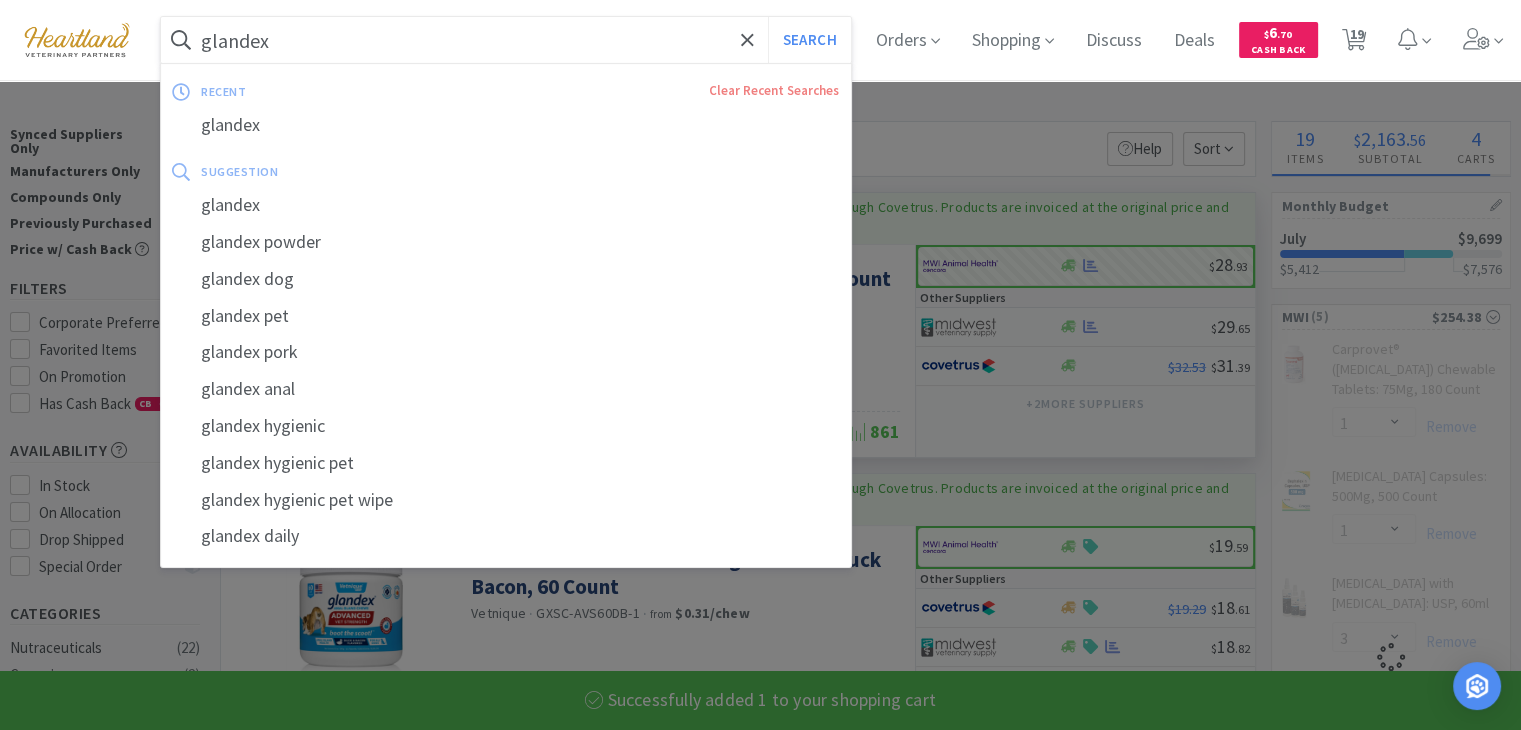 type on "3" 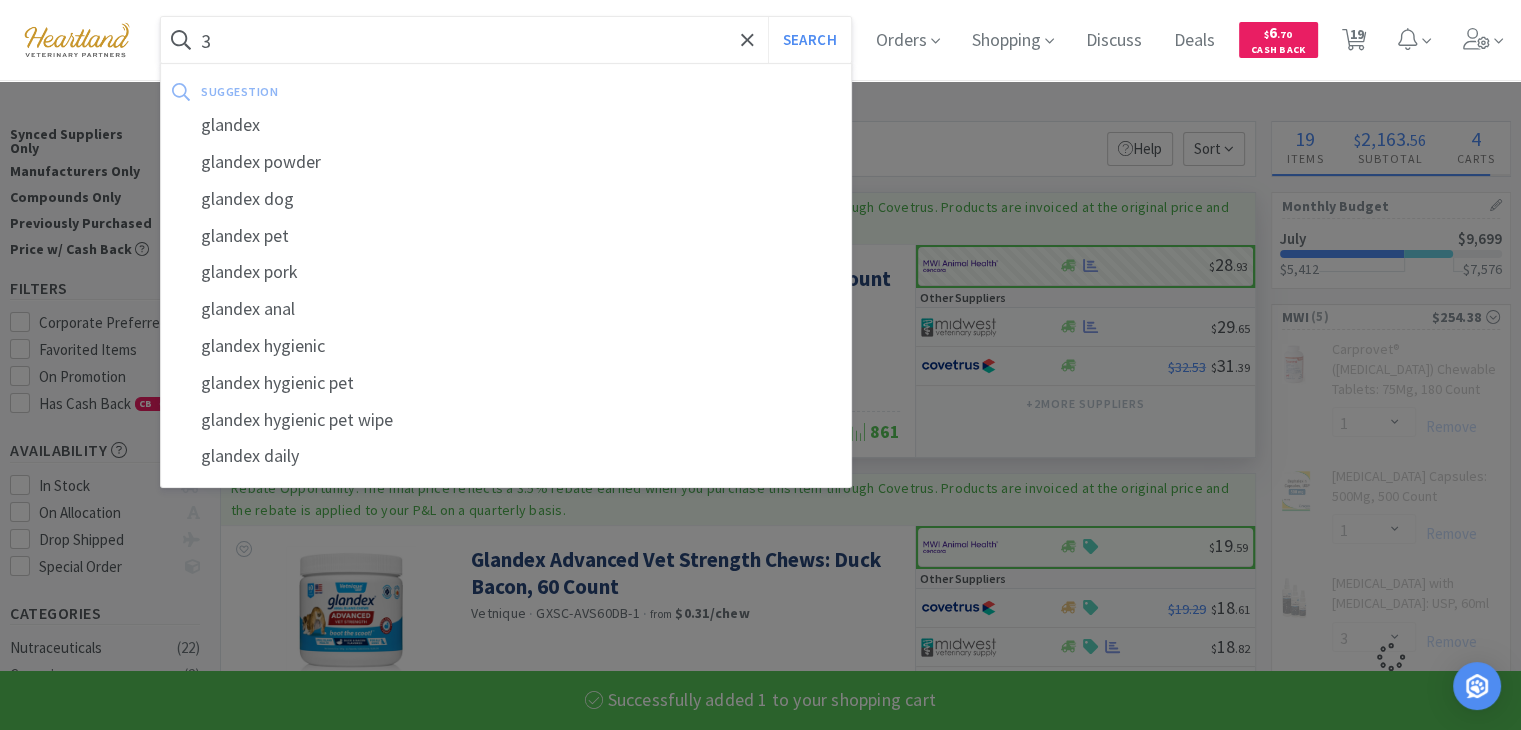 select on "1" 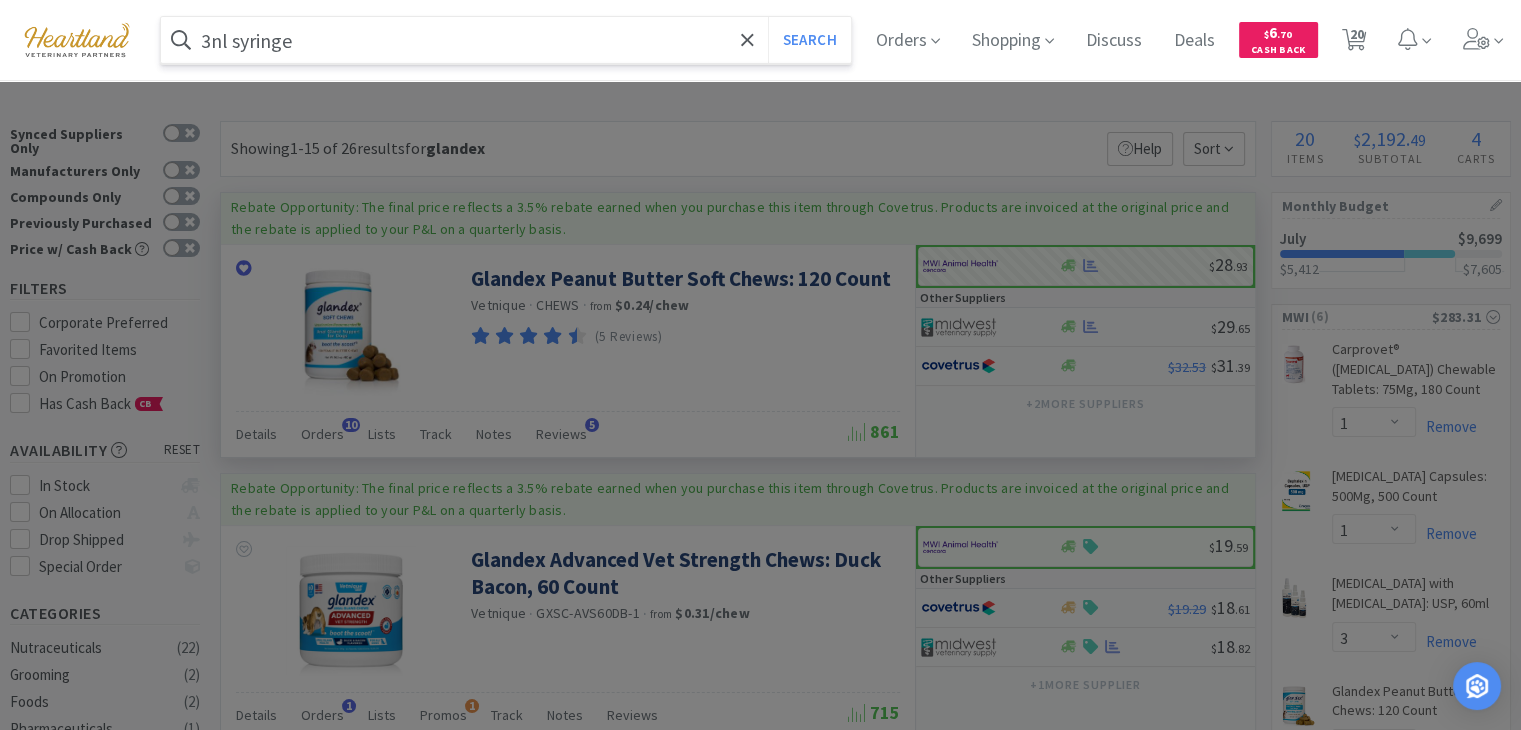 click on "Search" at bounding box center (809, 40) 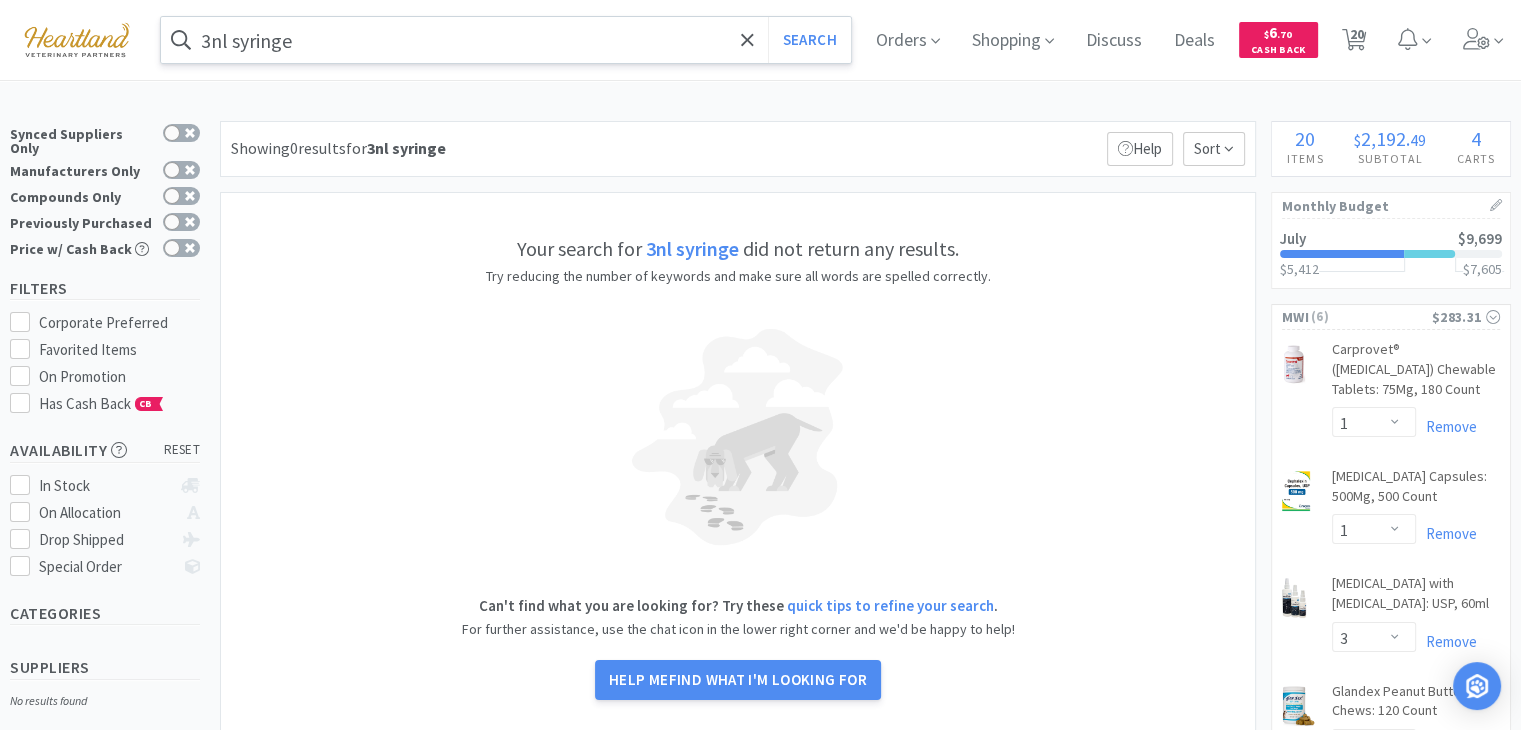 click on "3nl syringe" at bounding box center [506, 40] 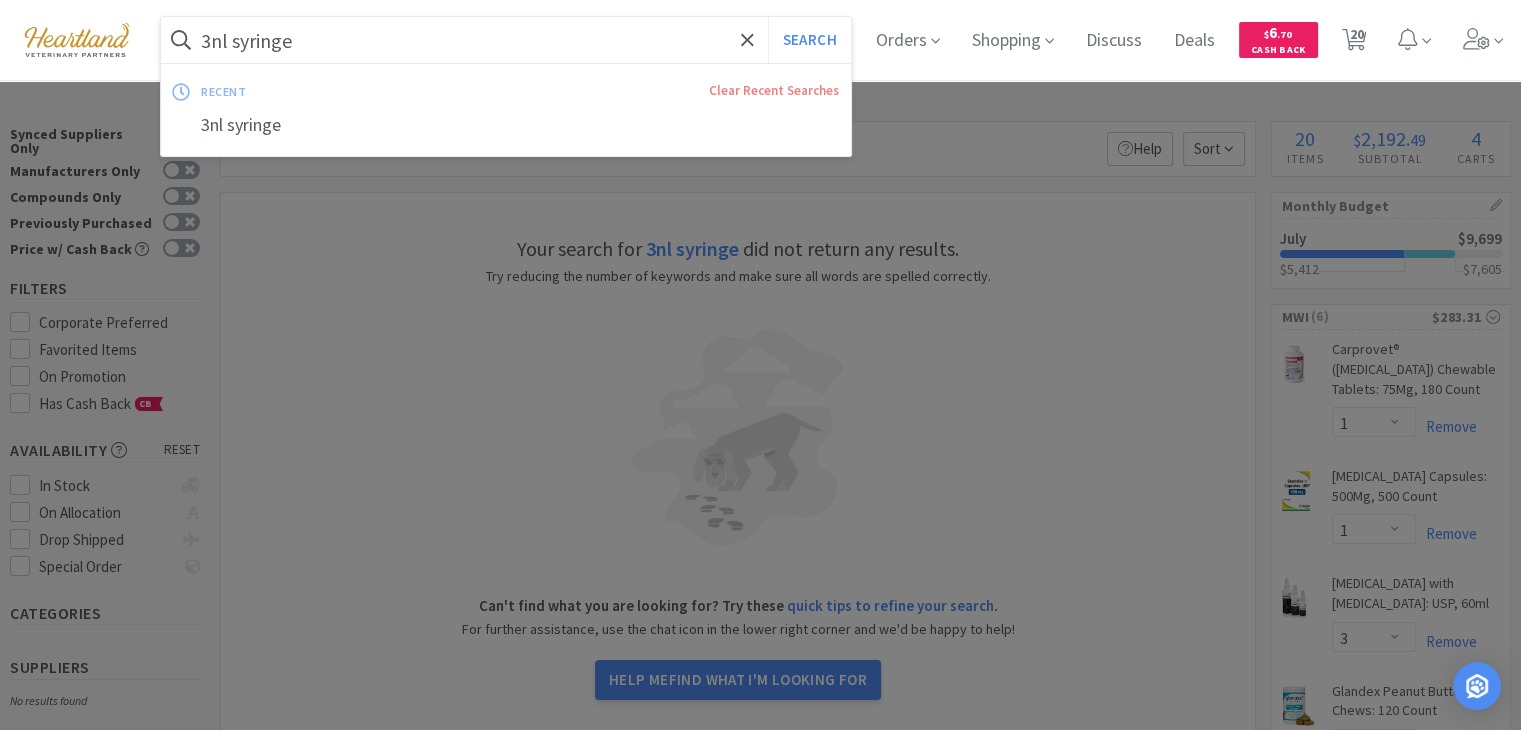 click on "3nl syringe" at bounding box center (506, 40) 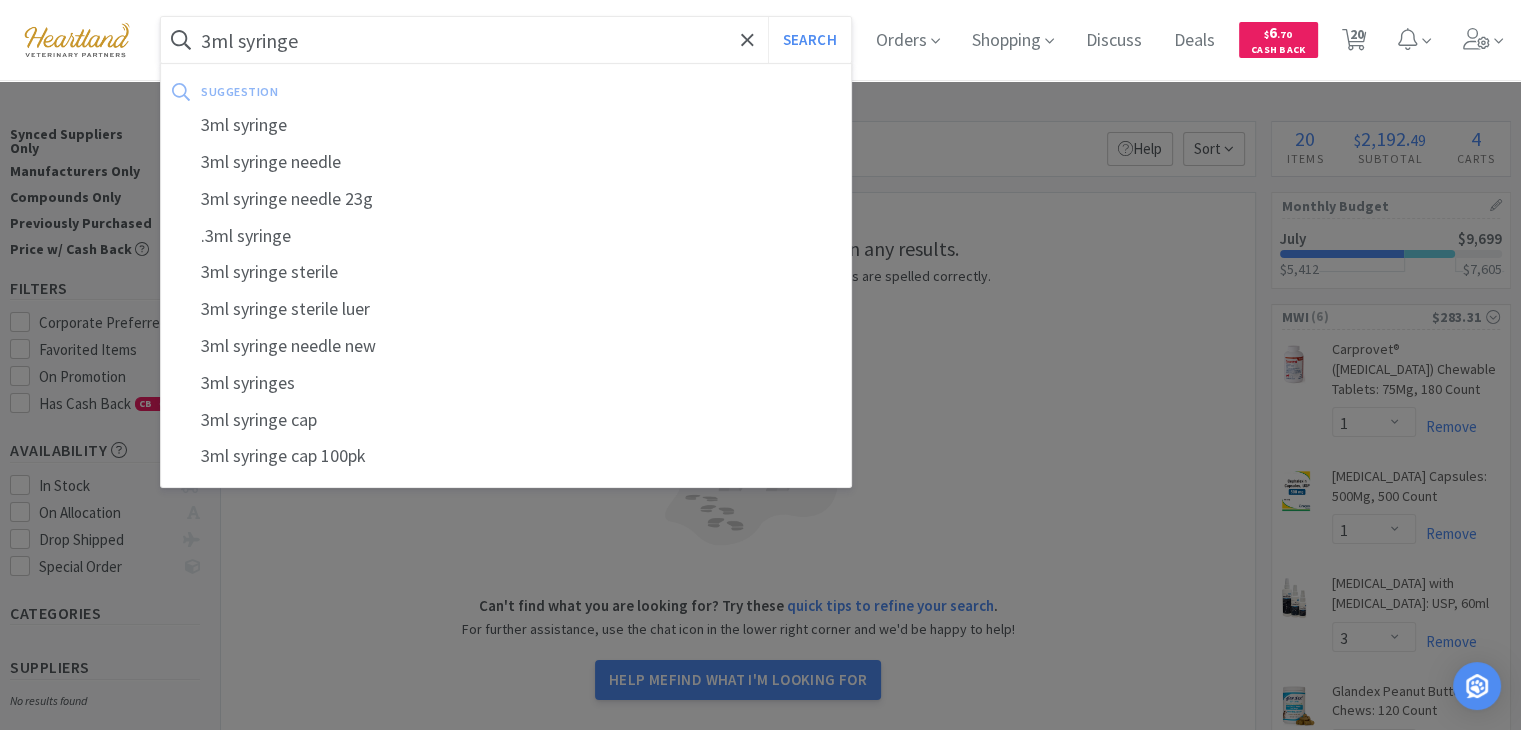 type on "3ml syringe" 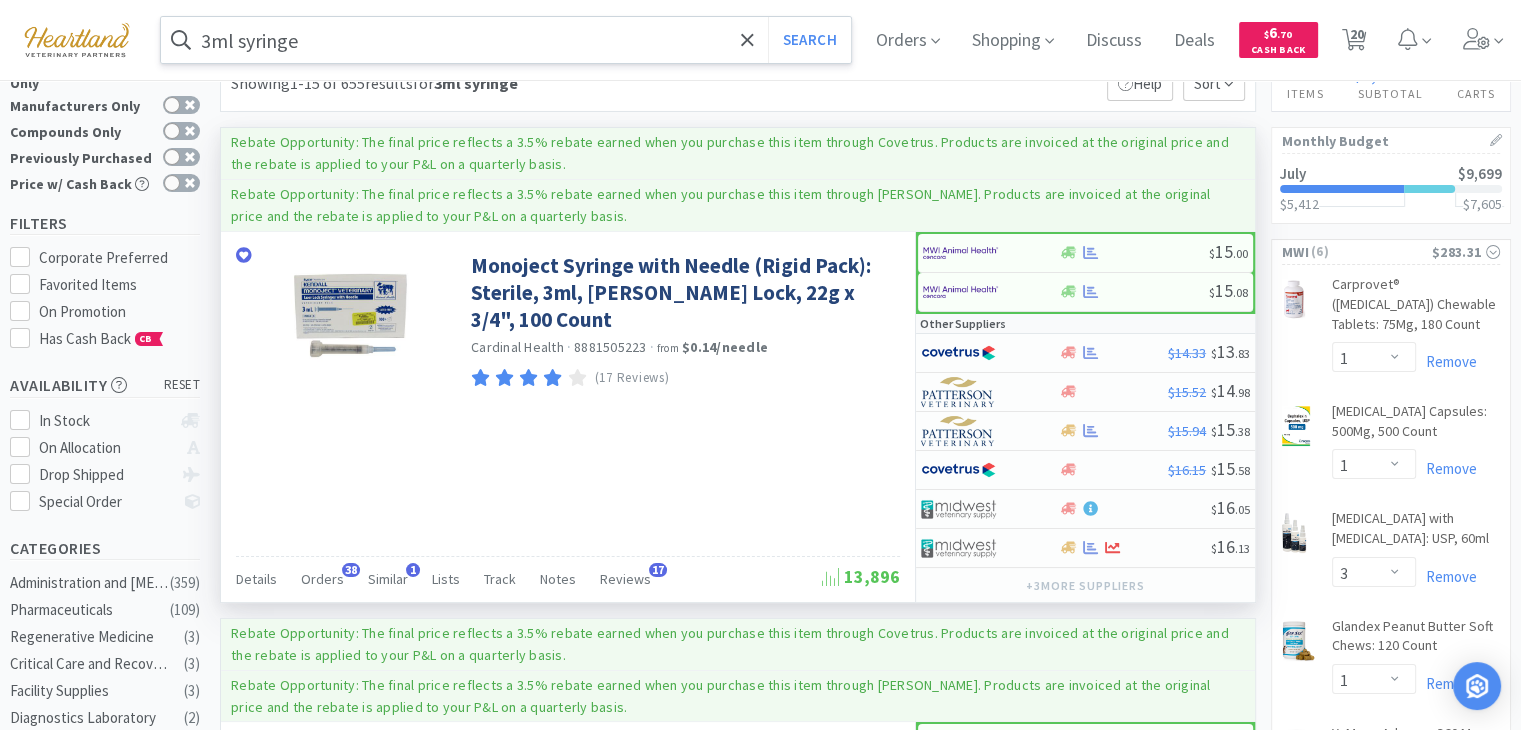 scroll, scrollTop: 100, scrollLeft: 0, axis: vertical 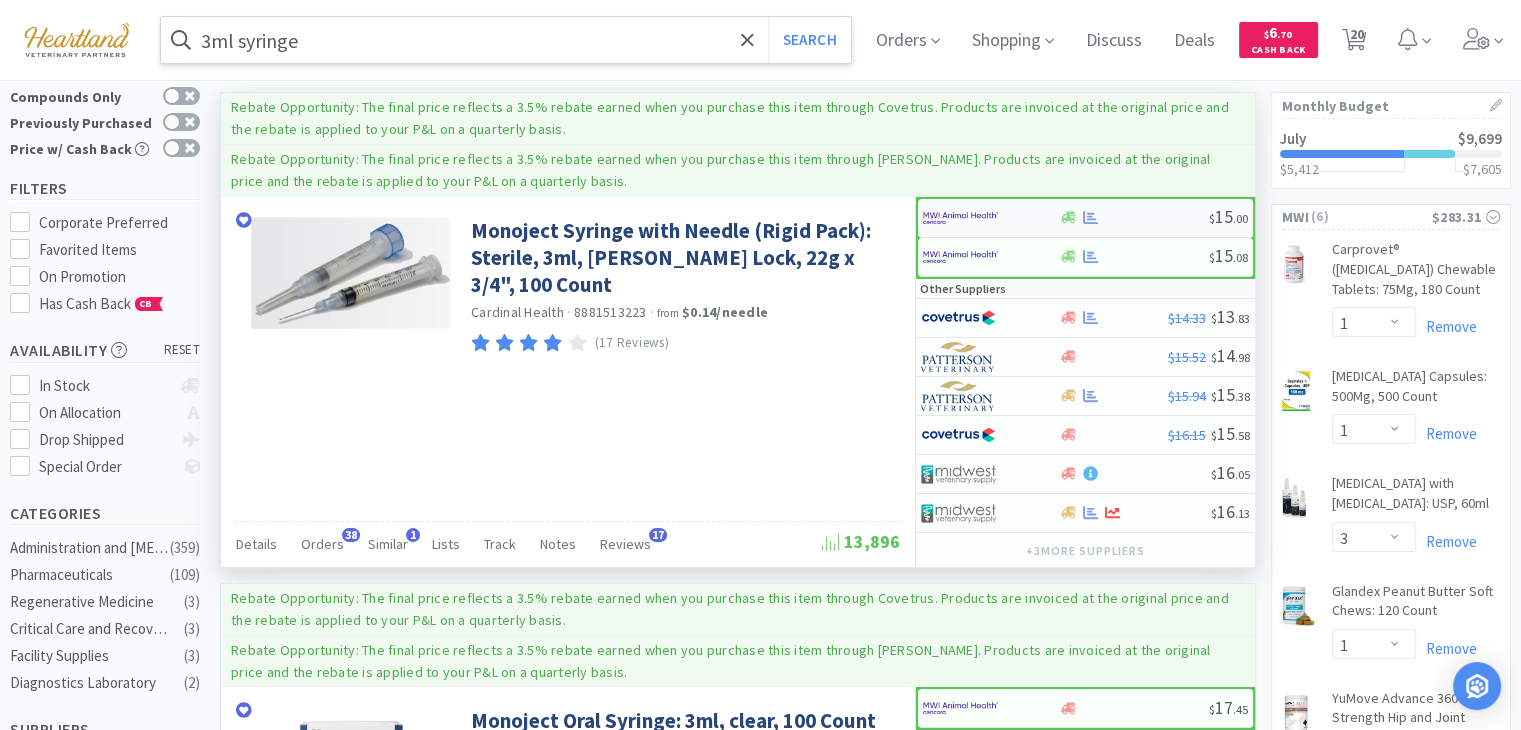 click at bounding box center (960, 218) 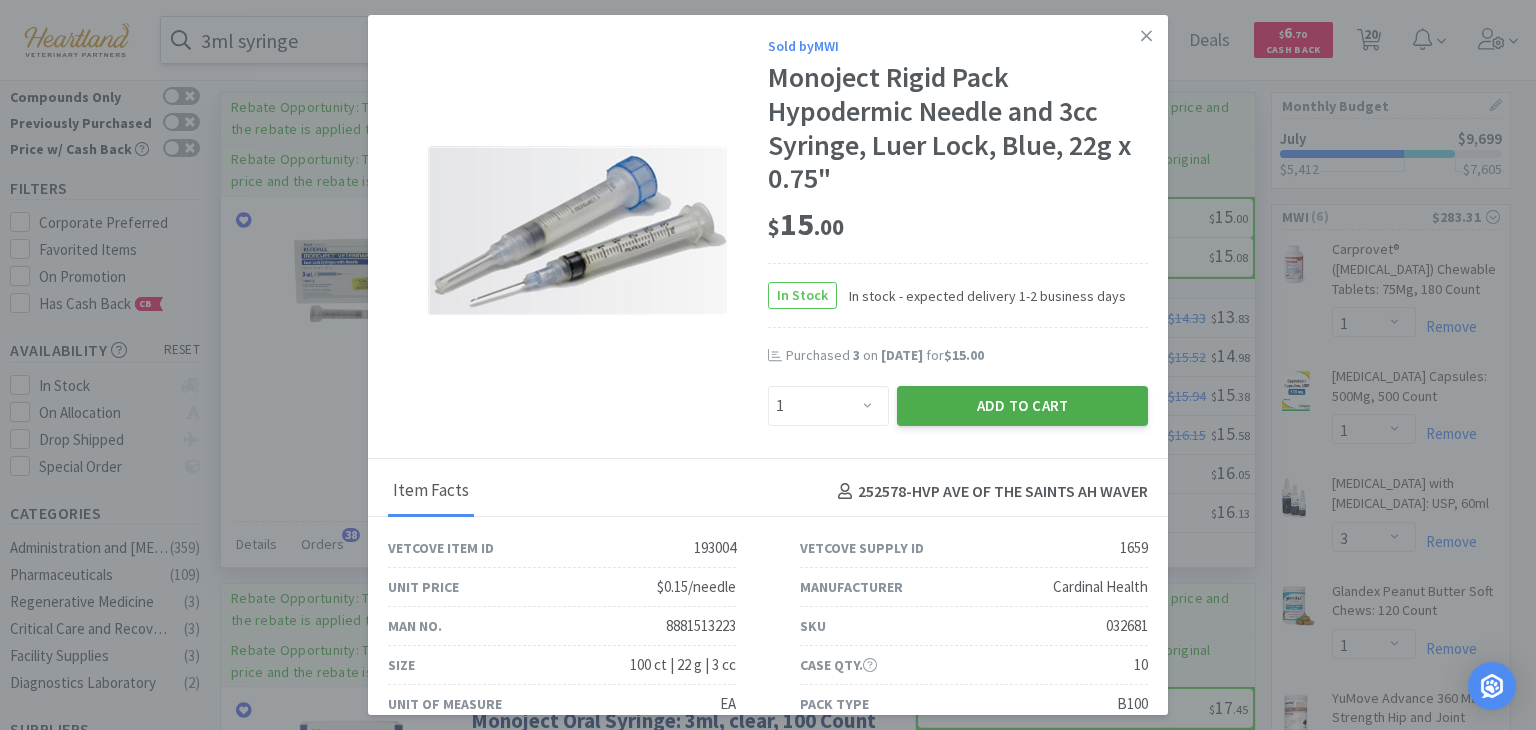 click on "Add to Cart" at bounding box center (1022, 406) 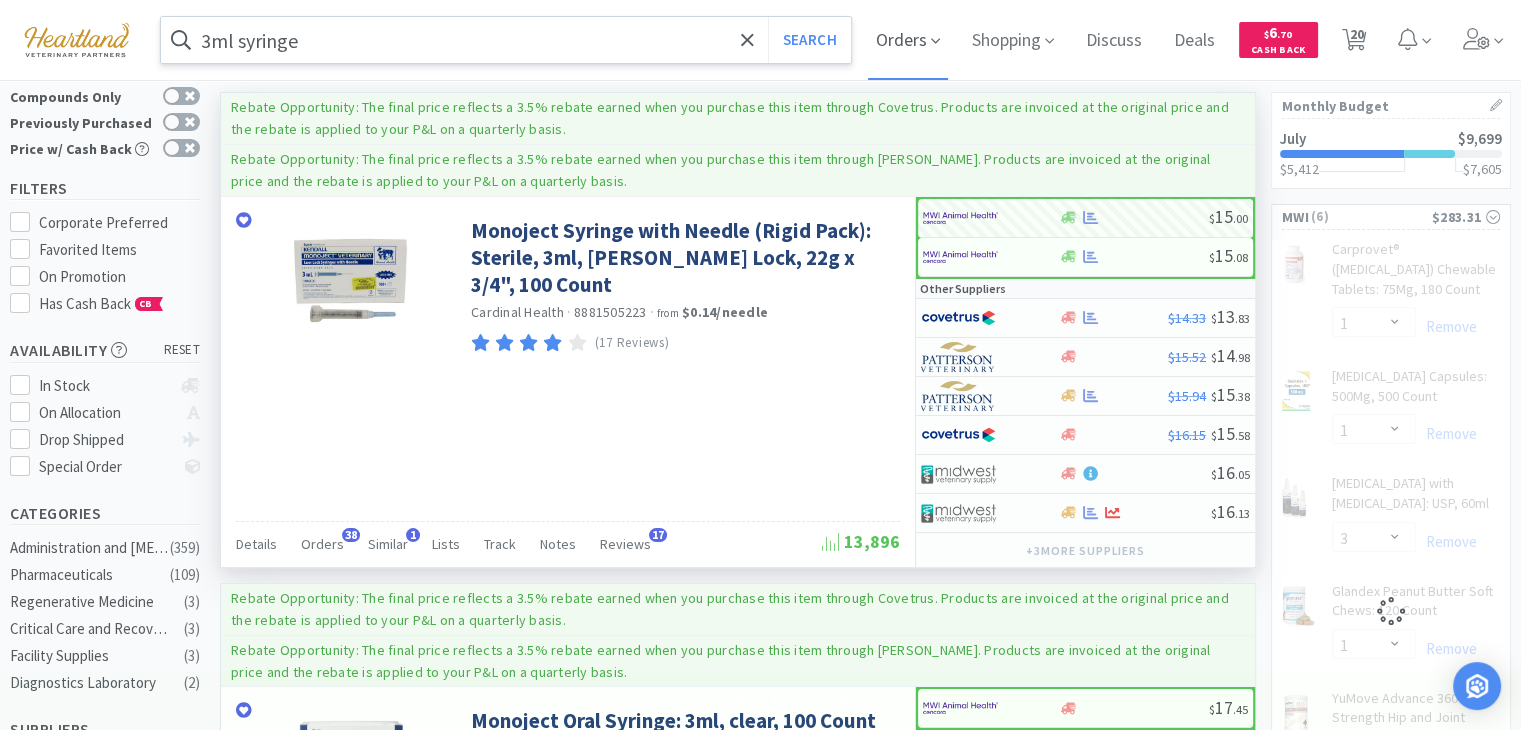 select on "1" 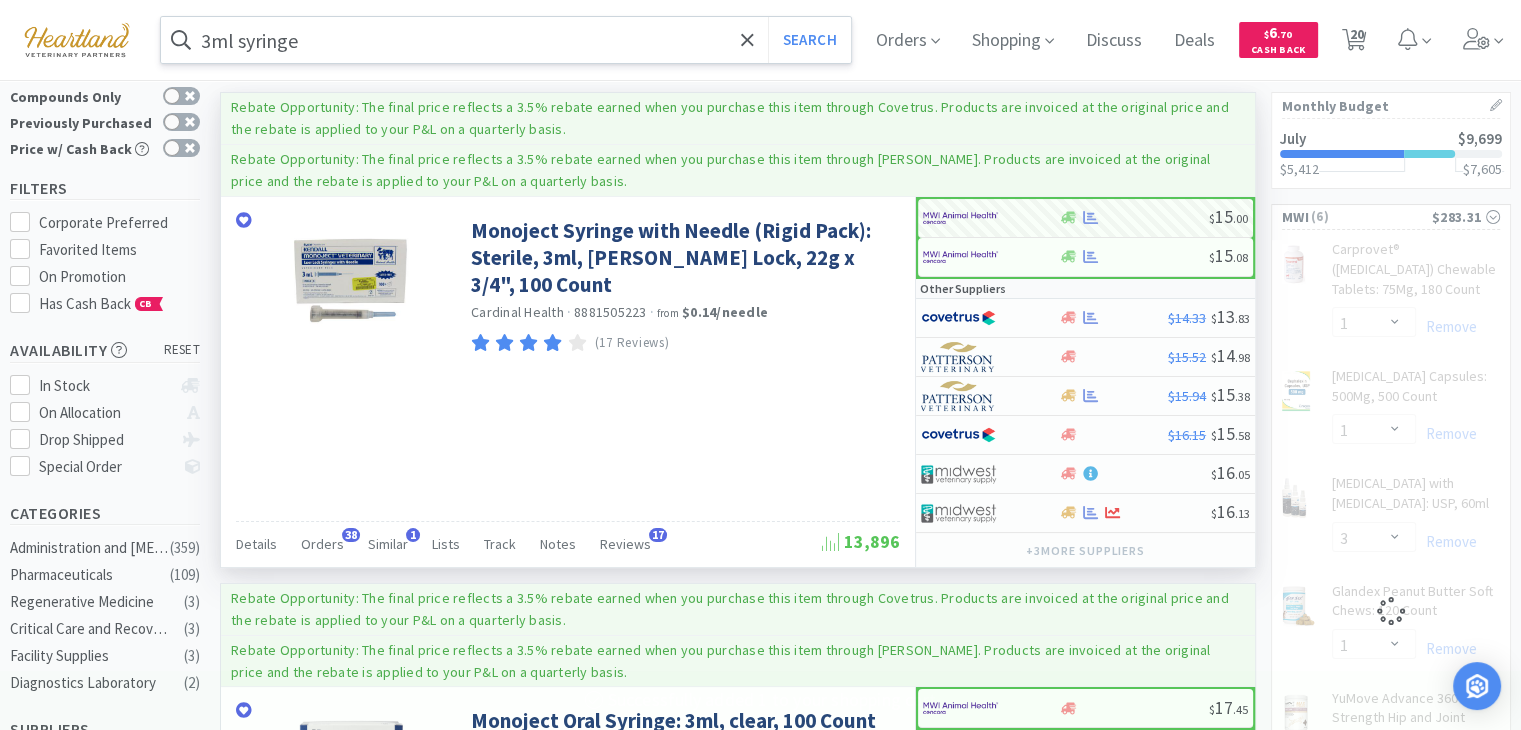 select on "1" 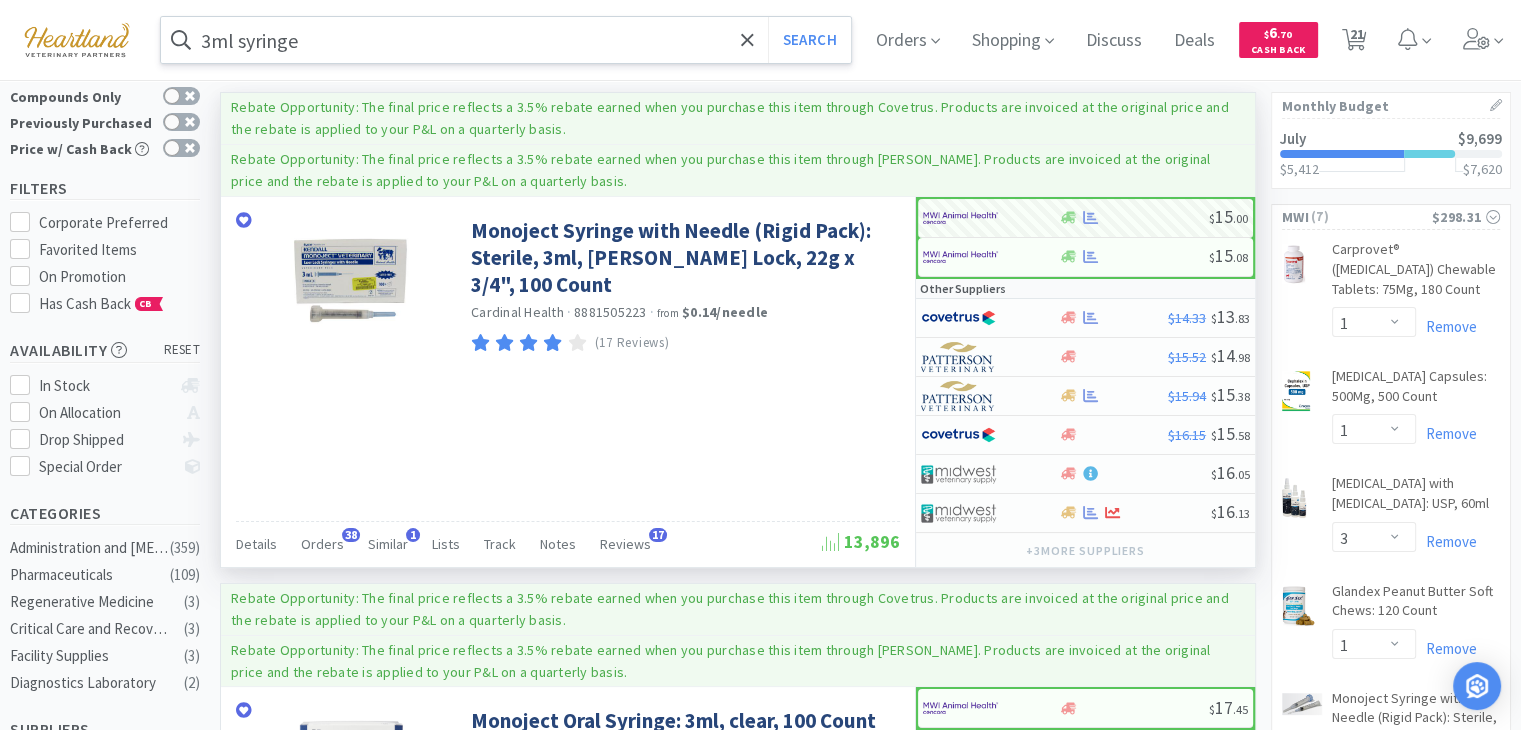 click on "3ml syringe" at bounding box center (506, 40) 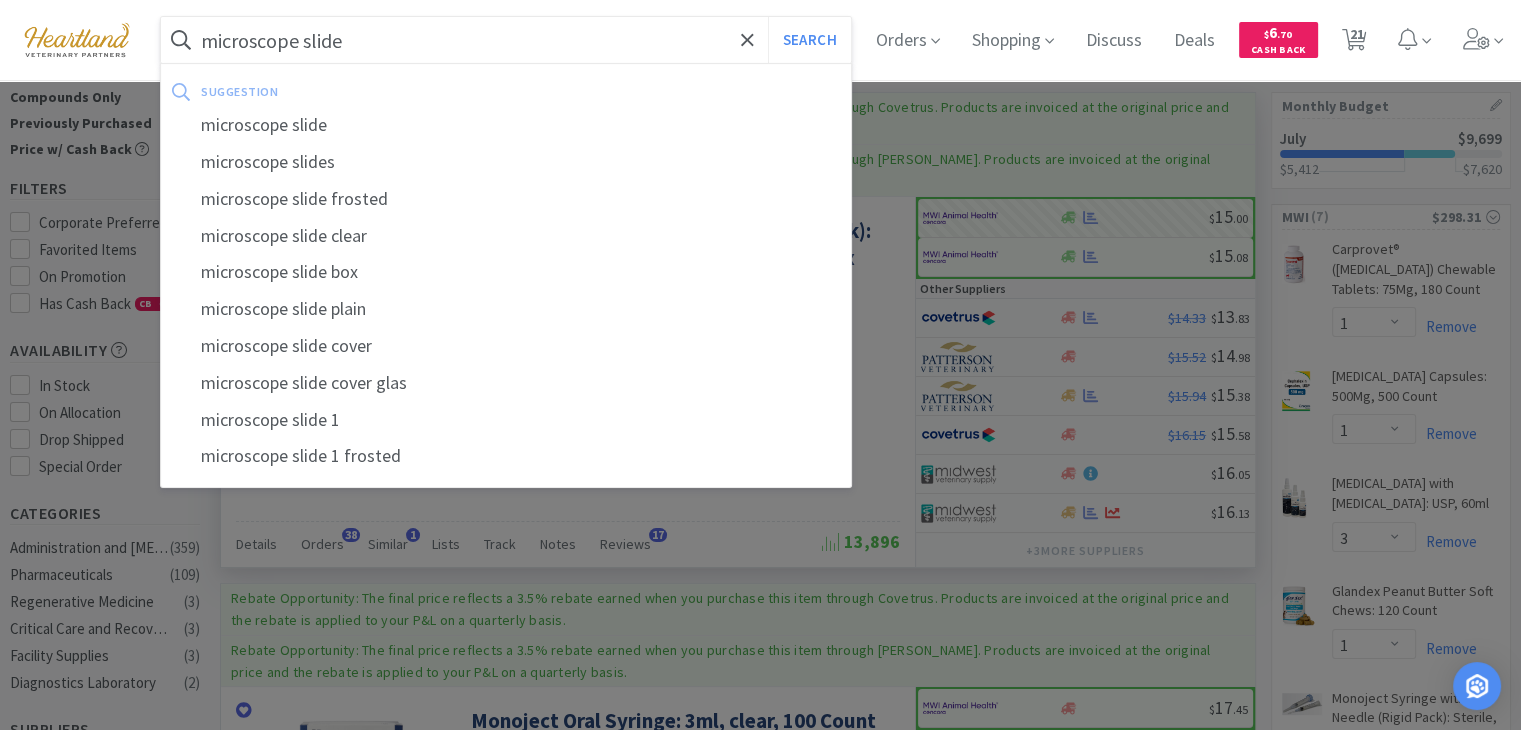 type on "microscope slide" 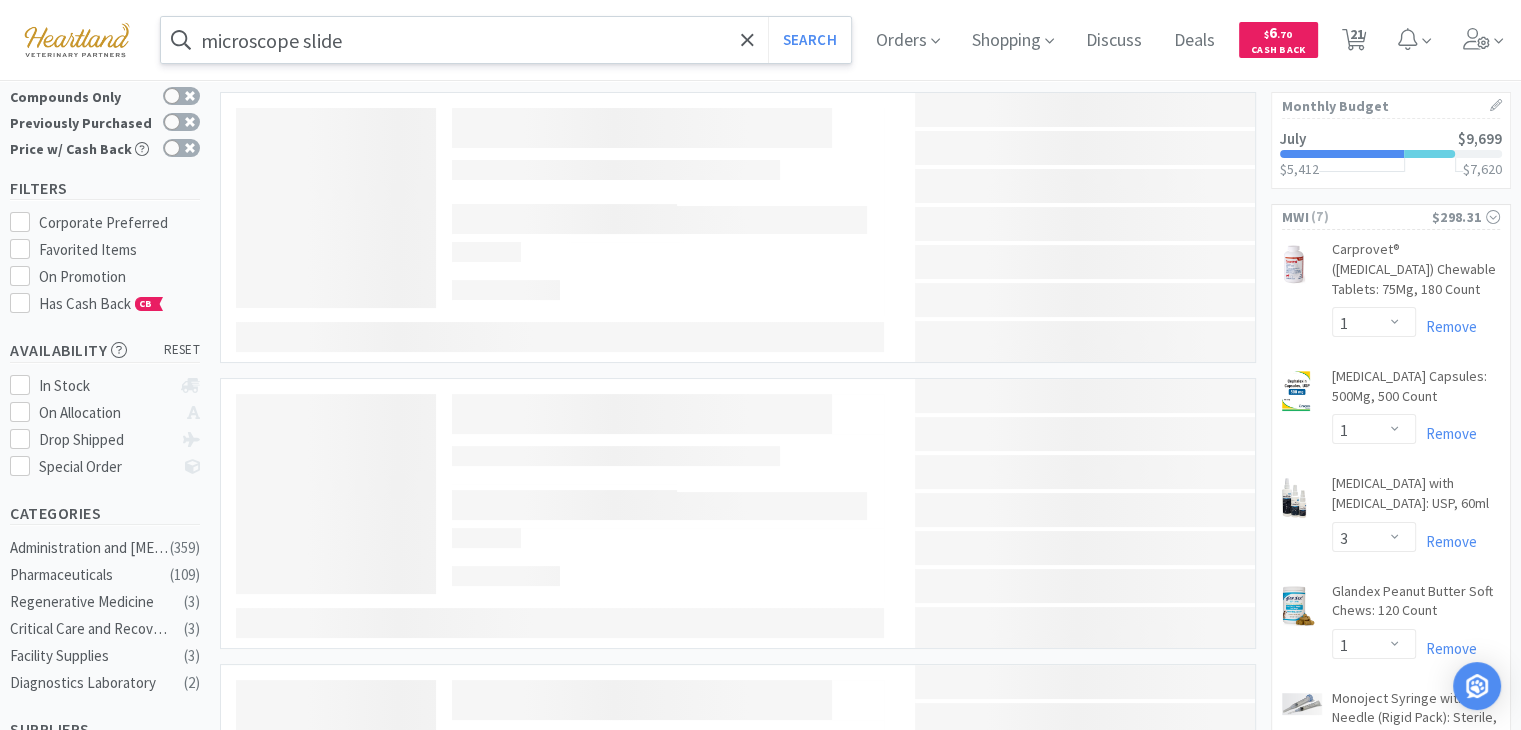 scroll, scrollTop: 0, scrollLeft: 0, axis: both 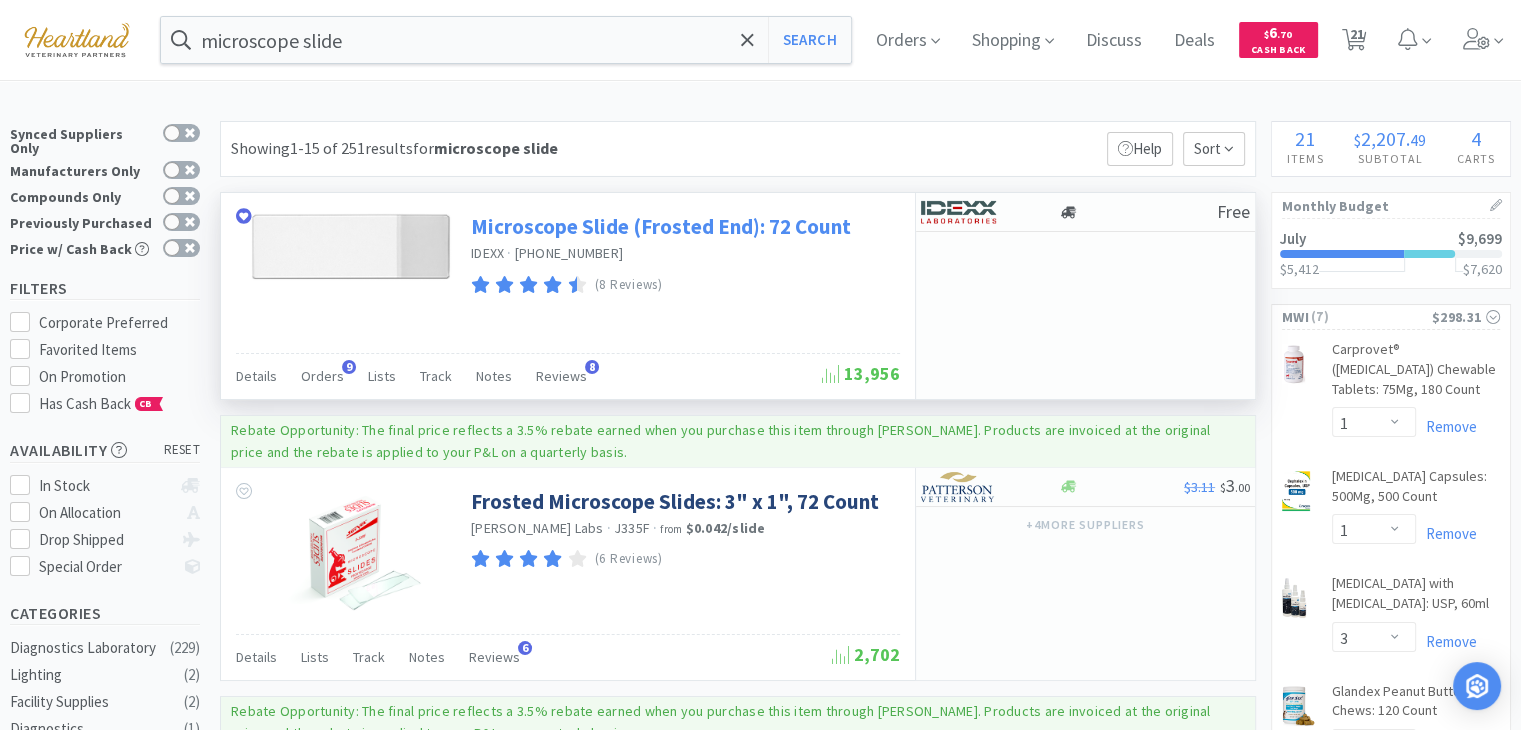 click on "Microscope Slide (Frosted End): 72 Count" at bounding box center [661, 226] 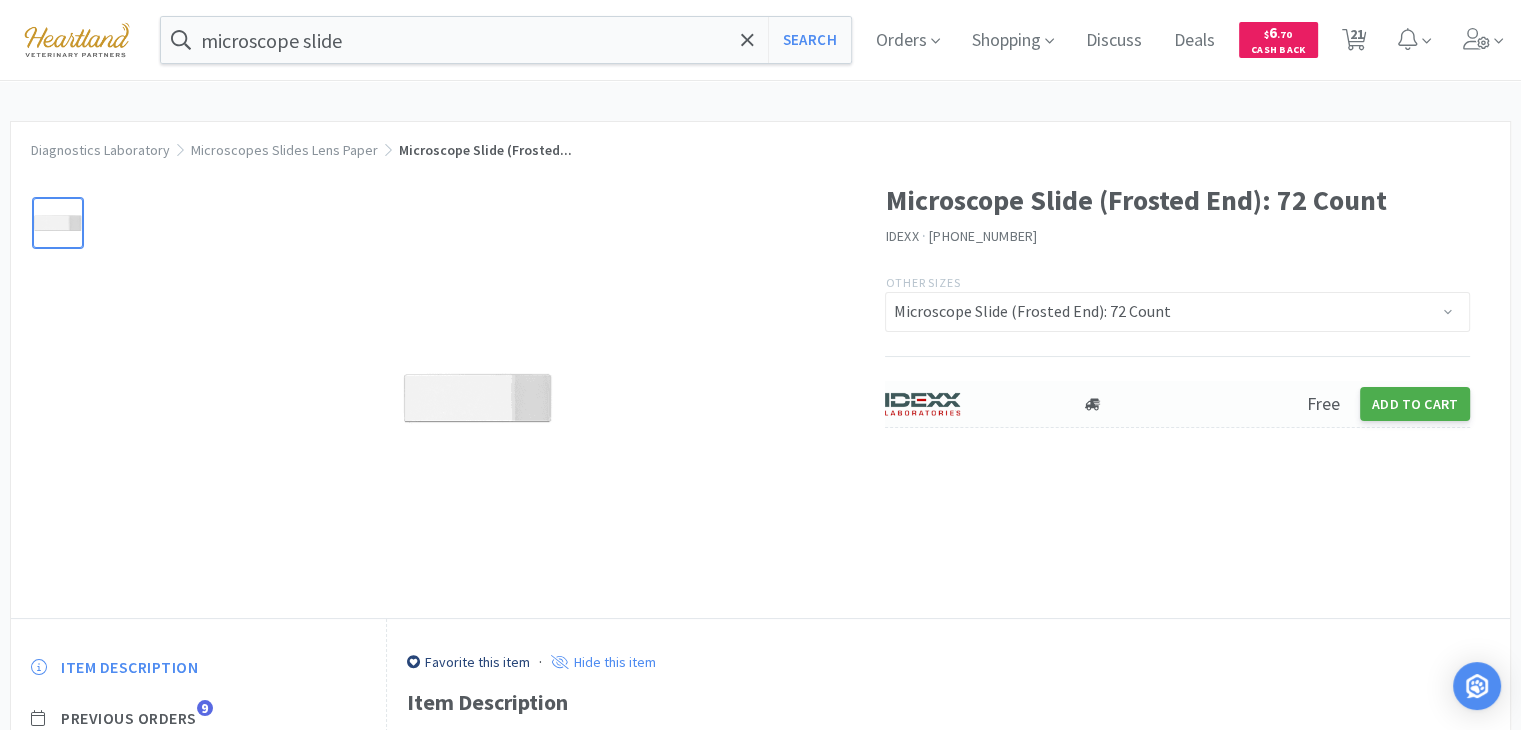 click on "Add to Cart" at bounding box center [1415, 404] 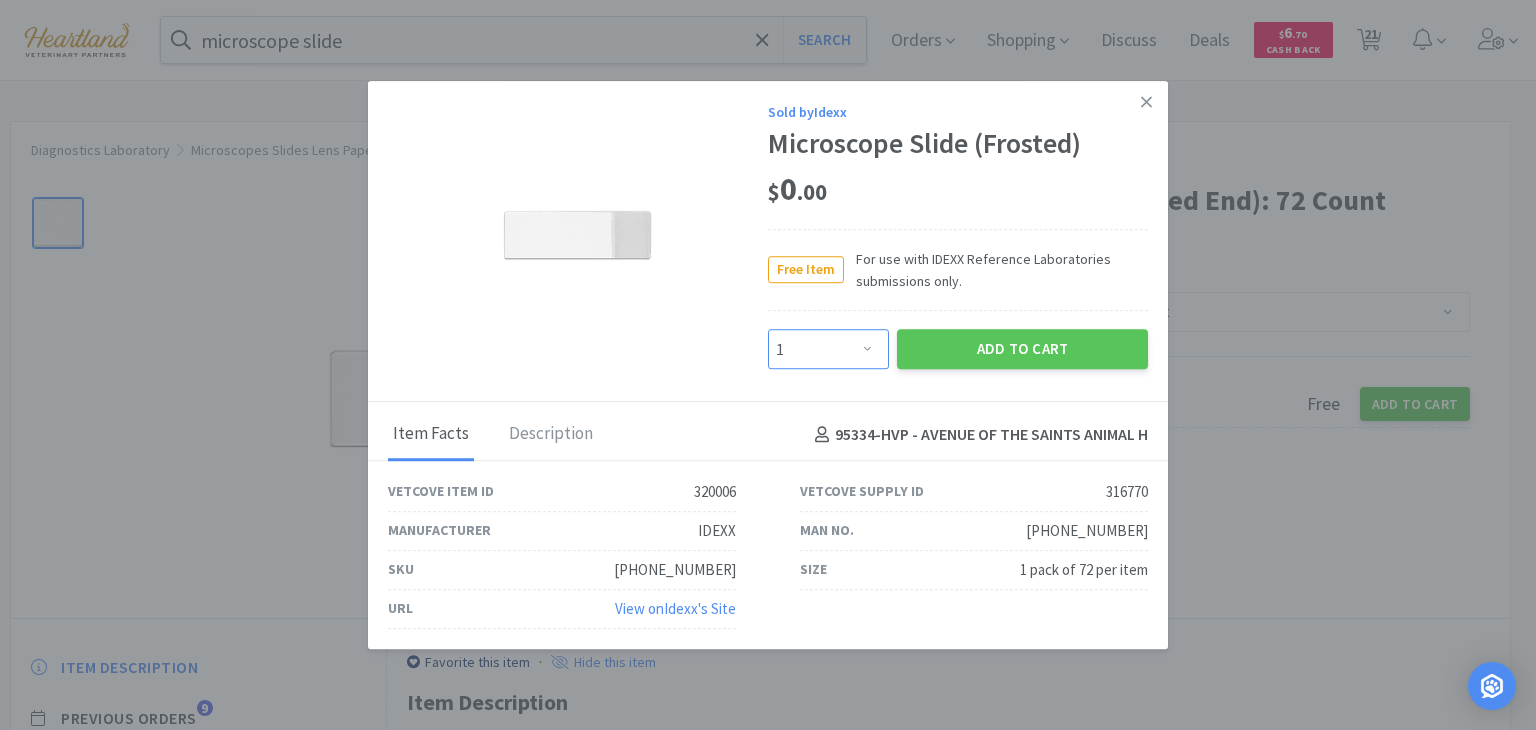 click on "Enter Quantity 1 2 3 4 5 6 7 8 9 10 11 12 13 14 15 16 17 18 19 20 Enter Quantity" at bounding box center [828, 350] 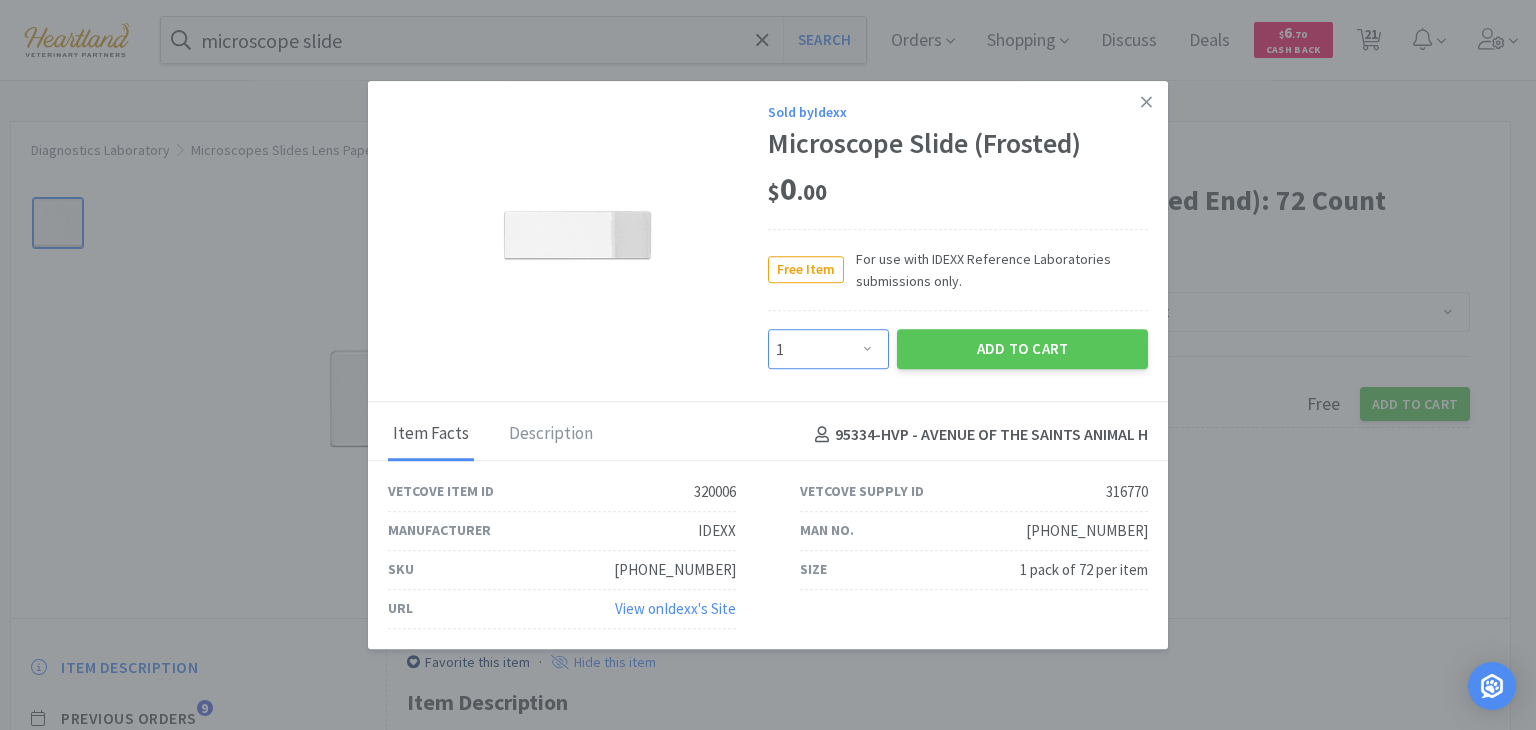 select on "3" 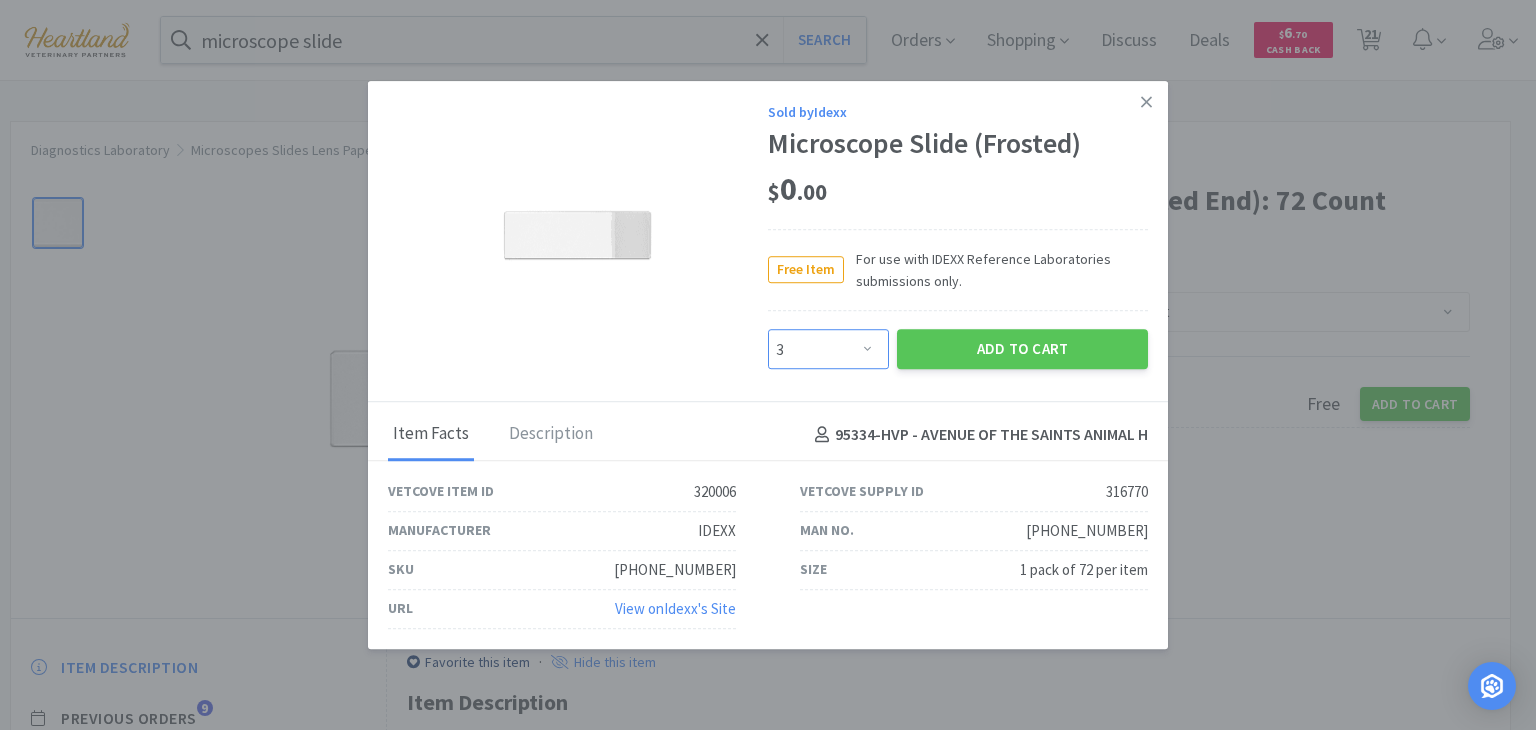 click on "Enter Quantity 1 2 3 4 5 6 7 8 9 10 11 12 13 14 15 16 17 18 19 20 Enter Quantity" at bounding box center [828, 350] 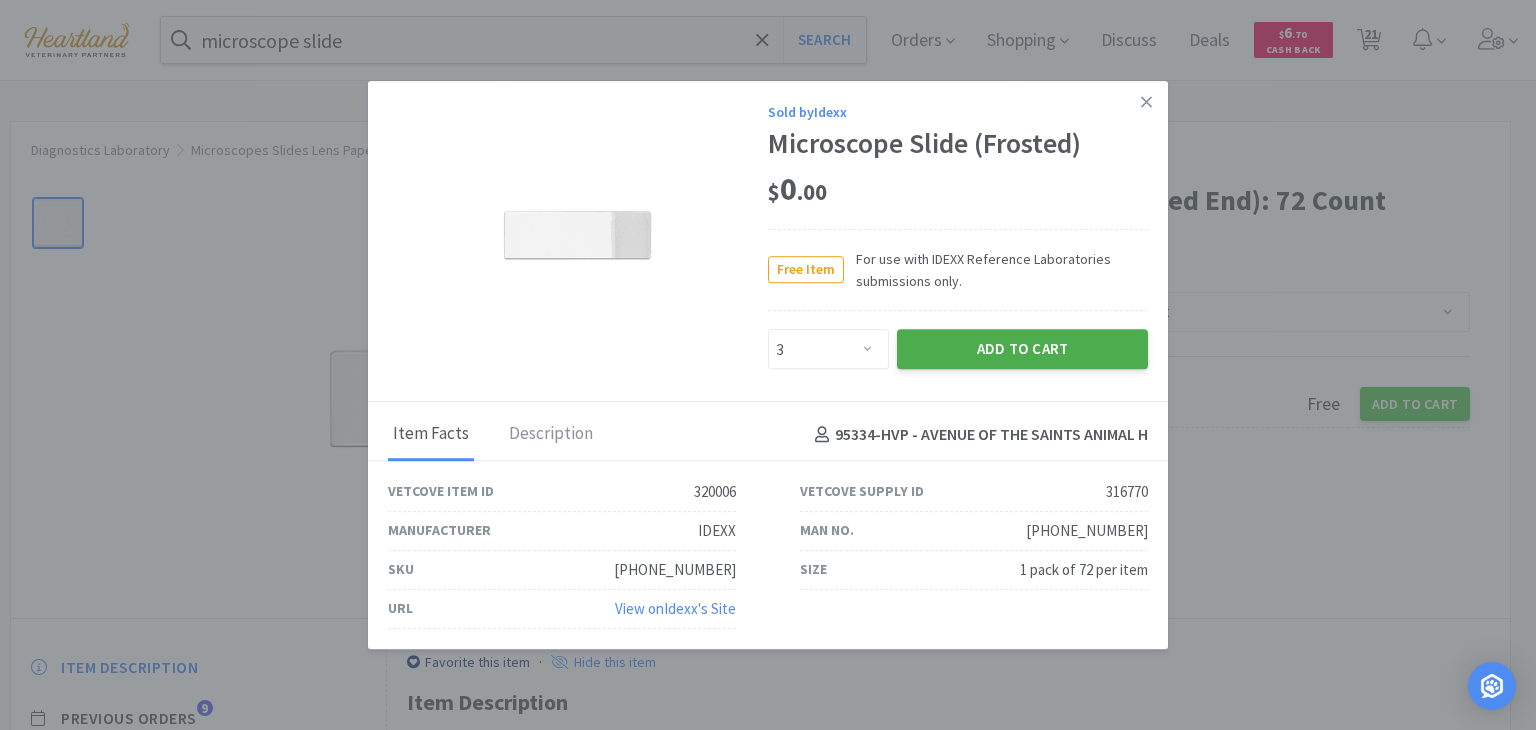 click on "Add to Cart" at bounding box center (1022, 350) 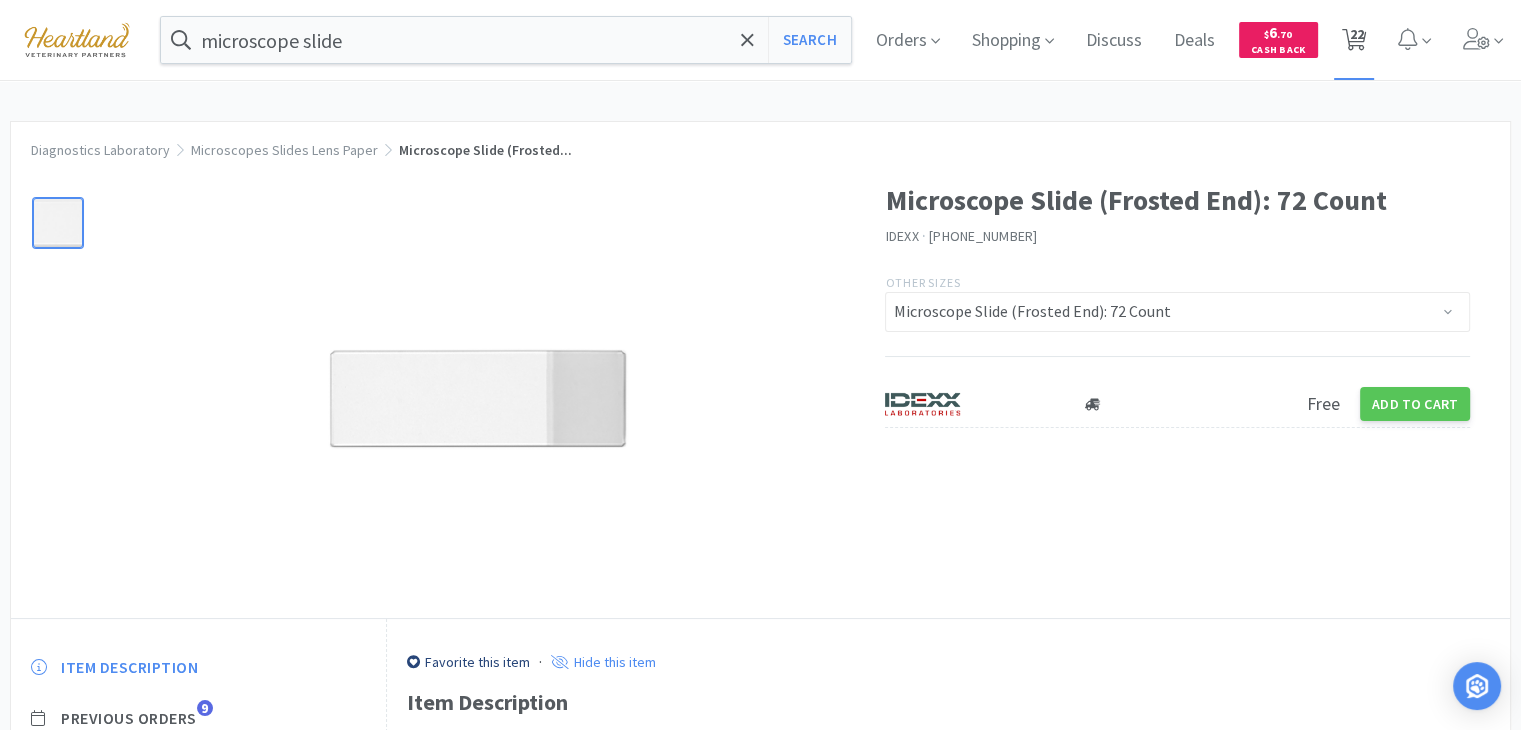 click on "22" at bounding box center [1356, 34] 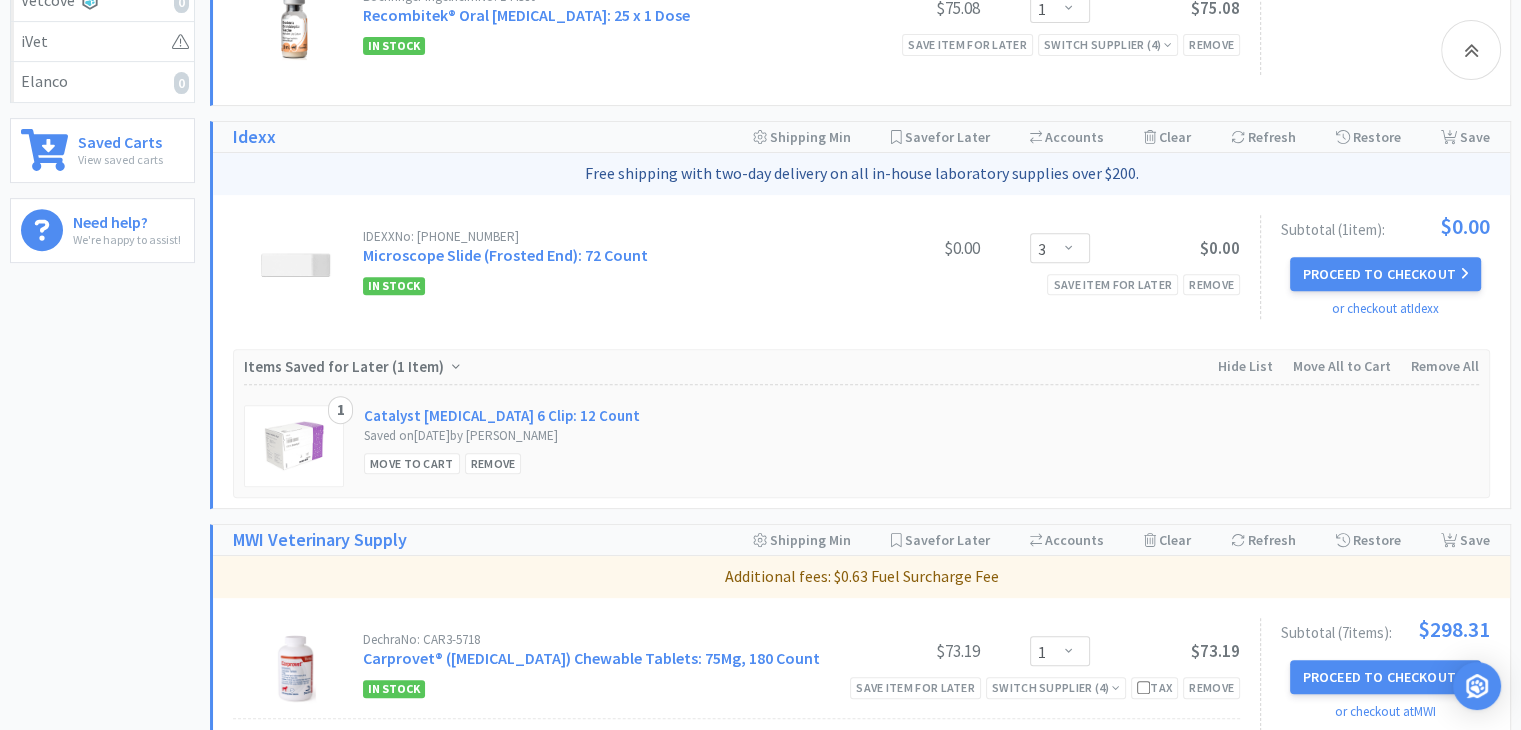 scroll, scrollTop: 0, scrollLeft: 0, axis: both 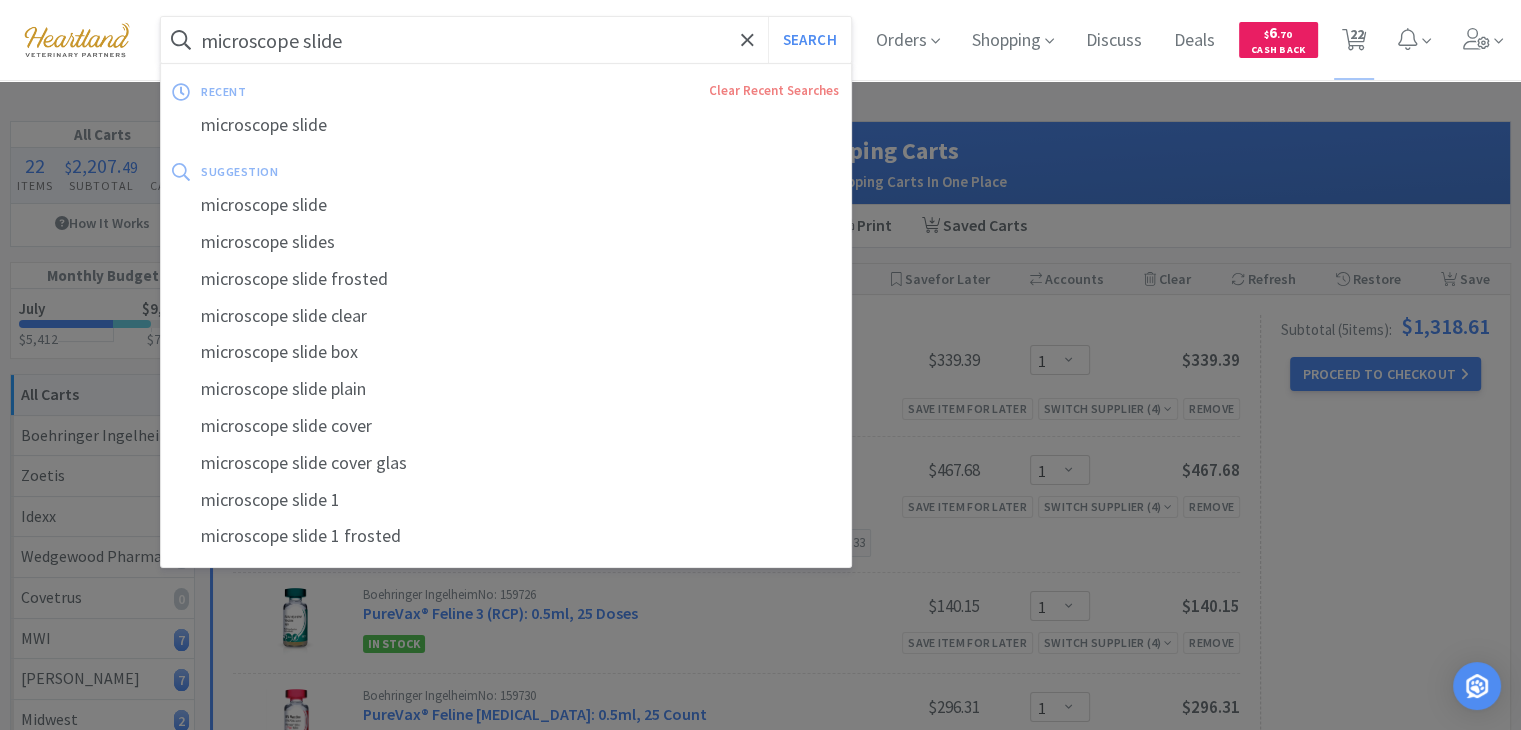 click on "microscope slide" at bounding box center [506, 40] 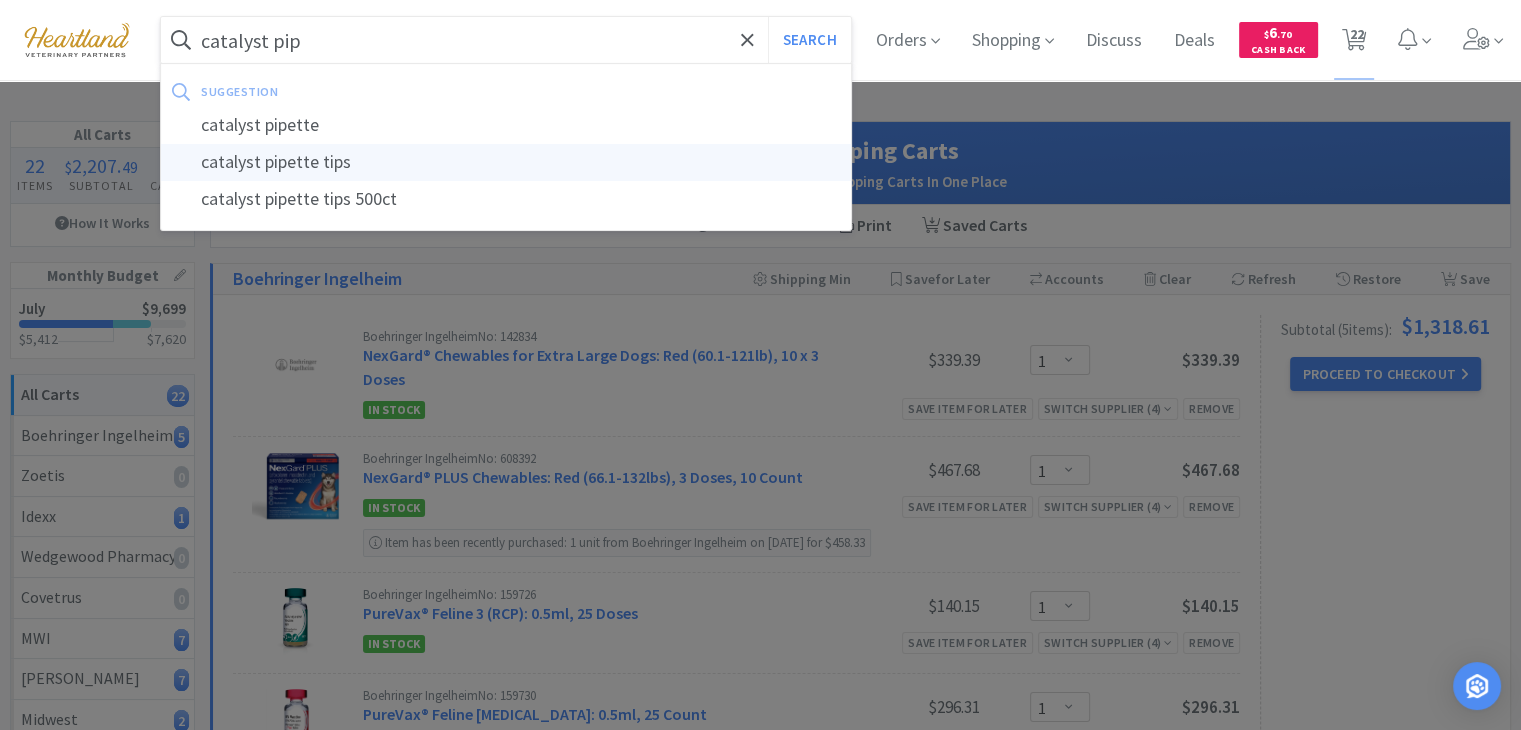 click on "catalyst pipette tips" at bounding box center [506, 162] 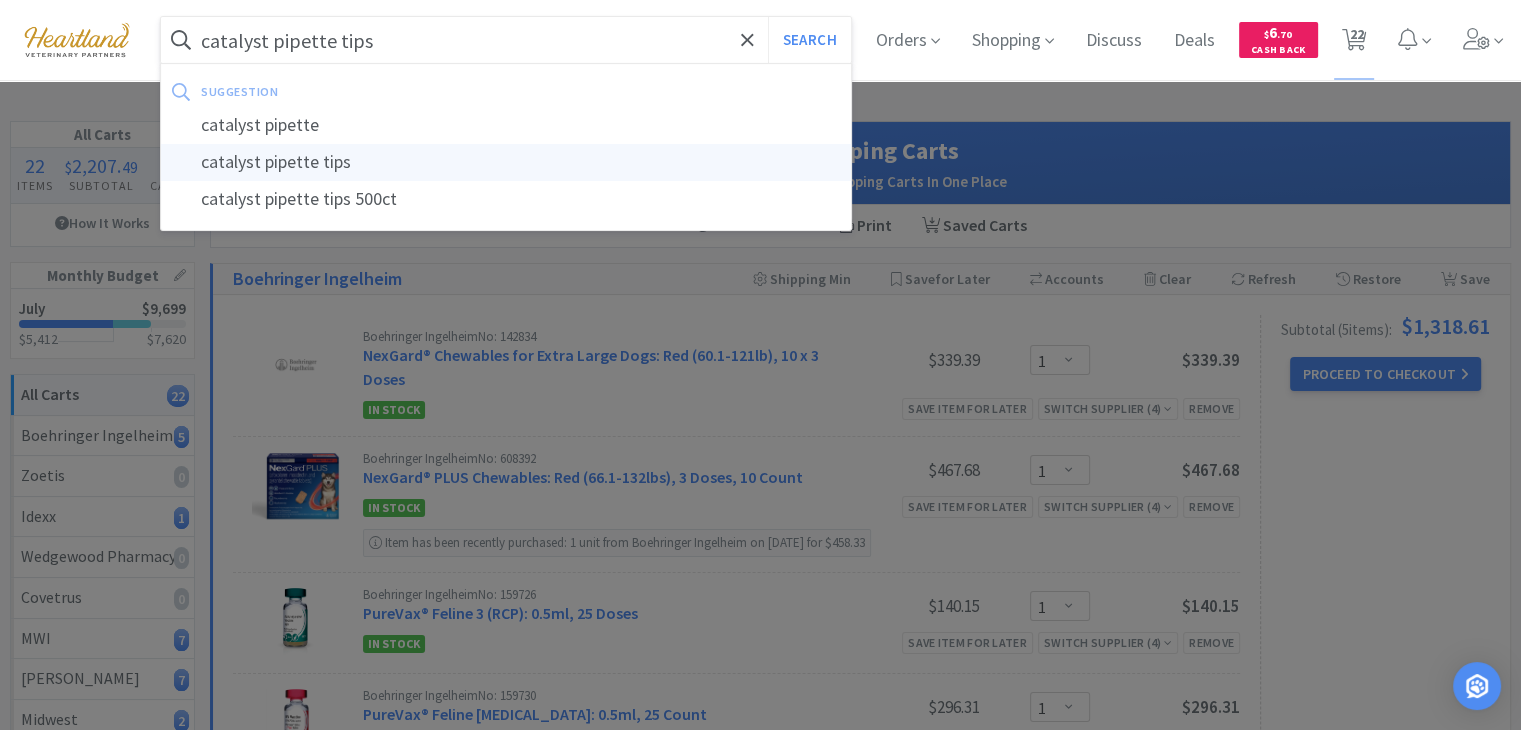 select on "1" 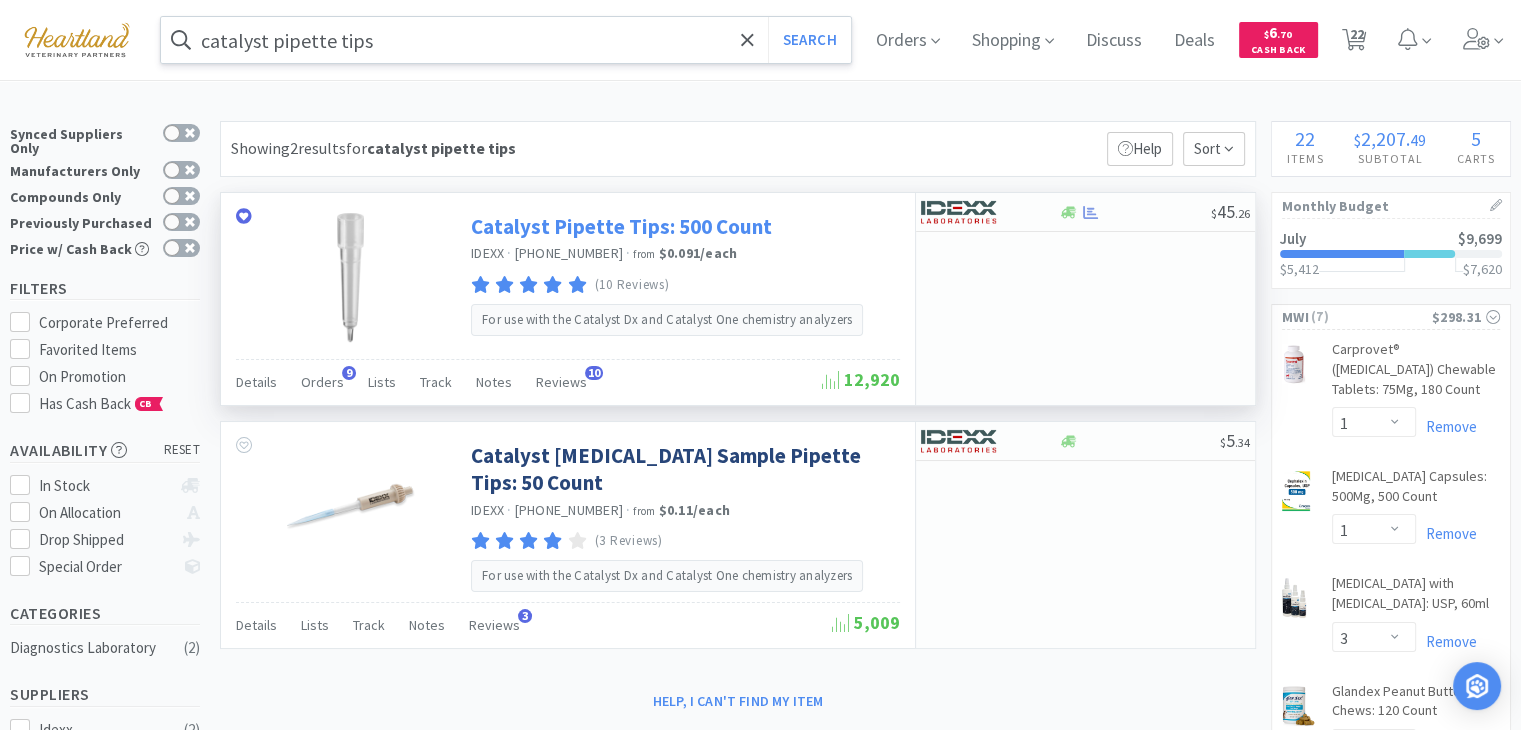 click on "Catalyst Pipette Tips: 500 Count" at bounding box center [621, 226] 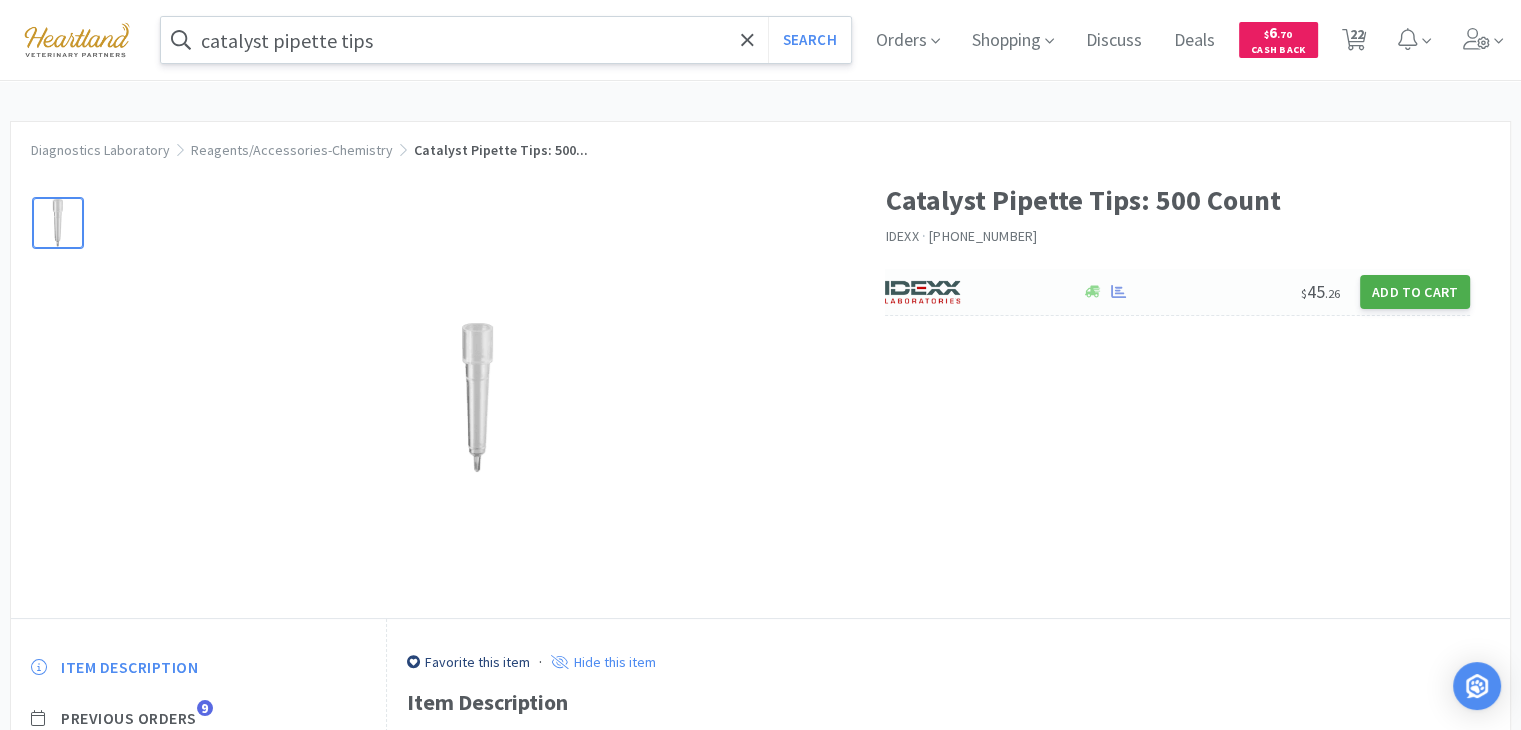click on "Add to Cart" at bounding box center [1415, 292] 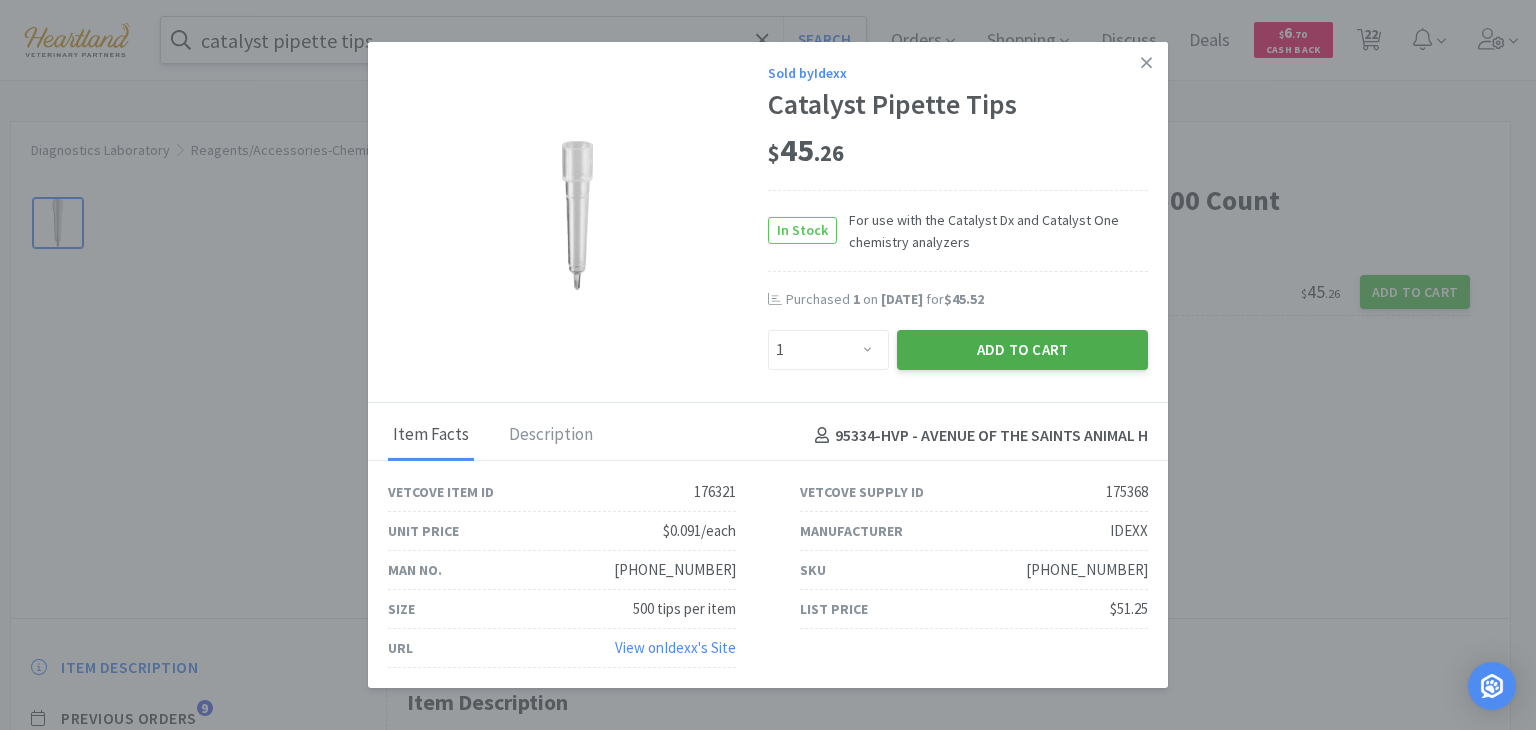 click on "Add to Cart" at bounding box center [1022, 350] 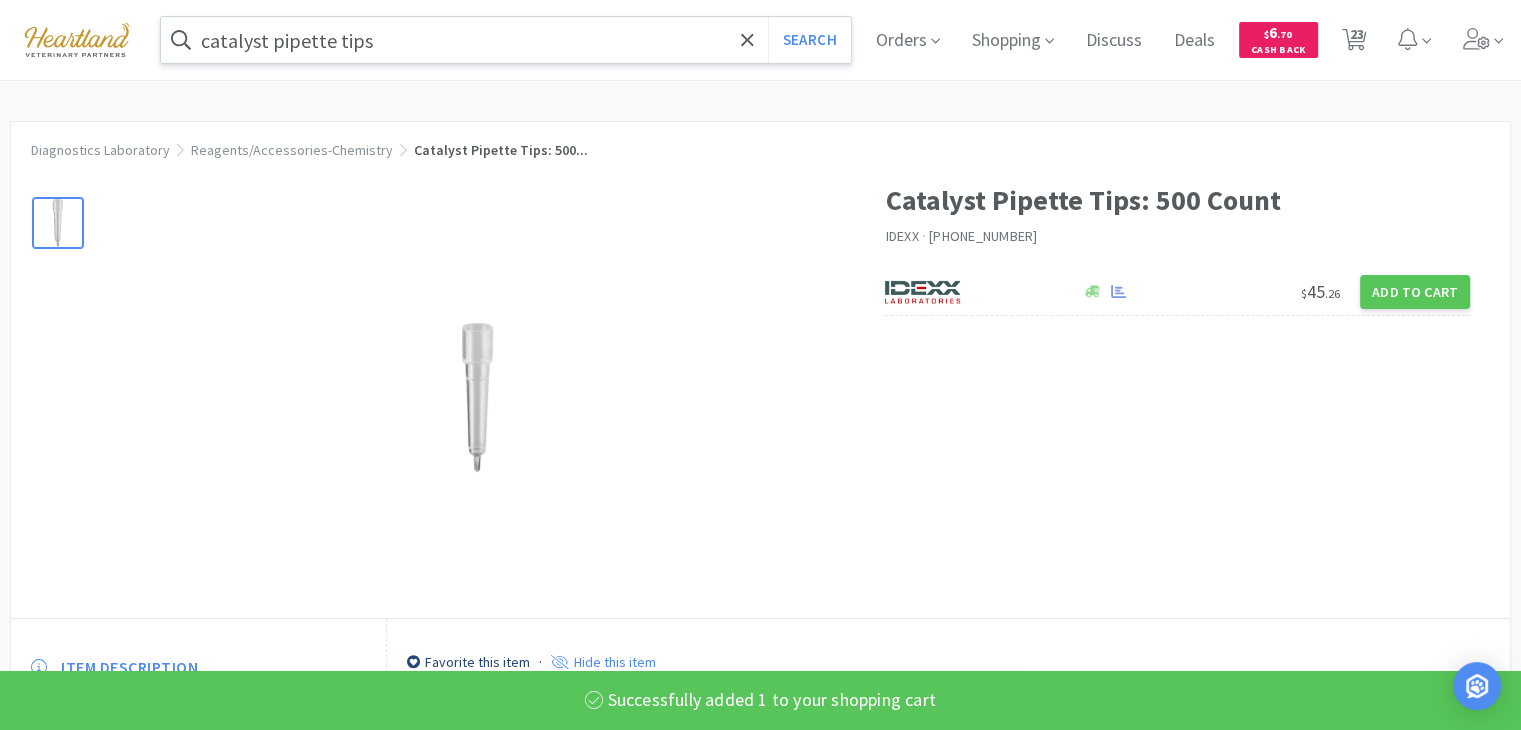 click on "catalyst pipette tips" at bounding box center (506, 40) 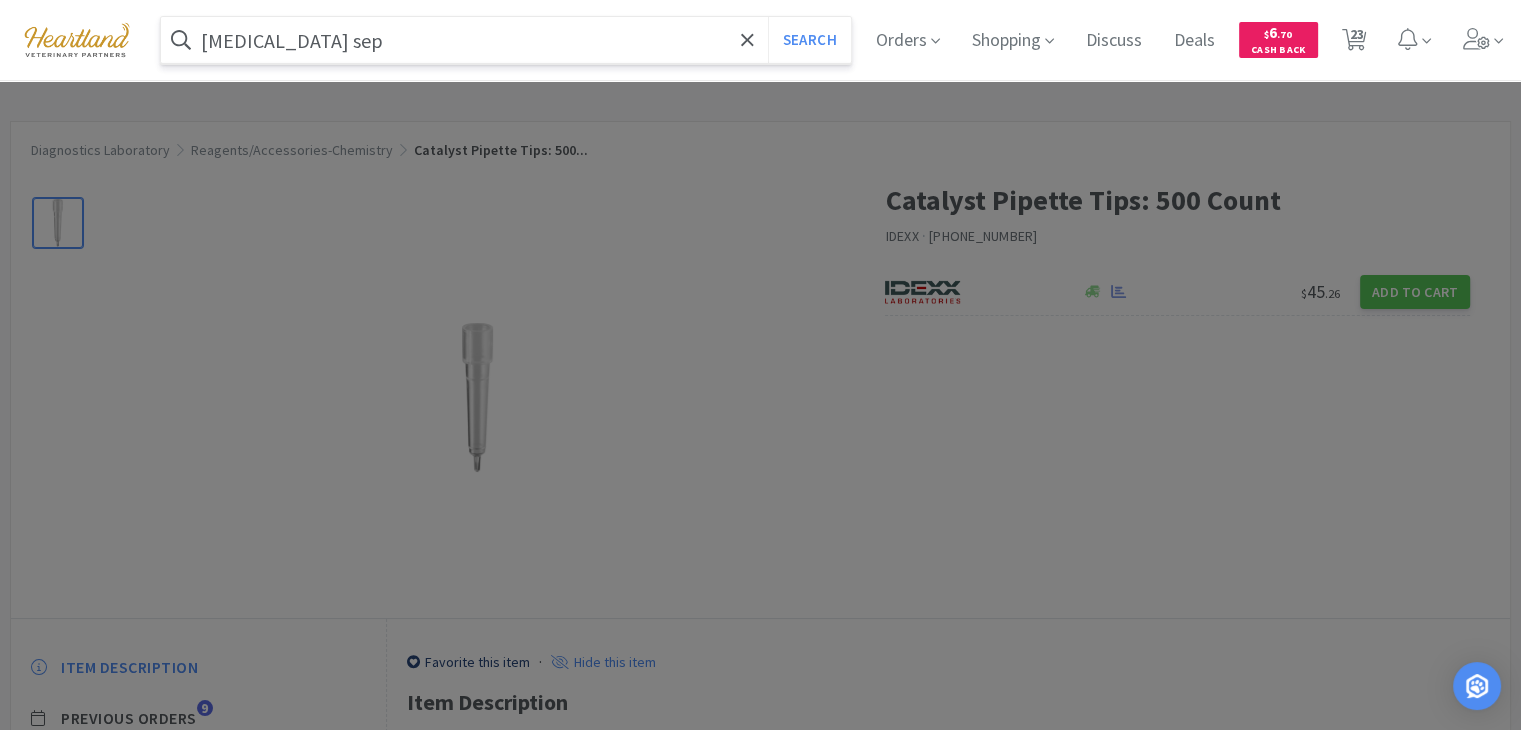 click on "Search" at bounding box center [809, 40] 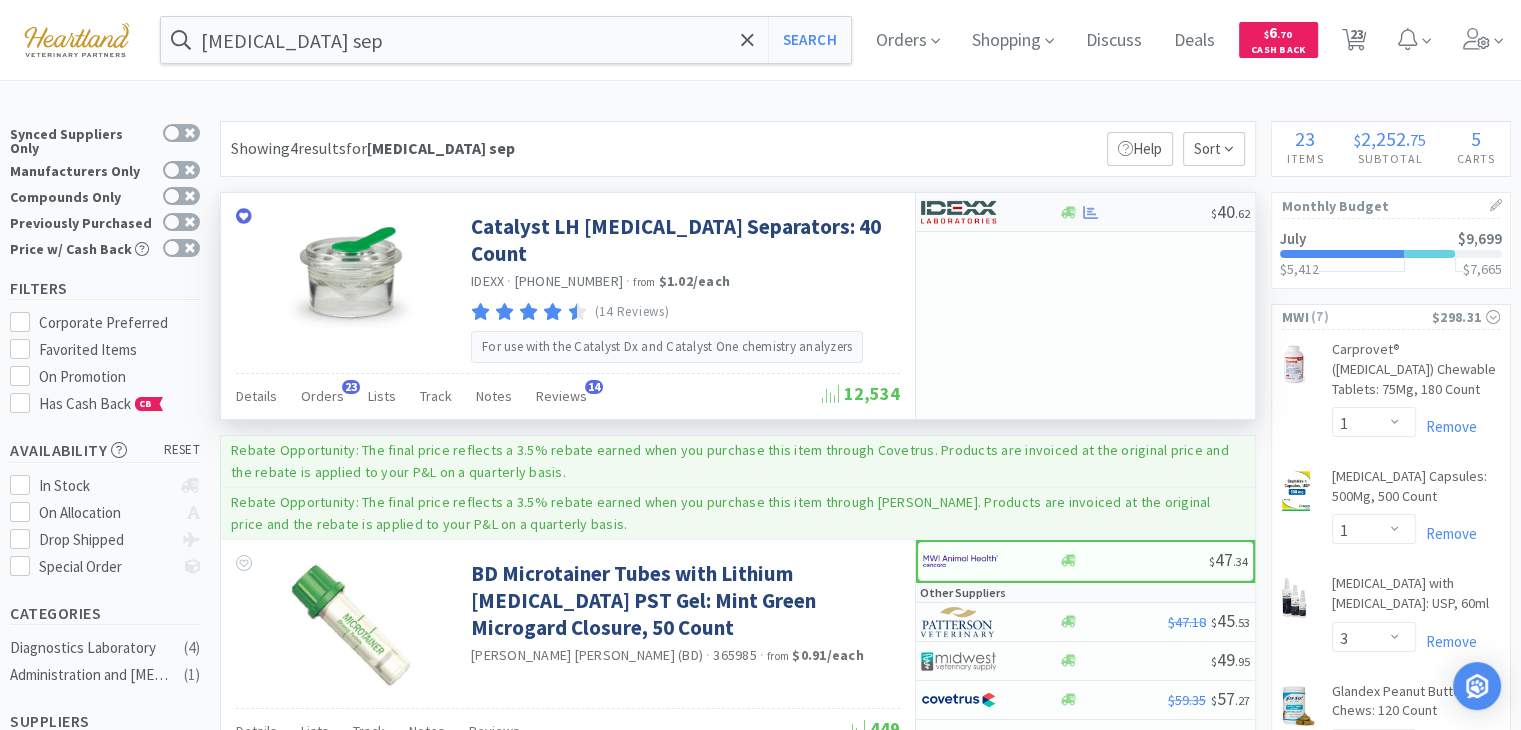 click at bounding box center [958, 212] 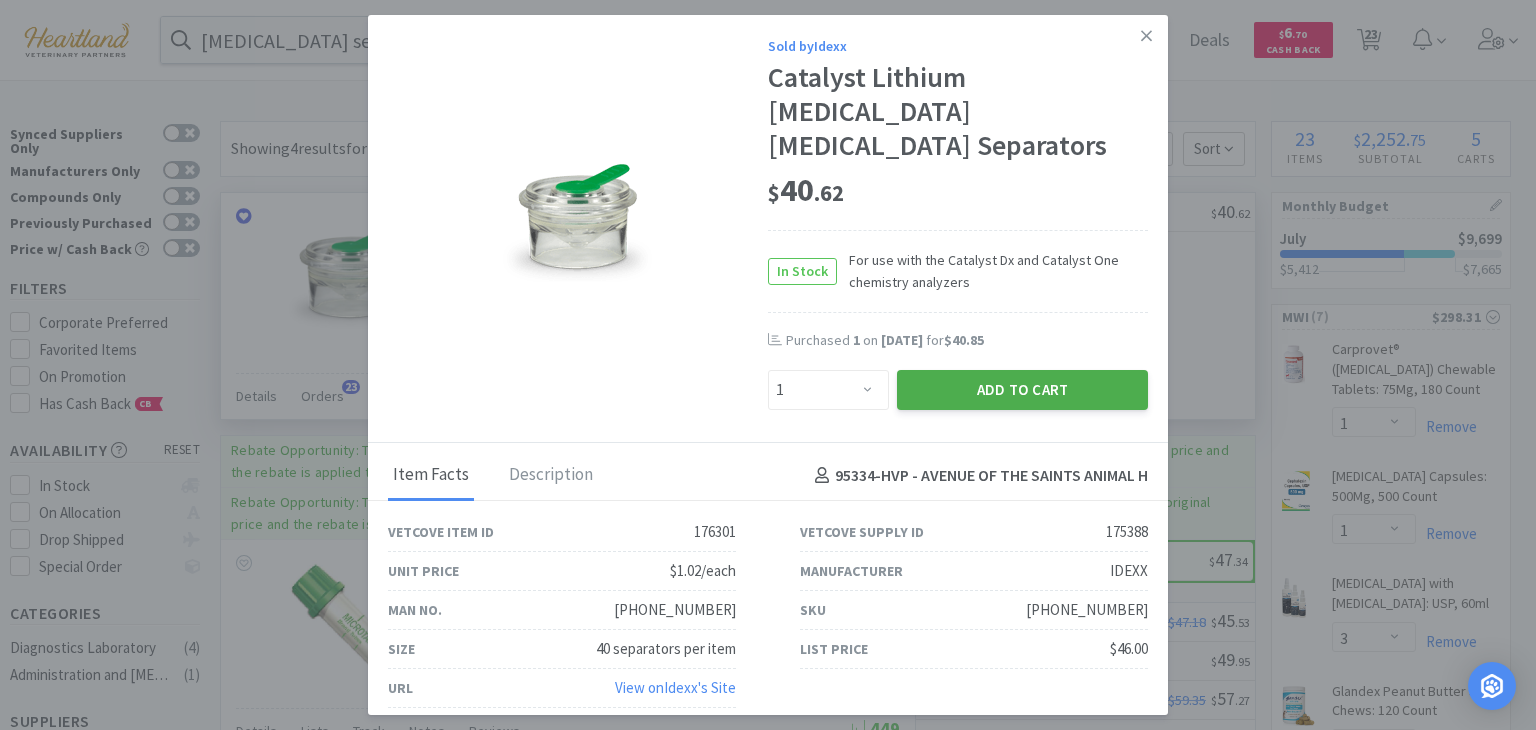 click on "Add to Cart" at bounding box center (1022, 390) 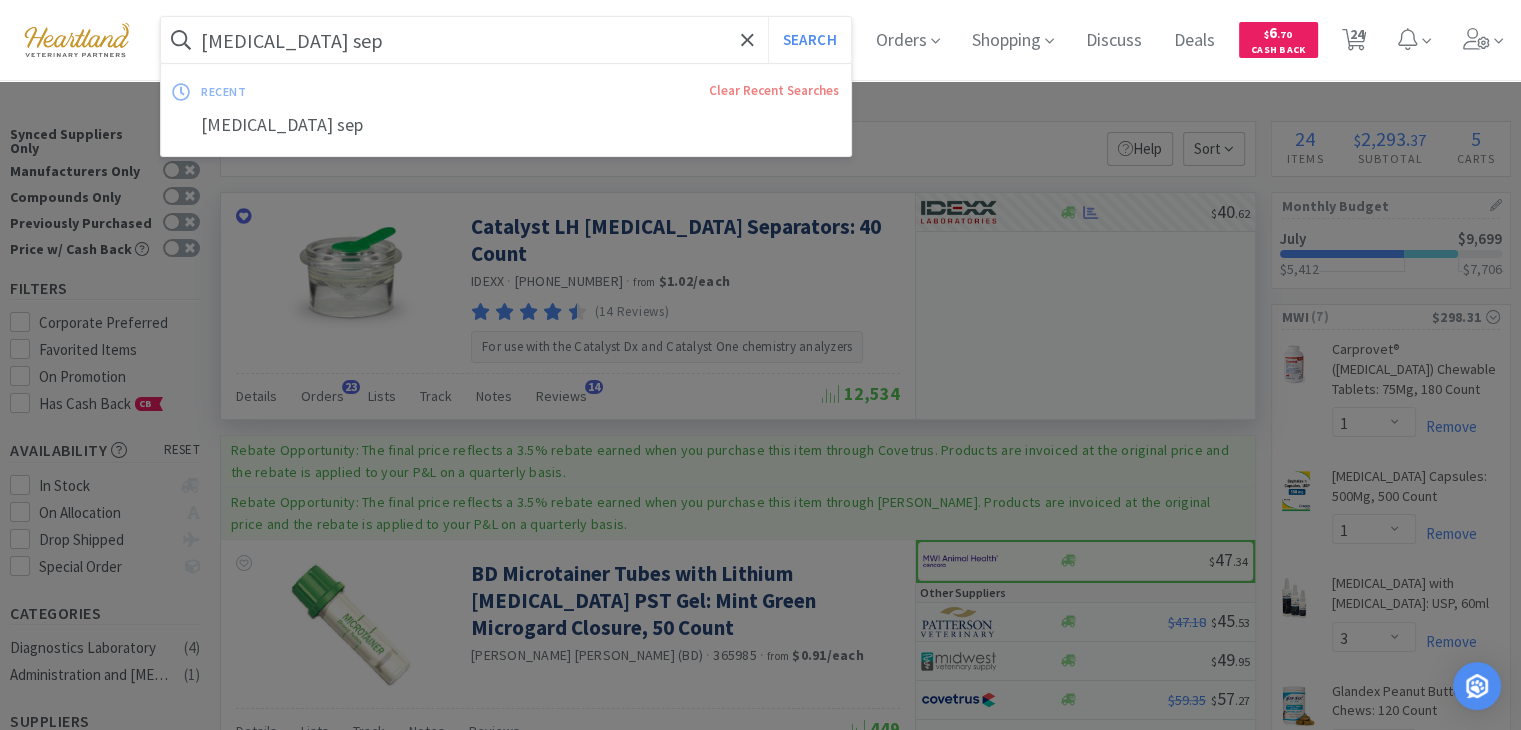 click on "[MEDICAL_DATA] sep" at bounding box center [506, 40] 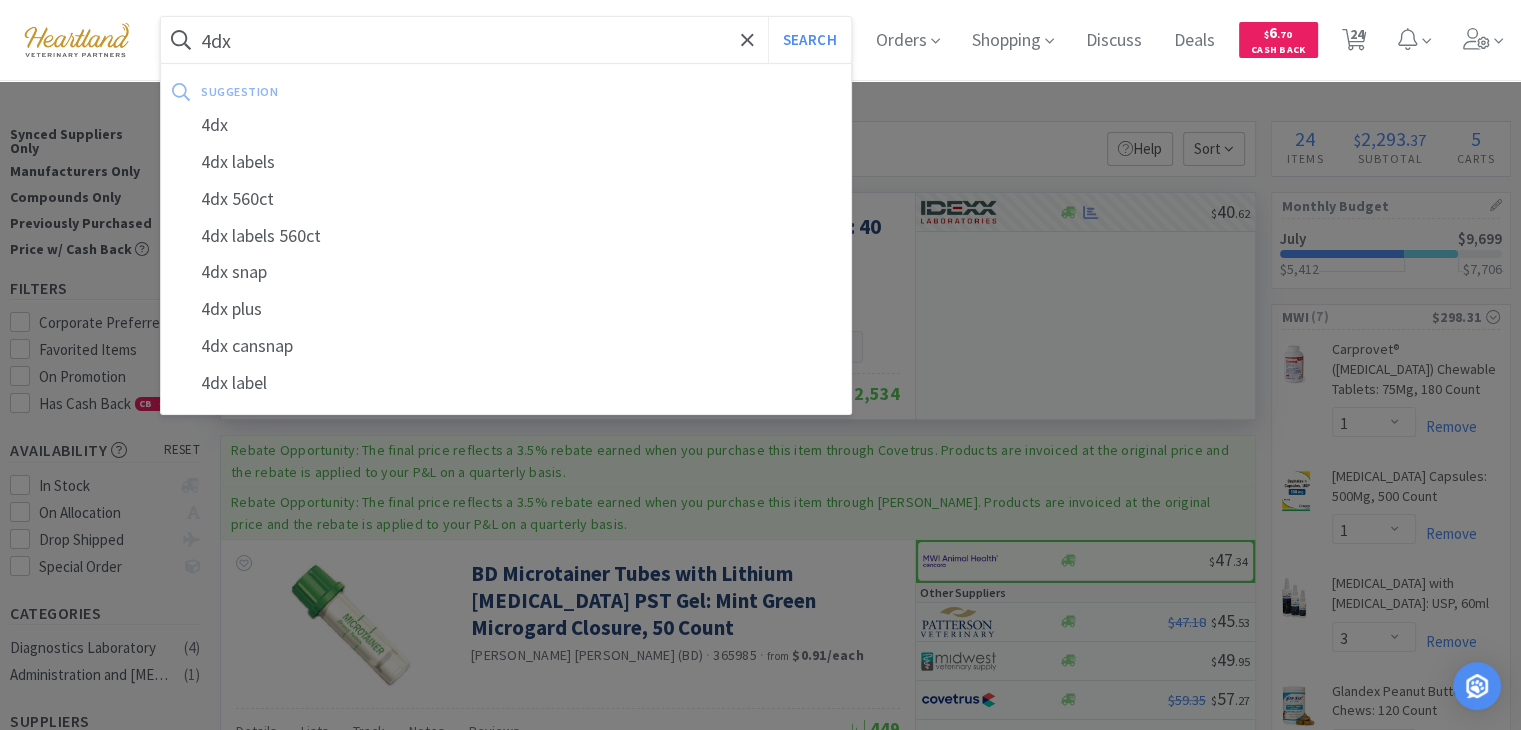 click on "Search" at bounding box center [809, 40] 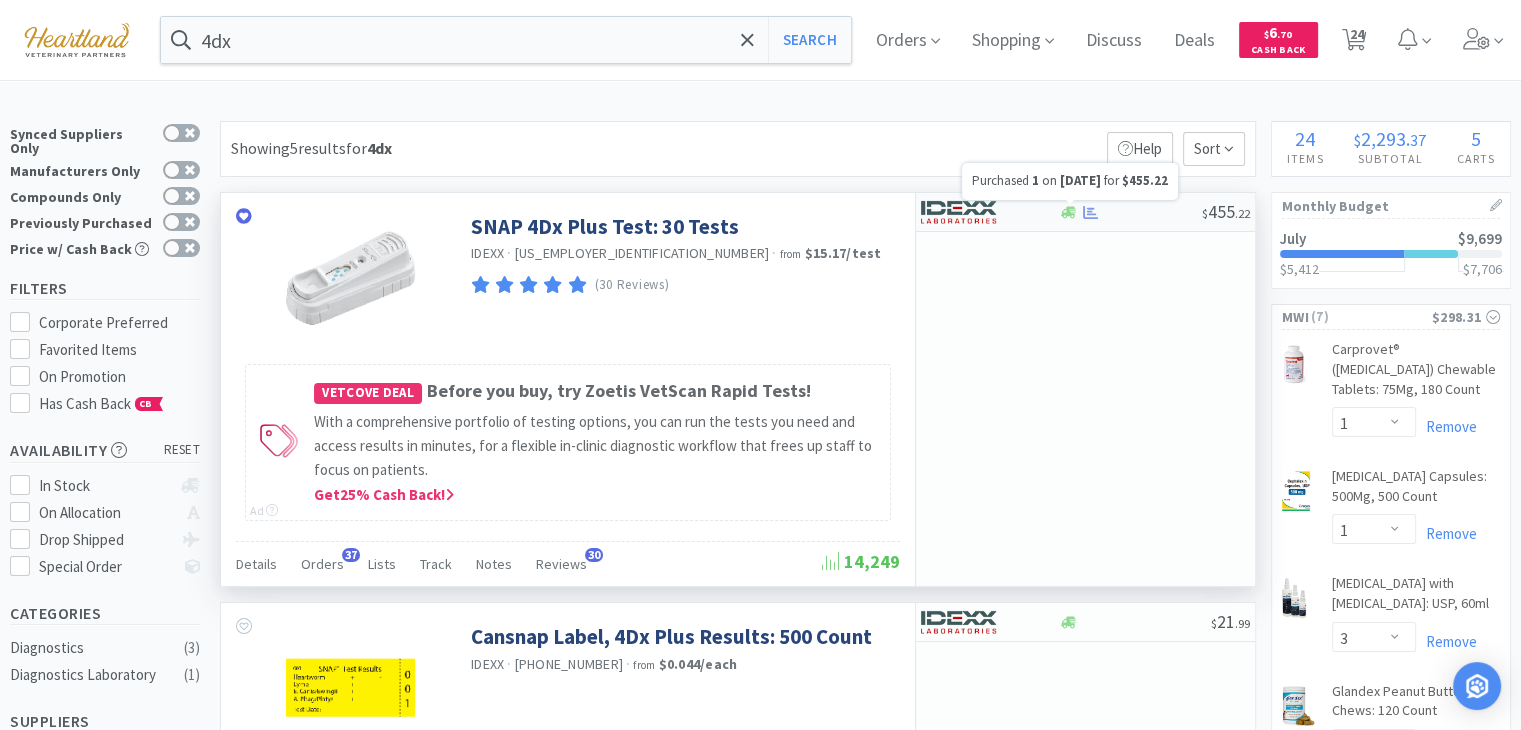 click 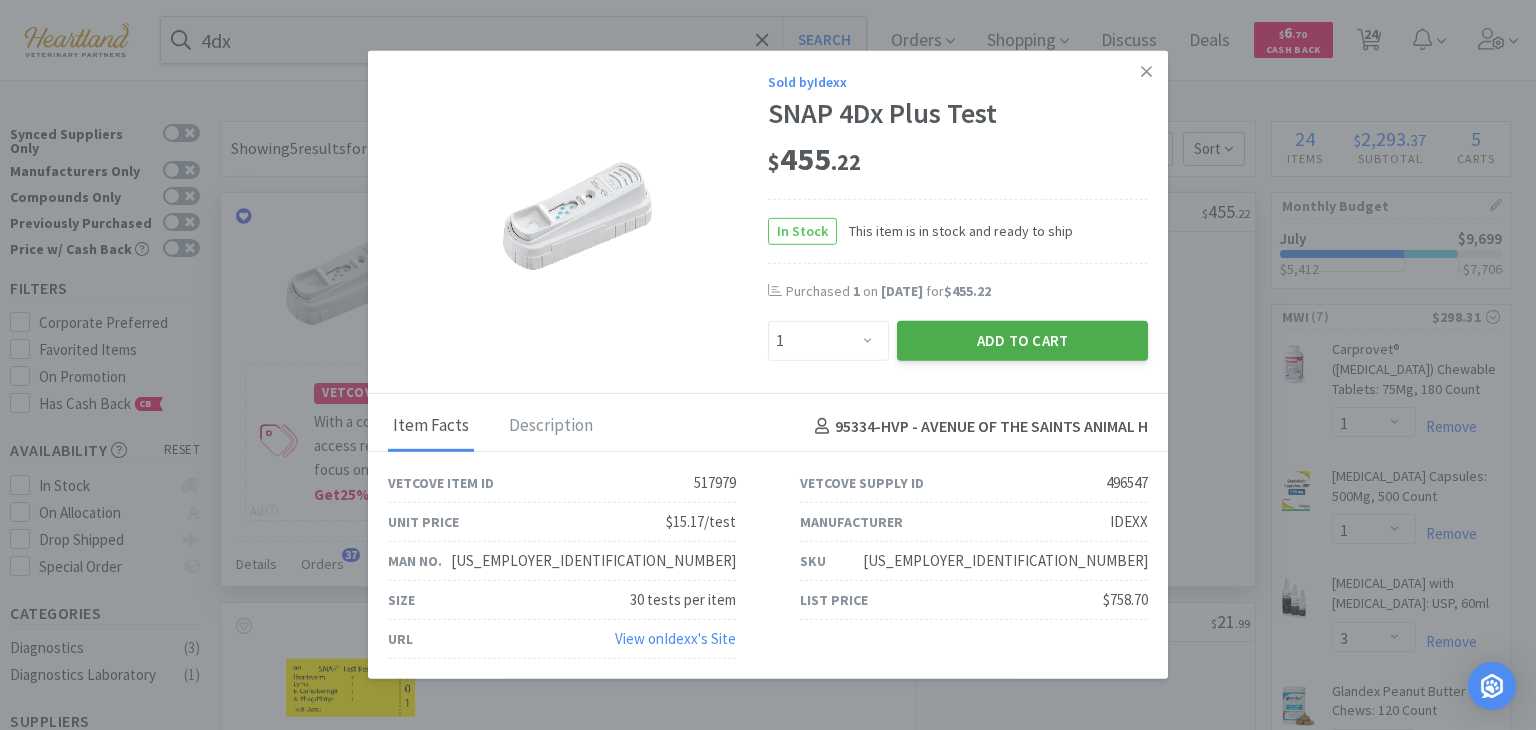 click on "Add to Cart" at bounding box center [1022, 341] 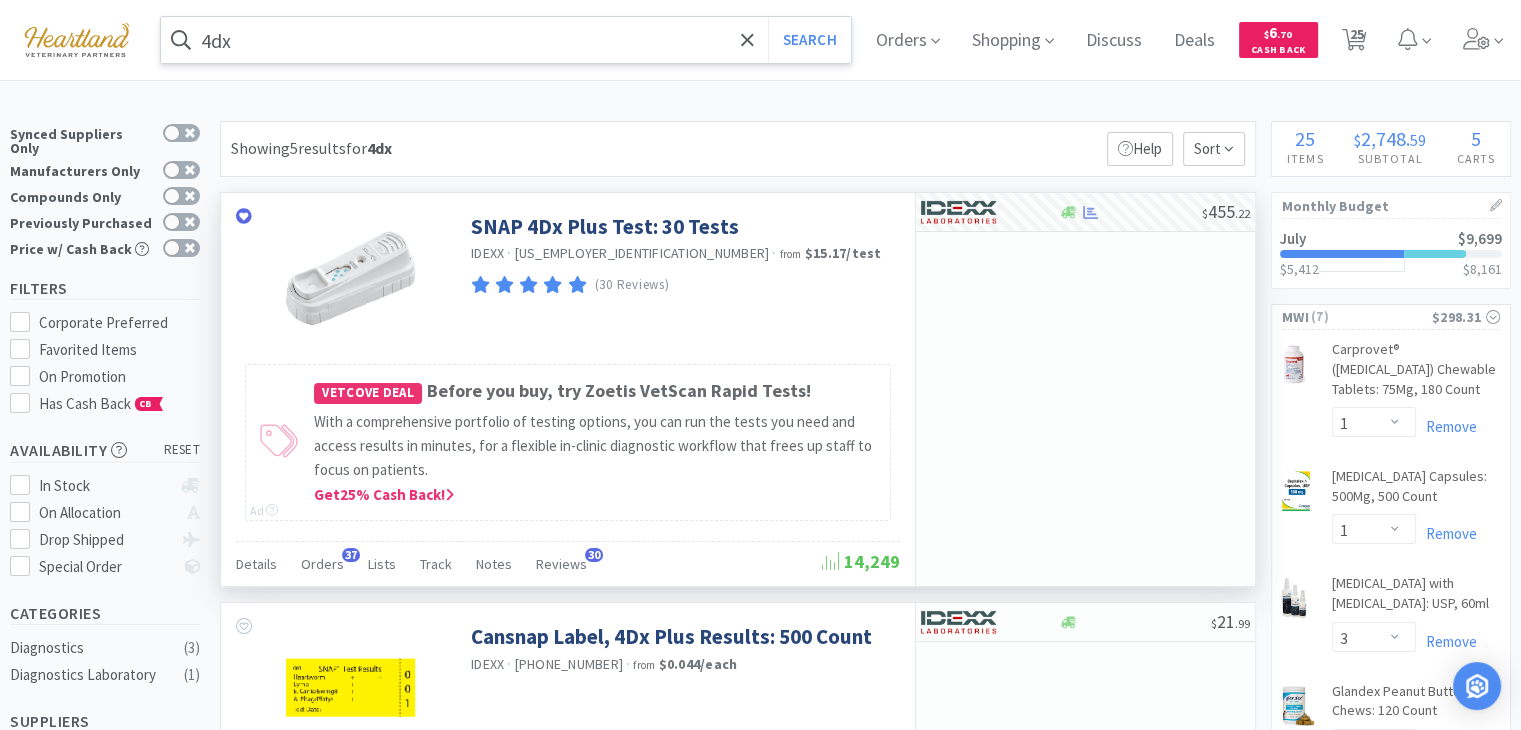 click on "4dx" at bounding box center [506, 40] 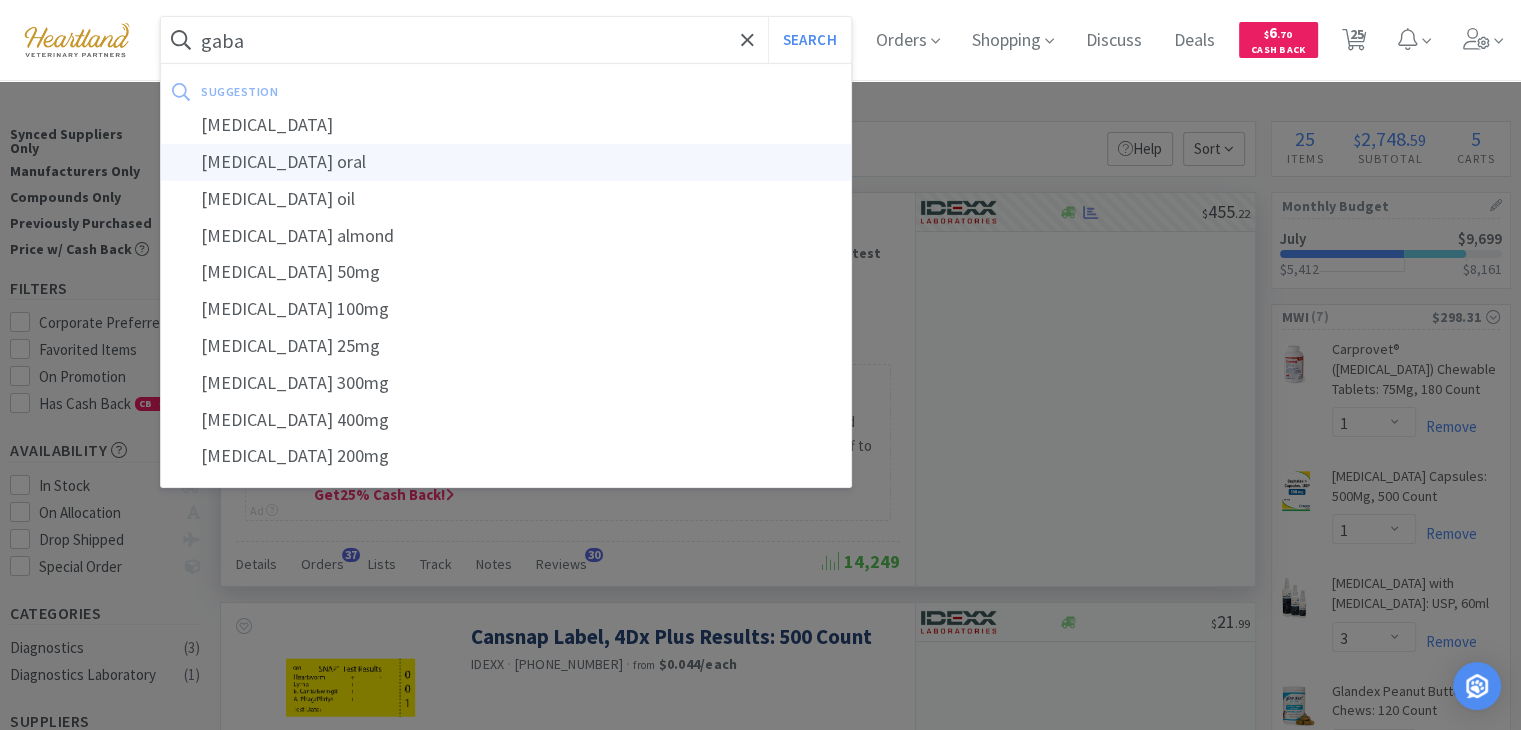 click on "[MEDICAL_DATA] oral" at bounding box center (506, 162) 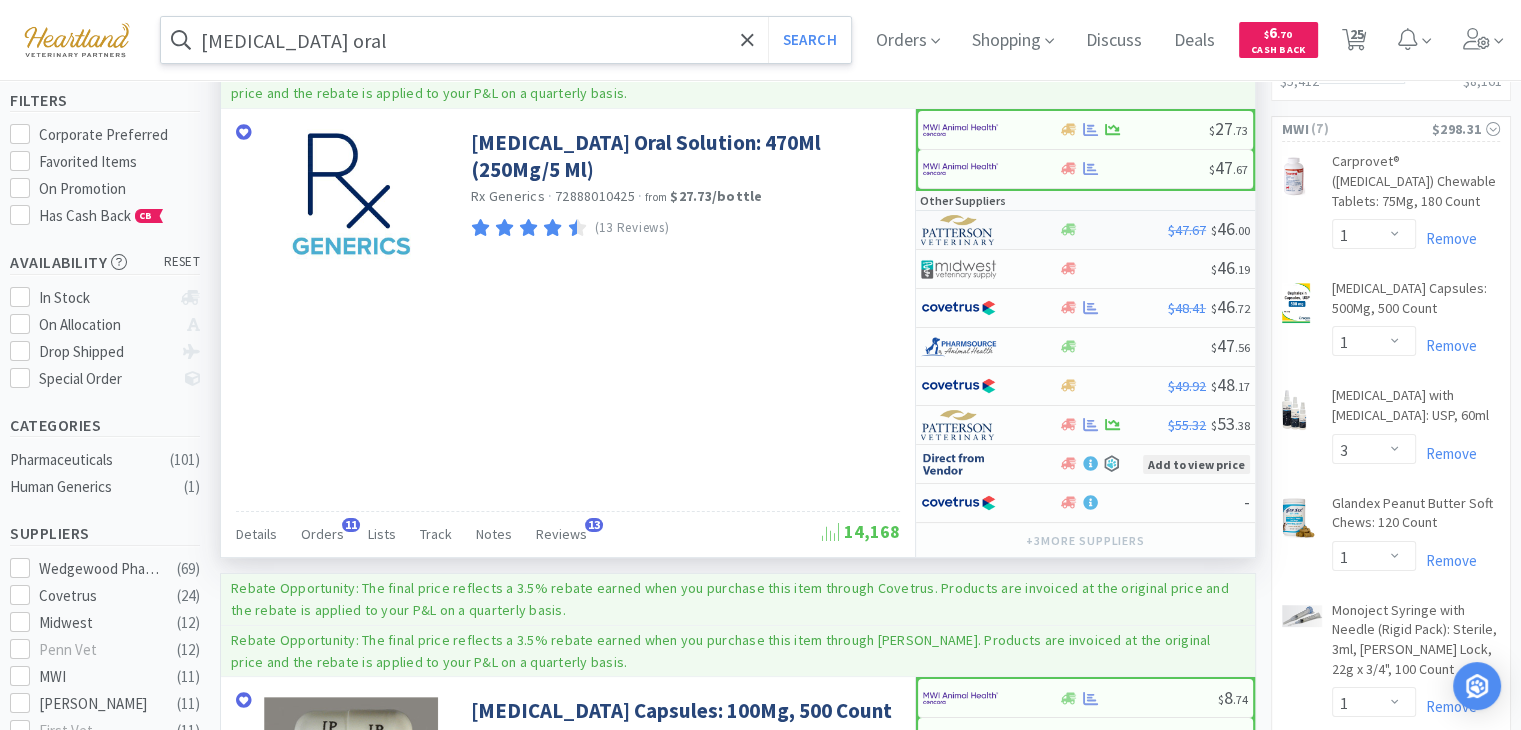 scroll, scrollTop: 200, scrollLeft: 0, axis: vertical 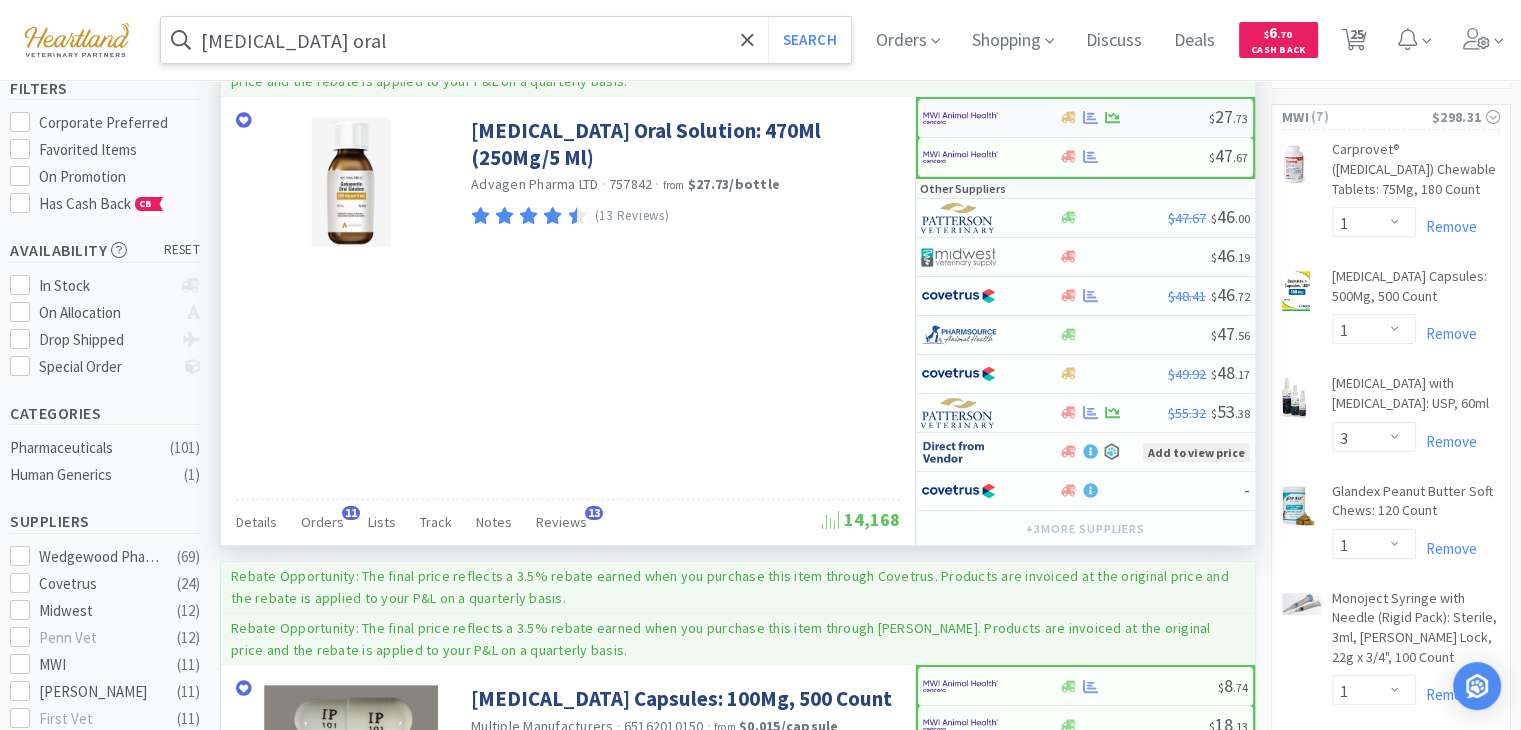 click at bounding box center (960, 118) 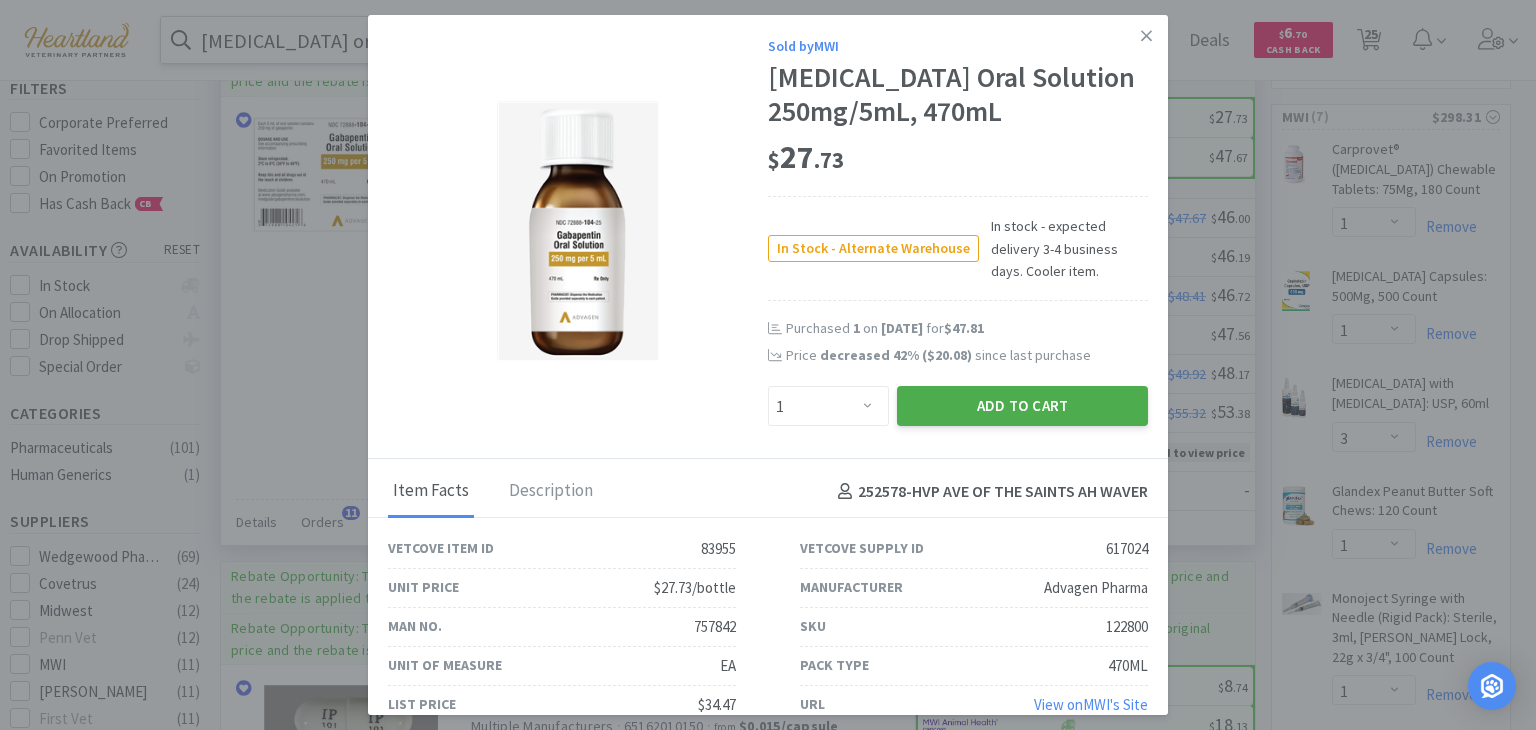 click on "Add to Cart" at bounding box center [1022, 406] 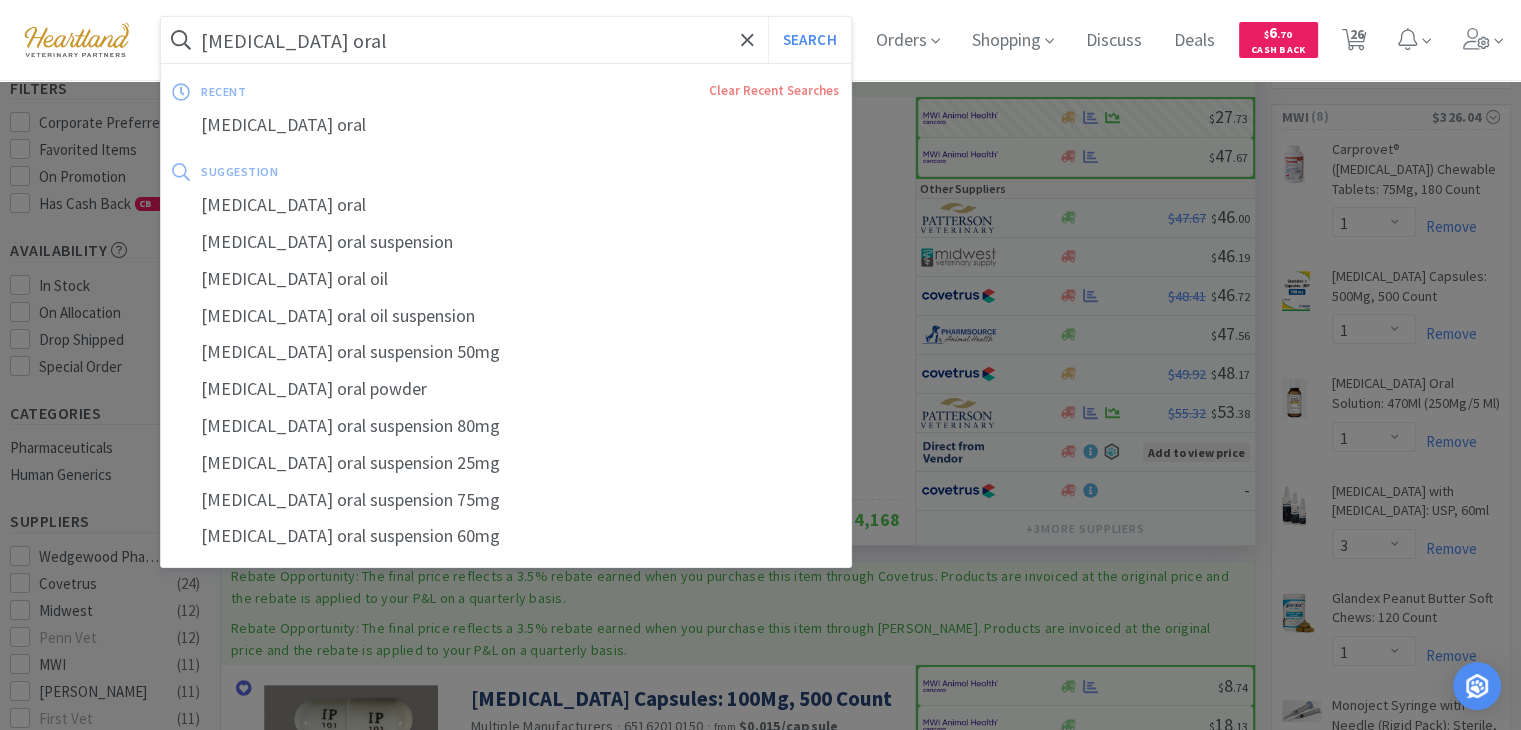 click on "[MEDICAL_DATA] oral" at bounding box center (506, 40) 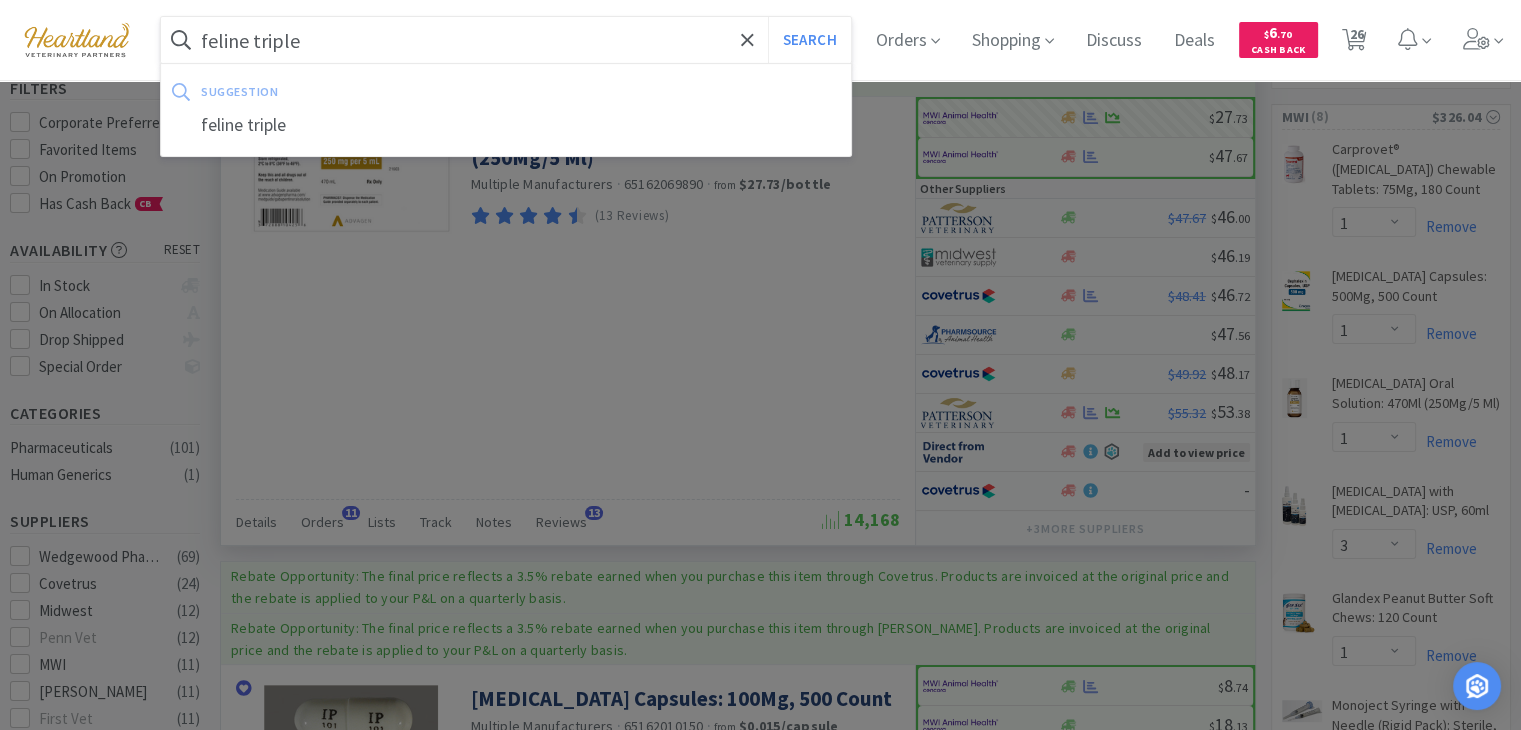 click on "Search" at bounding box center (809, 40) 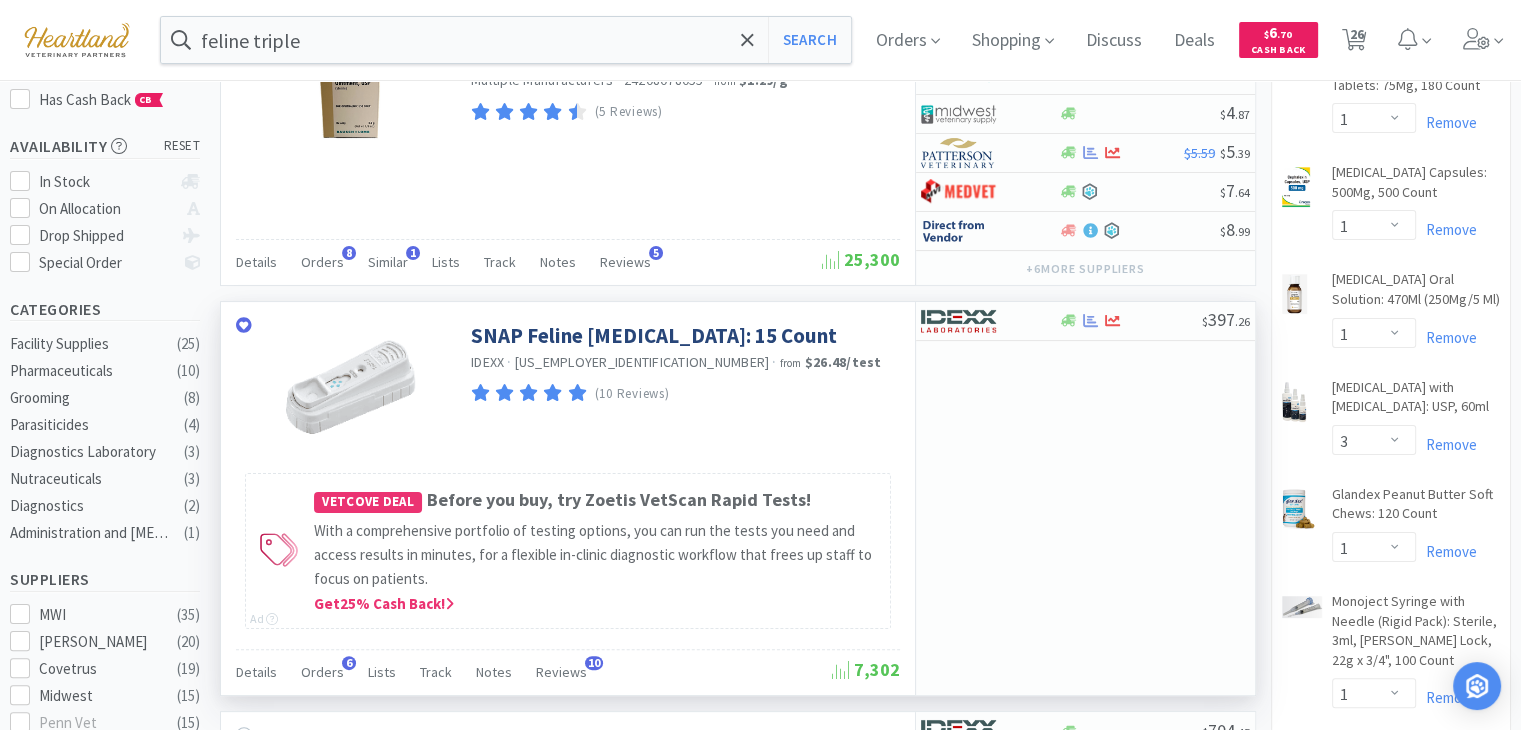 scroll, scrollTop: 300, scrollLeft: 0, axis: vertical 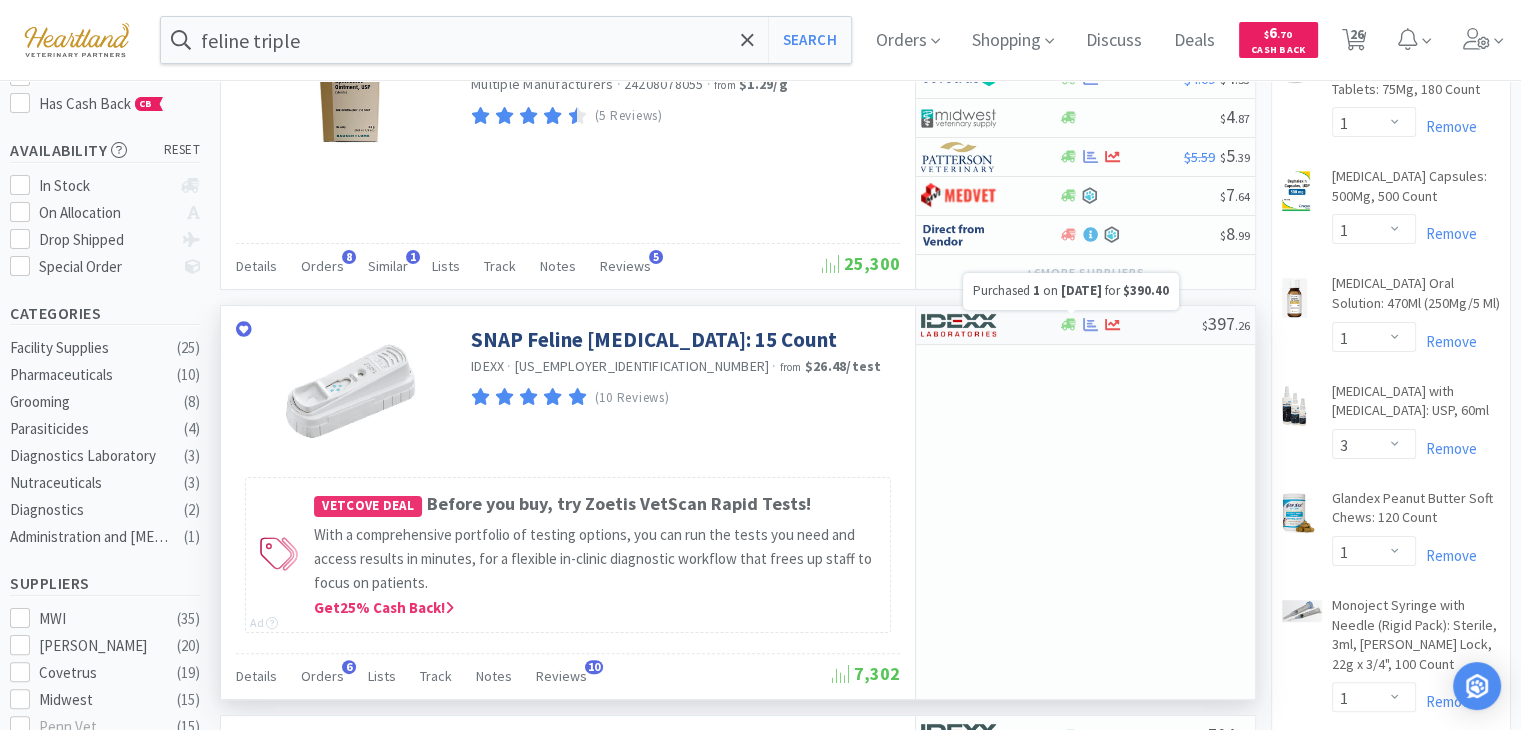 click 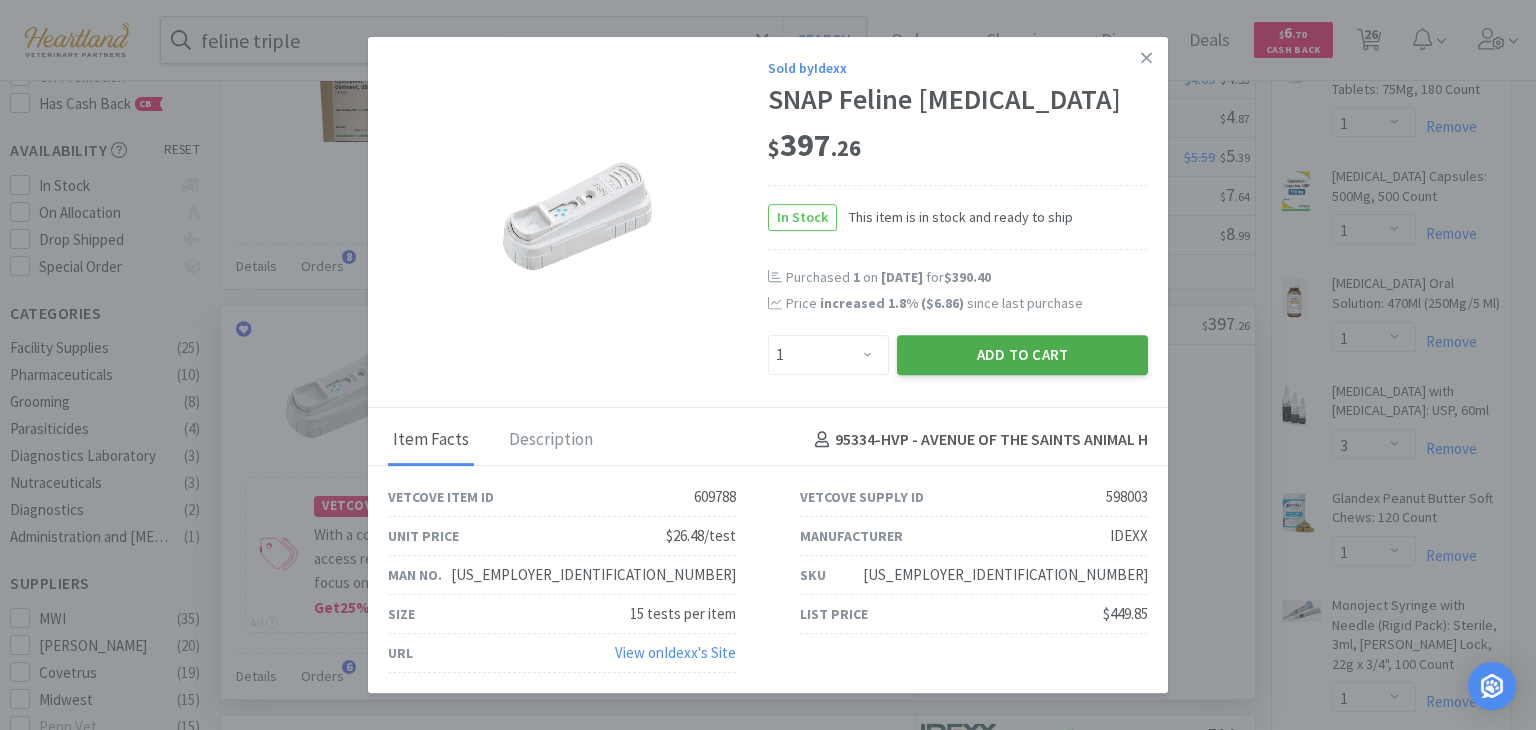 click on "Add to Cart" at bounding box center [1022, 355] 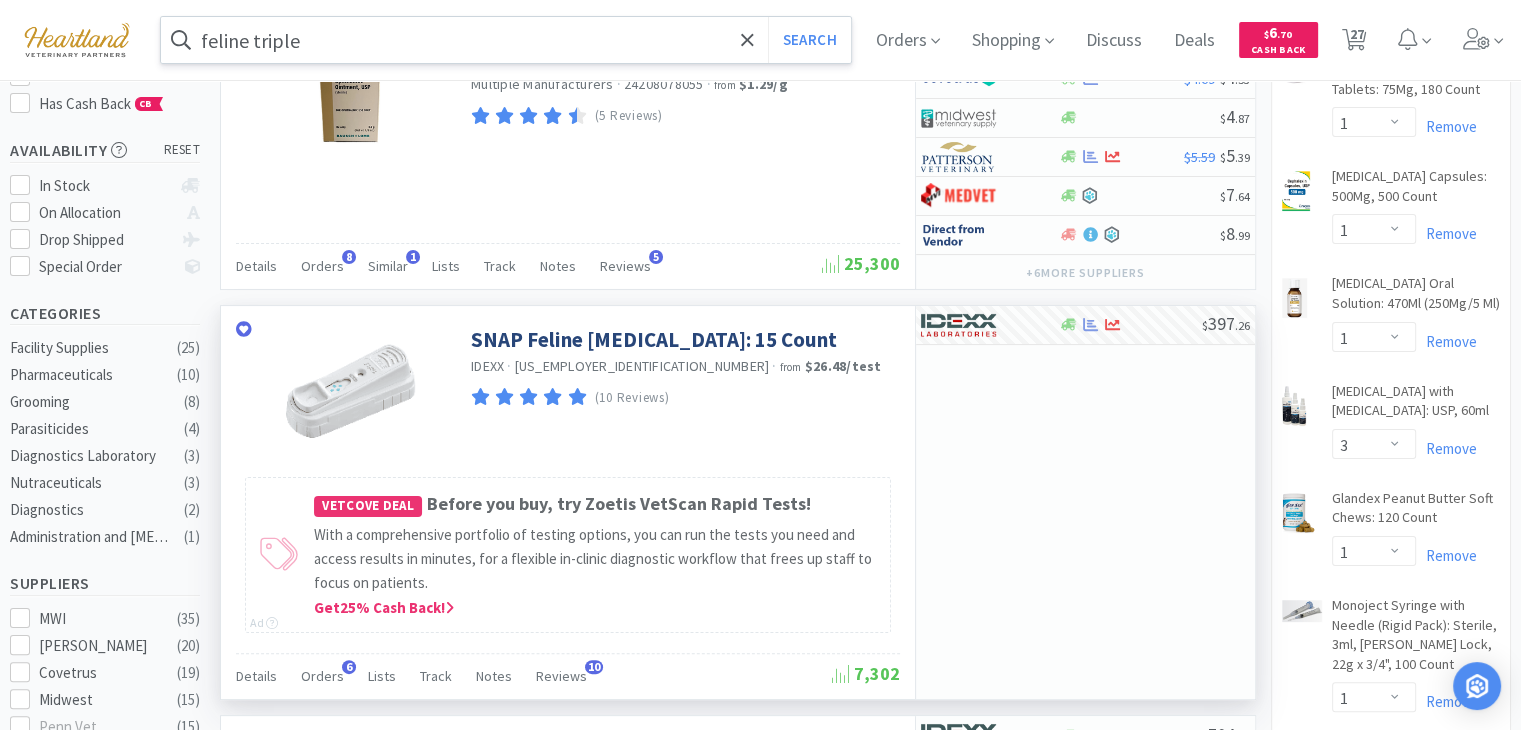 click on "feline triple" at bounding box center (506, 40) 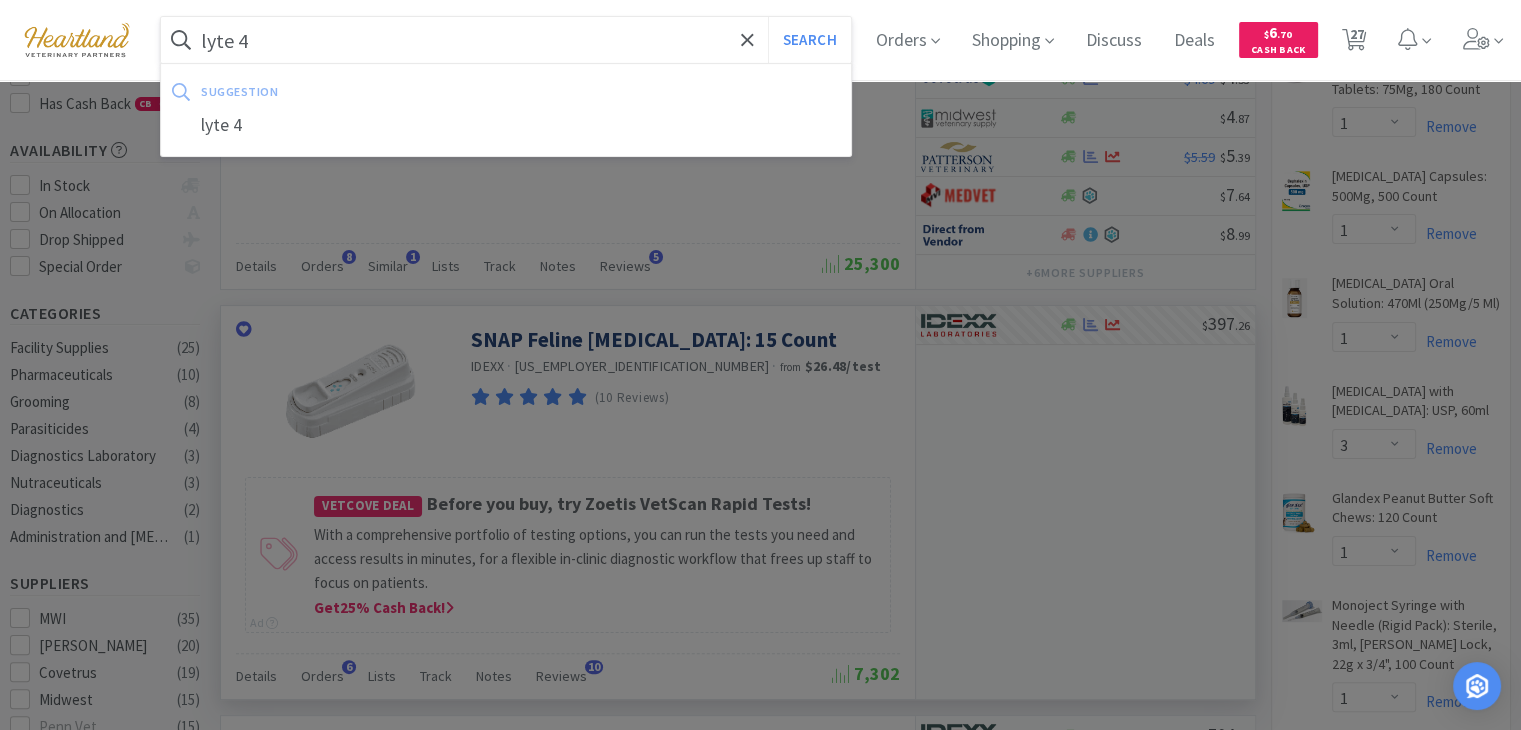 click on "Search" at bounding box center [809, 40] 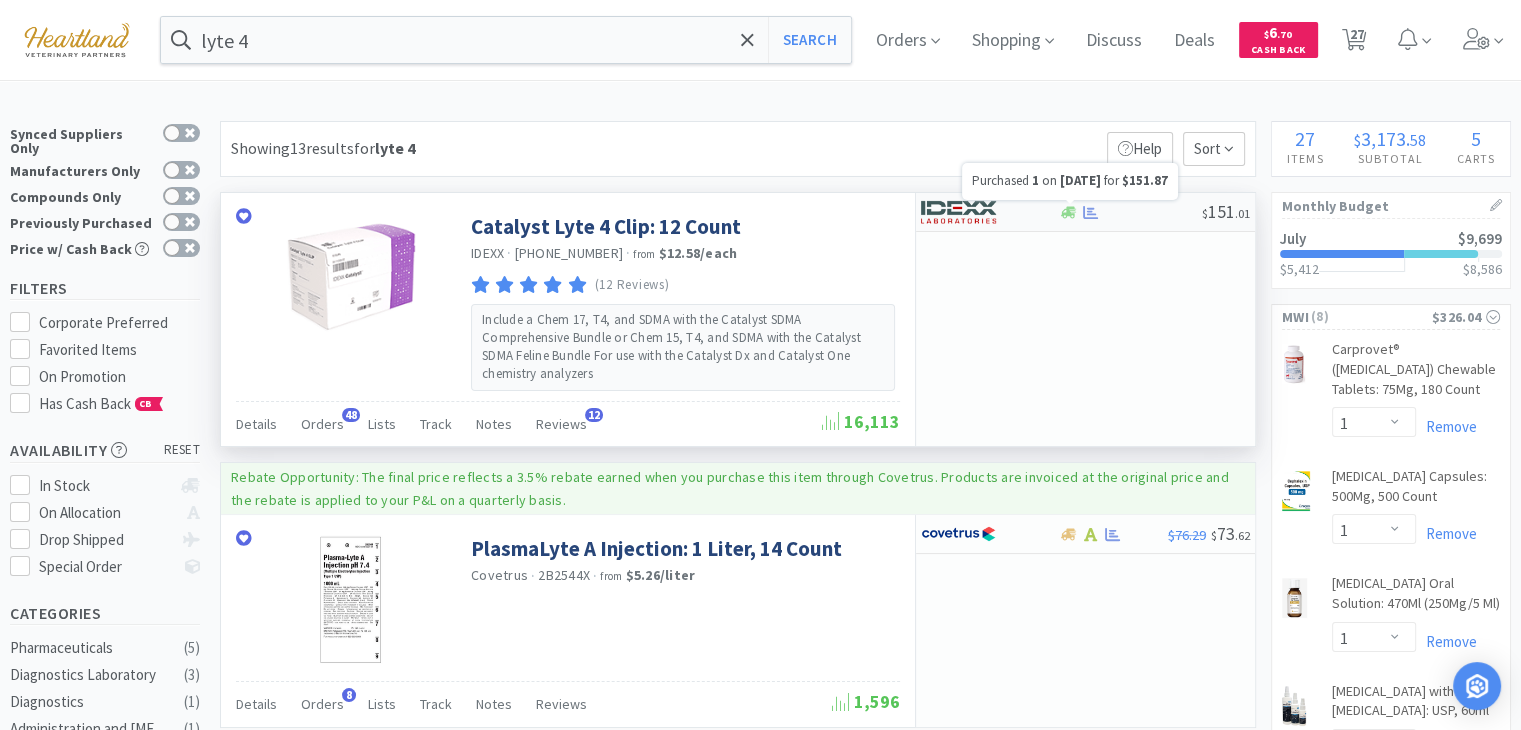 click 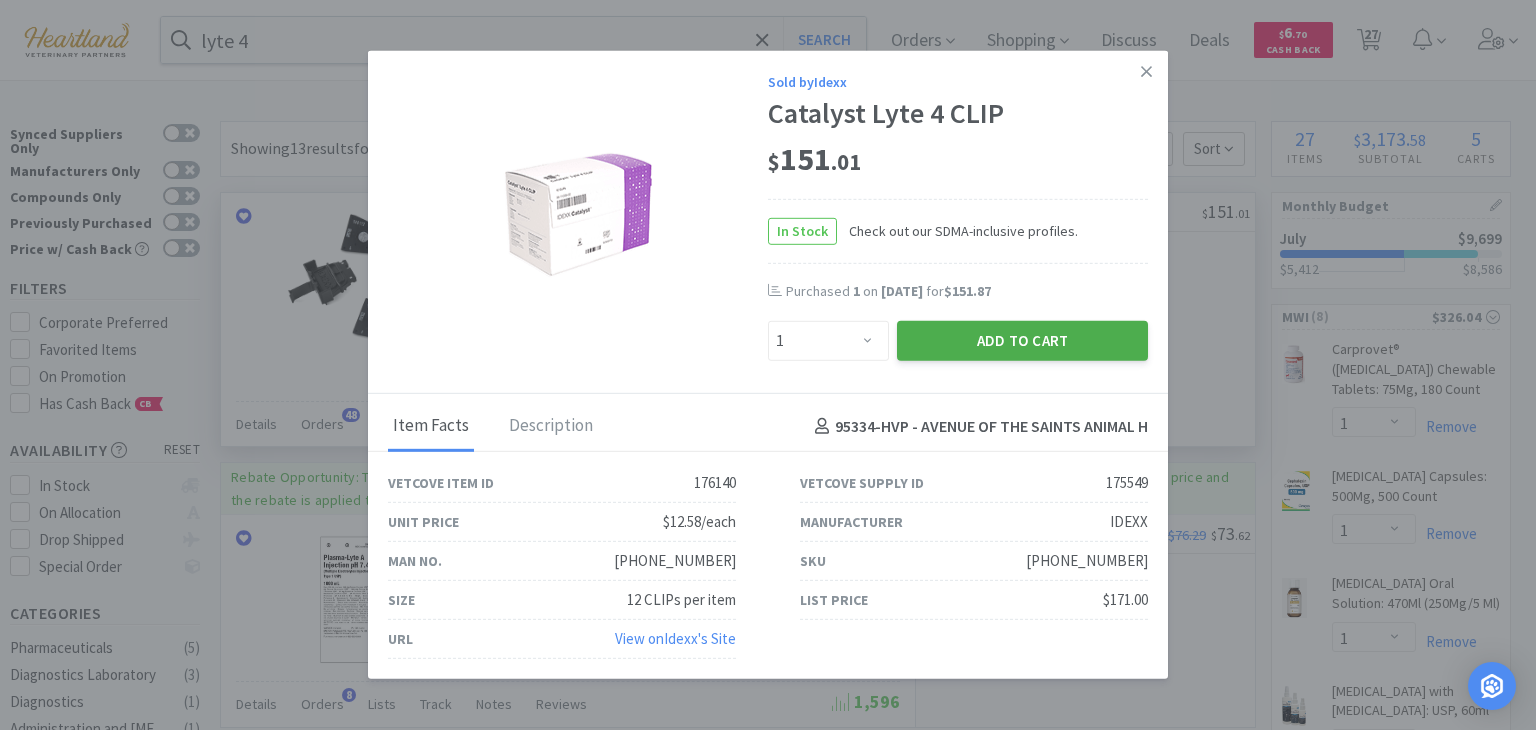 click on "Add to Cart" at bounding box center [1022, 341] 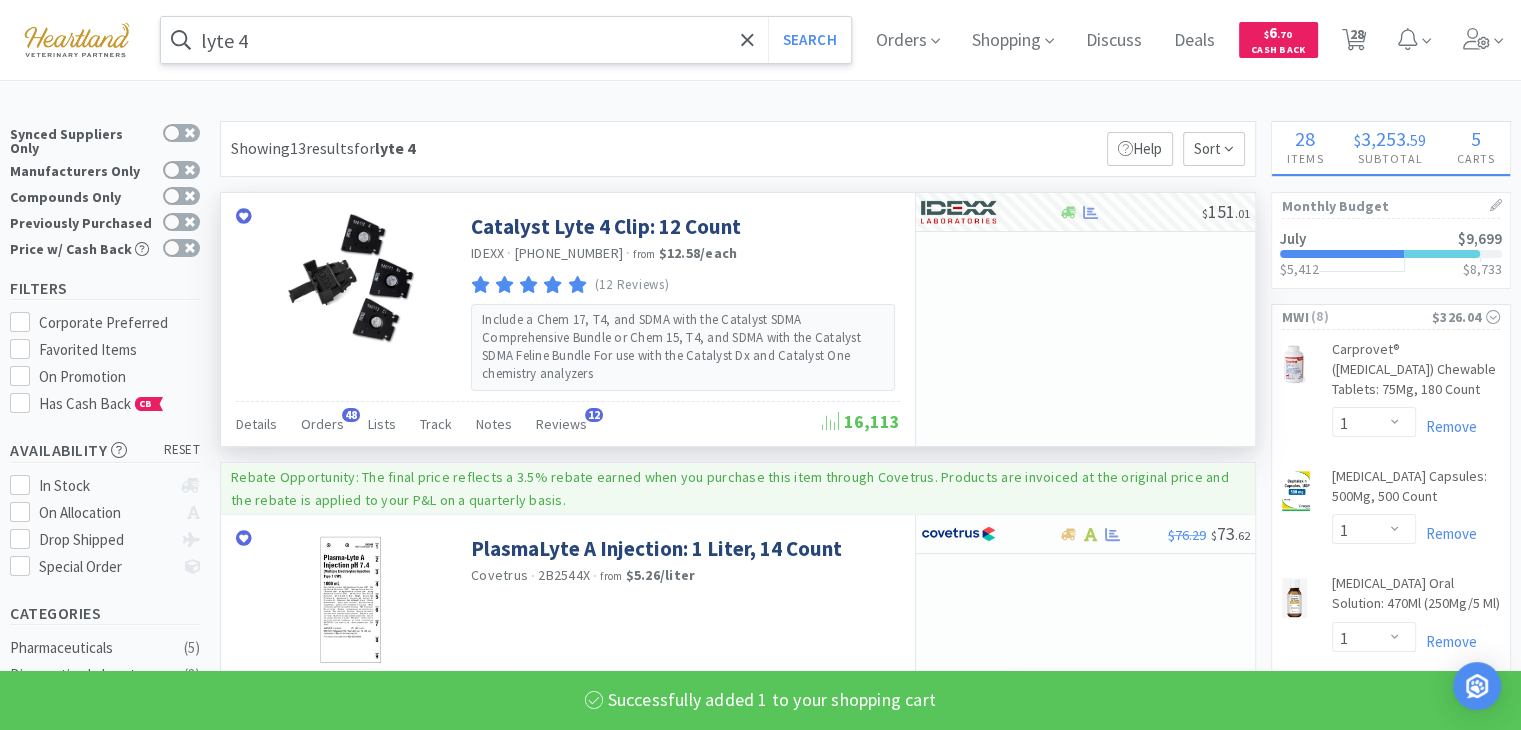 click on "lyte 4" at bounding box center [506, 40] 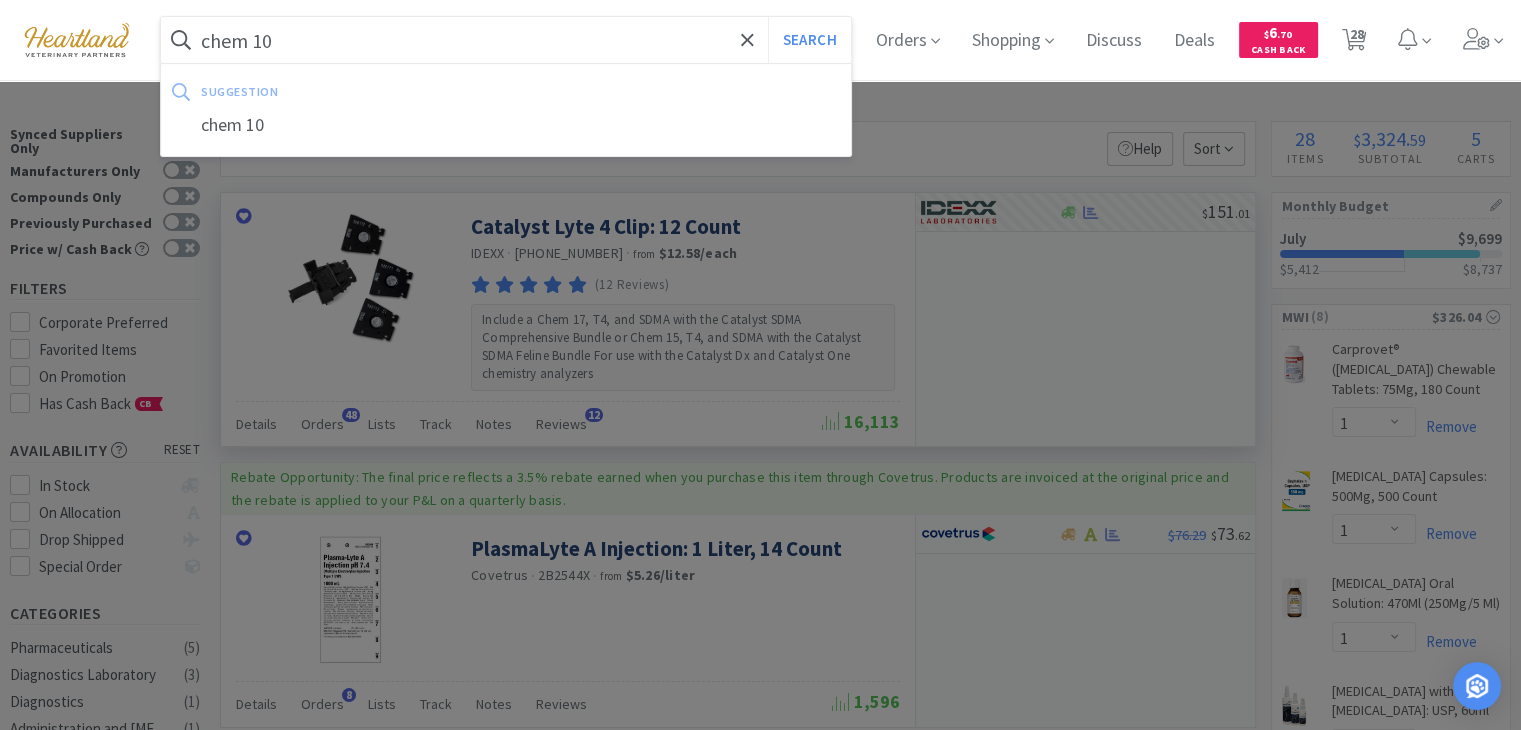 click on "Search" at bounding box center (809, 40) 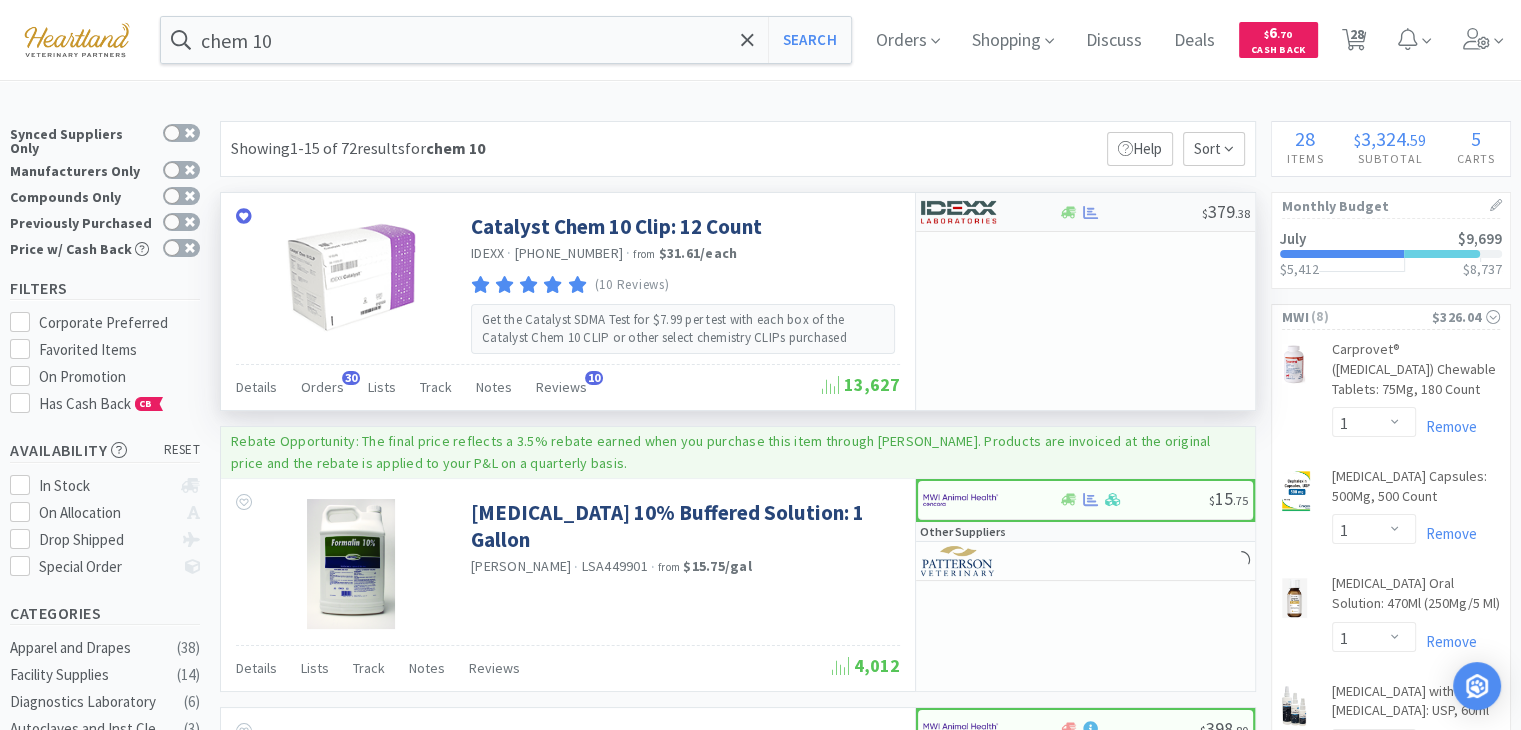 click at bounding box center (958, 212) 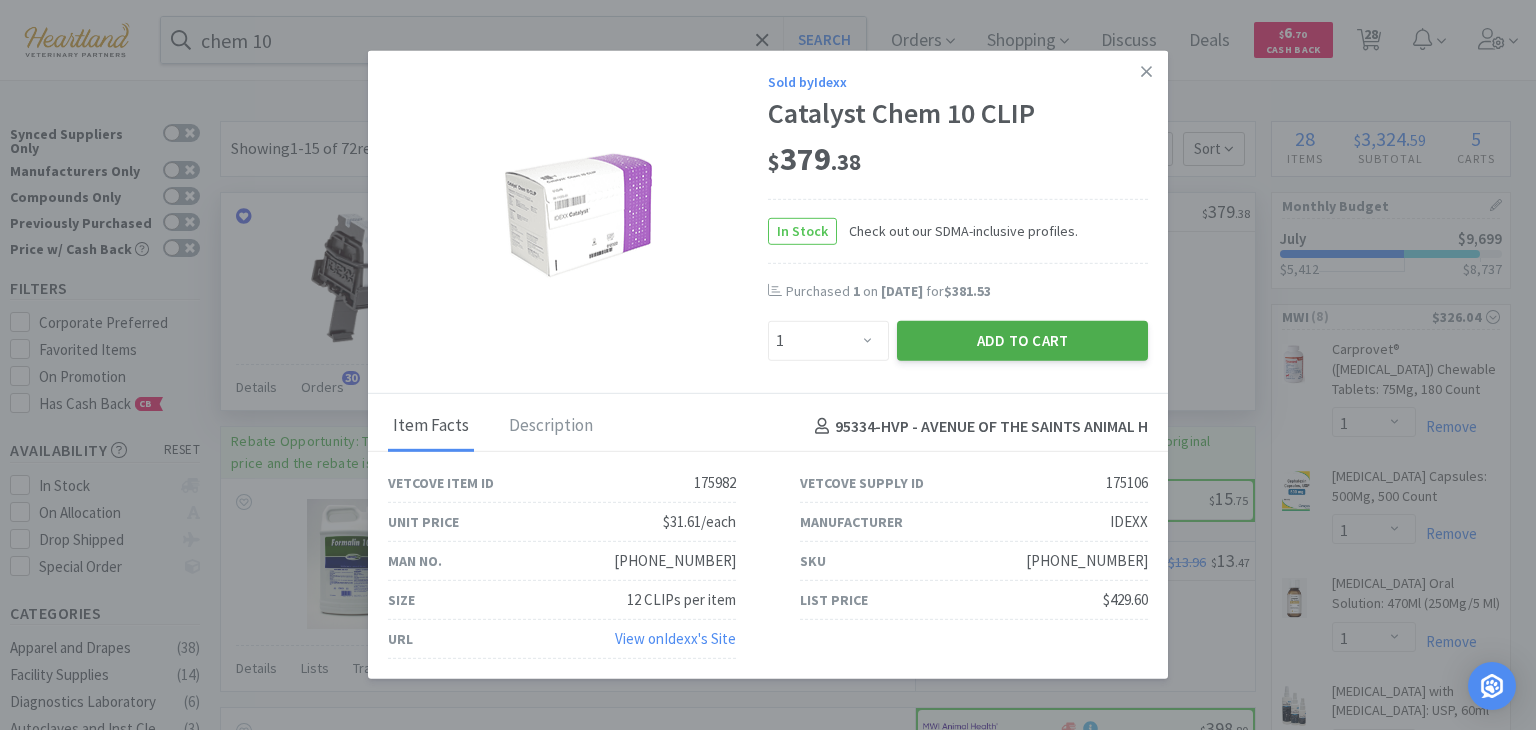 click on "Add to Cart" at bounding box center [1022, 341] 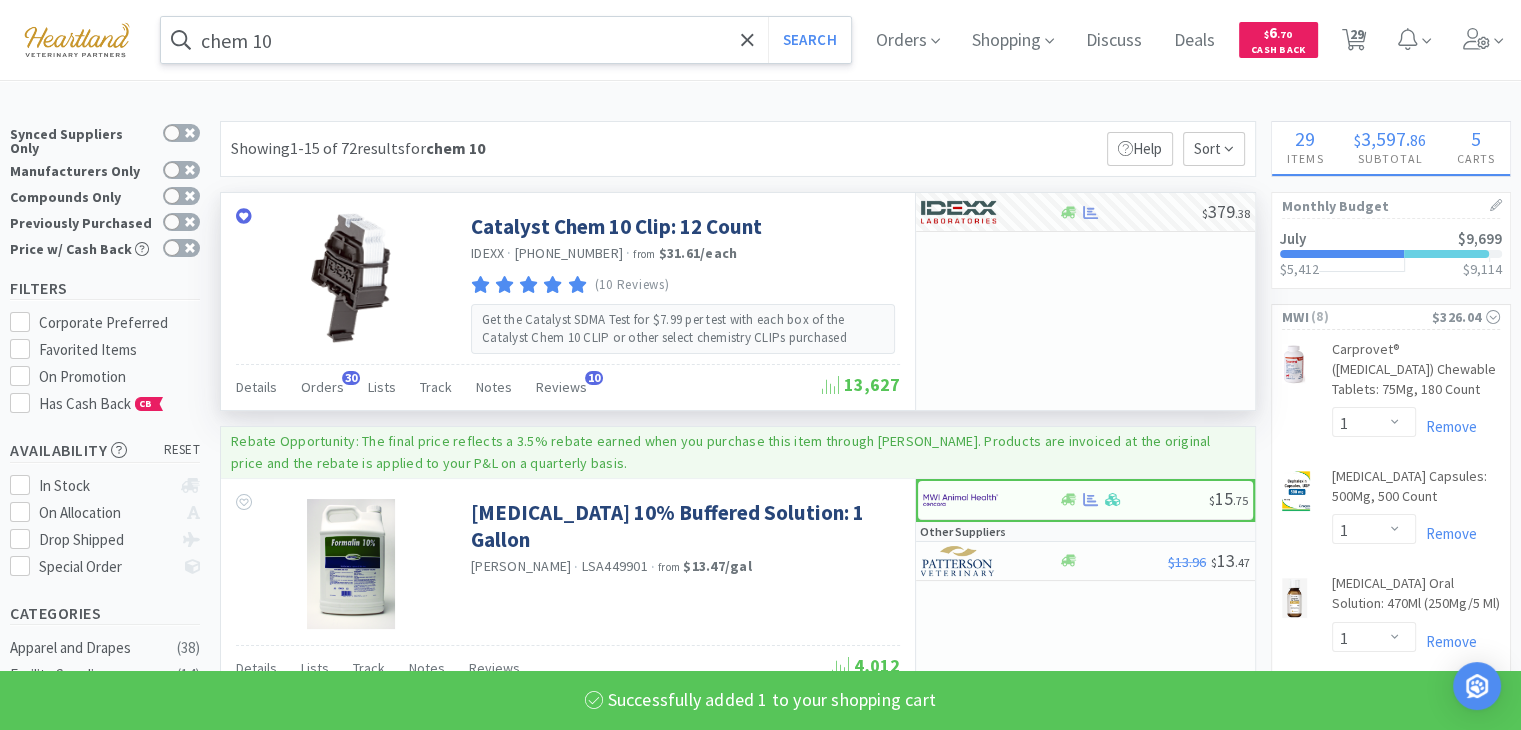 click on "chem 10" at bounding box center (506, 40) 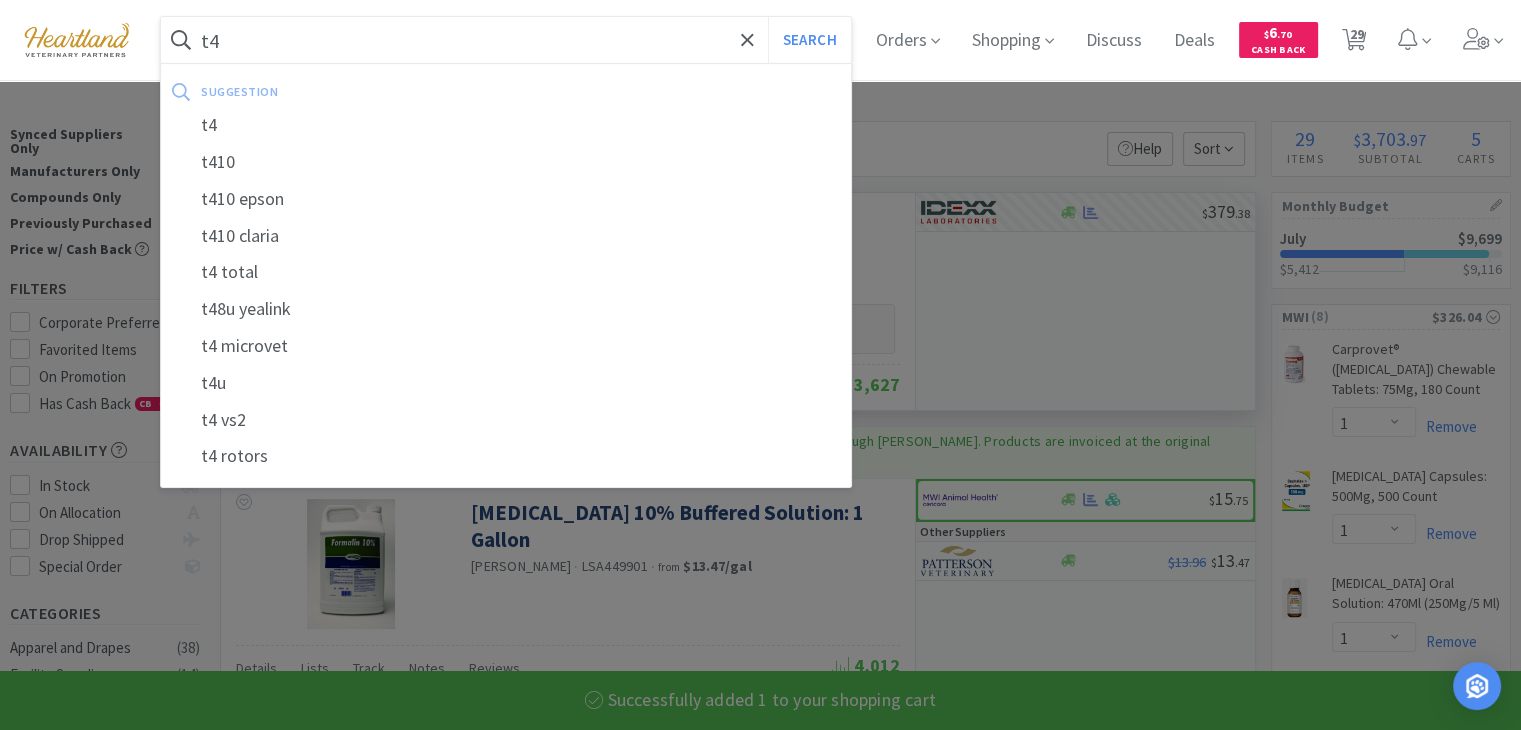 click on "Search" at bounding box center [809, 40] 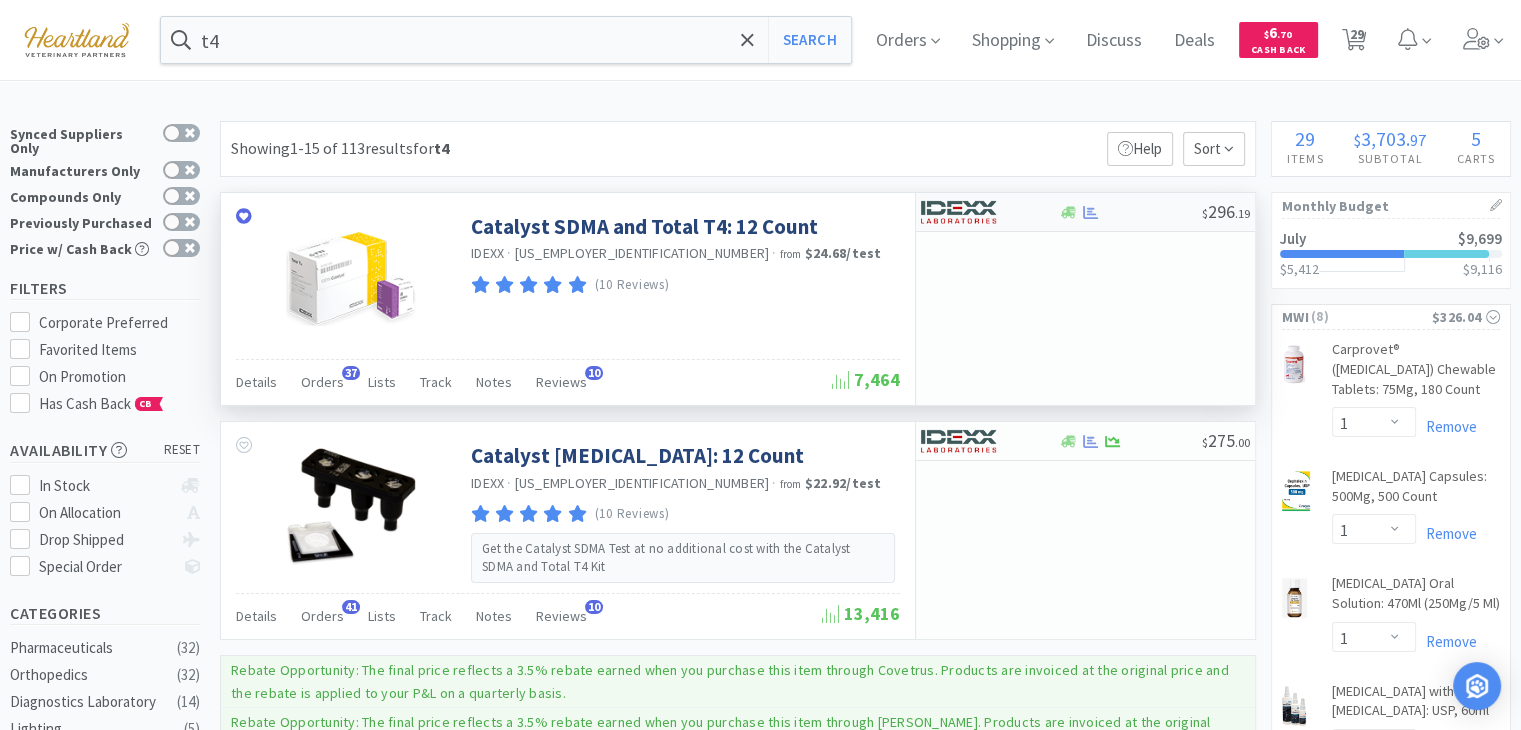 click at bounding box center [958, 212] 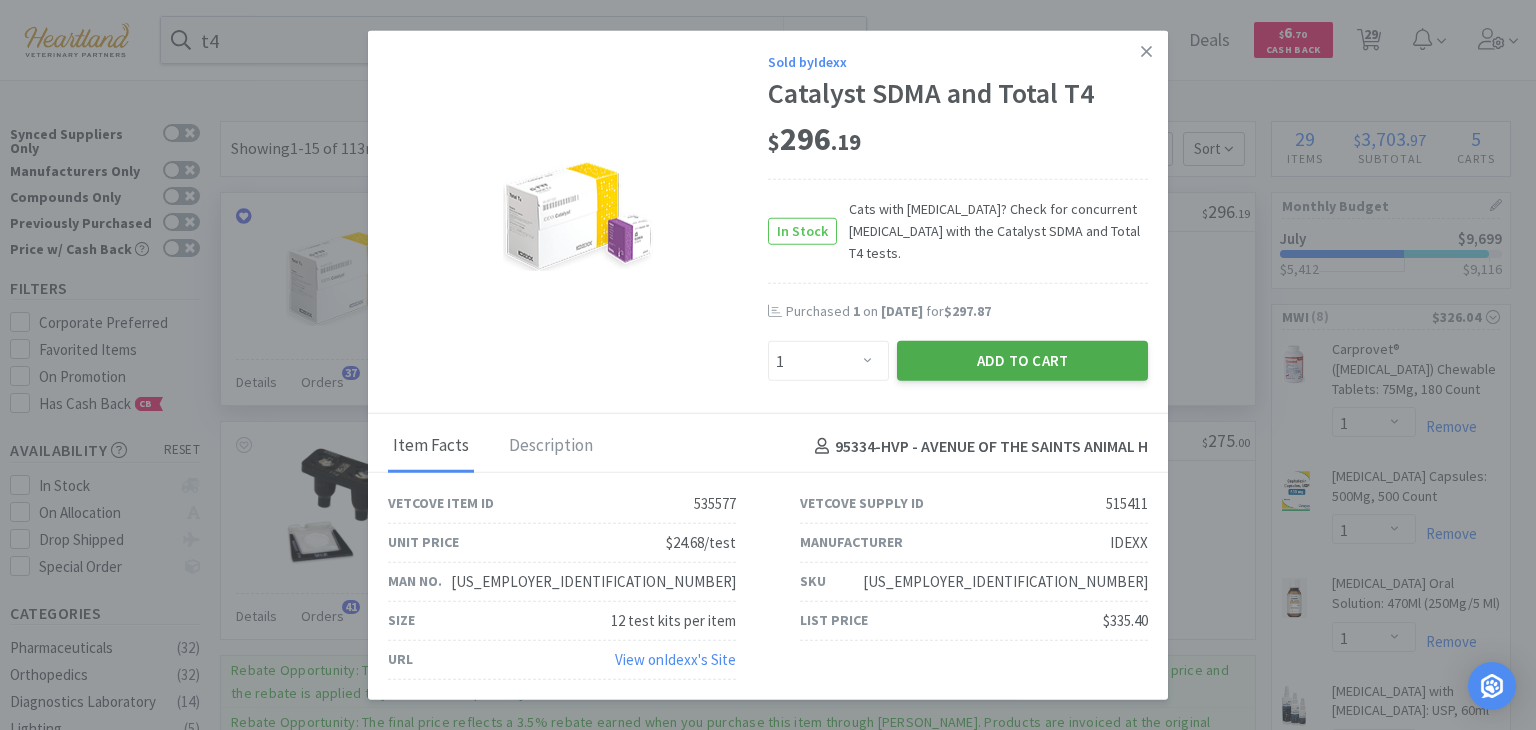 click on "Add to Cart" at bounding box center [1022, 361] 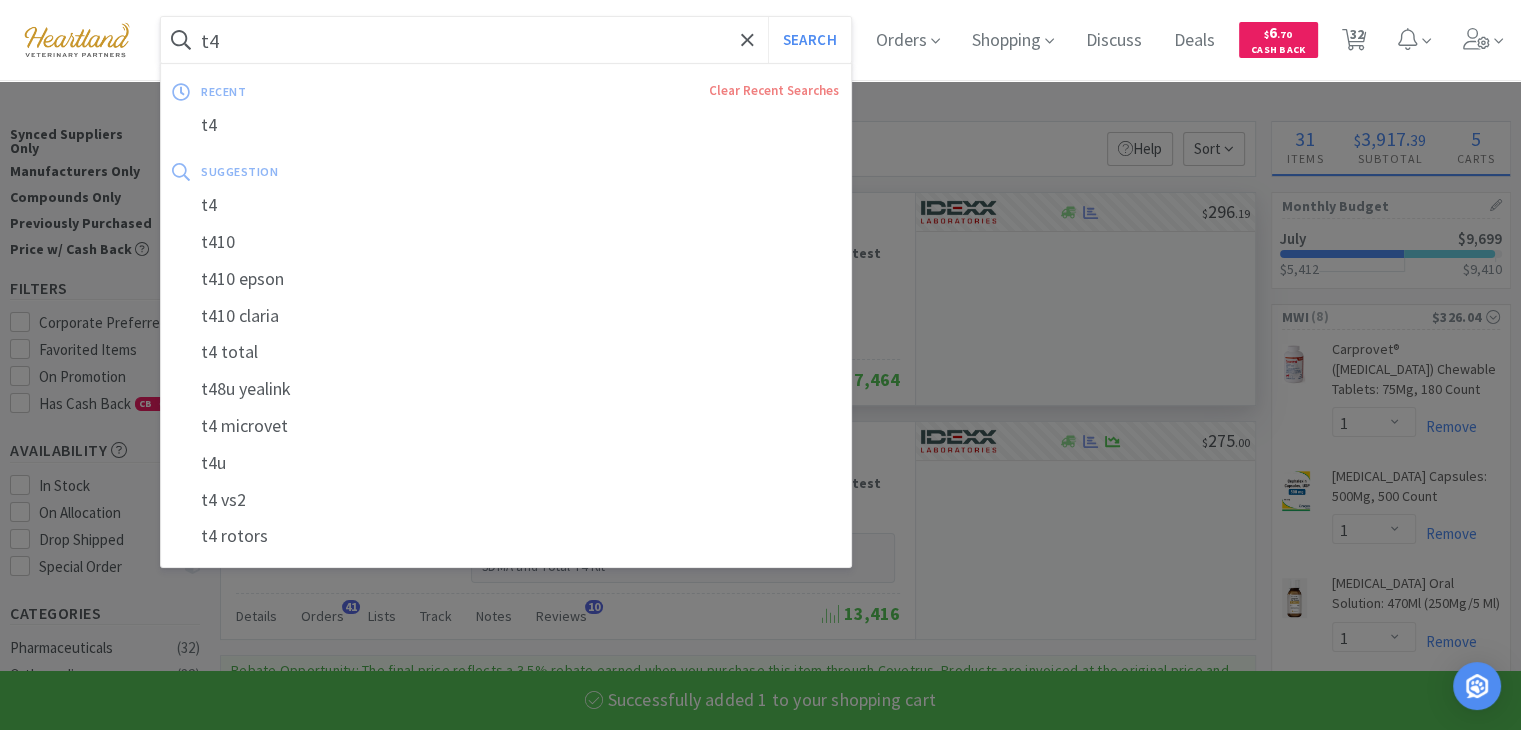 click on "t4" at bounding box center [506, 40] 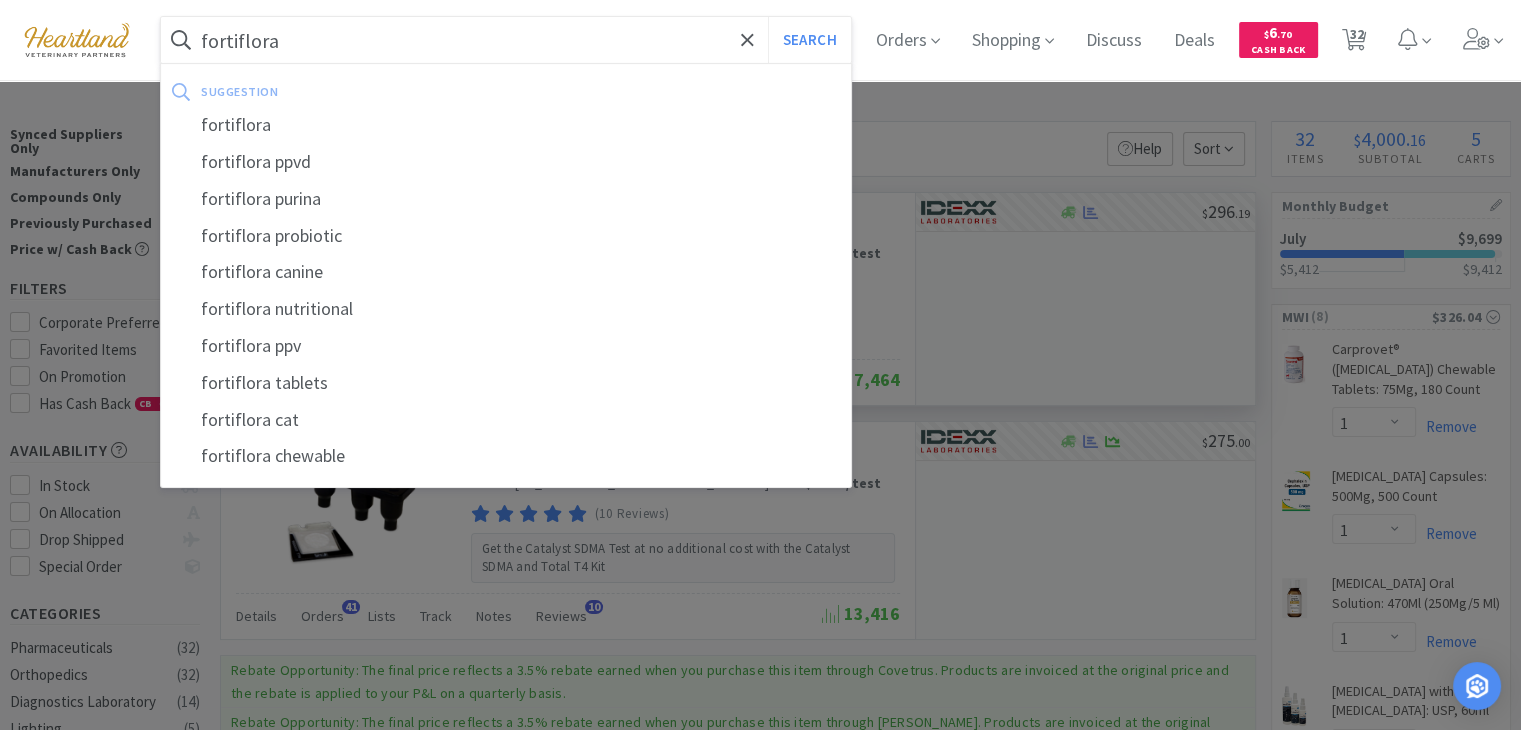 click on "Search" at bounding box center [809, 40] 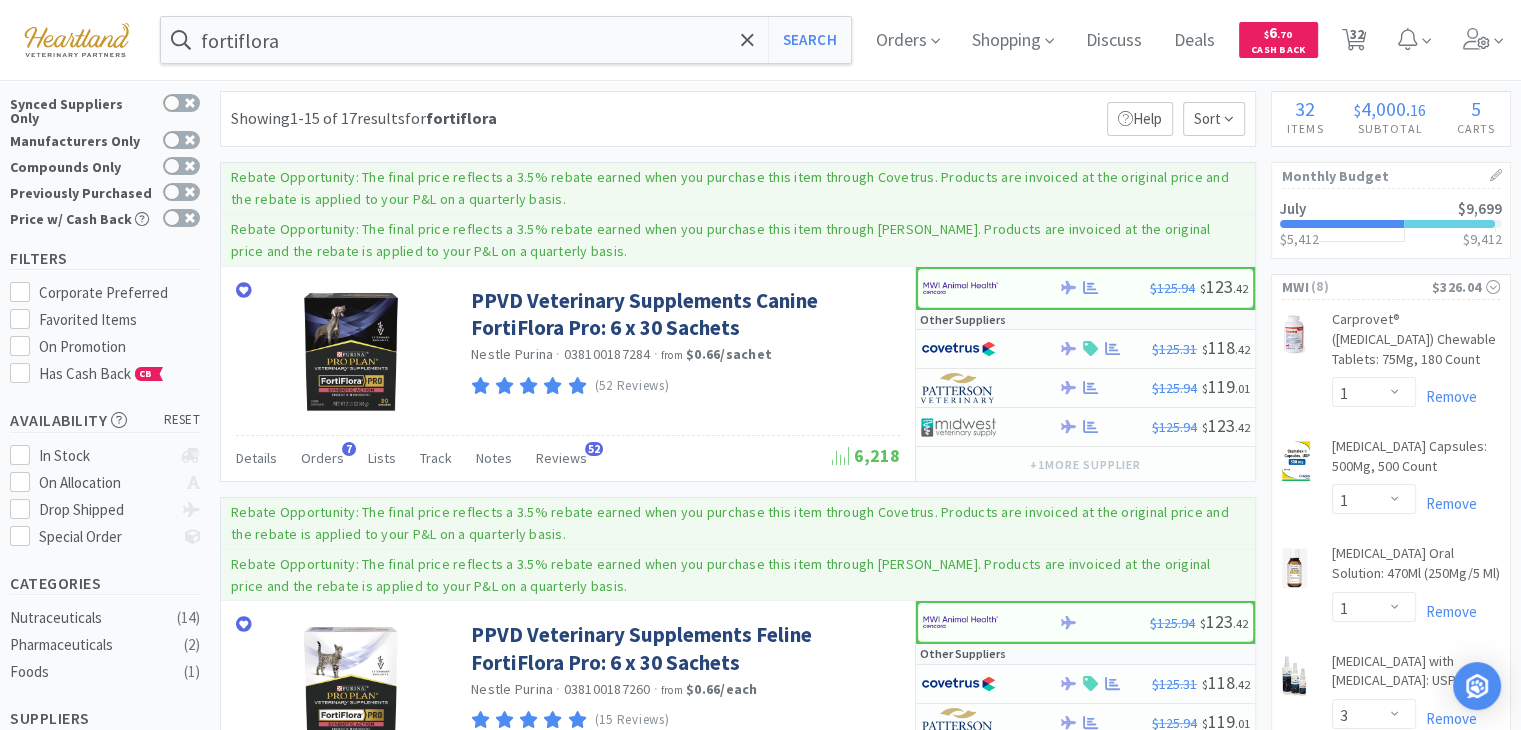 scroll, scrollTop: 0, scrollLeft: 0, axis: both 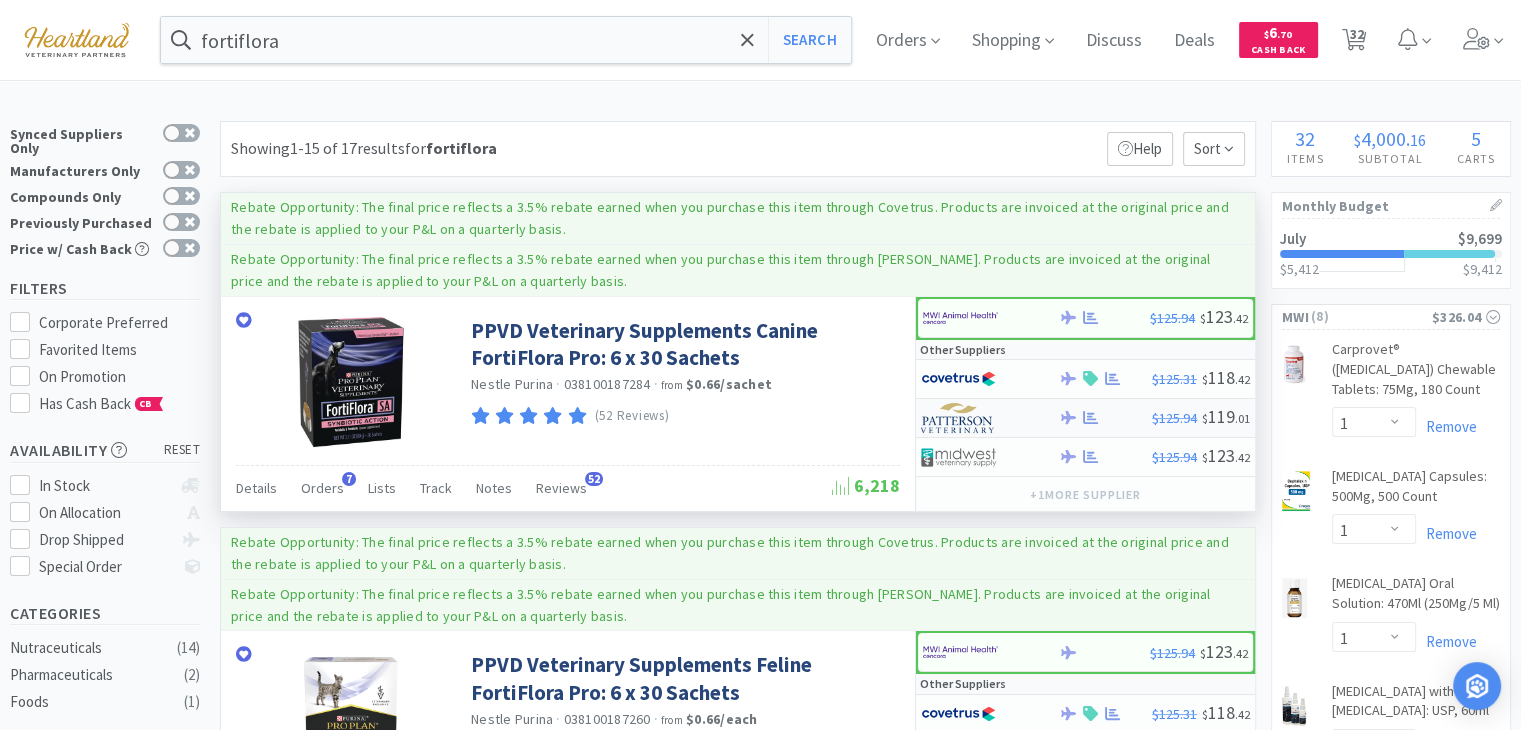 click at bounding box center (958, 418) 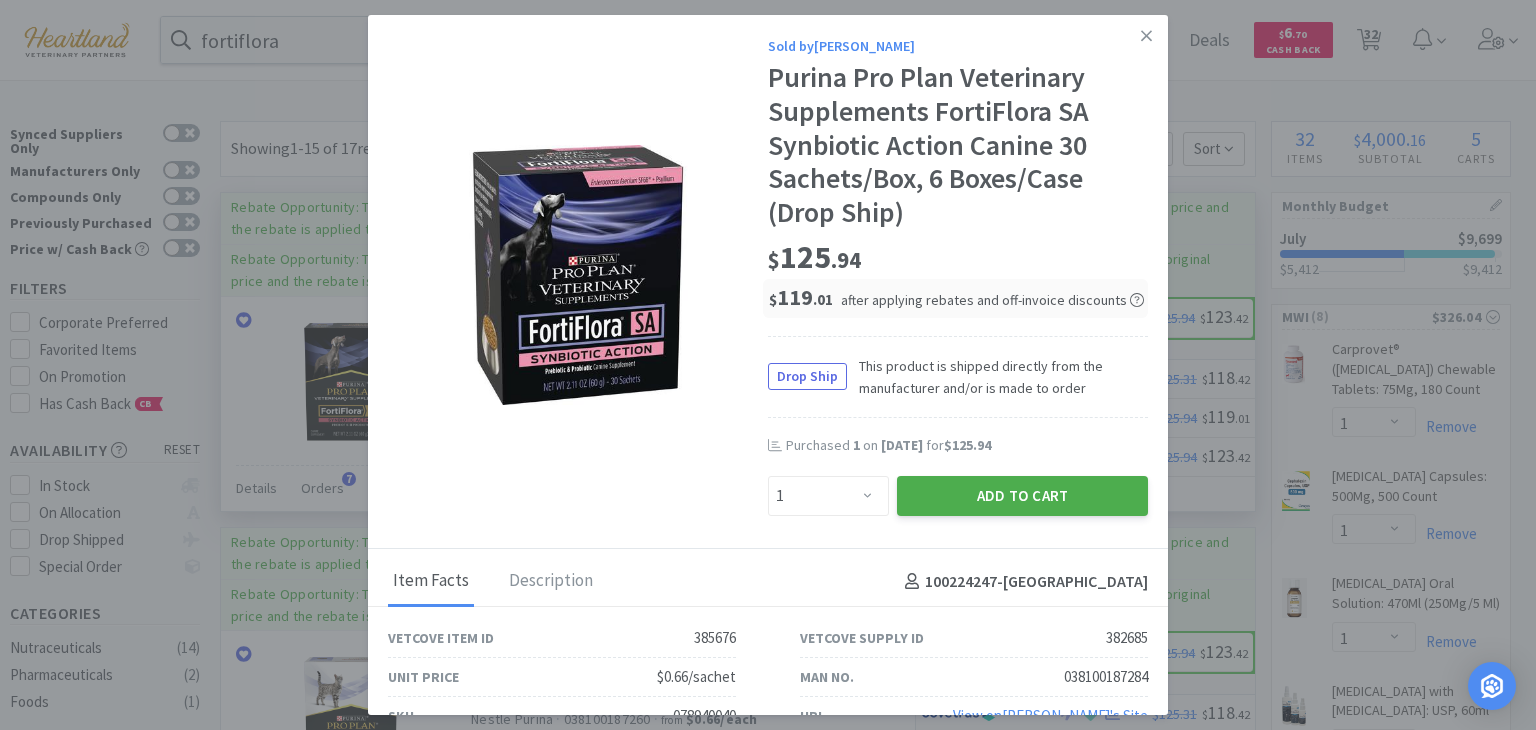 click on "Add to Cart" at bounding box center (1022, 496) 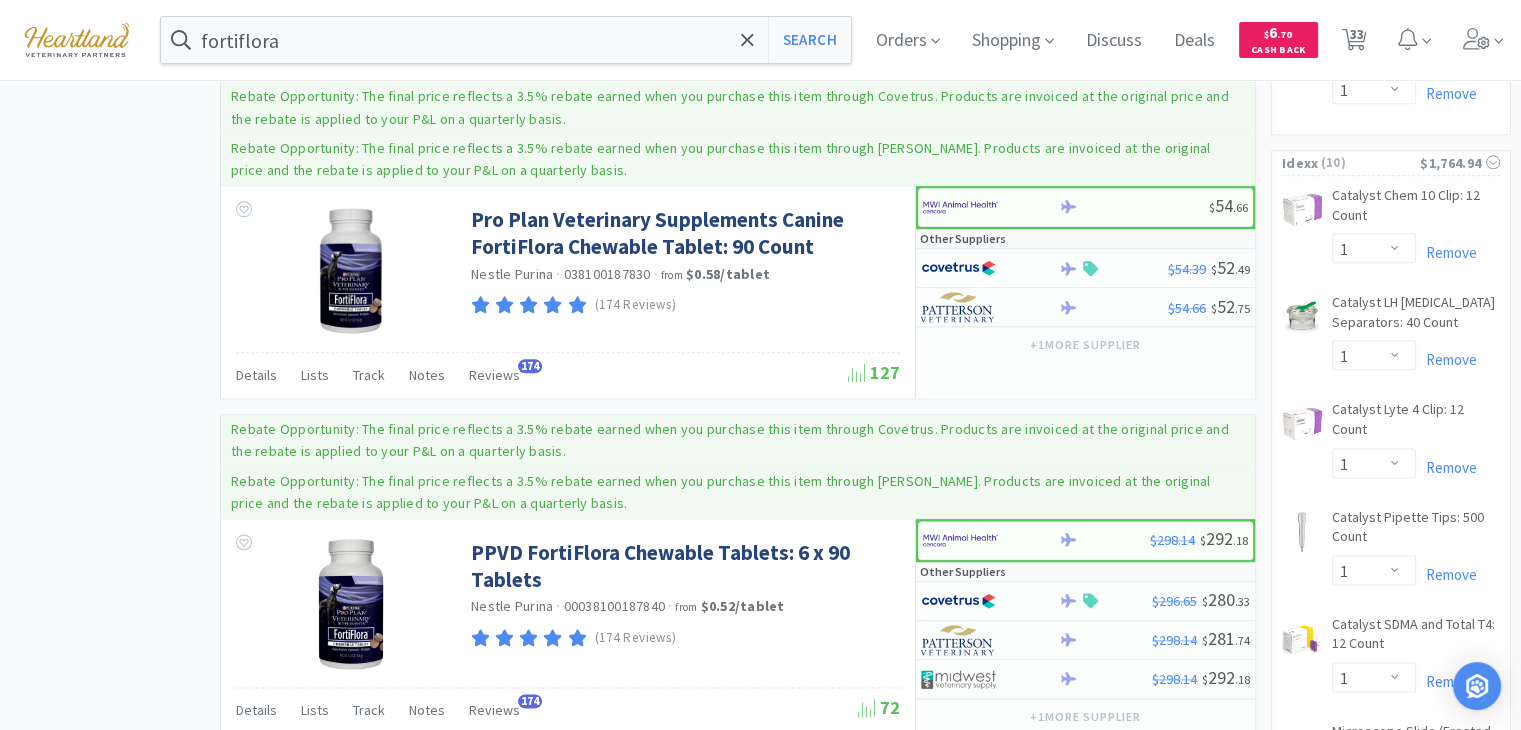 scroll, scrollTop: 2350, scrollLeft: 0, axis: vertical 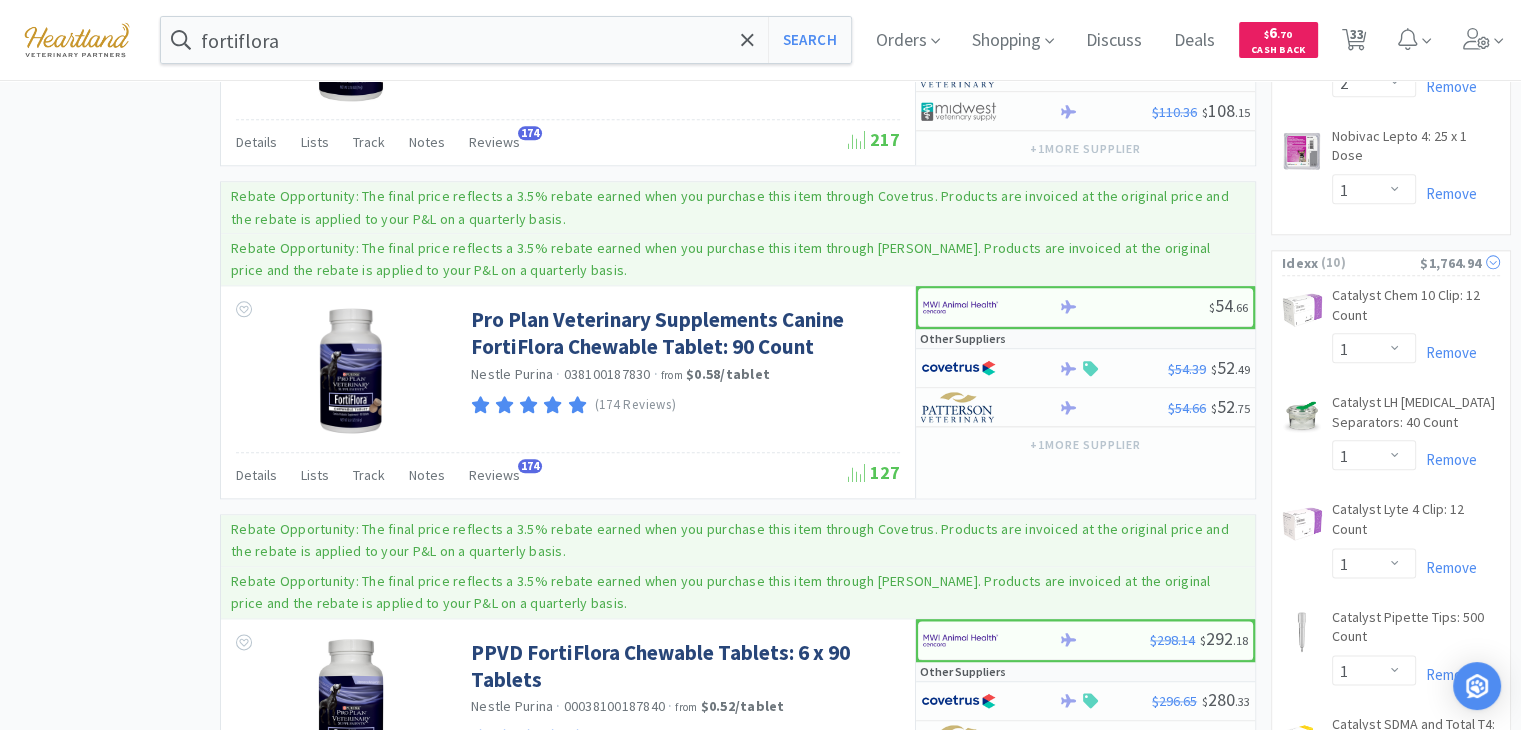 click on "Idexx" at bounding box center (1300, 263) 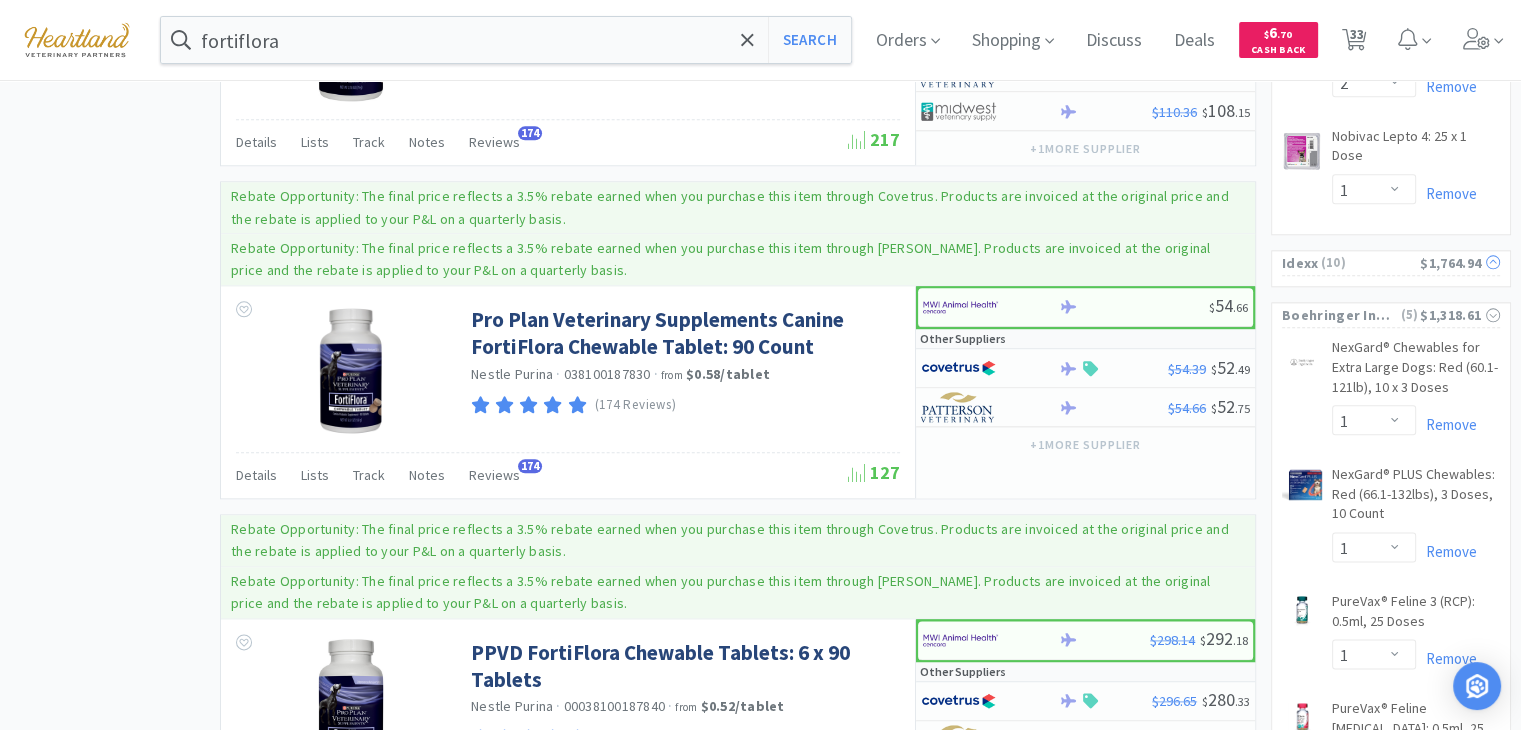 click on "Idexx" at bounding box center [1300, 263] 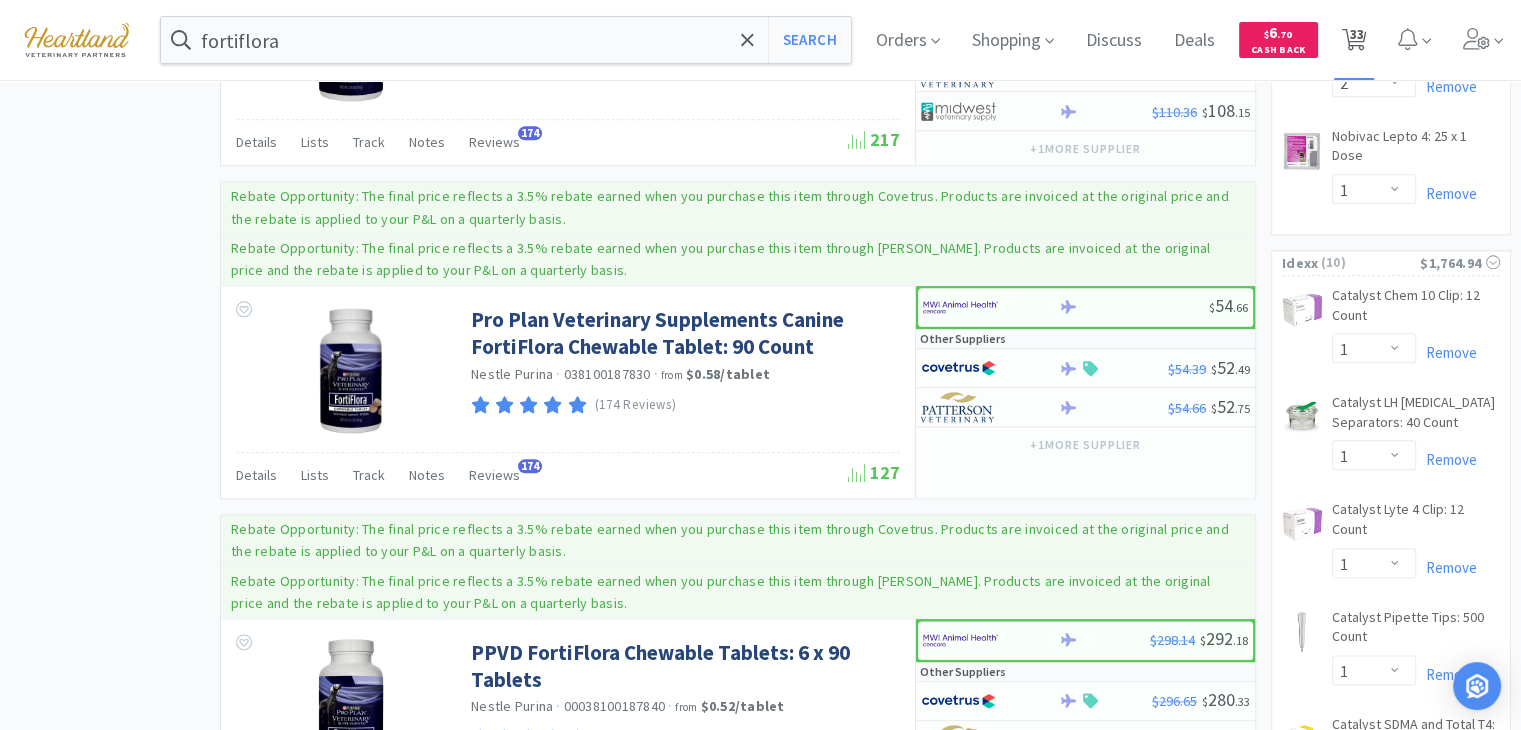 click on "33" at bounding box center [1356, 34] 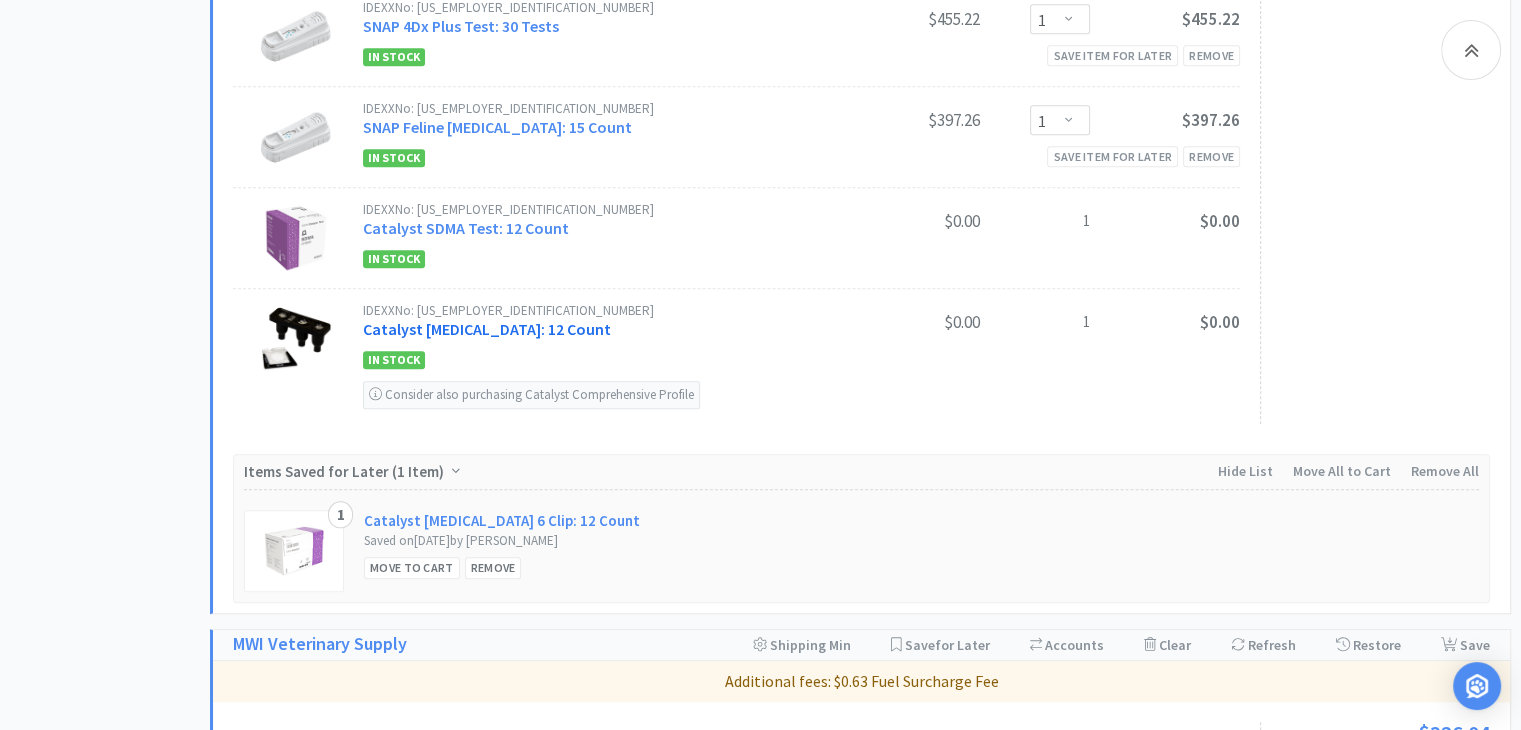 scroll, scrollTop: 1900, scrollLeft: 0, axis: vertical 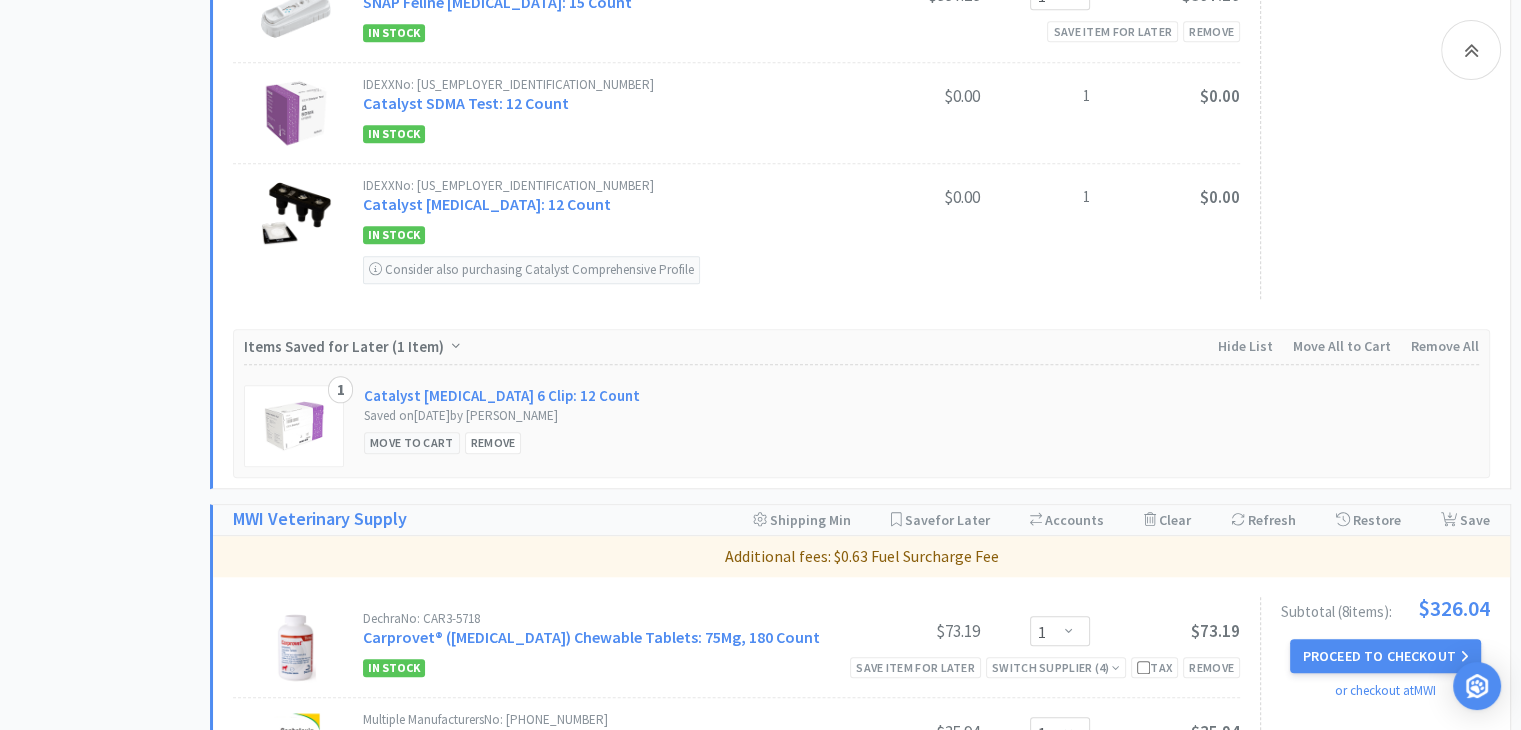 click on "Move to Cart" at bounding box center [412, 442] 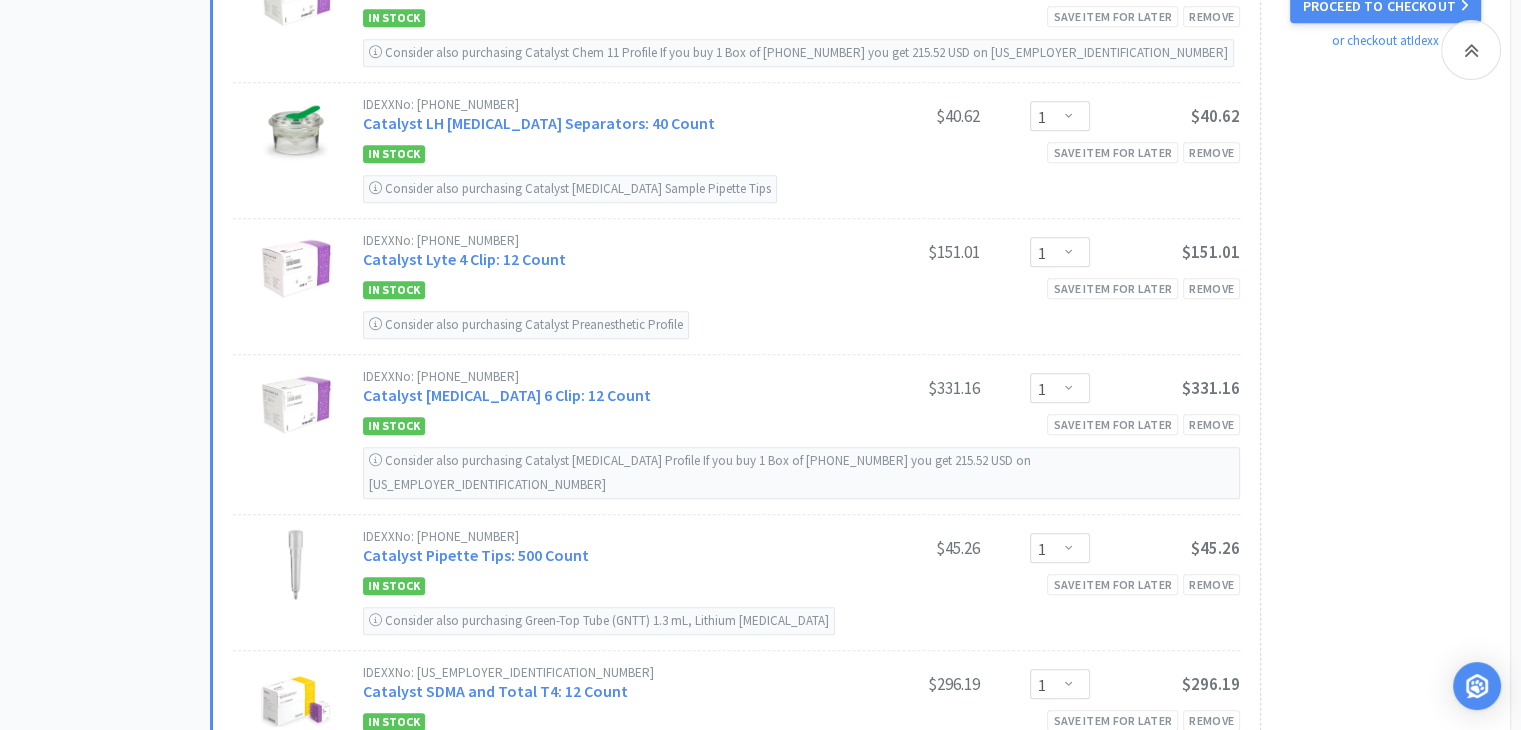 scroll, scrollTop: 1000, scrollLeft: 0, axis: vertical 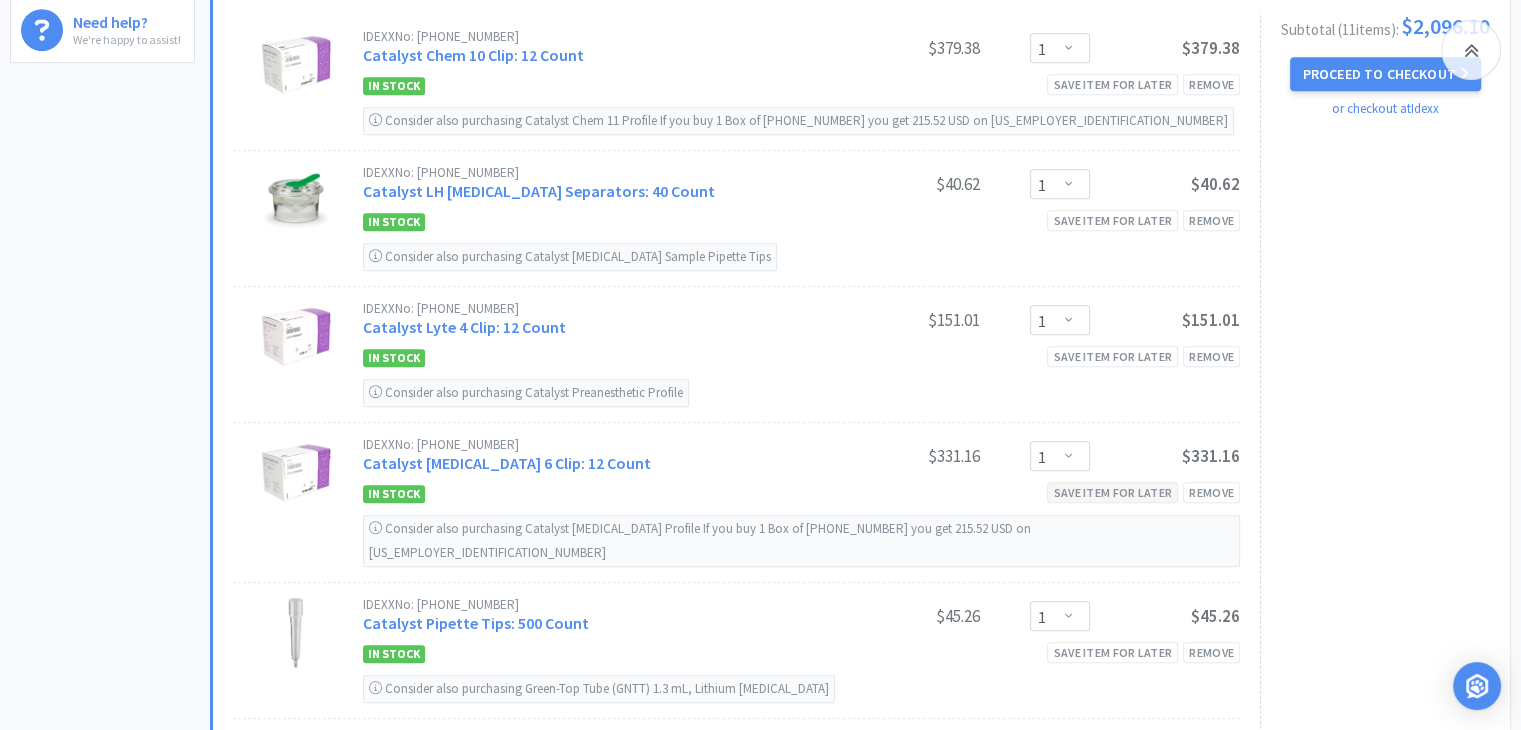 click on "Save item for later" at bounding box center (1112, 492) 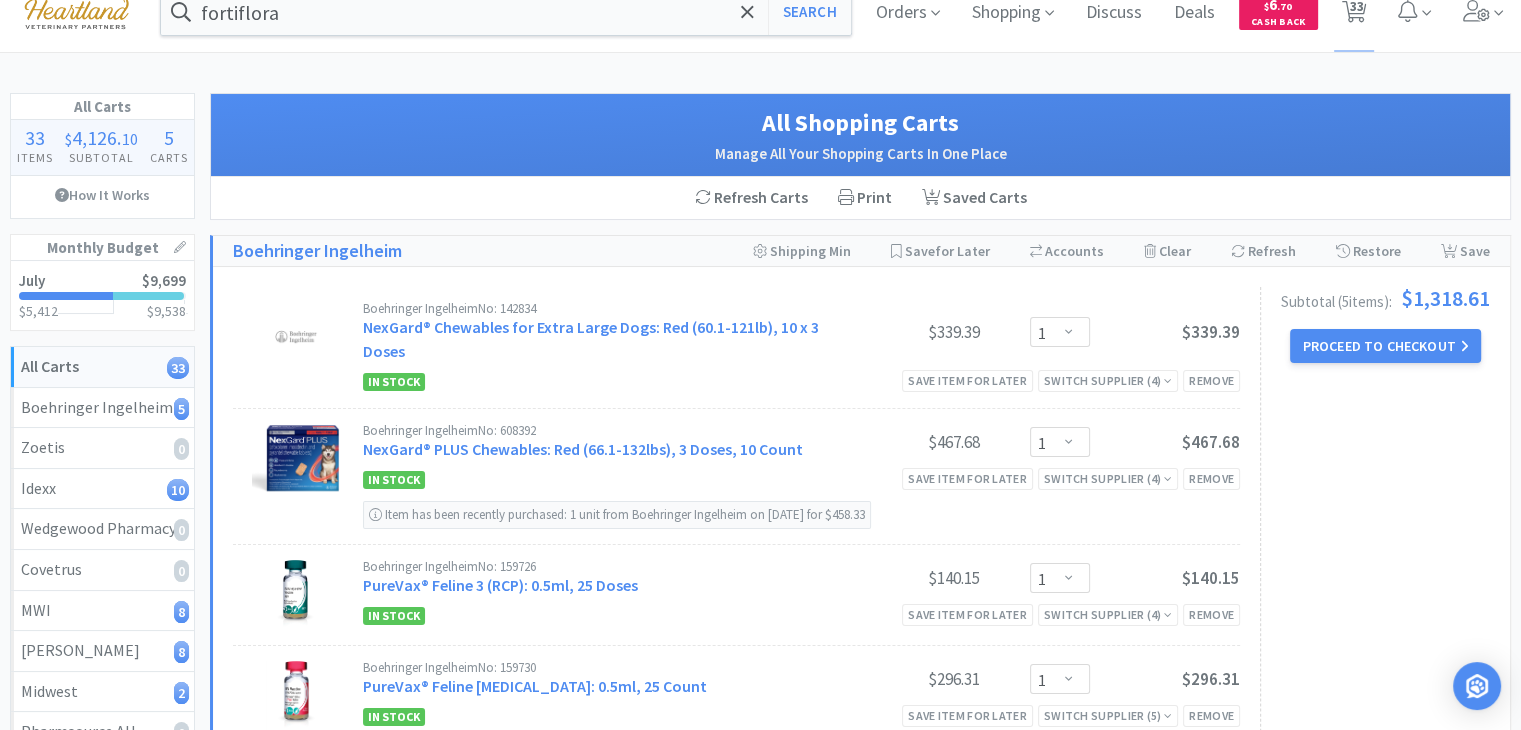scroll, scrollTop: 0, scrollLeft: 0, axis: both 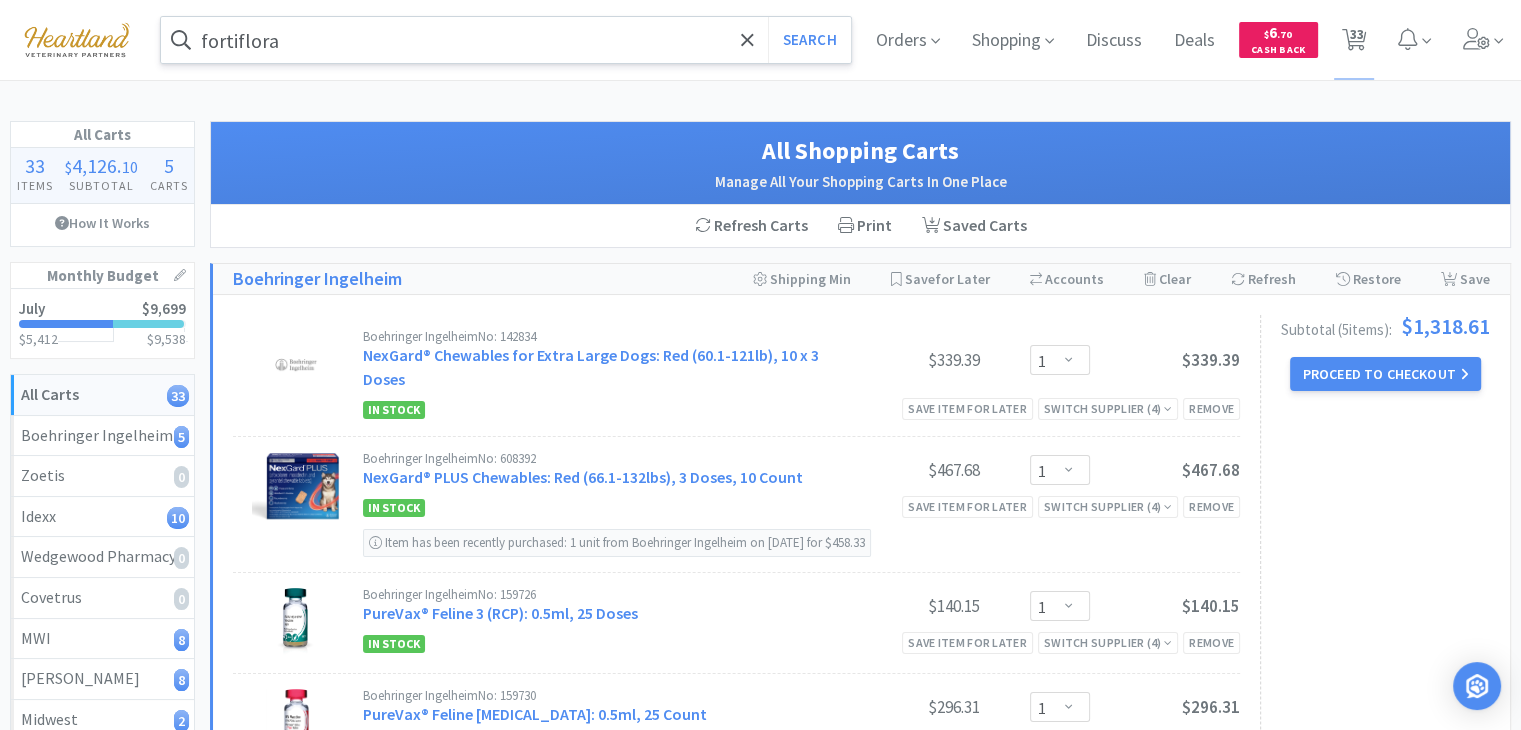 click on "fortiflora" at bounding box center [506, 40] 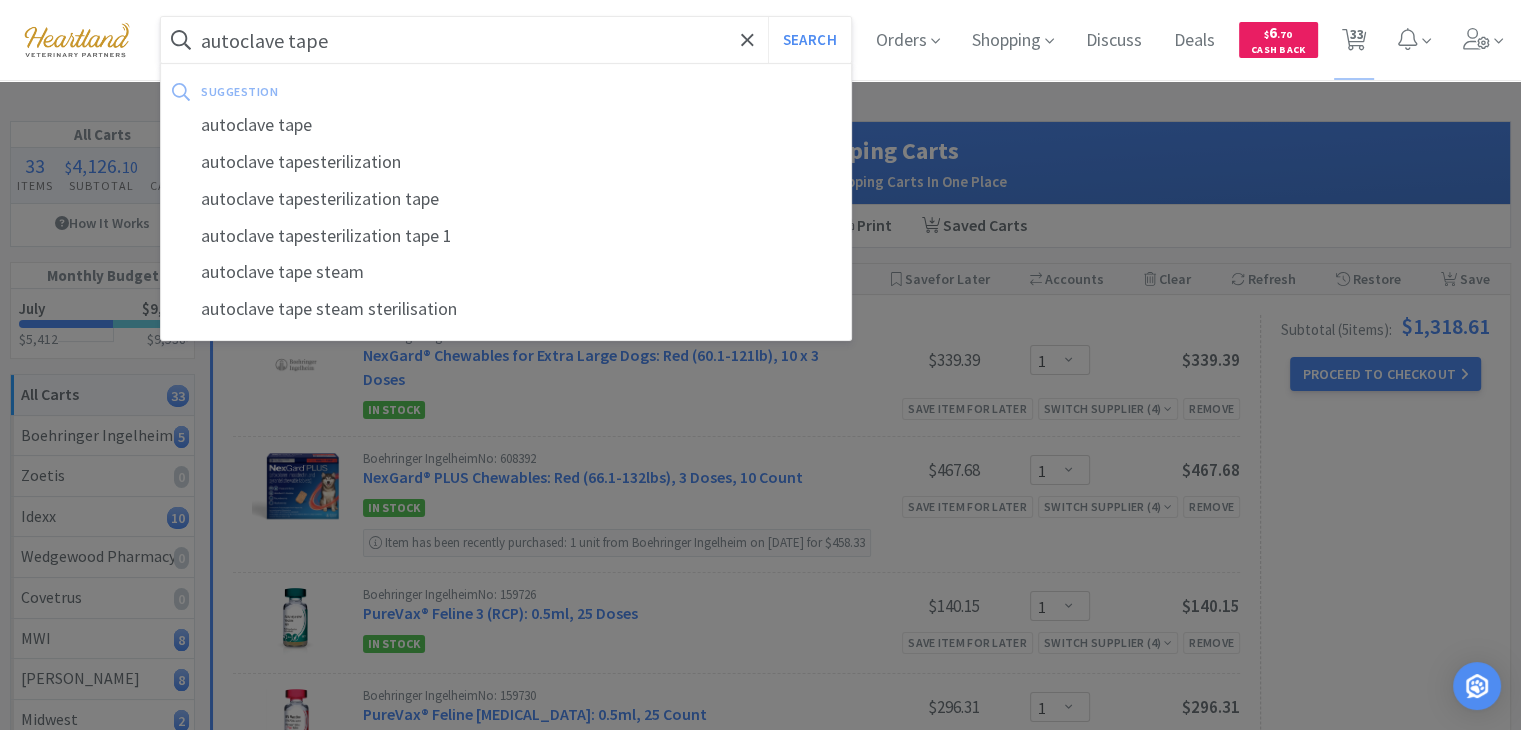 click on "Search" at bounding box center [809, 40] 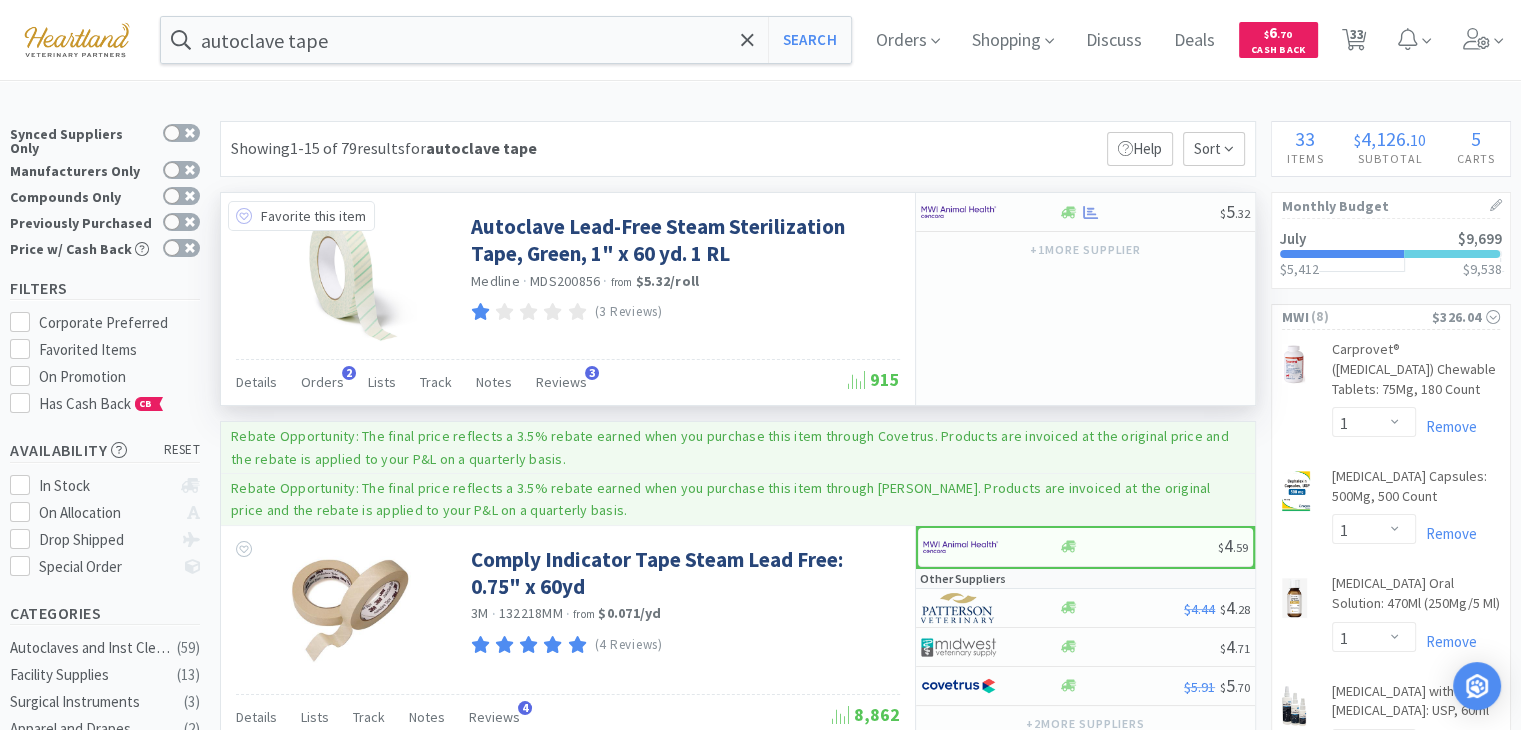click 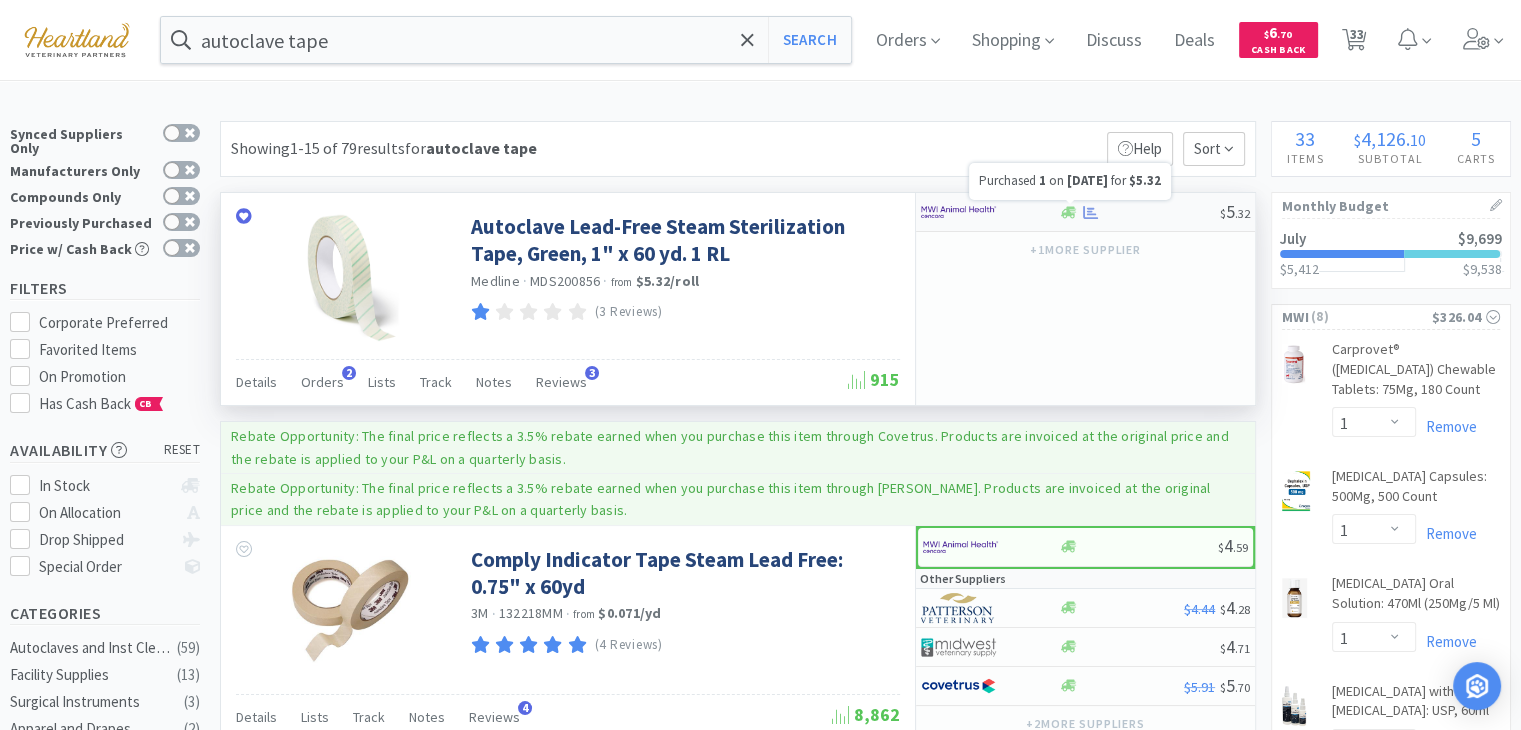 click 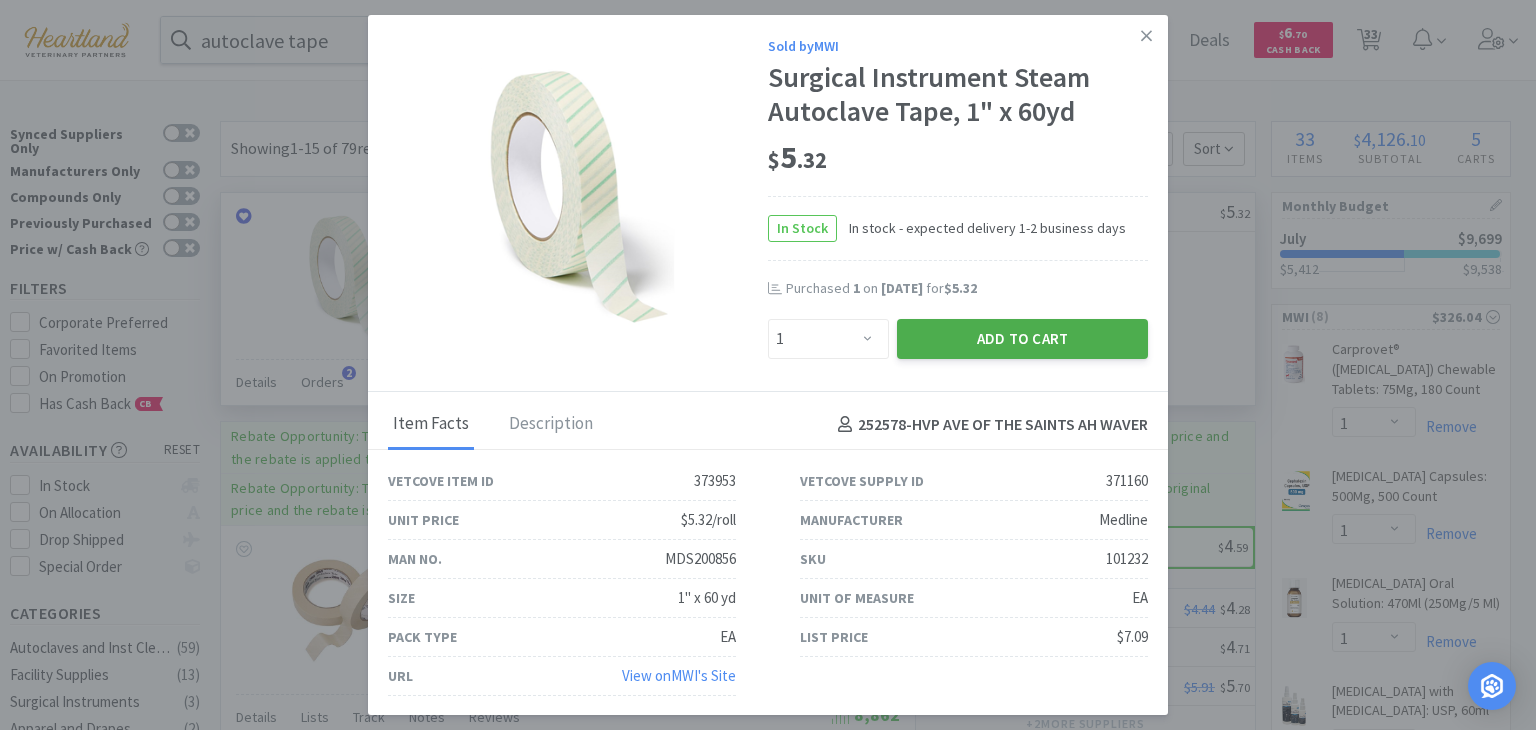 click on "Add to Cart" at bounding box center (1022, 339) 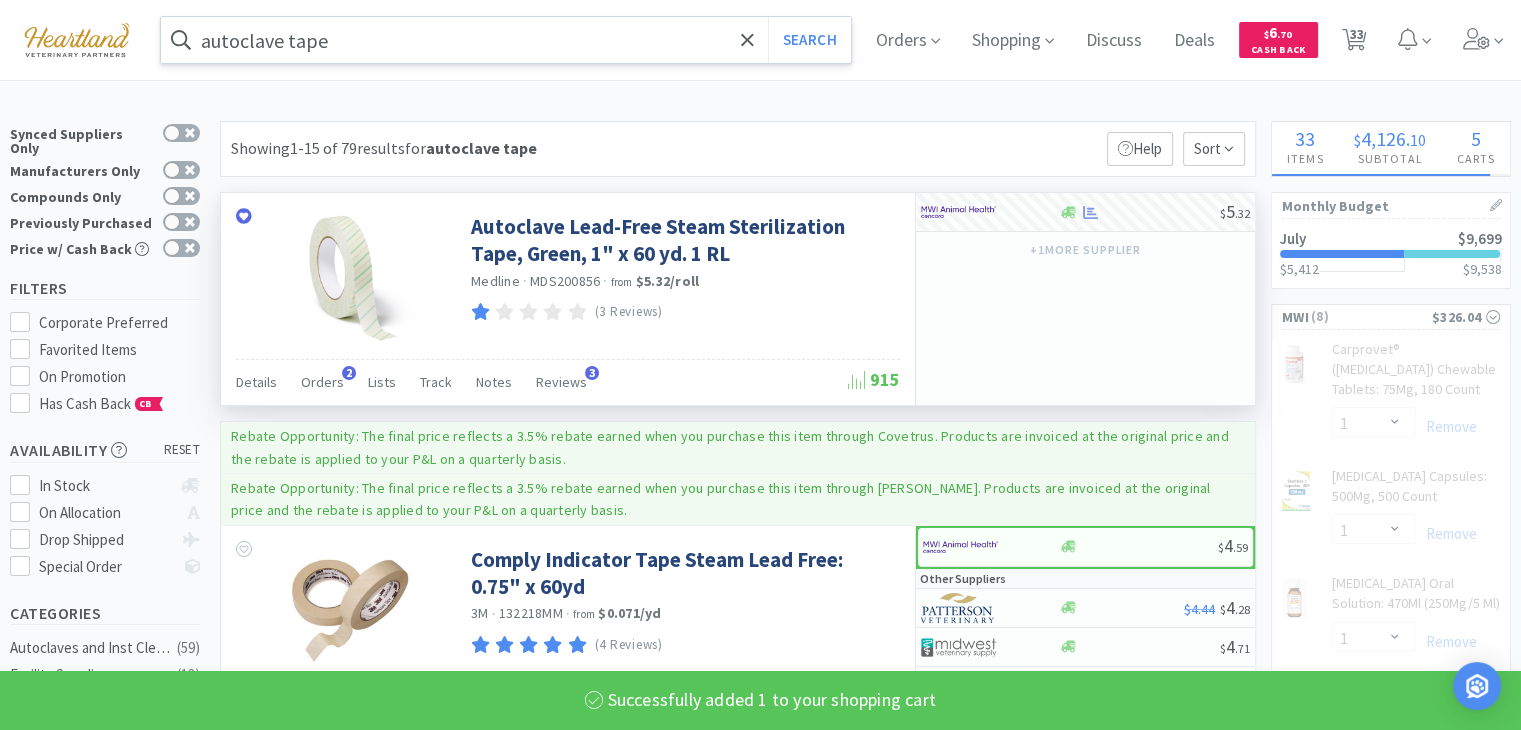 click on "autoclave tape" at bounding box center (506, 40) 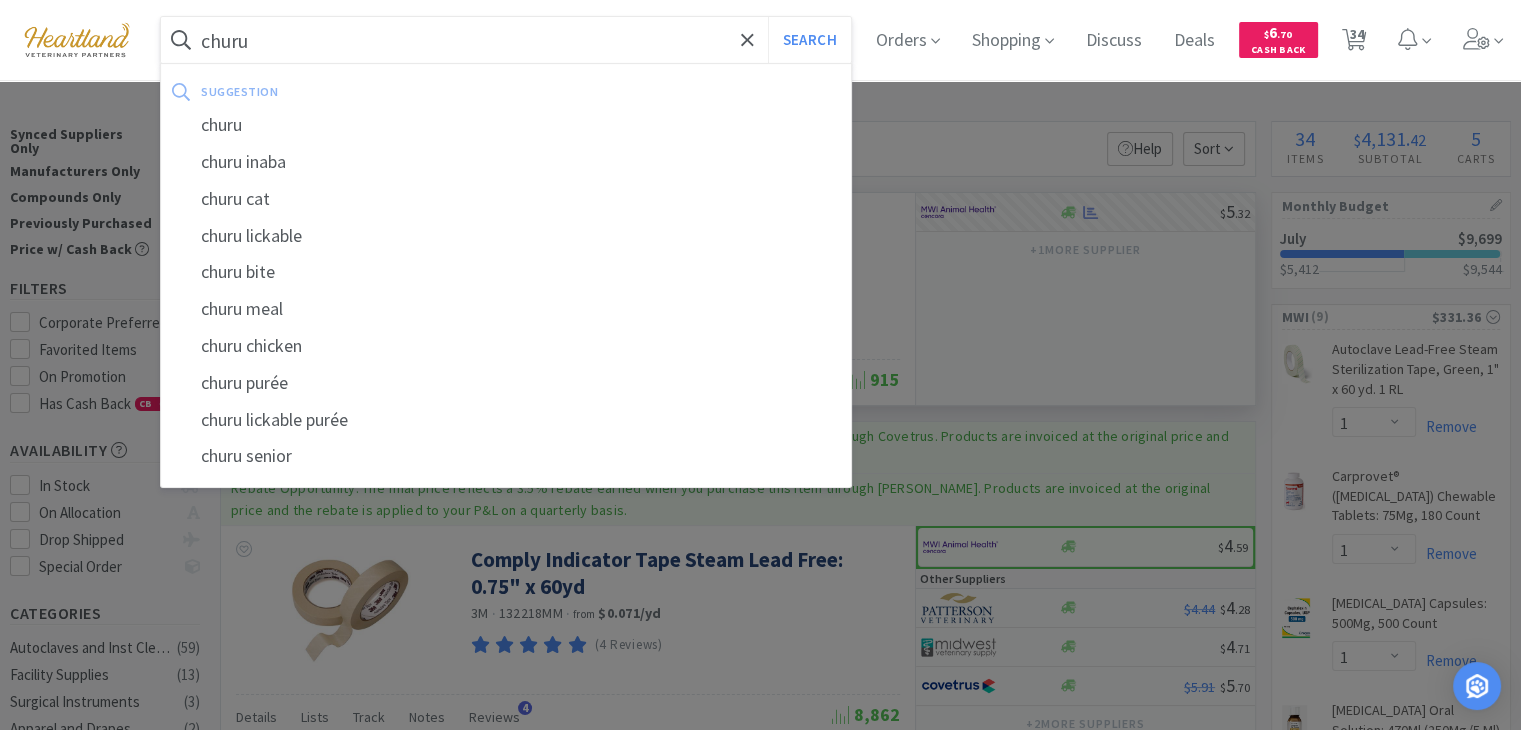 click on "Search" at bounding box center [809, 40] 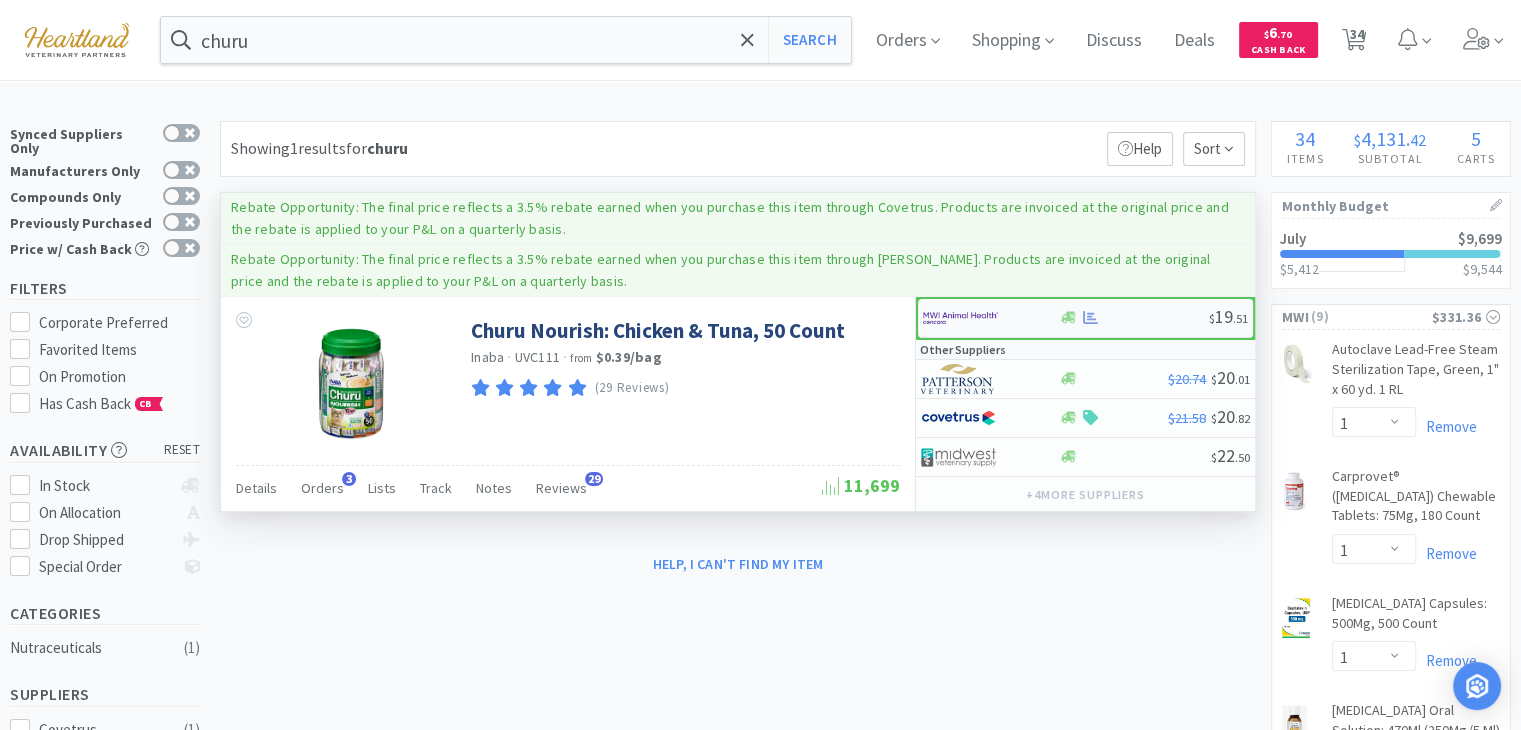 click at bounding box center [960, 318] 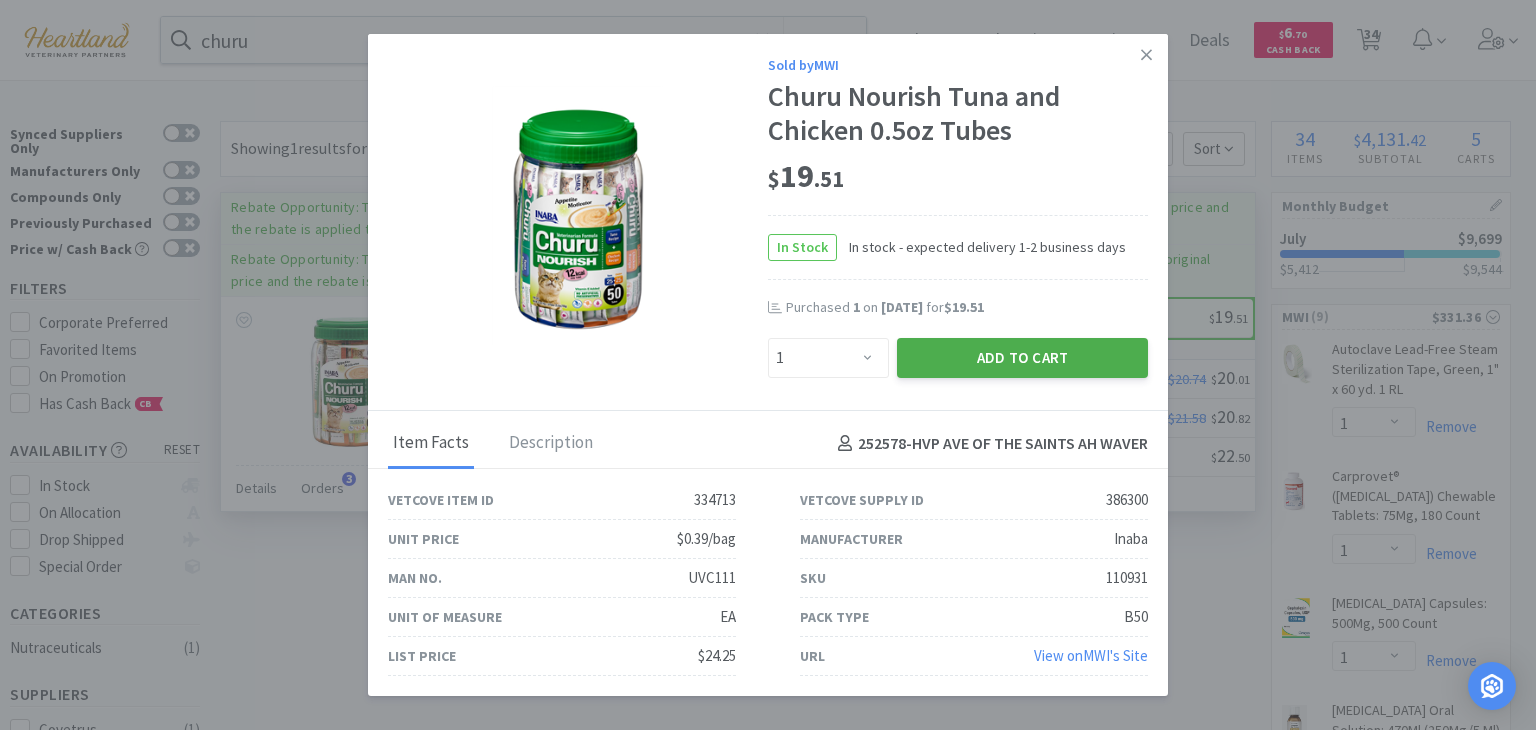 click on "Add to Cart" at bounding box center (1022, 358) 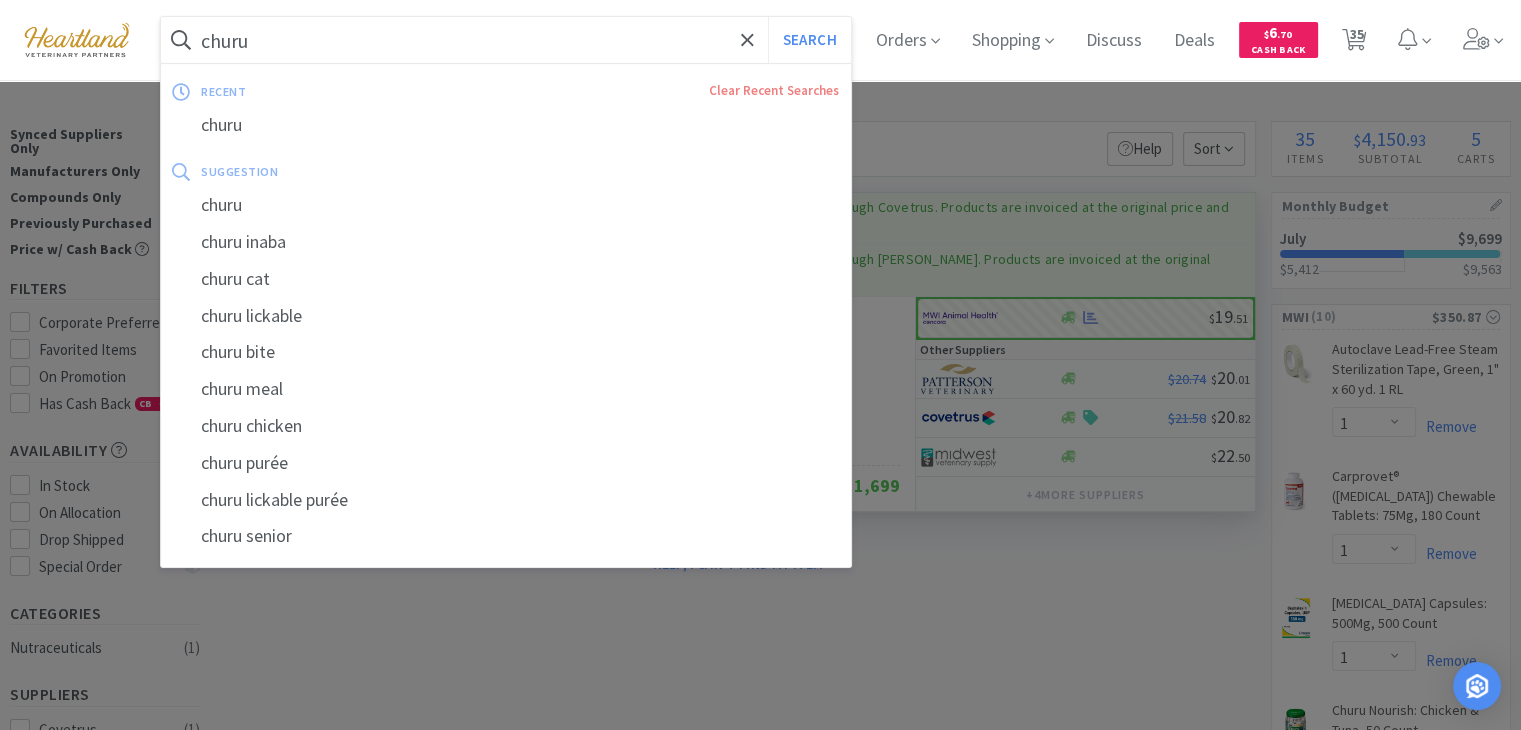 click on "churu" at bounding box center [506, 40] 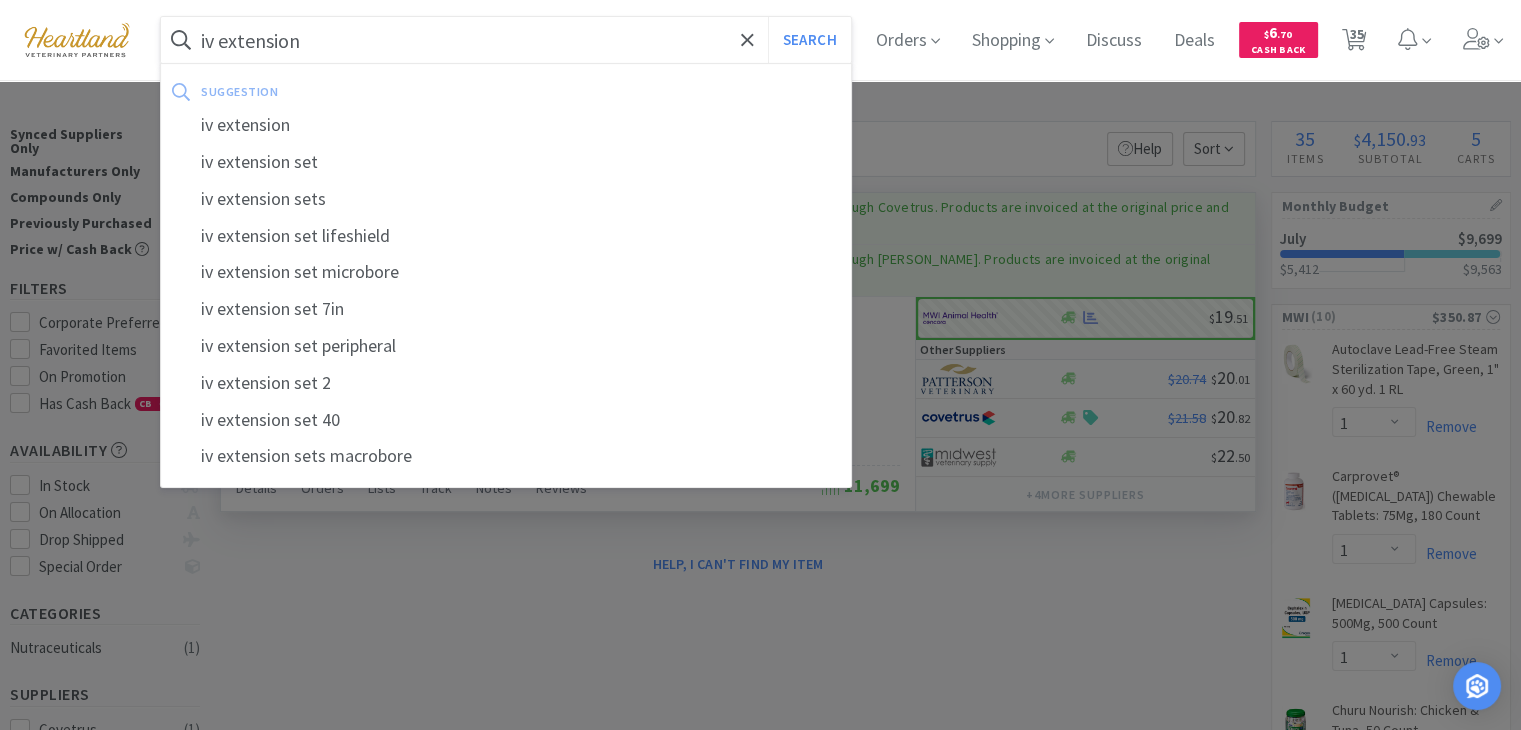 click on "Search" at bounding box center (809, 40) 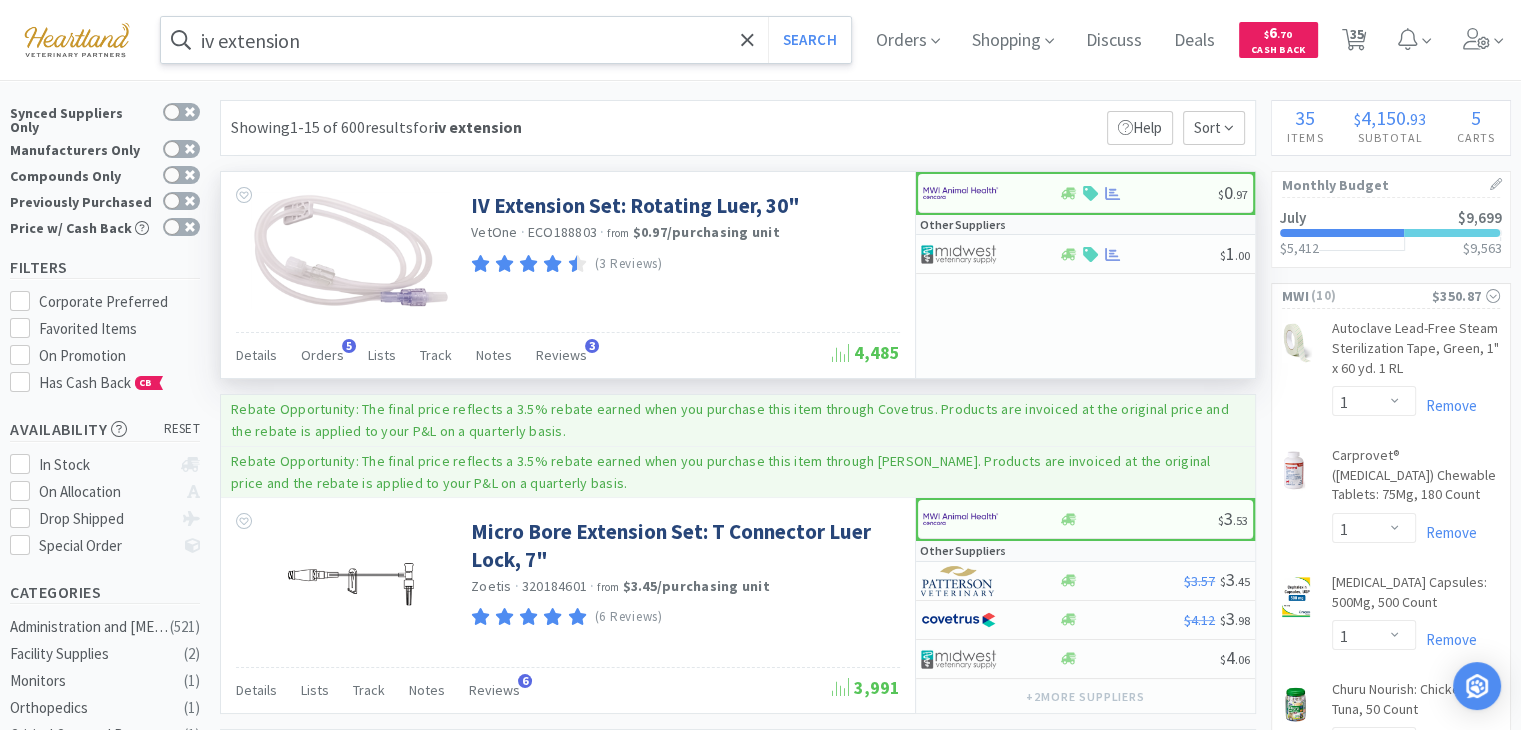 scroll, scrollTop: 0, scrollLeft: 0, axis: both 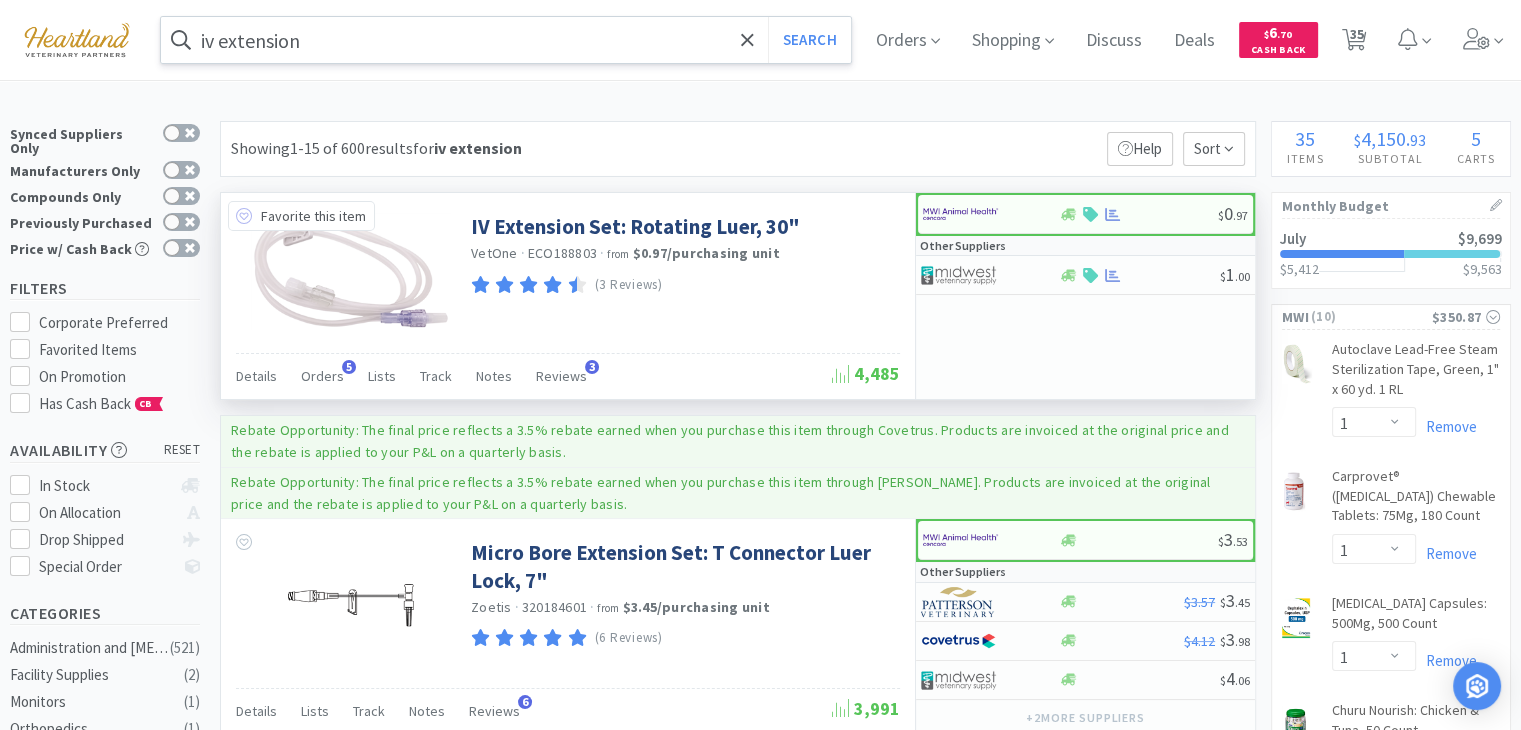 click 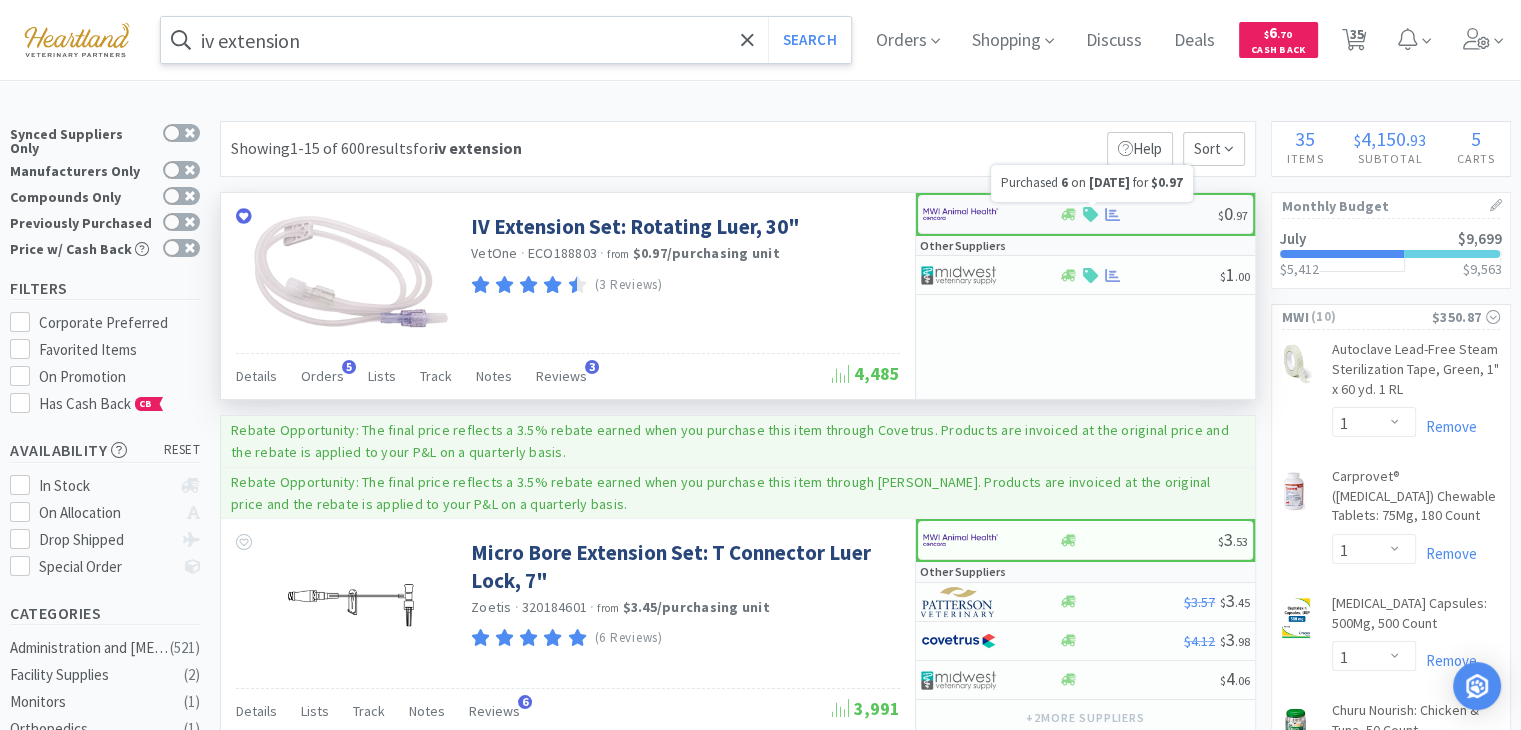 click 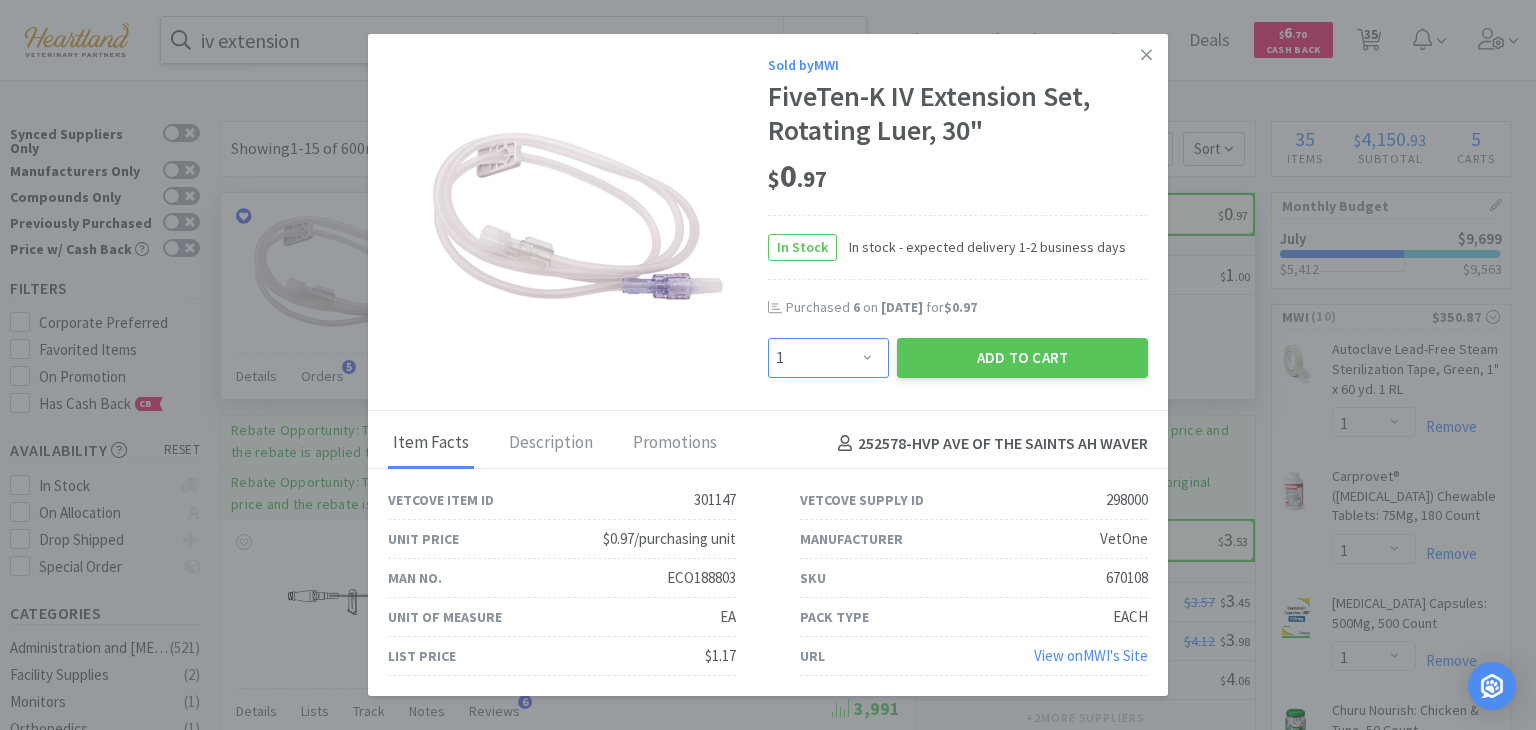 click on "Enter Quantity 1 2 3 4 5 6 7 8 9 10 11 12 13 14 15 16 17 18 19 20 Enter Quantity" at bounding box center [828, 358] 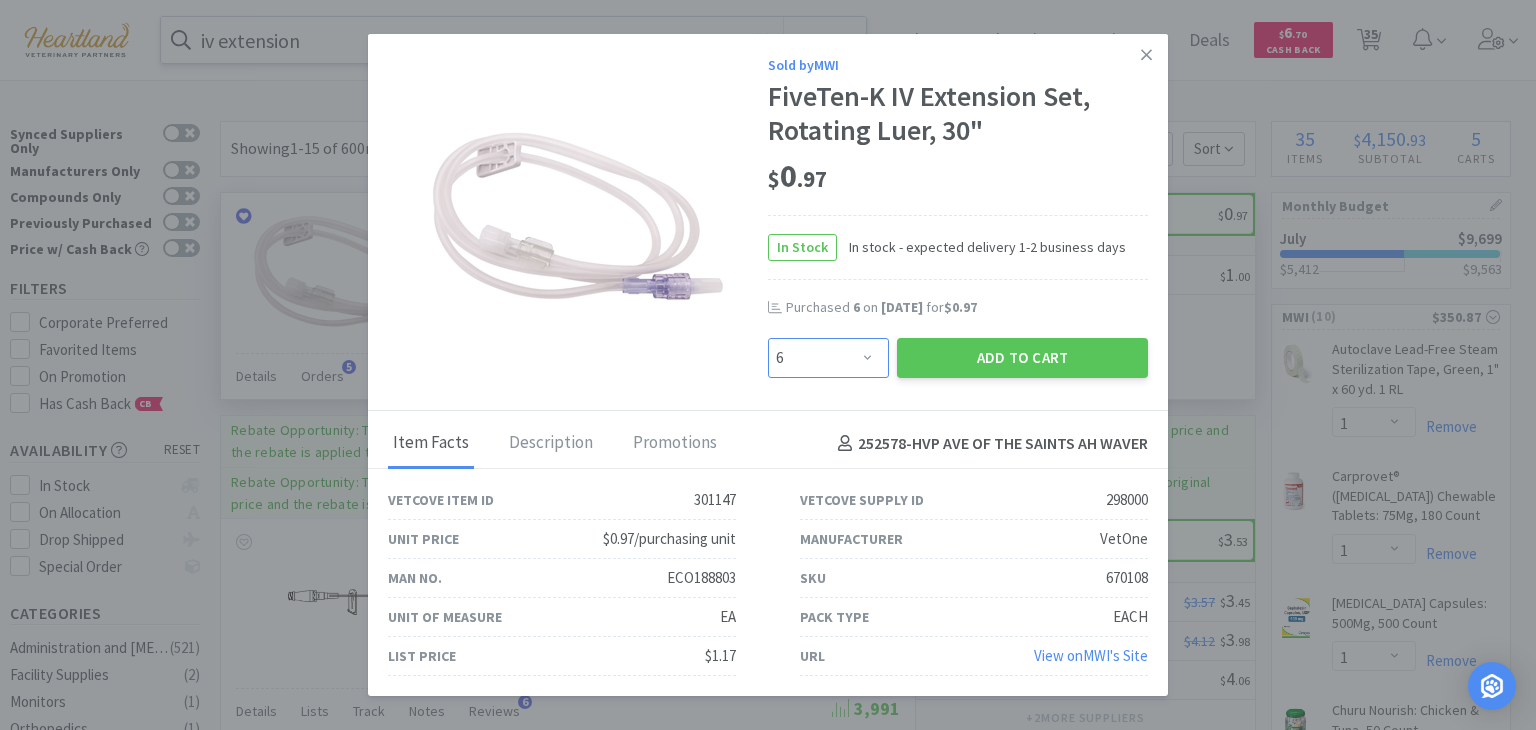 click on "Enter Quantity 1 2 3 4 5 6 7 8 9 10 11 12 13 14 15 16 17 18 19 20 Enter Quantity" at bounding box center (828, 358) 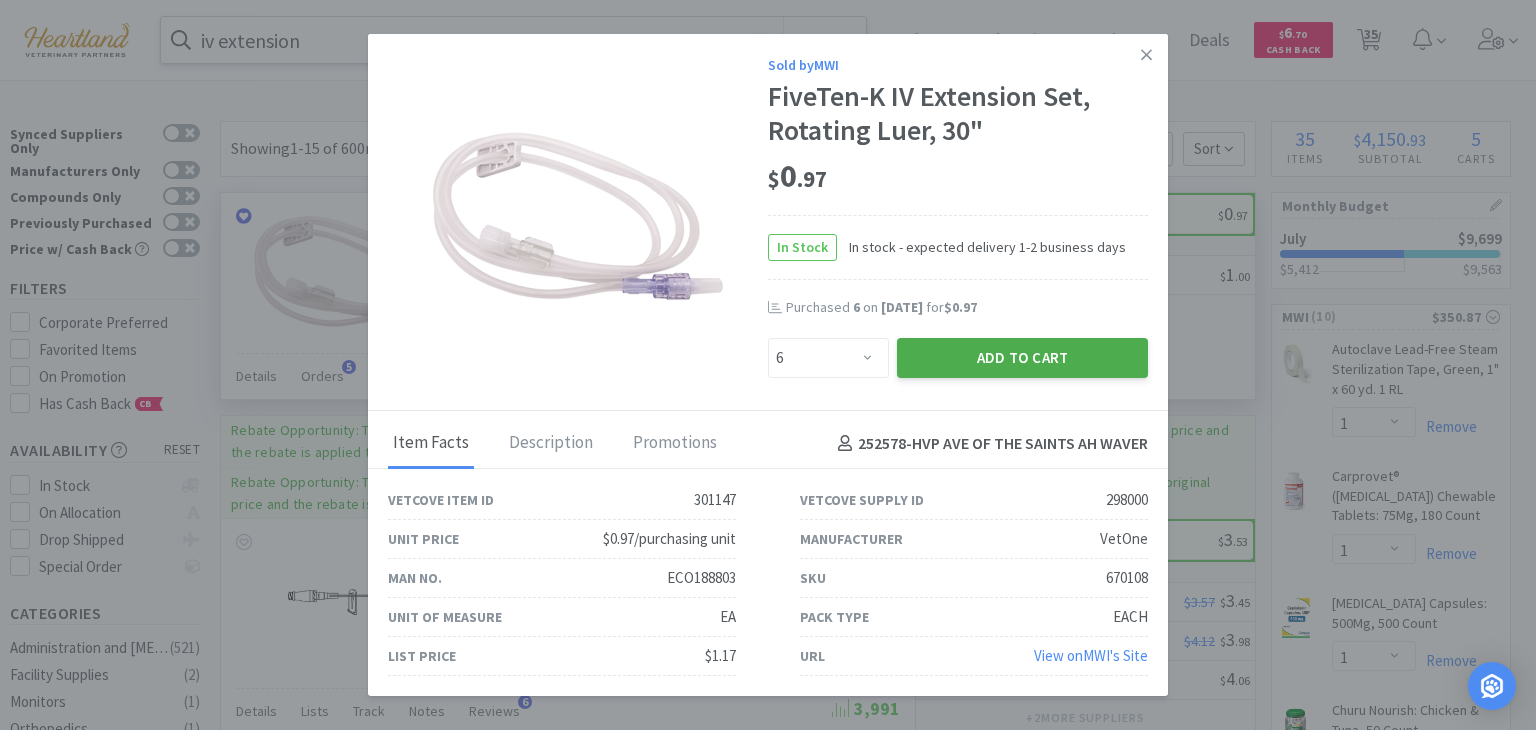 click on "Add to Cart" at bounding box center (1022, 358) 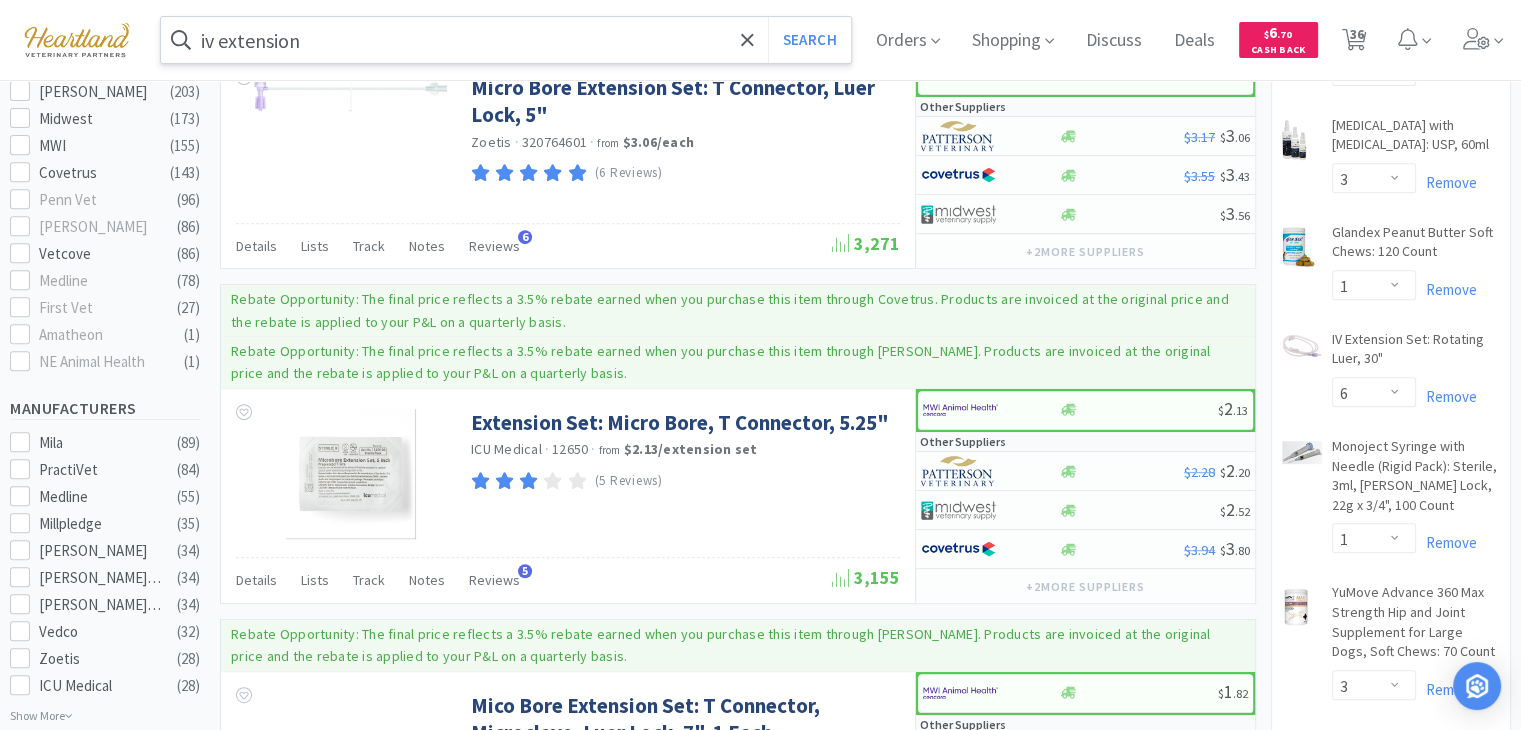 scroll, scrollTop: 0, scrollLeft: 0, axis: both 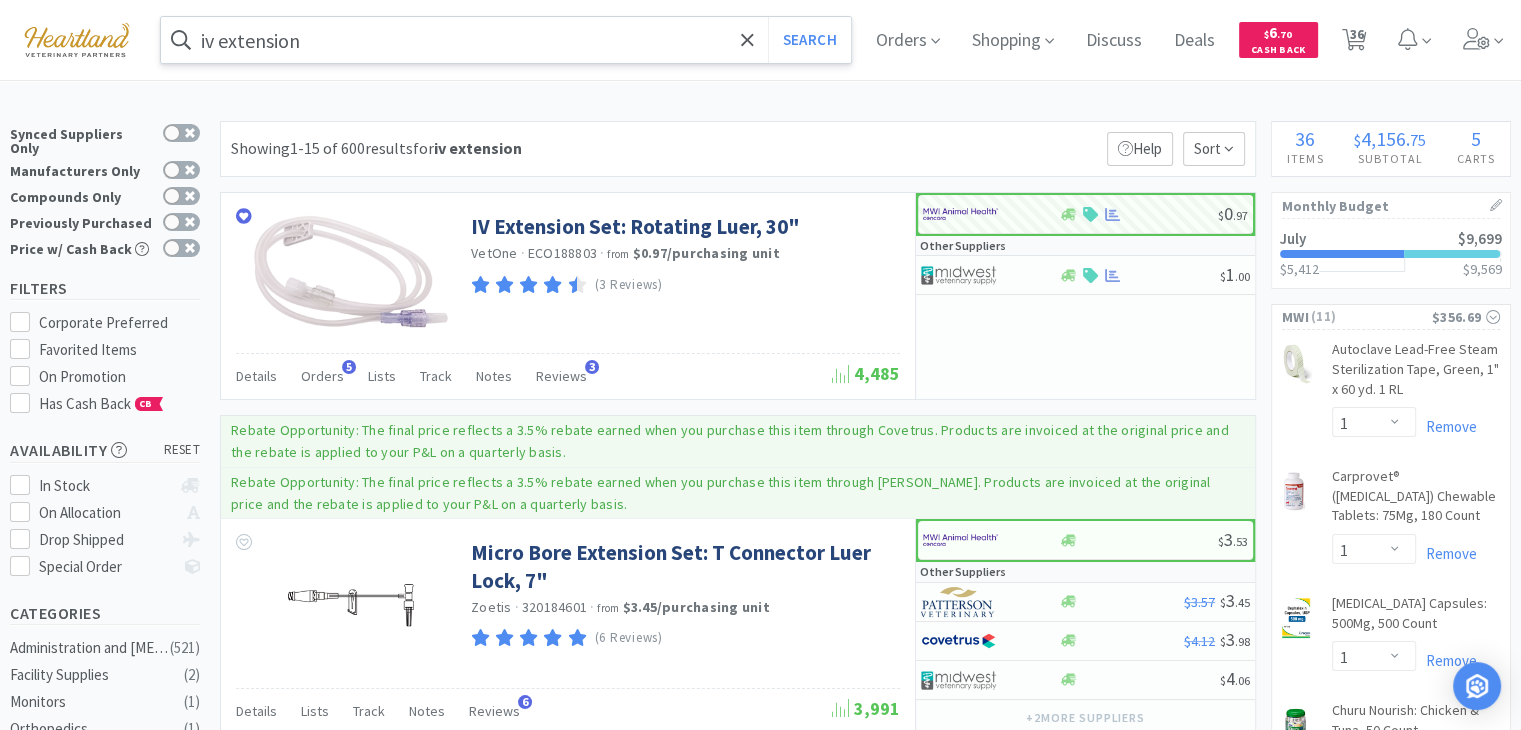 click on "iv extension" at bounding box center [506, 40] 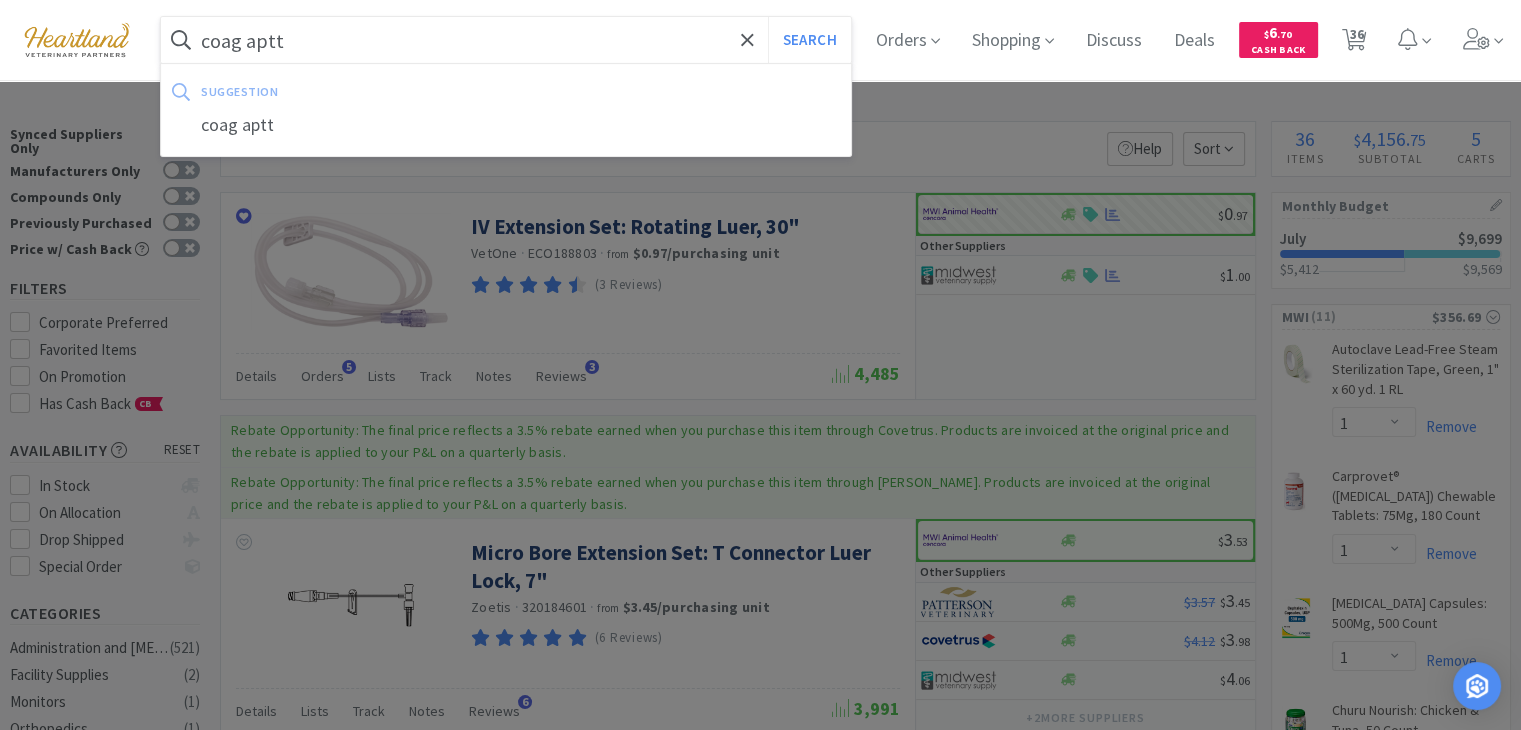 click on "Search" at bounding box center (809, 40) 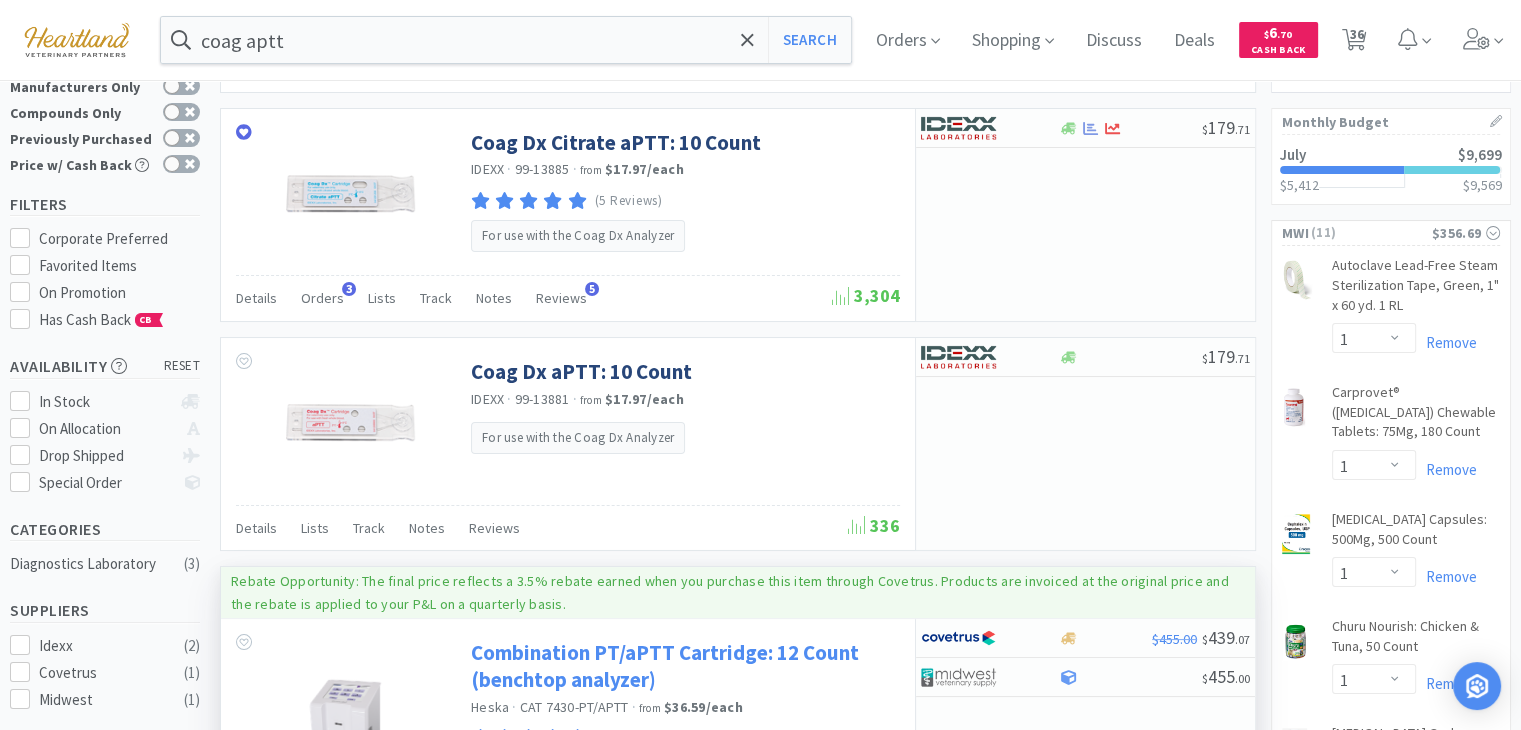 scroll, scrollTop: 0, scrollLeft: 0, axis: both 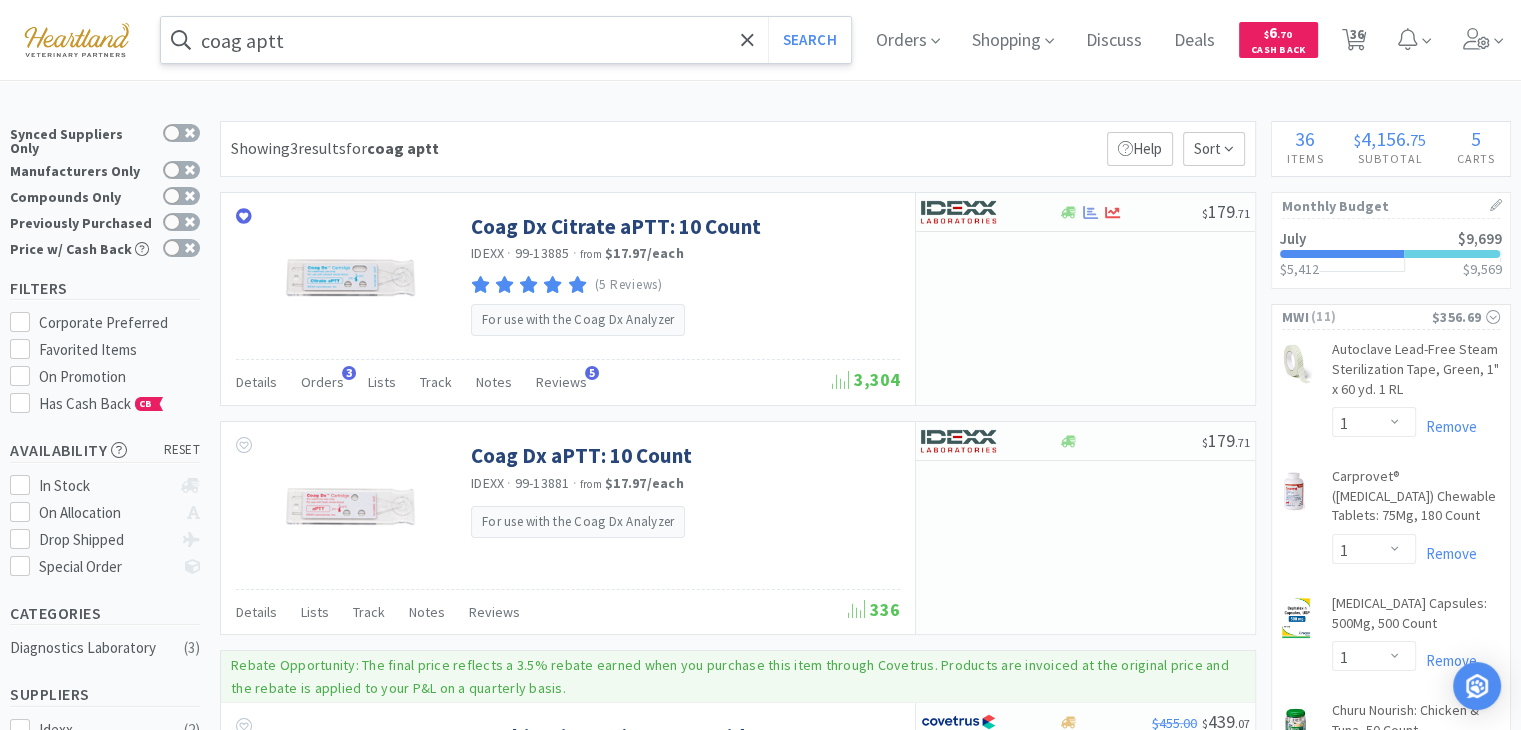 click on "coag aptt" at bounding box center (506, 40) 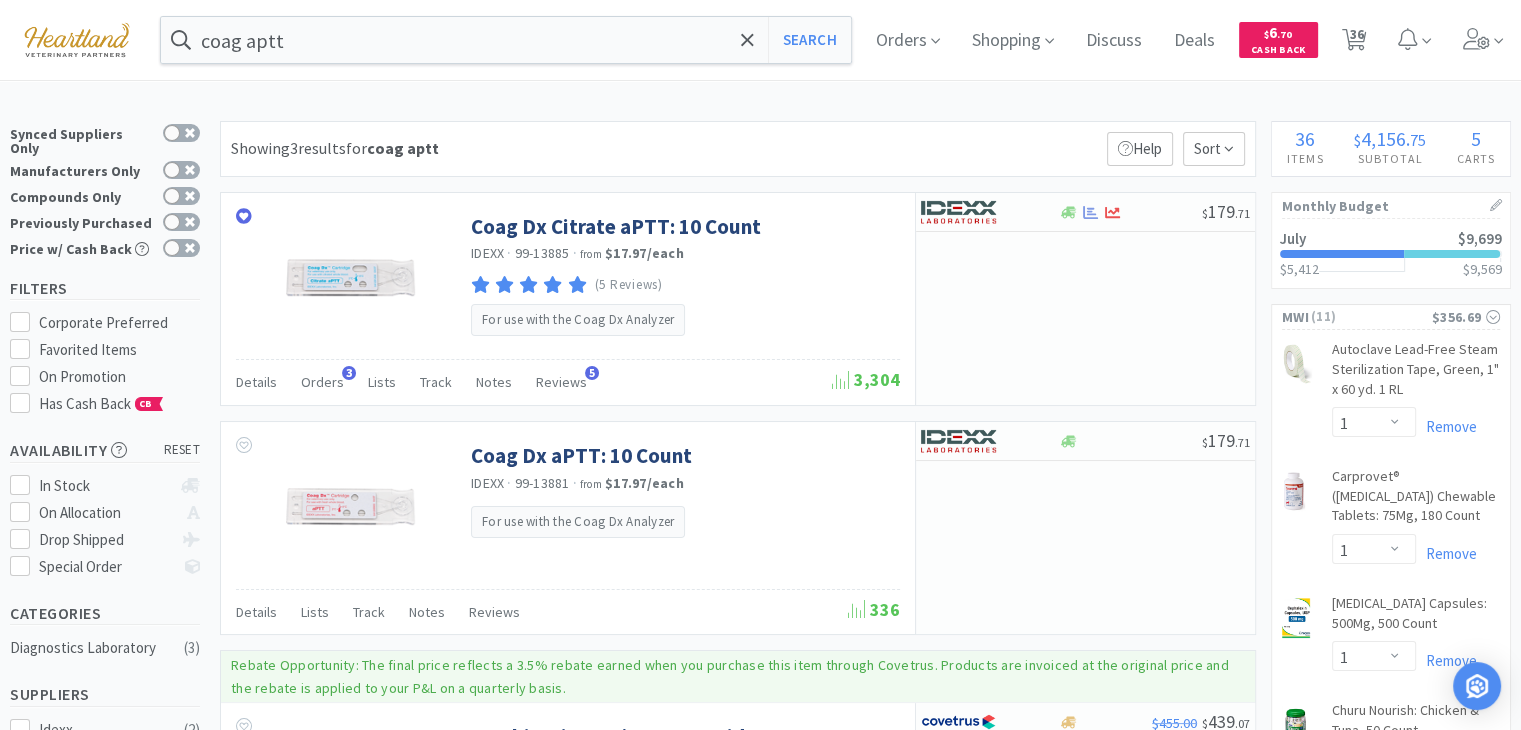 click at bounding box center [760, 365] 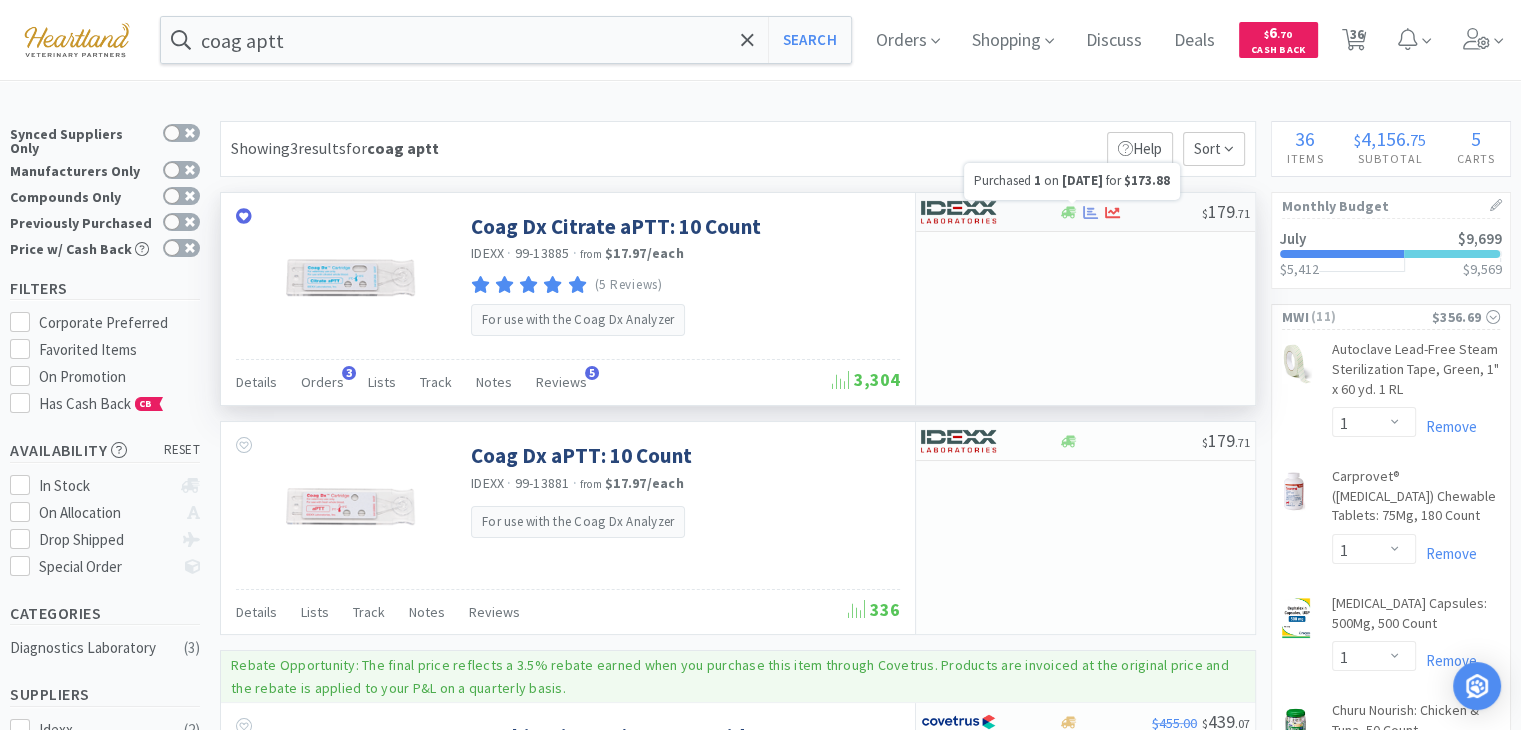 click 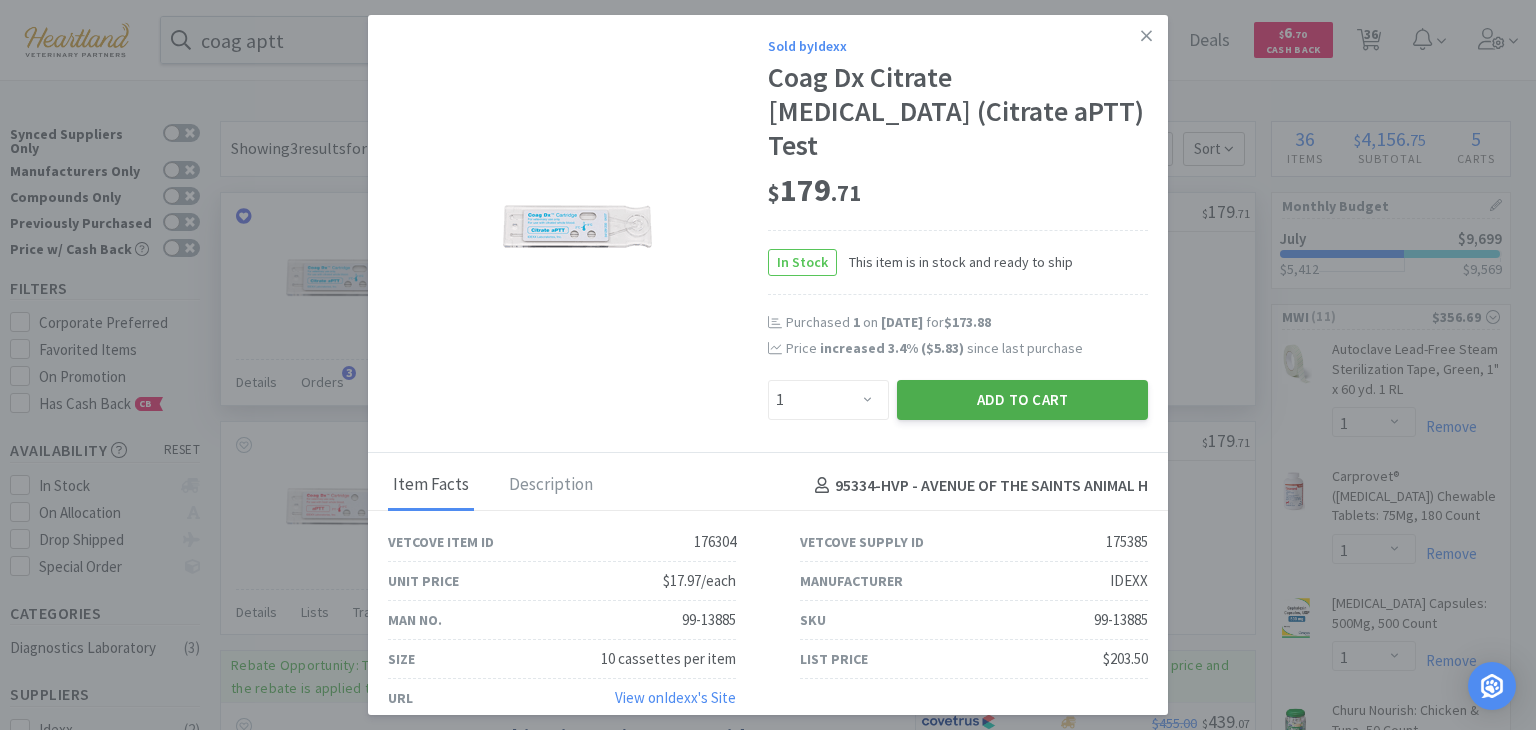 click on "Add to Cart" at bounding box center [1022, 400] 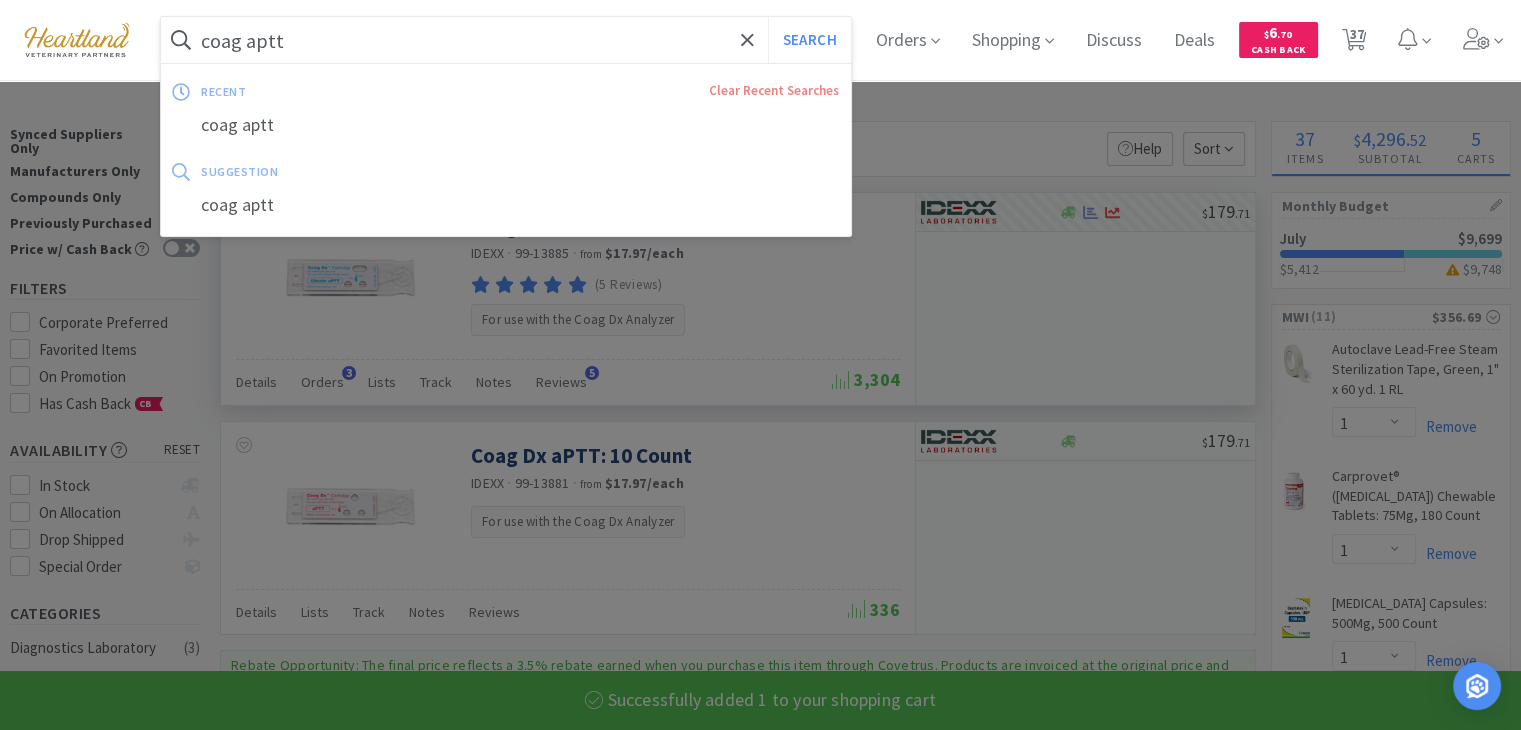 click on "coag aptt" at bounding box center (506, 40) 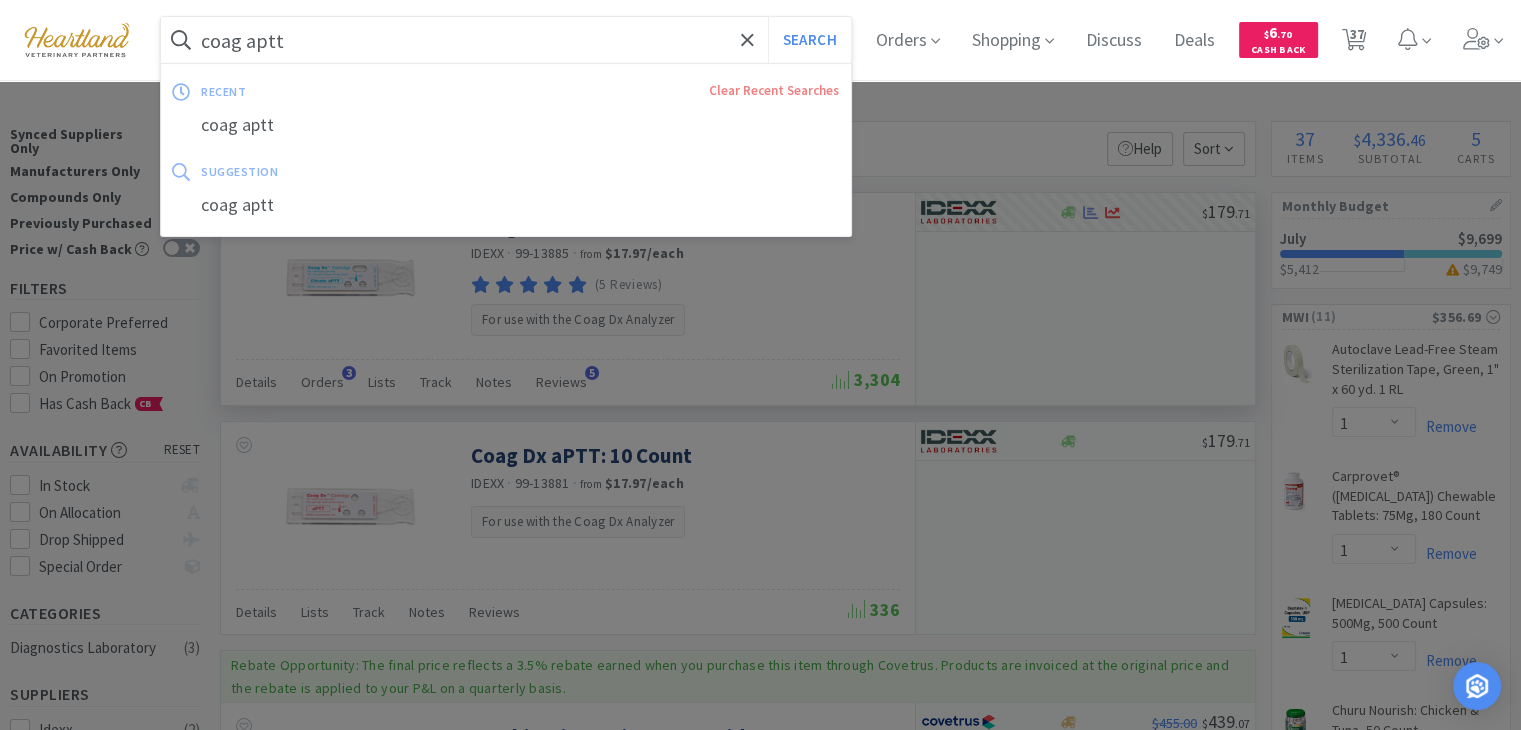 click on "coag aptt" at bounding box center [506, 40] 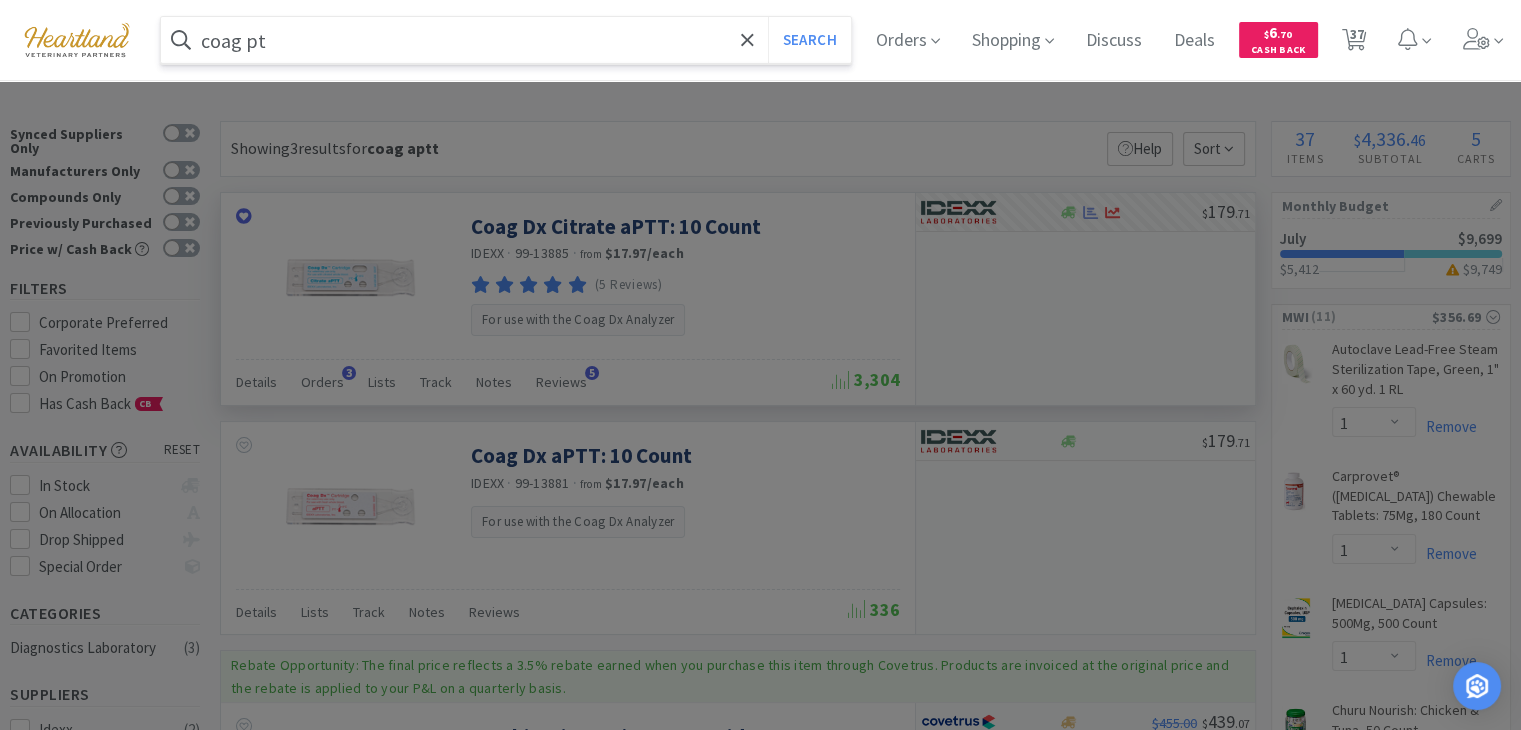 click on "Search" at bounding box center [809, 40] 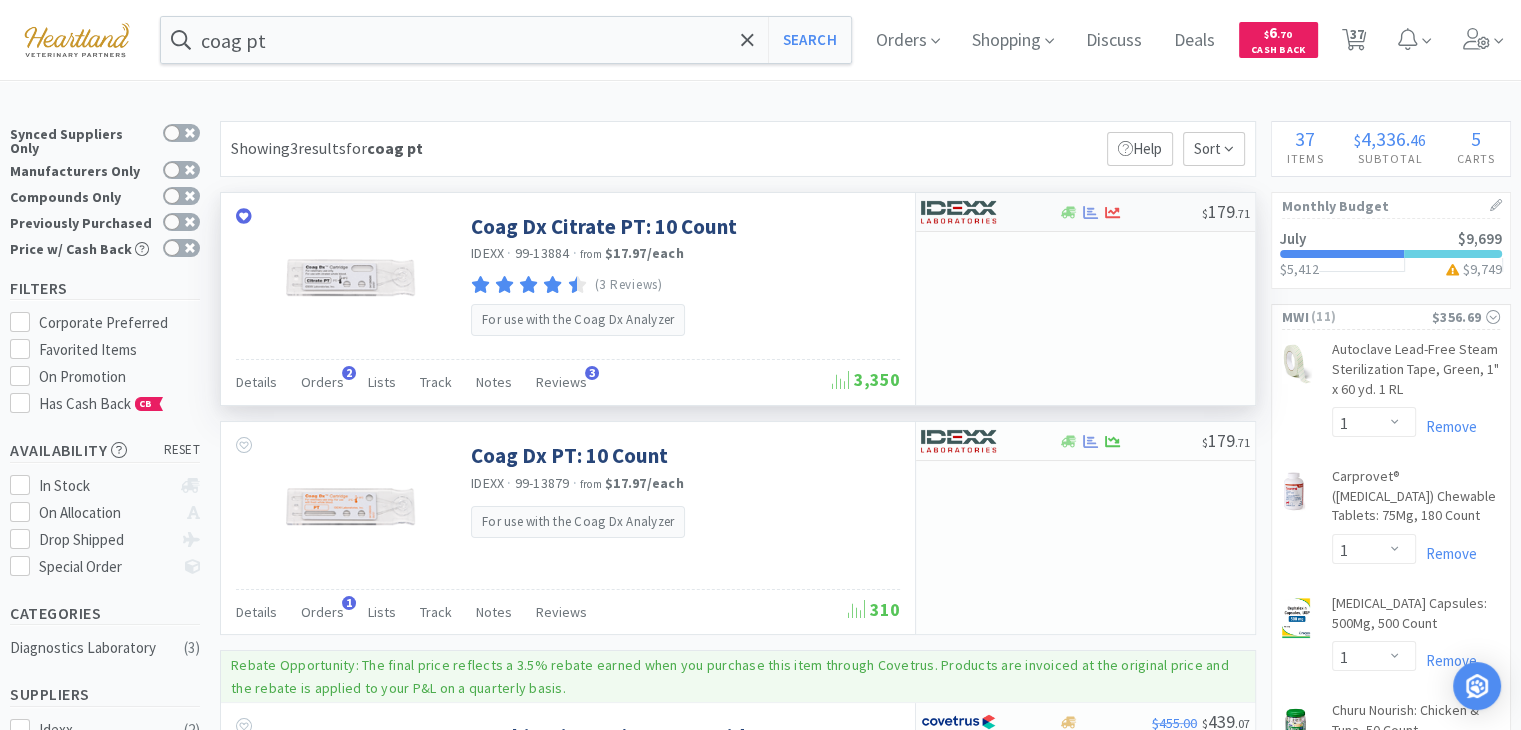 click at bounding box center [958, 212] 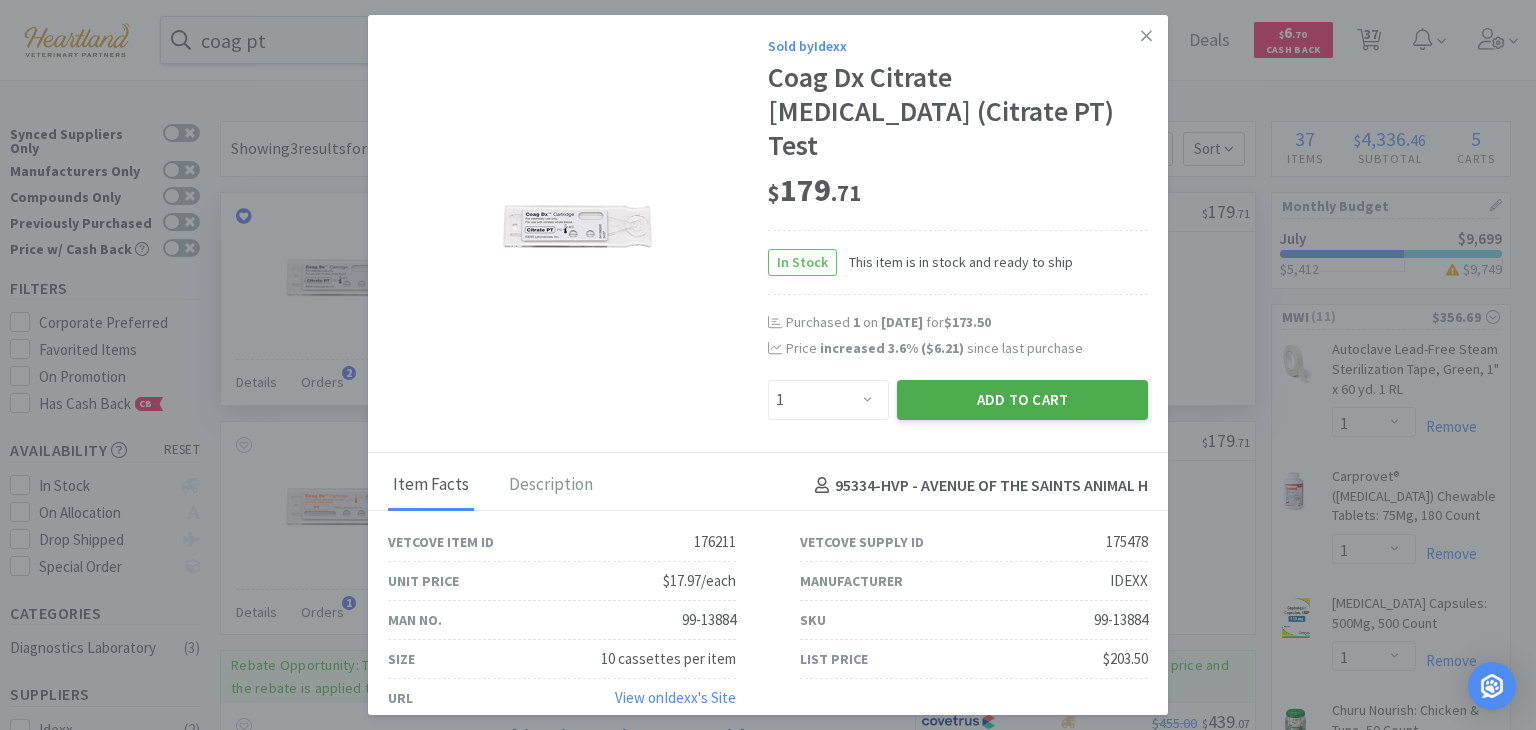 click on "Add to Cart" at bounding box center (1022, 400) 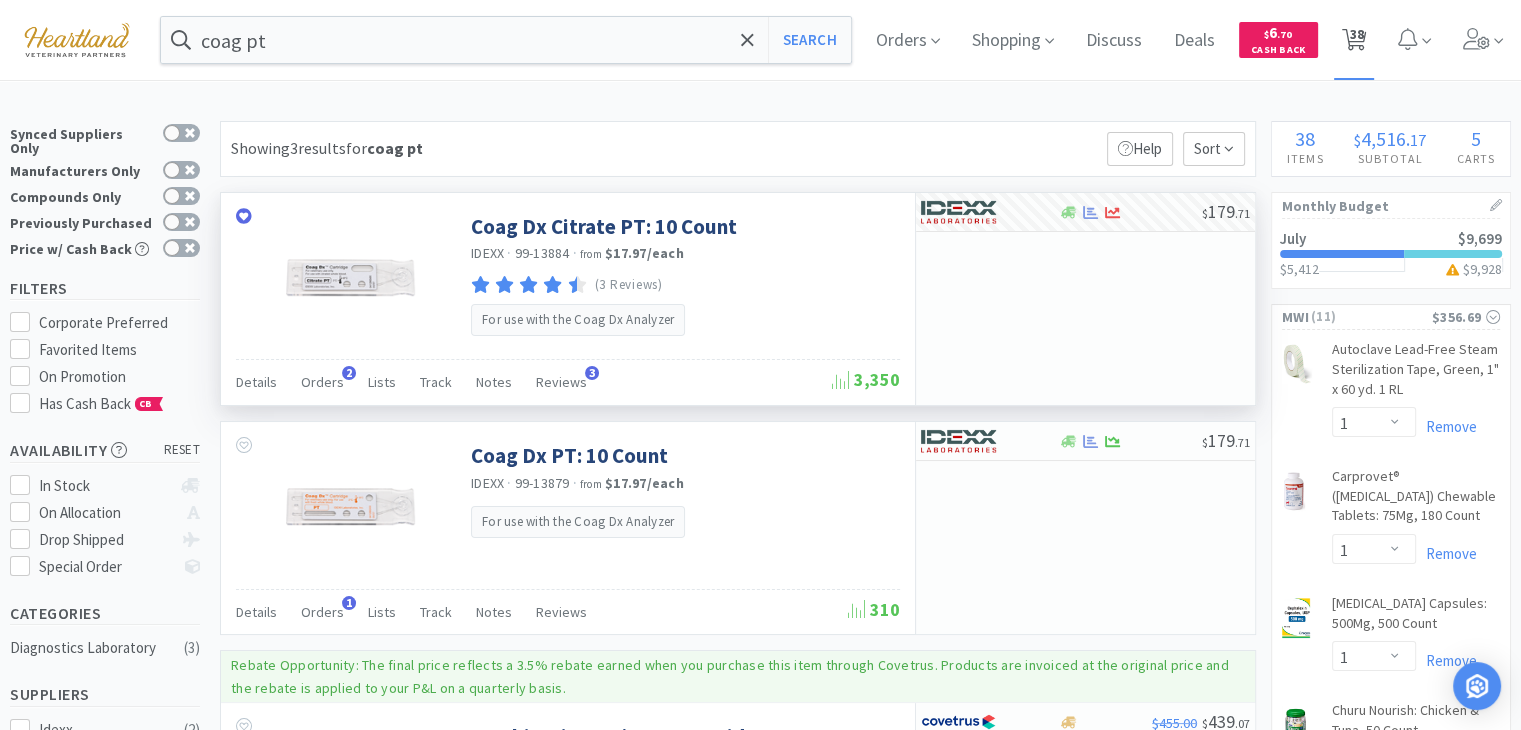 click 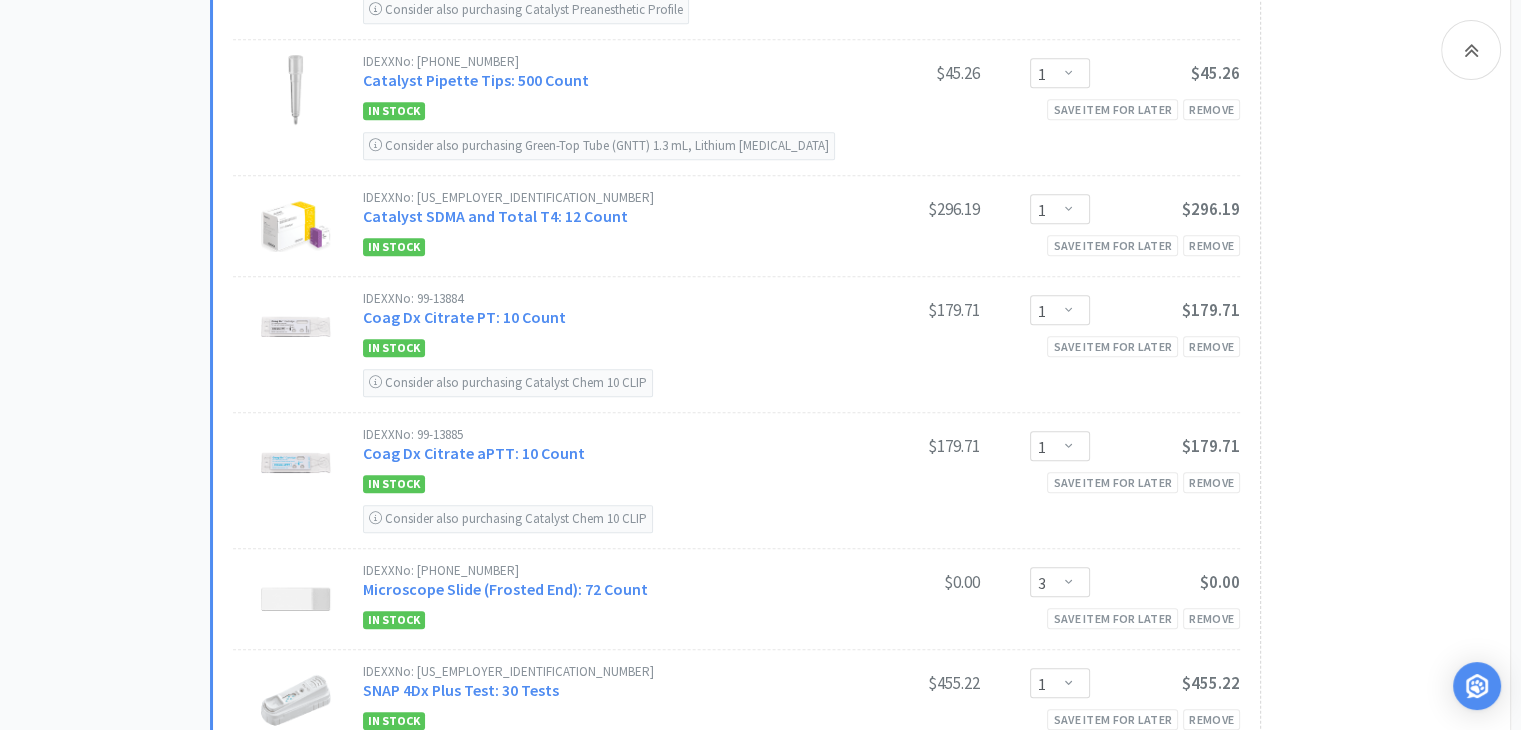 scroll, scrollTop: 1400, scrollLeft: 0, axis: vertical 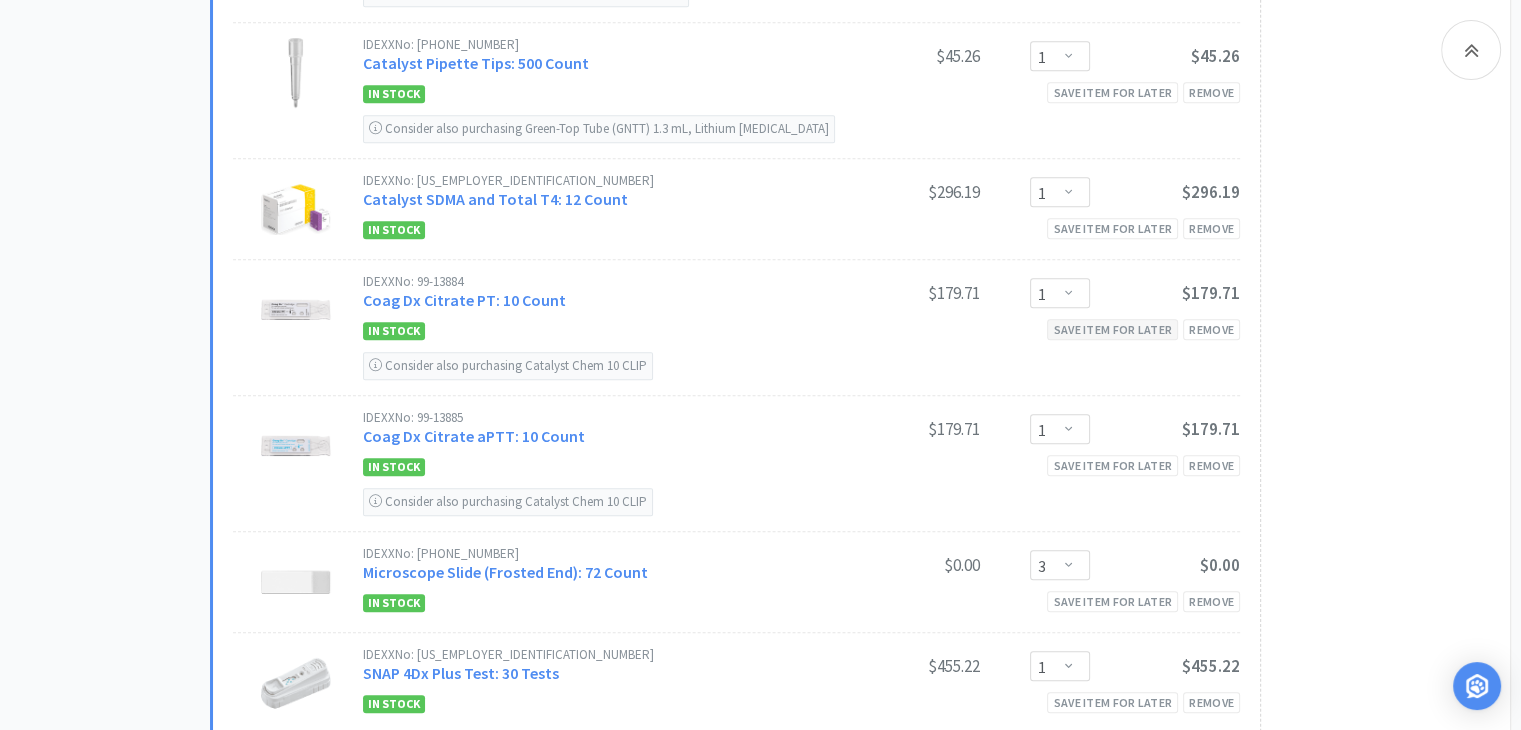 click on "Save item for later" at bounding box center [1112, 329] 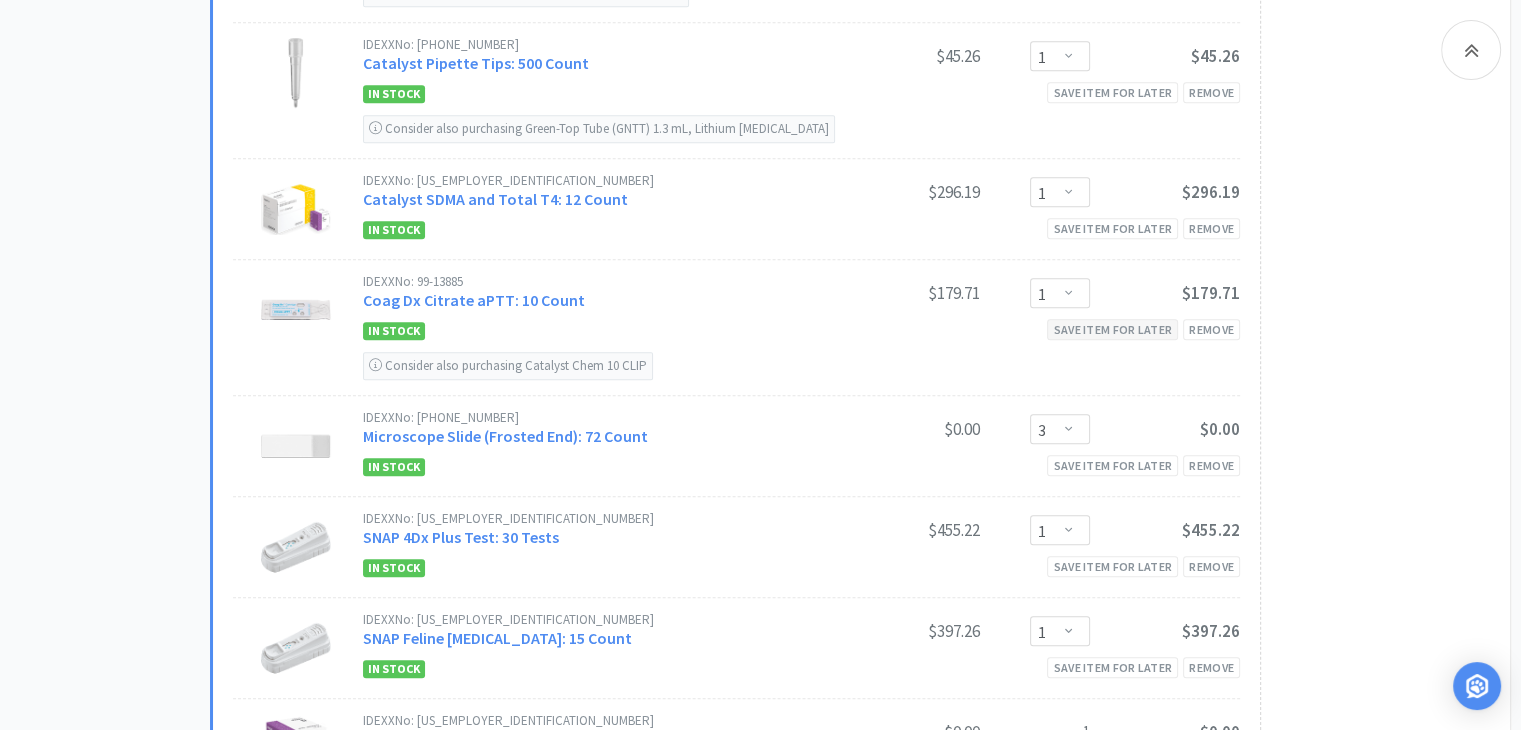 click on "Save item for later" at bounding box center (1112, 329) 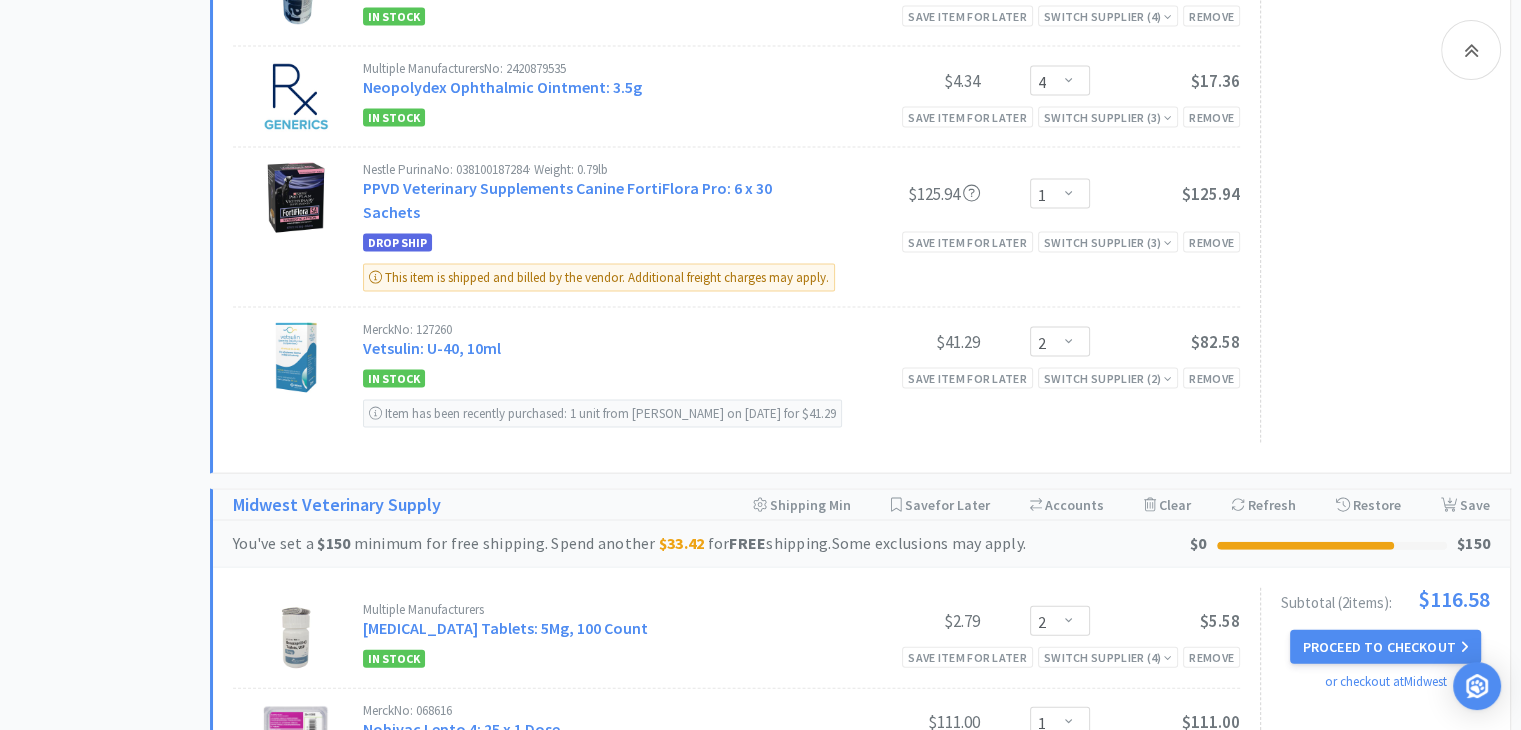 scroll, scrollTop: 4240, scrollLeft: 0, axis: vertical 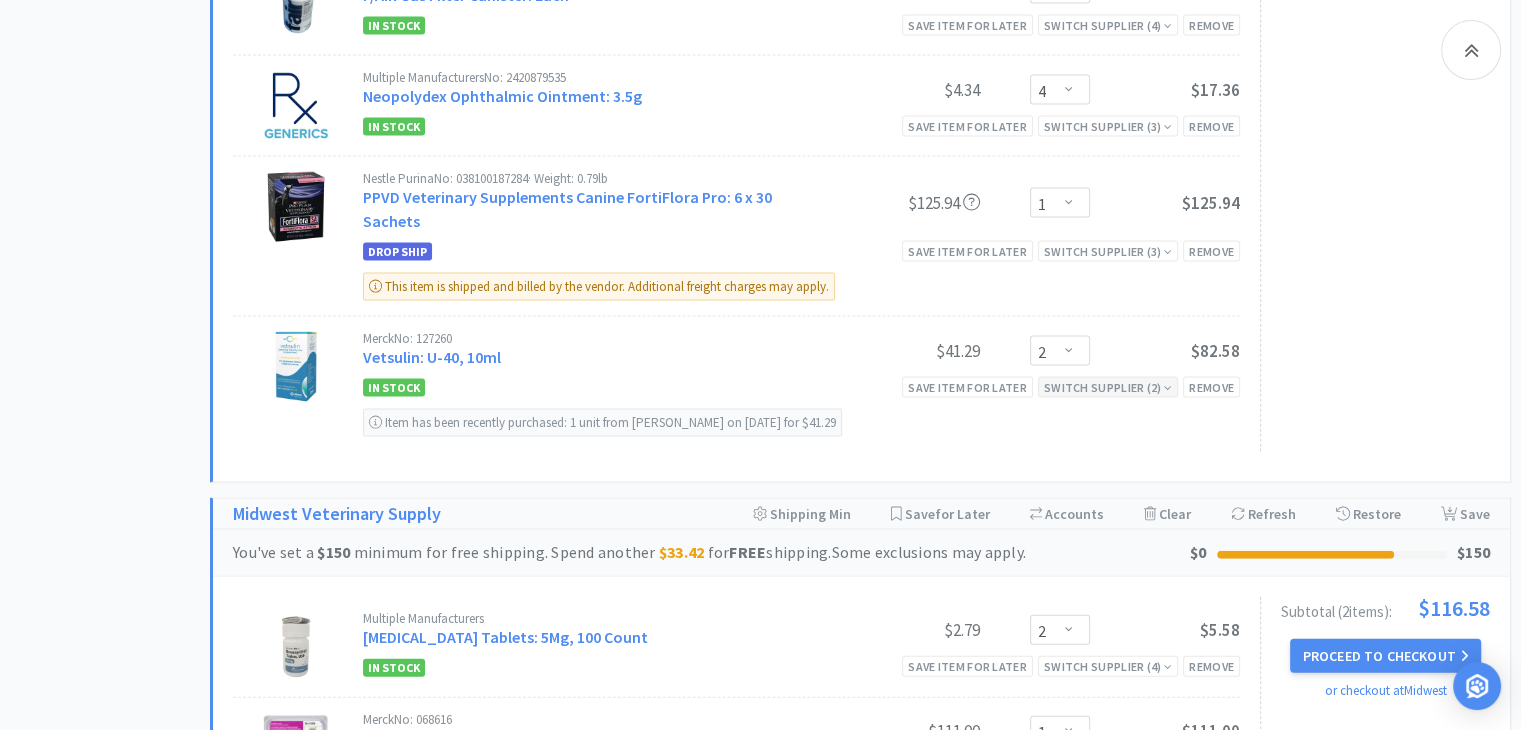 click on "Switch Supplier ( 2 )" at bounding box center (1108, 387) 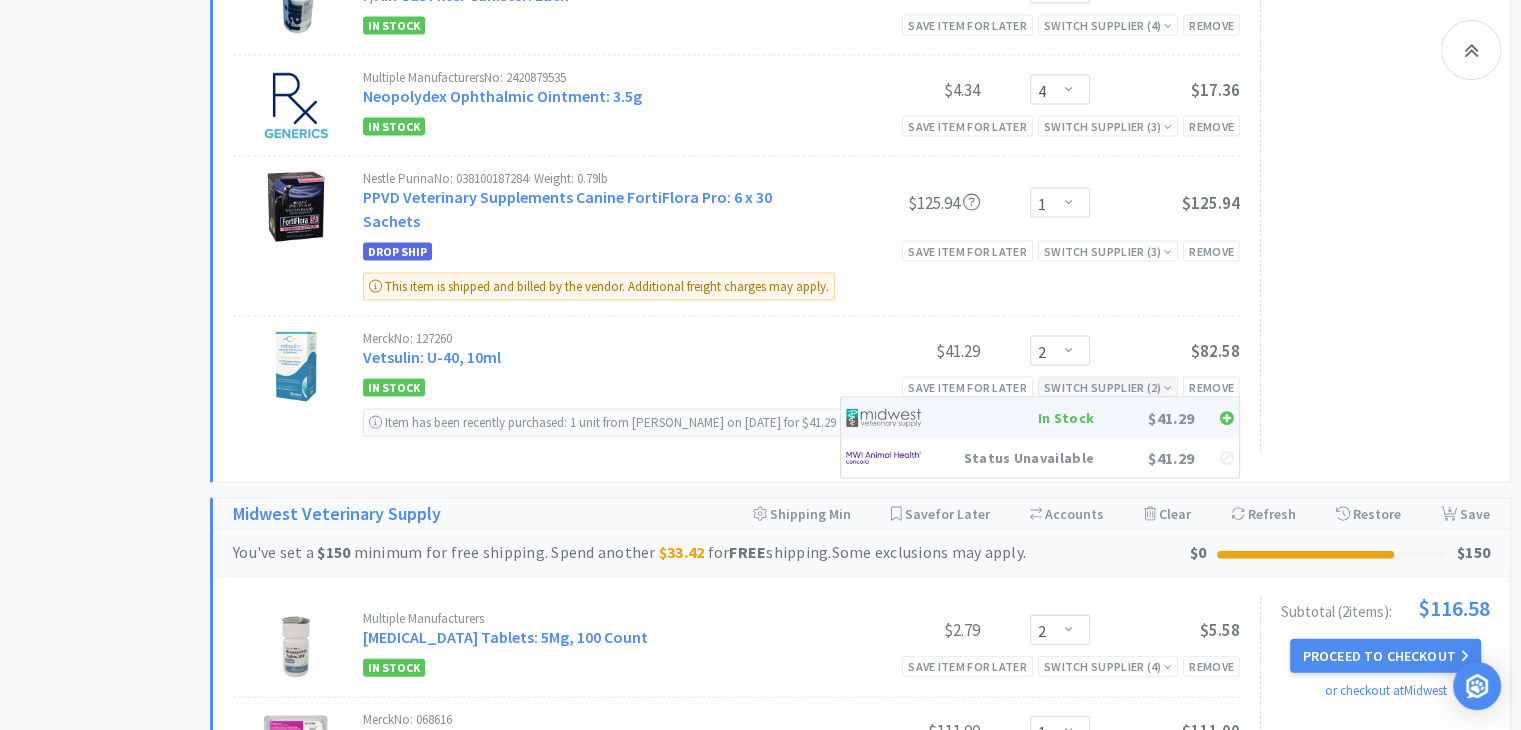 click at bounding box center [883, 418] 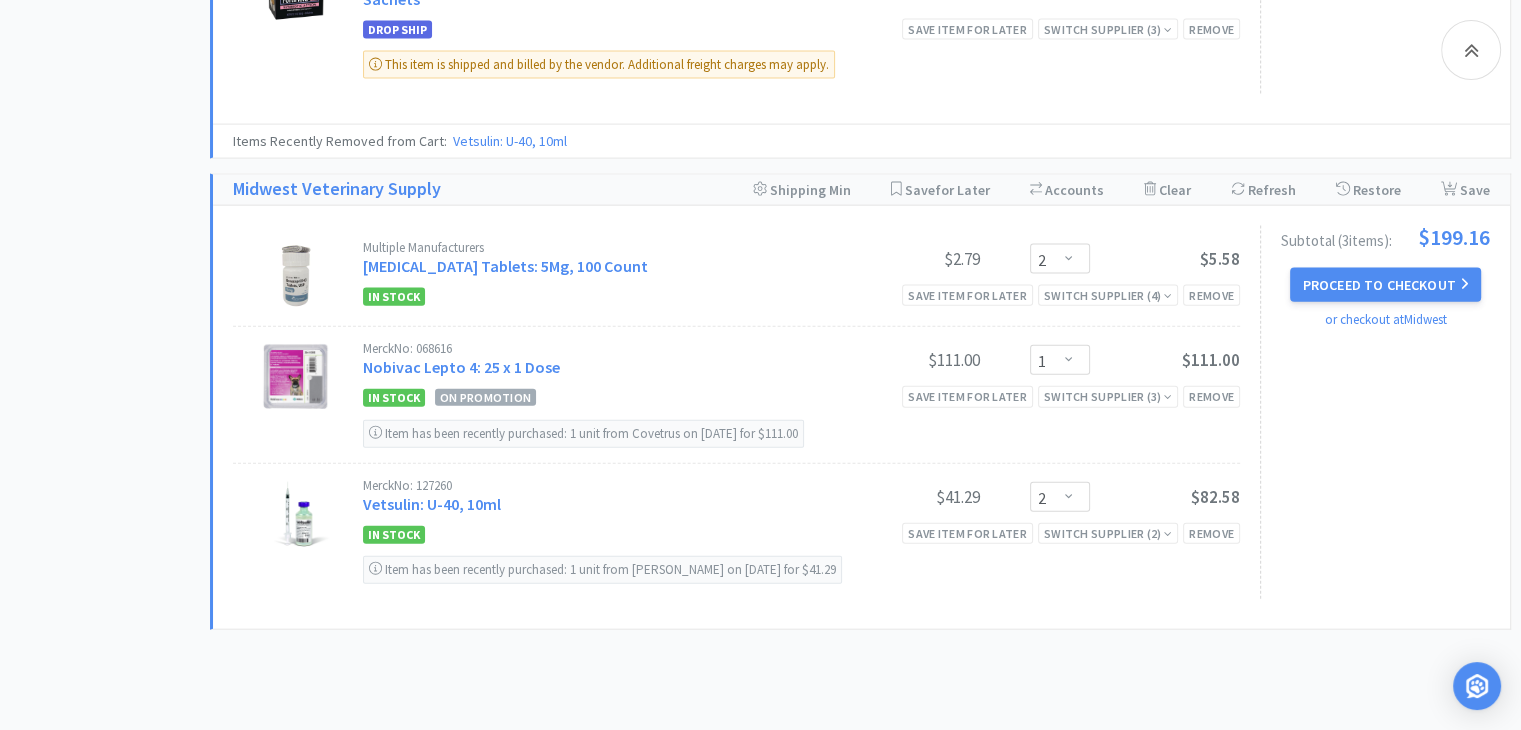 scroll, scrollTop: 4428, scrollLeft: 0, axis: vertical 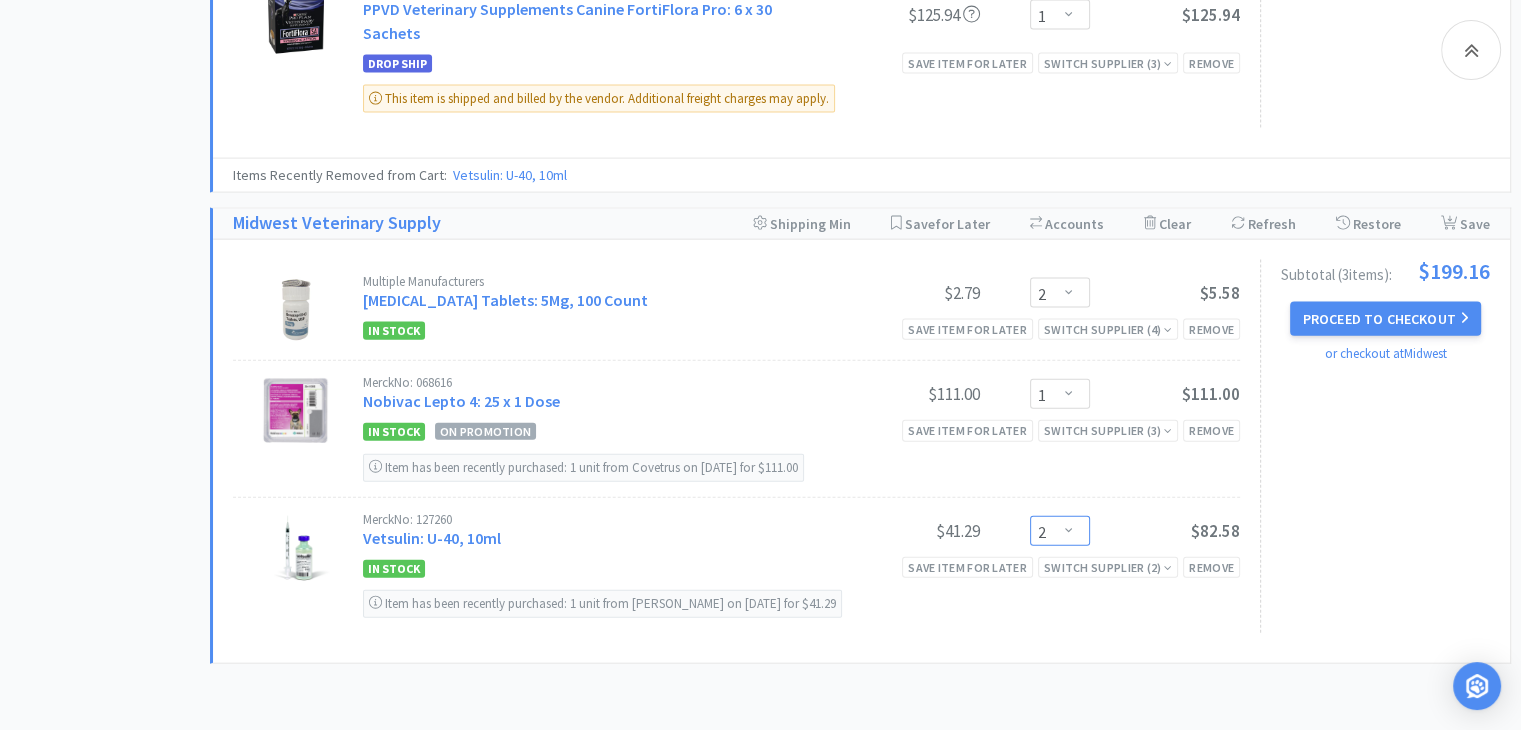 click on "Enter Quantity 1 2 3 4 5 6 7 8 9 10 11 12 13 14 15 16 17 18 19 20 Enter Quantity" at bounding box center [1060, 531] 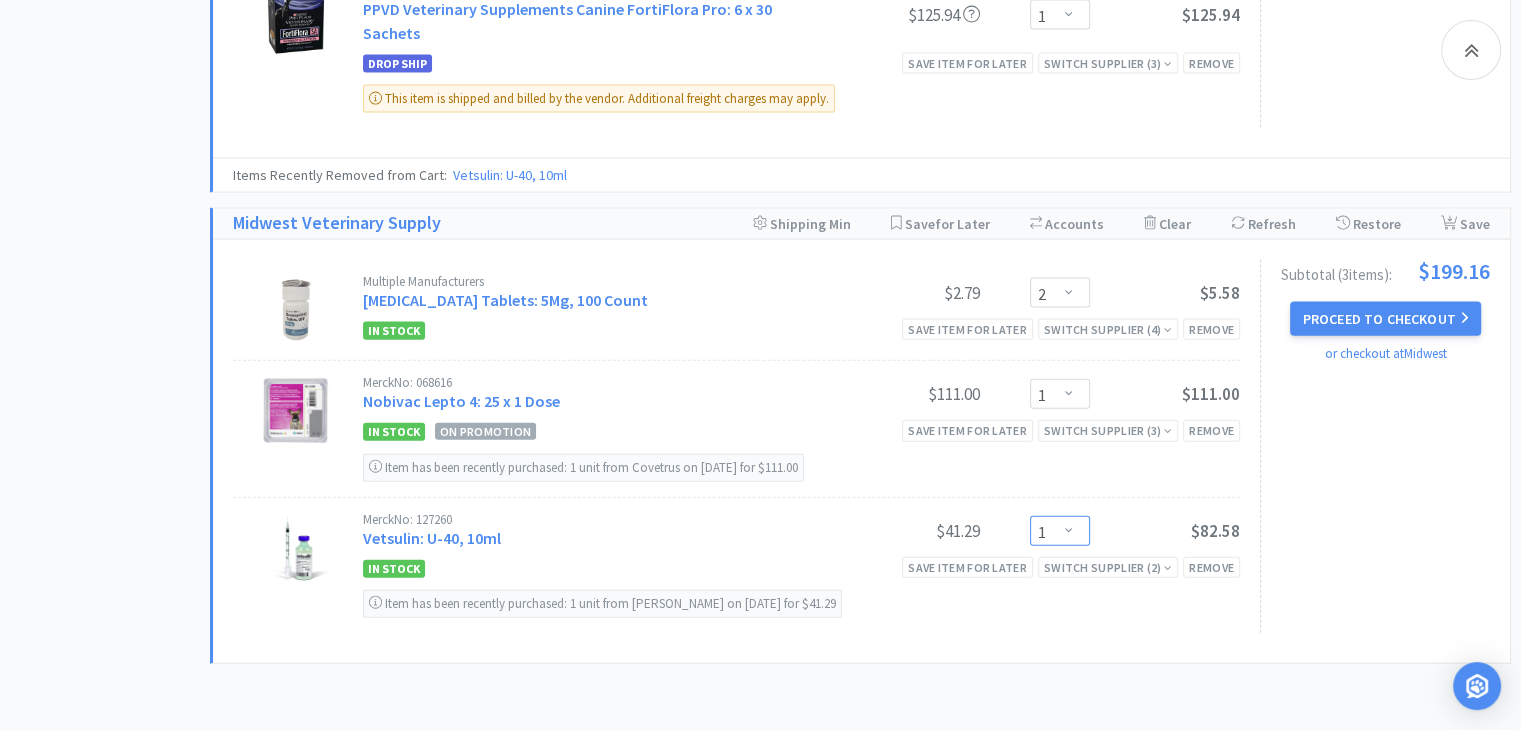 click on "Enter Quantity 1 2 3 4 5 6 7 8 9 10 11 12 13 14 15 16 17 18 19 20 Enter Quantity" at bounding box center [1060, 531] 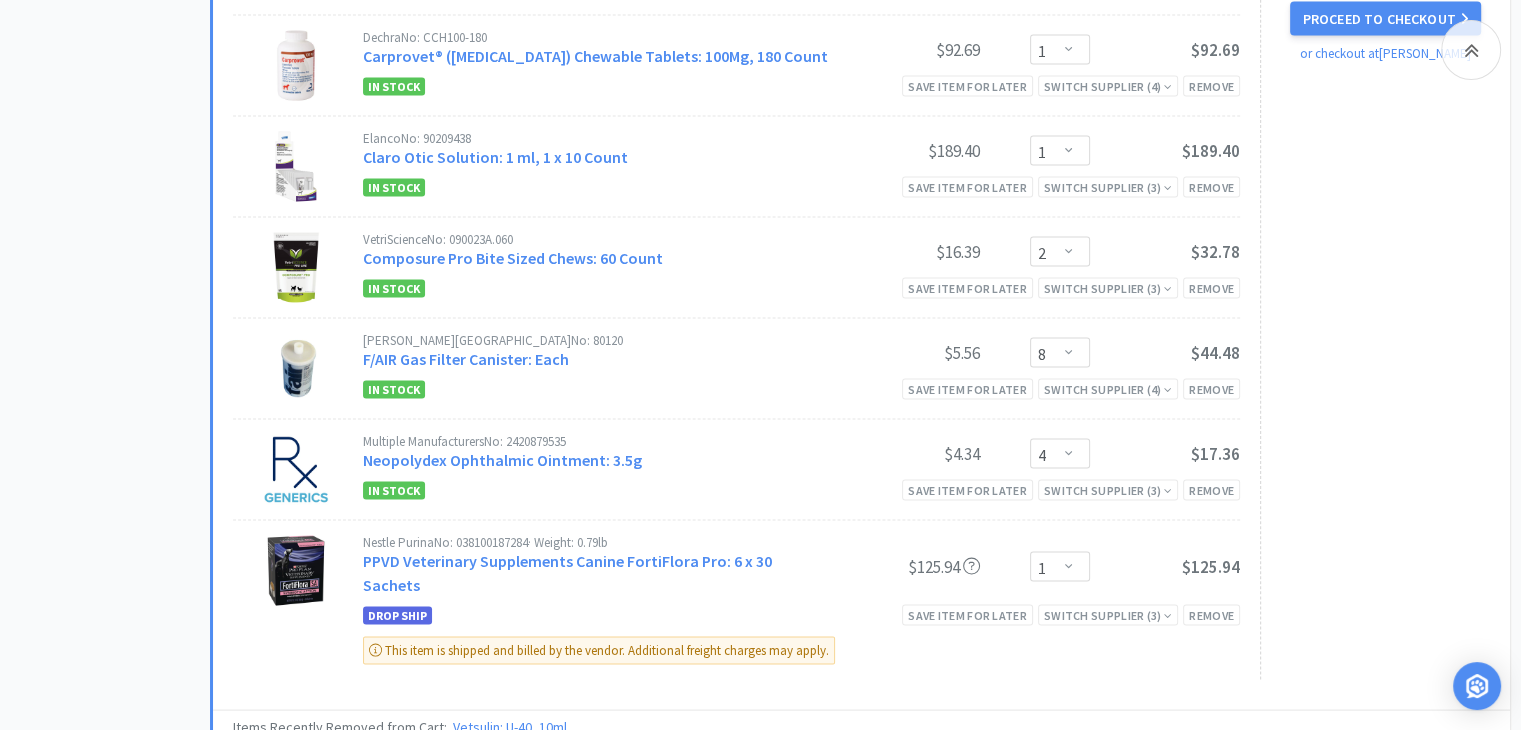 scroll, scrollTop: 3828, scrollLeft: 0, axis: vertical 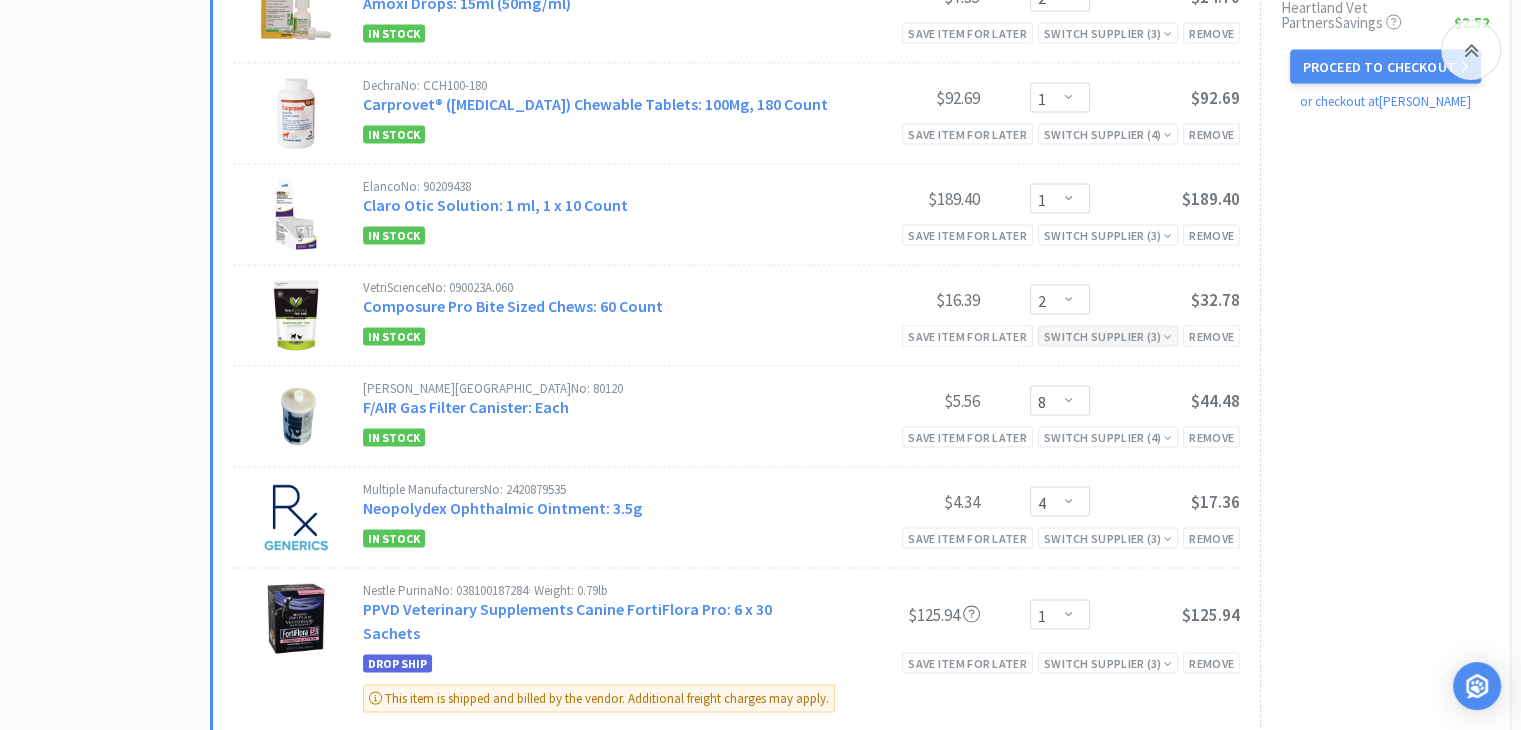 click on "Switch Supplier ( 3 )" at bounding box center (1108, 336) 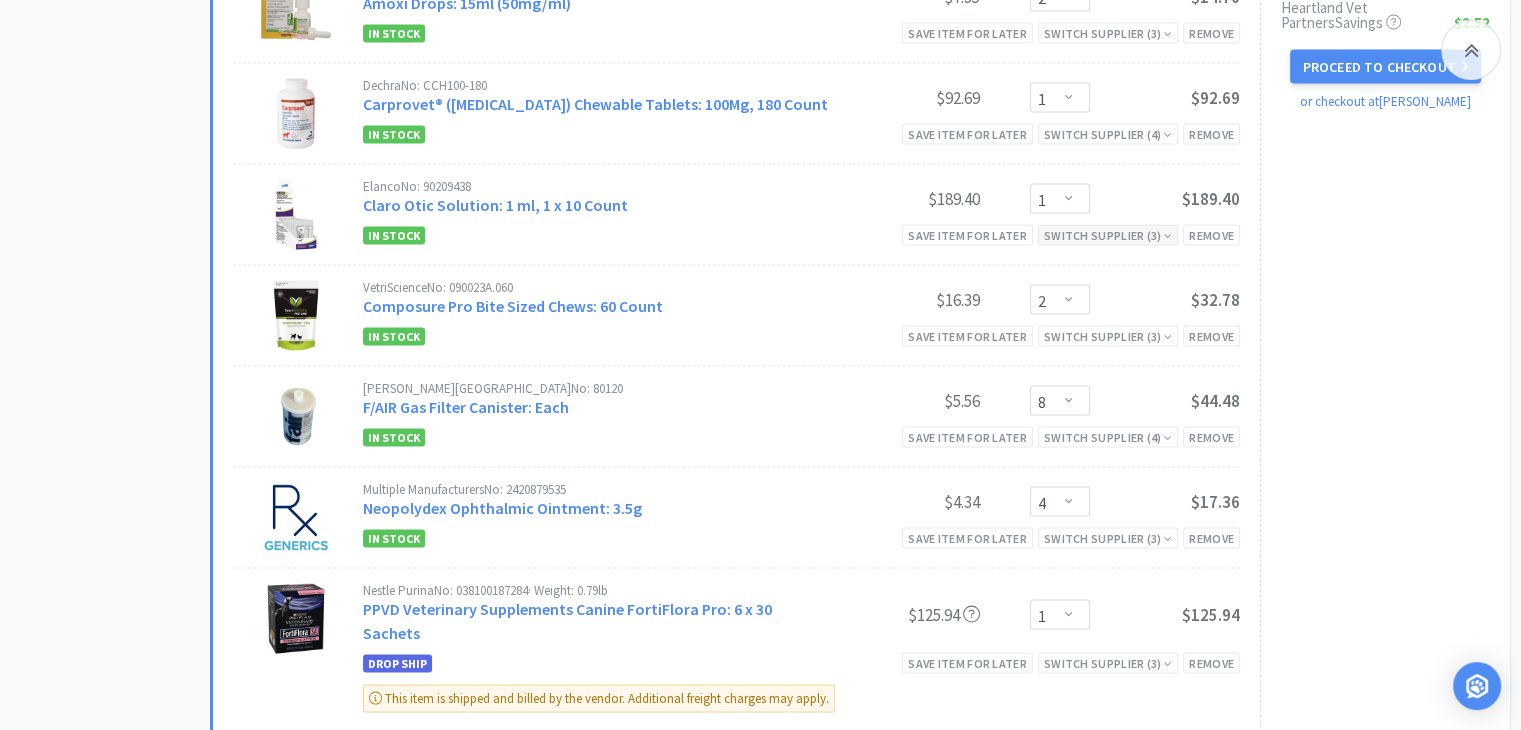 click on "Switch Supplier ( 3 )" at bounding box center (1108, 235) 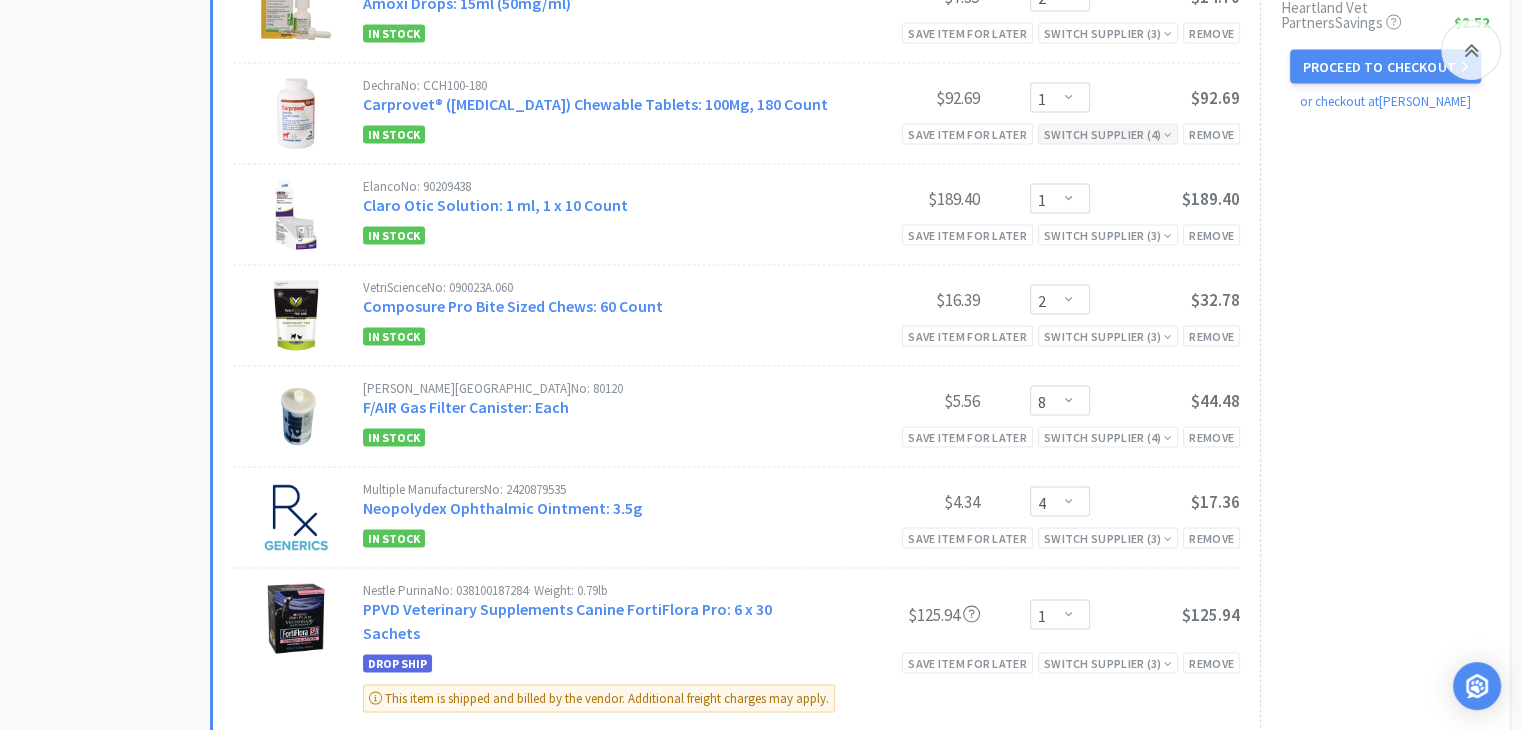 click on "Switch Supplier ( 4 )" at bounding box center [1108, 134] 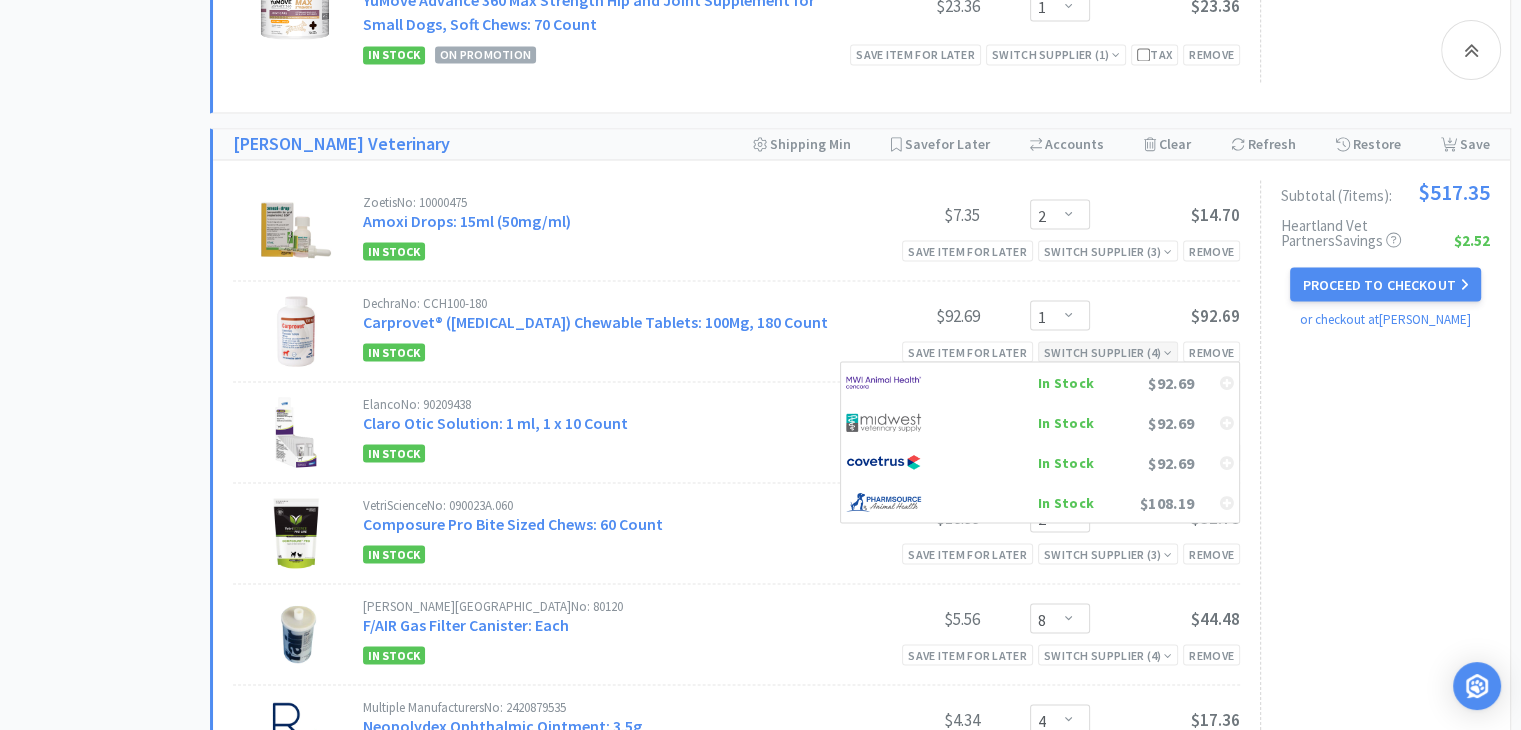 scroll, scrollTop: 3528, scrollLeft: 0, axis: vertical 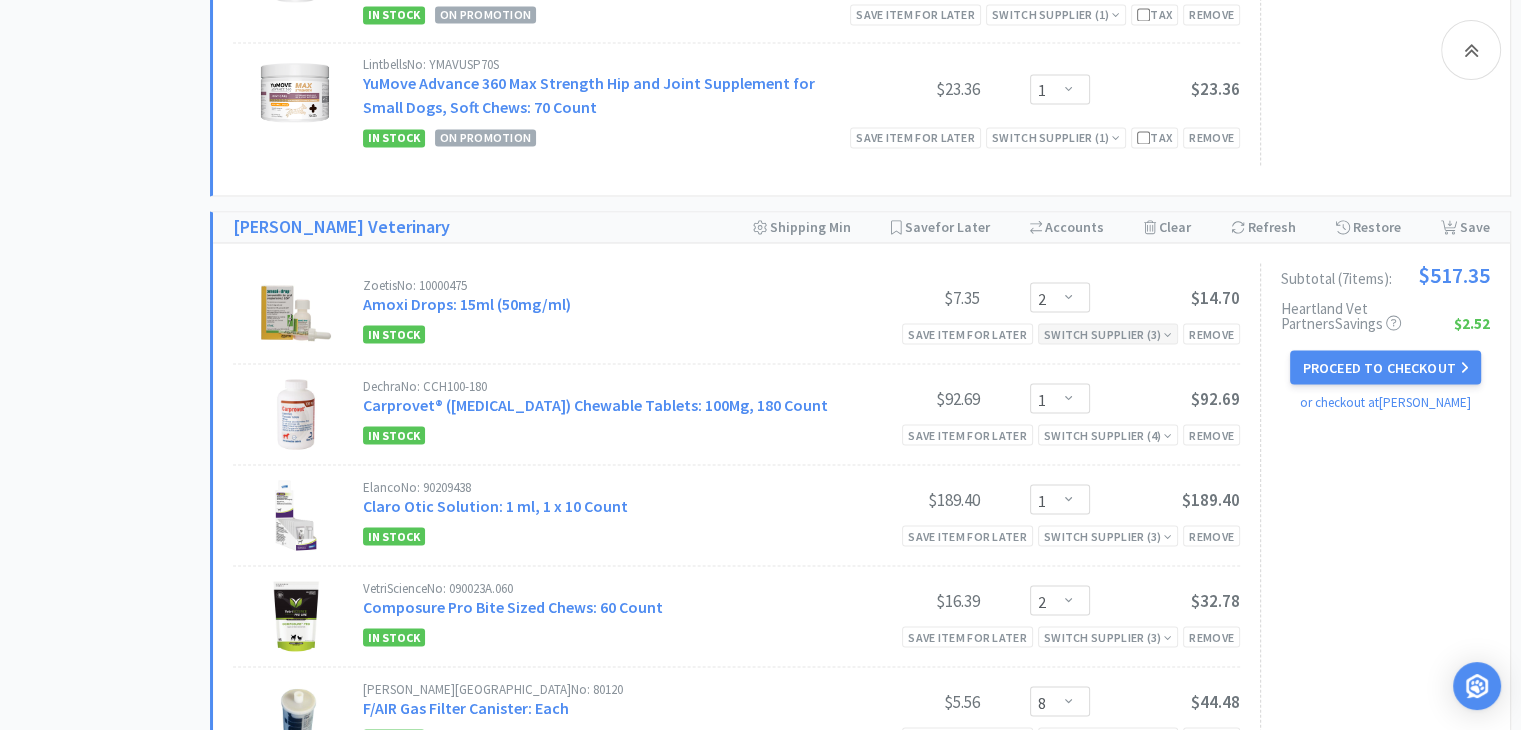 click on "Switch Supplier ( 3 )" at bounding box center [1108, 333] 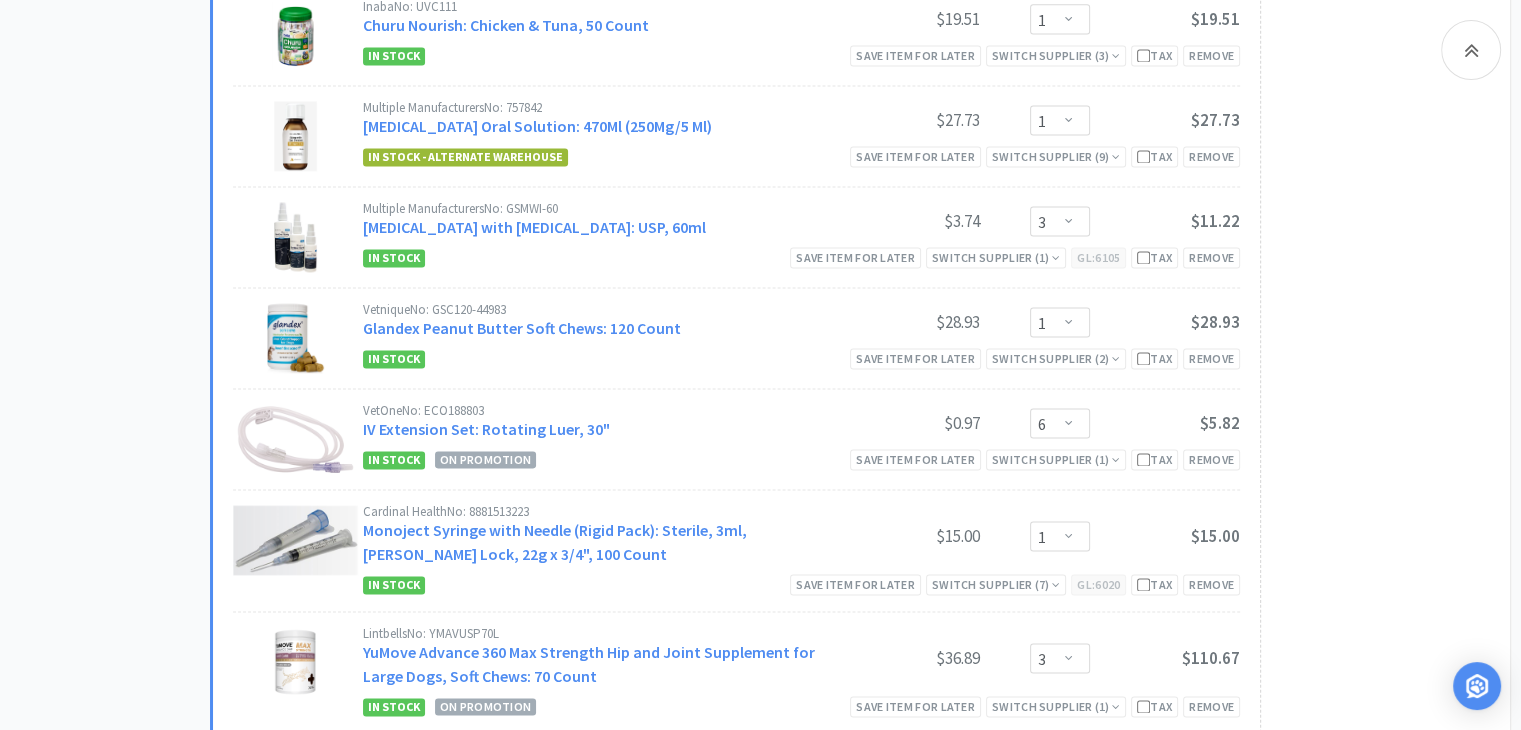 scroll, scrollTop: 2828, scrollLeft: 0, axis: vertical 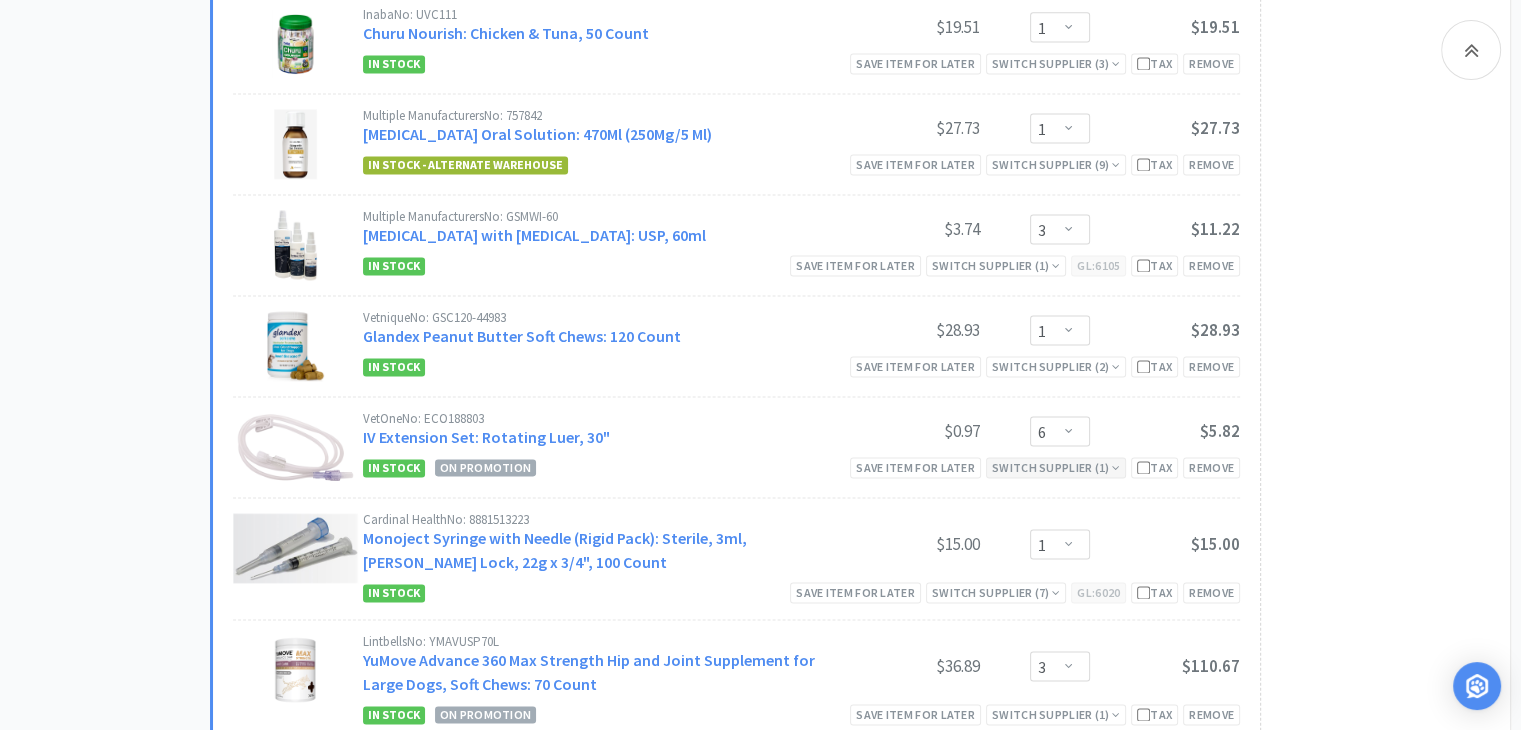 click on "Switch Supplier ( 1 )" at bounding box center [1056, 467] 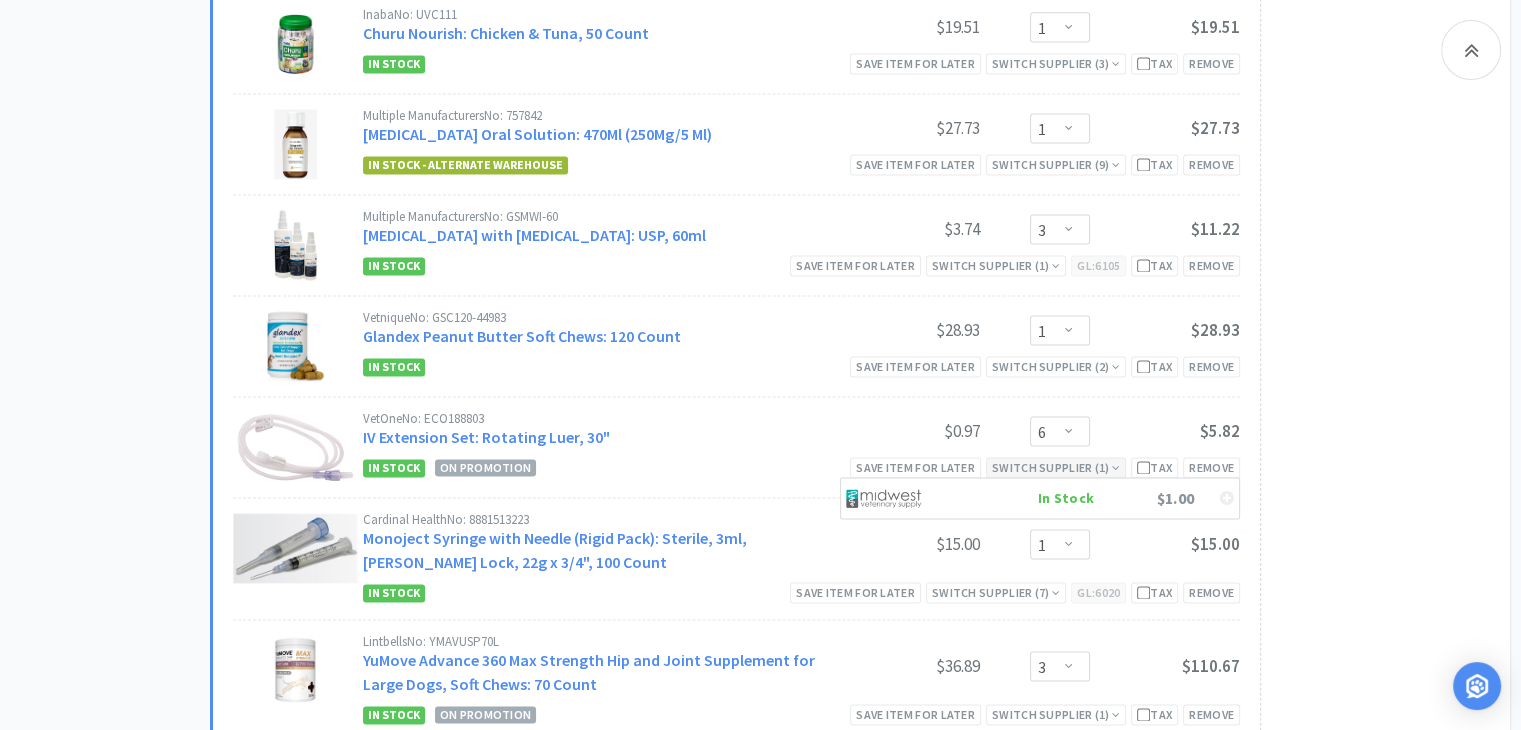 click on "Switch Supplier ( 1 )" at bounding box center [1056, 467] 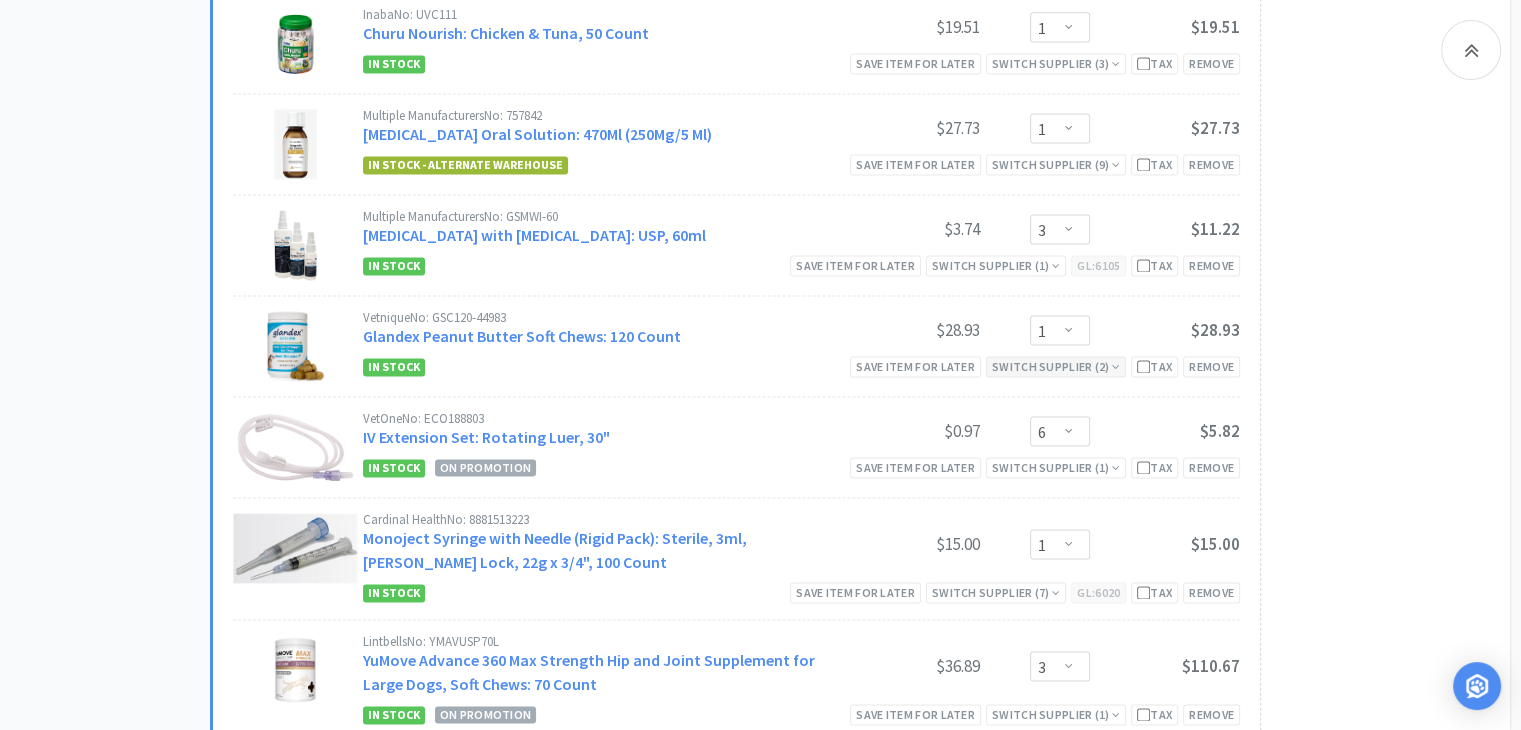 click on "Switch Supplier ( 2 )" at bounding box center [1056, 366] 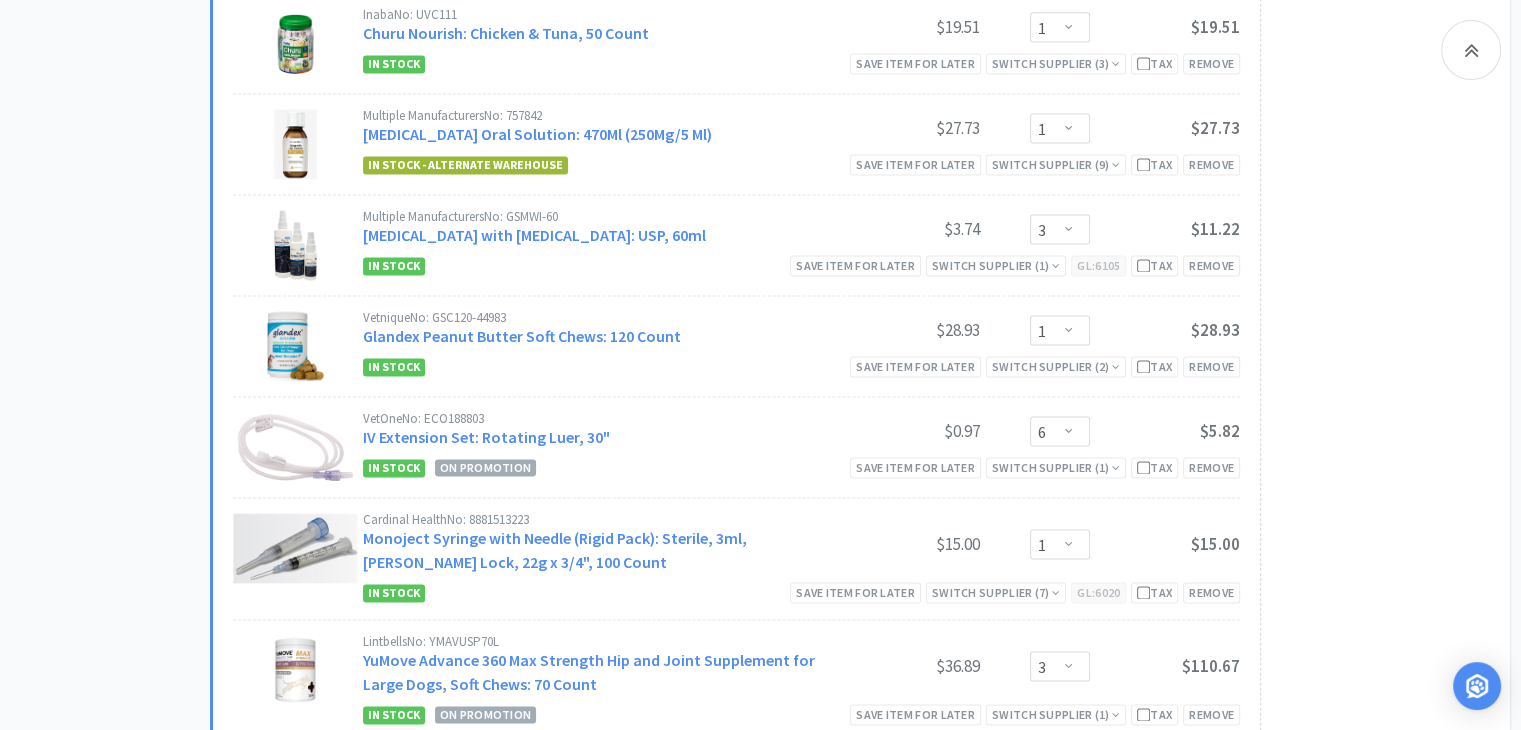 click on "Multiple Manufacturers  No: GSMWI-60 [MEDICAL_DATA] with [MEDICAL_DATA]: USP, 60ml $3.74   Enter Quantity 1 2 3 4 5 6 7 8 9 10 11 12 13 14 15 16 17 18 19 20 Enter Quantity $11.22 In Stock Save item for later Switch Supplier ( 1 )    GL:  6105       Tax Remove" at bounding box center (736, 245) 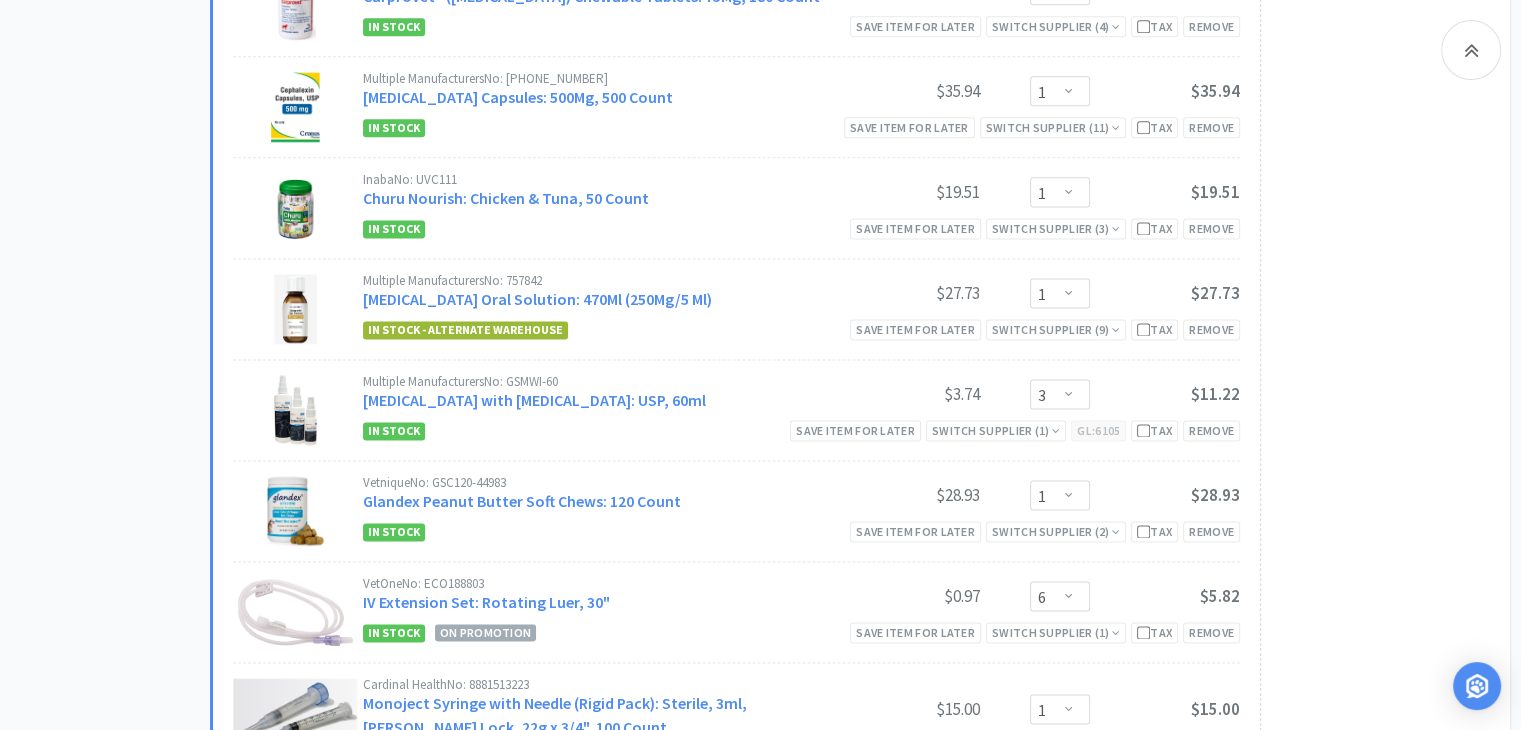scroll, scrollTop: 2628, scrollLeft: 0, axis: vertical 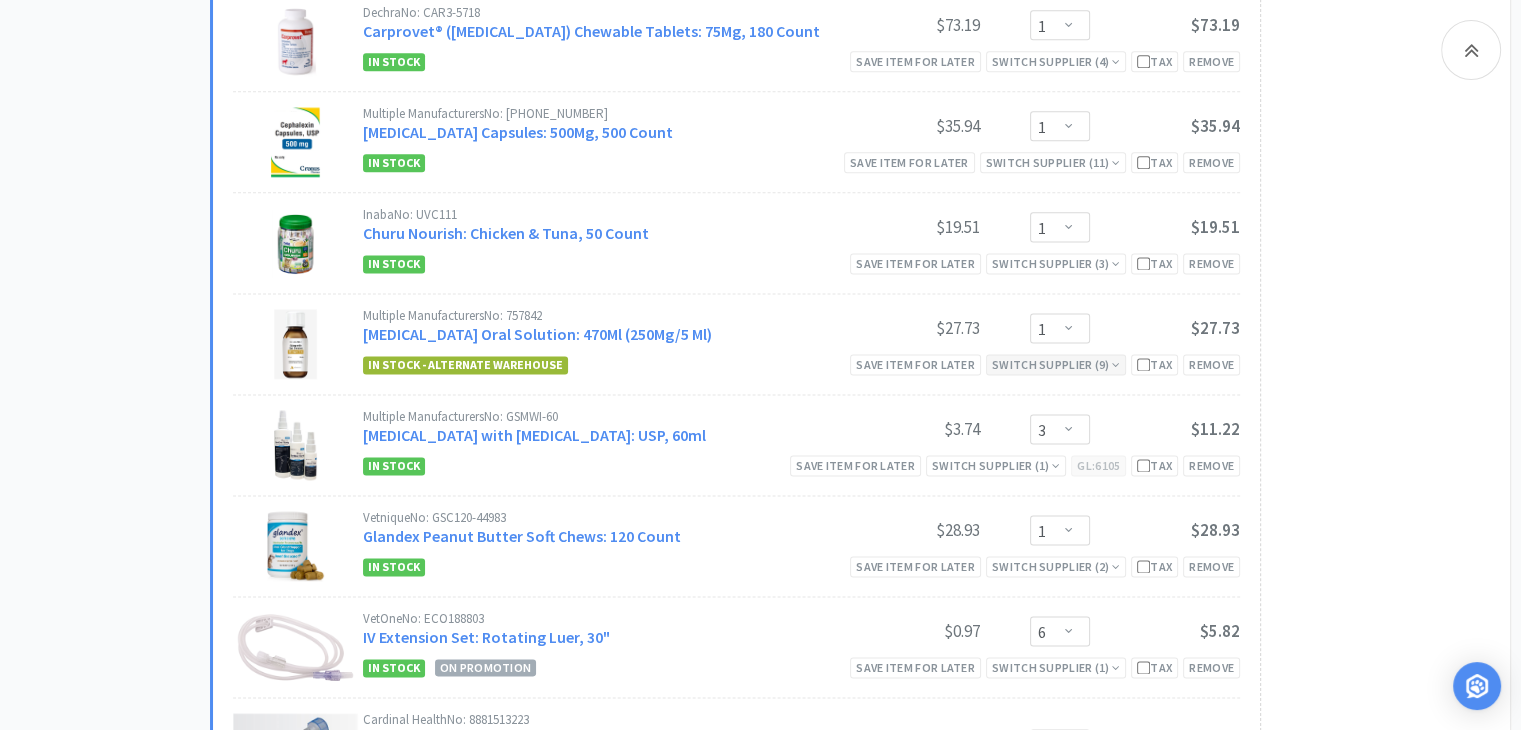 click on "Switch Supplier ( 9 )" at bounding box center [1056, 364] 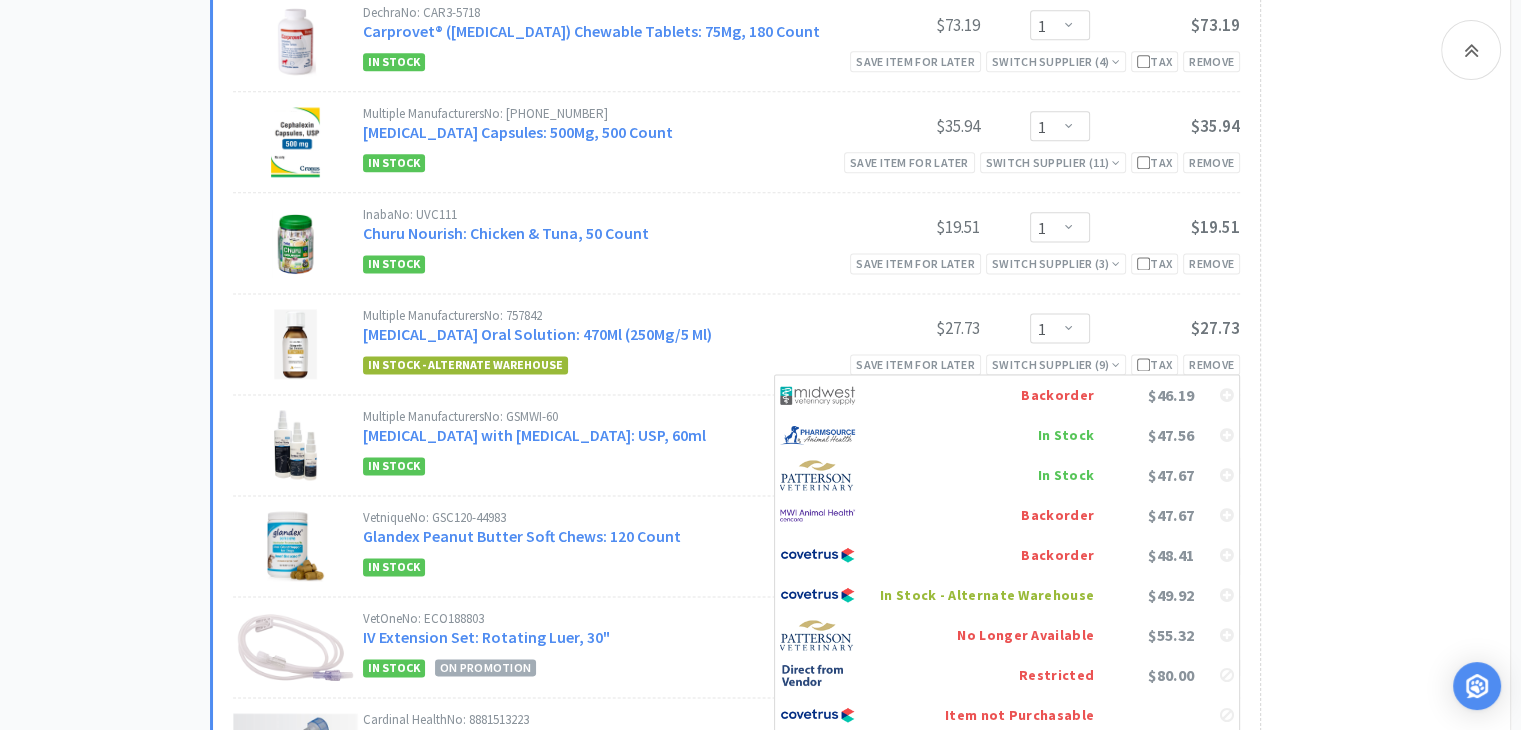 click on "Inaba  No: UVC111 Churu Nourish: Chicken & Tuna, 50 Count $19.51   Enter Quantity 1 2 3 4 5 6 7 8 9 10 11 12 13 14 15 16 17 18 19 20 Enter Quantity $19.51 In Stock Save item for later Switch Supplier ( 3 )      Tax Remove" at bounding box center (736, 243) 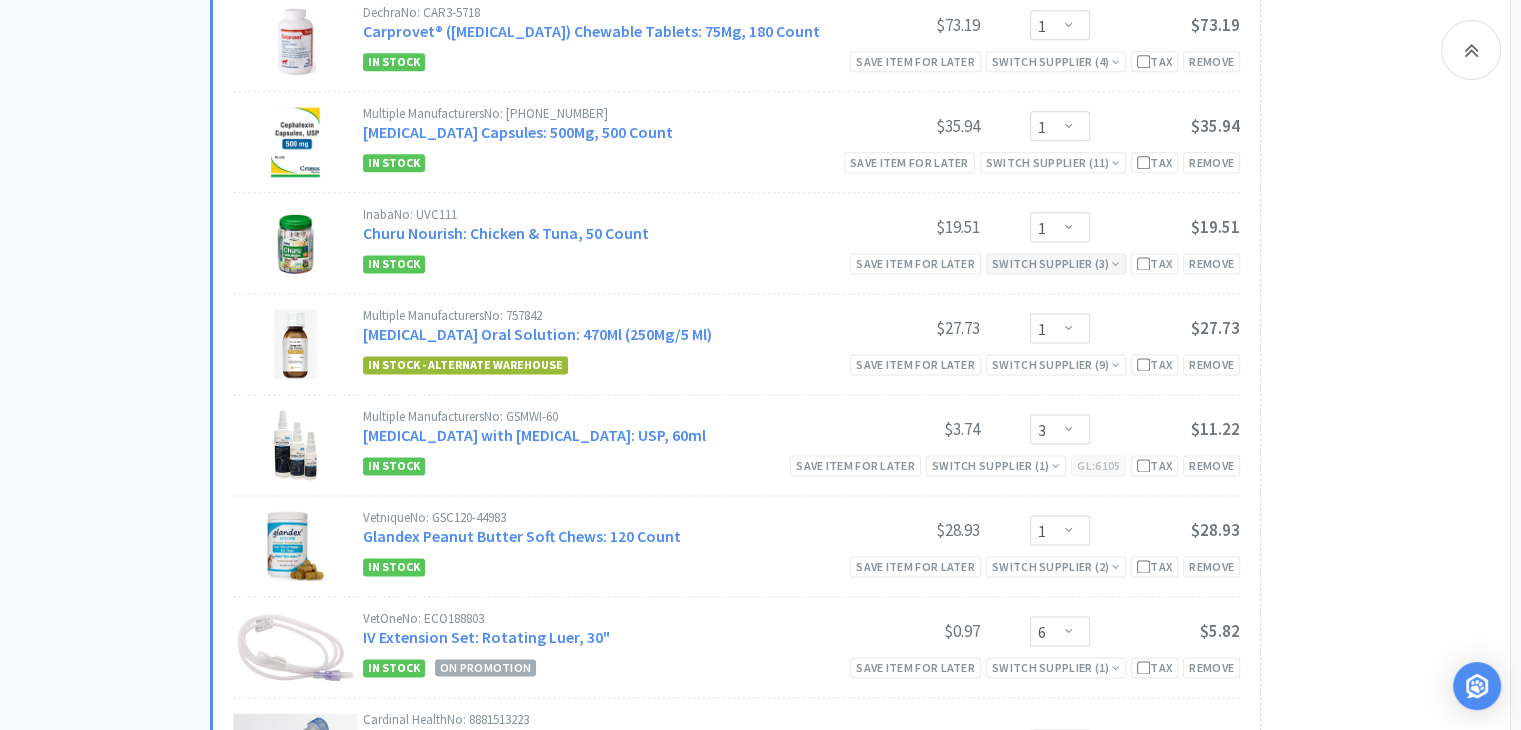 click on "Switch Supplier ( 3 )" at bounding box center (1056, 263) 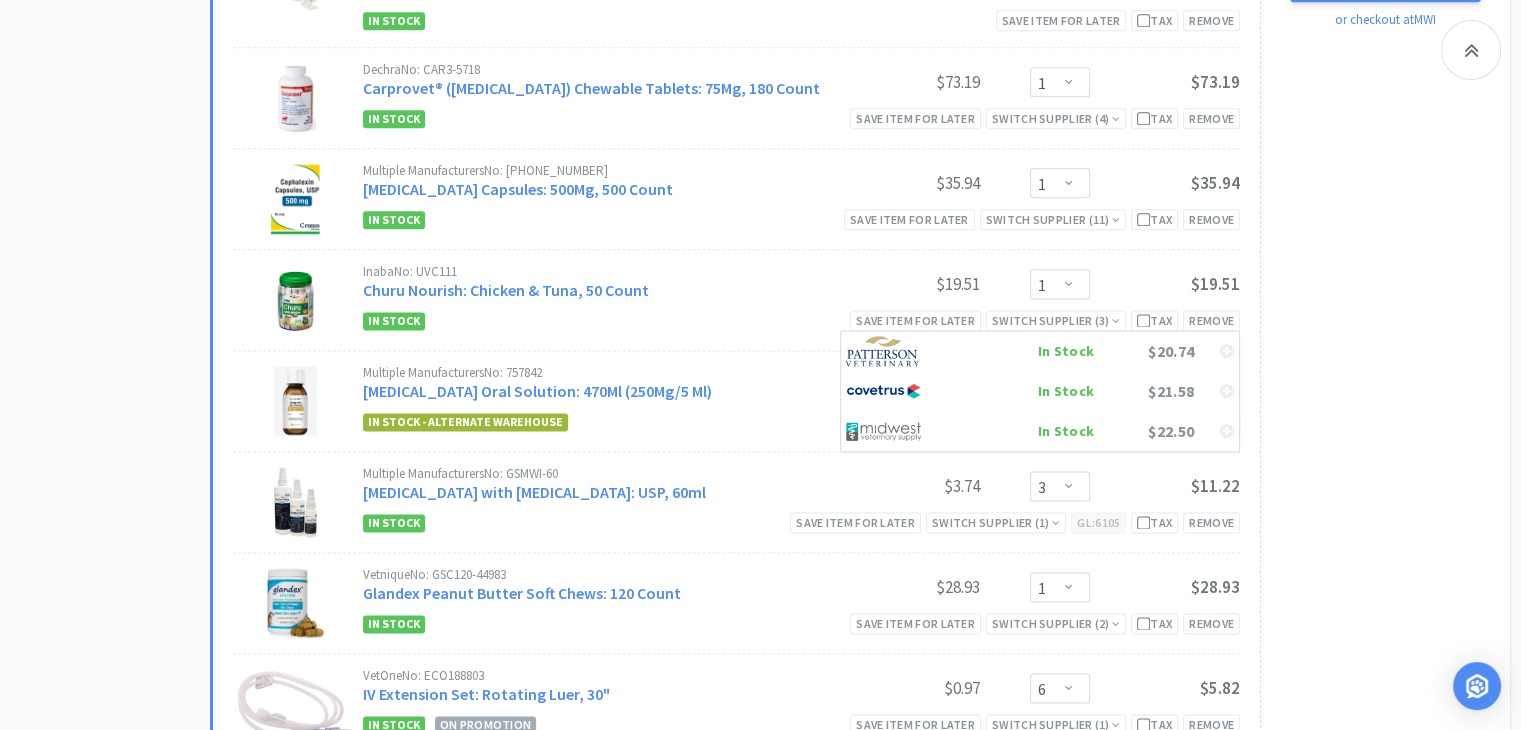 scroll, scrollTop: 2428, scrollLeft: 0, axis: vertical 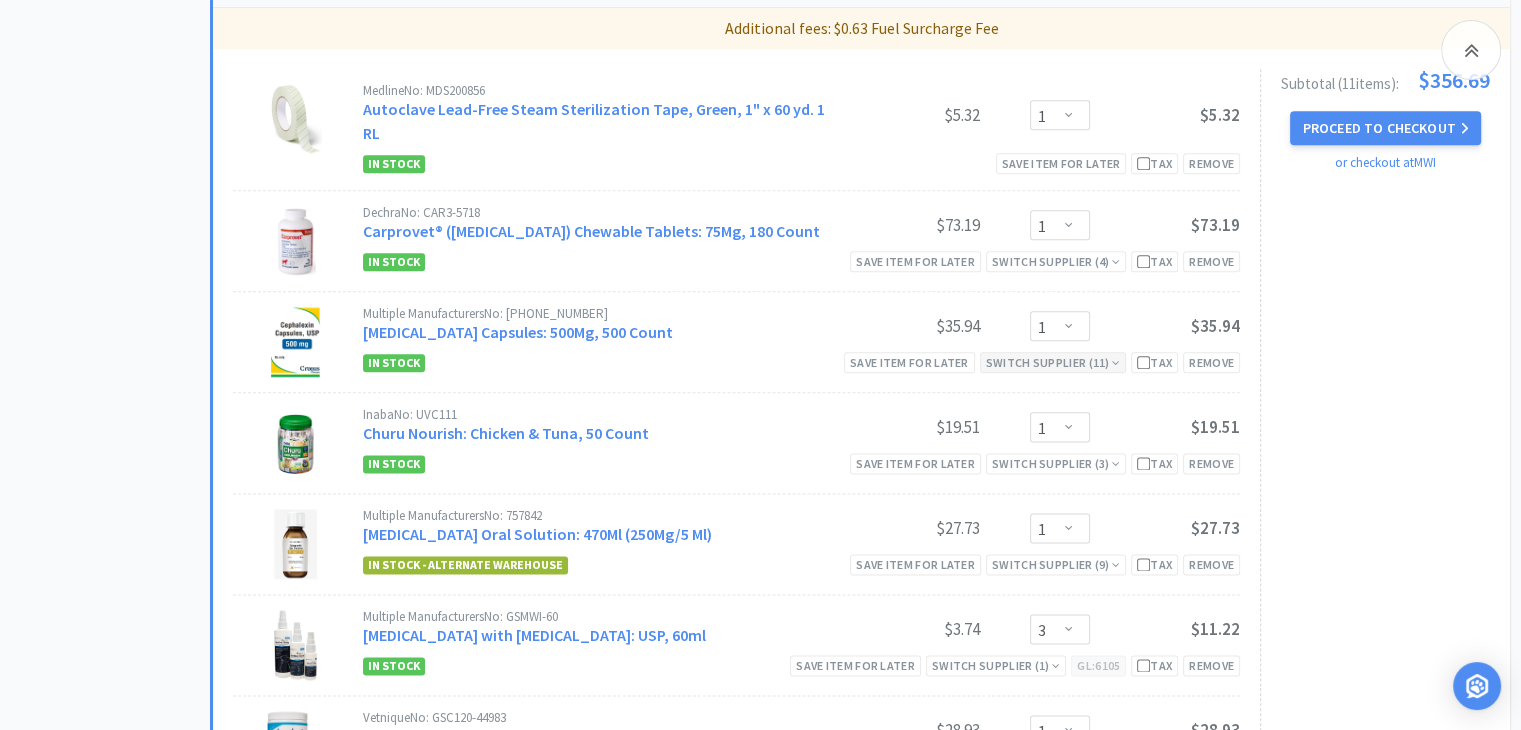 click on "Switch Supplier ( 11 )" at bounding box center (1053, 362) 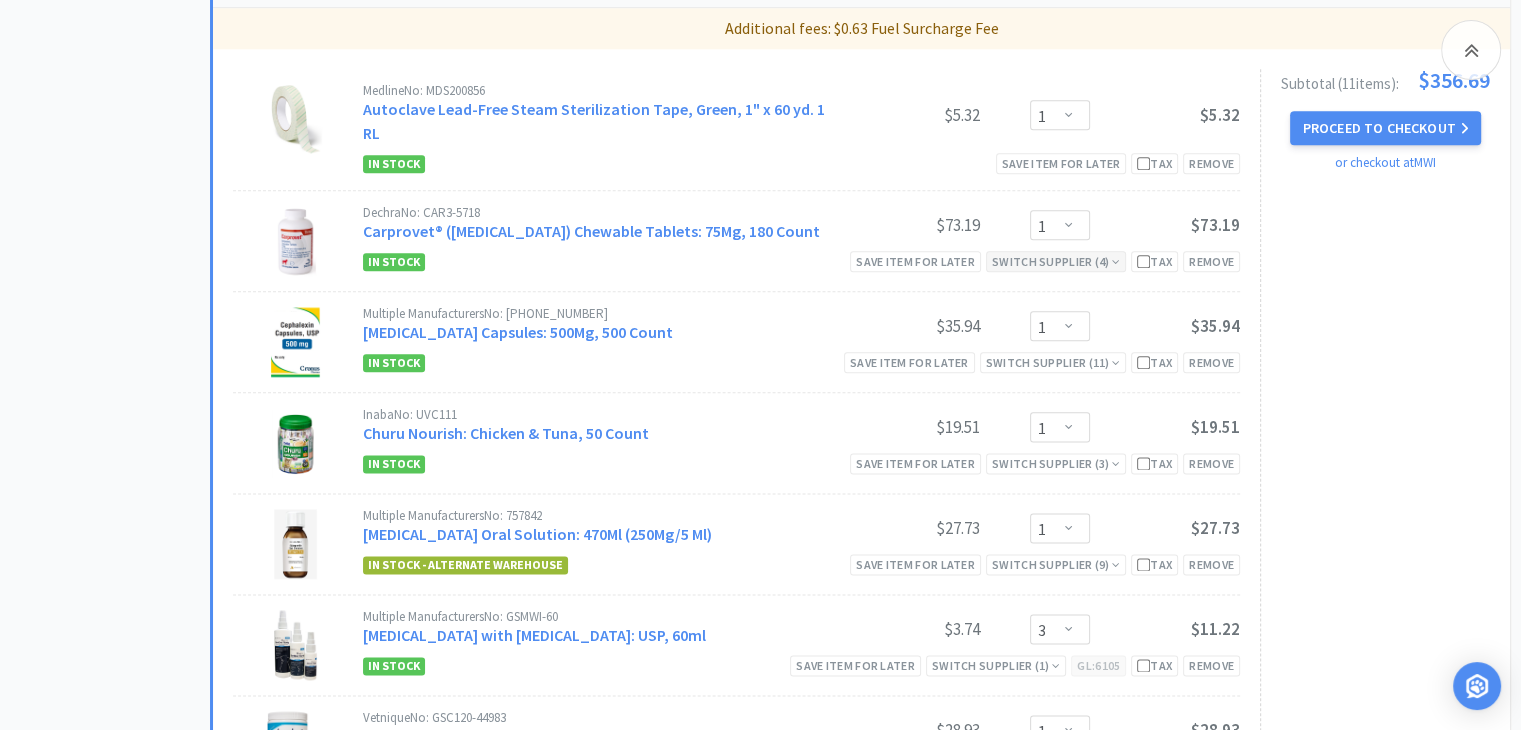click on "Switch Supplier ( 4 )" at bounding box center (1056, 261) 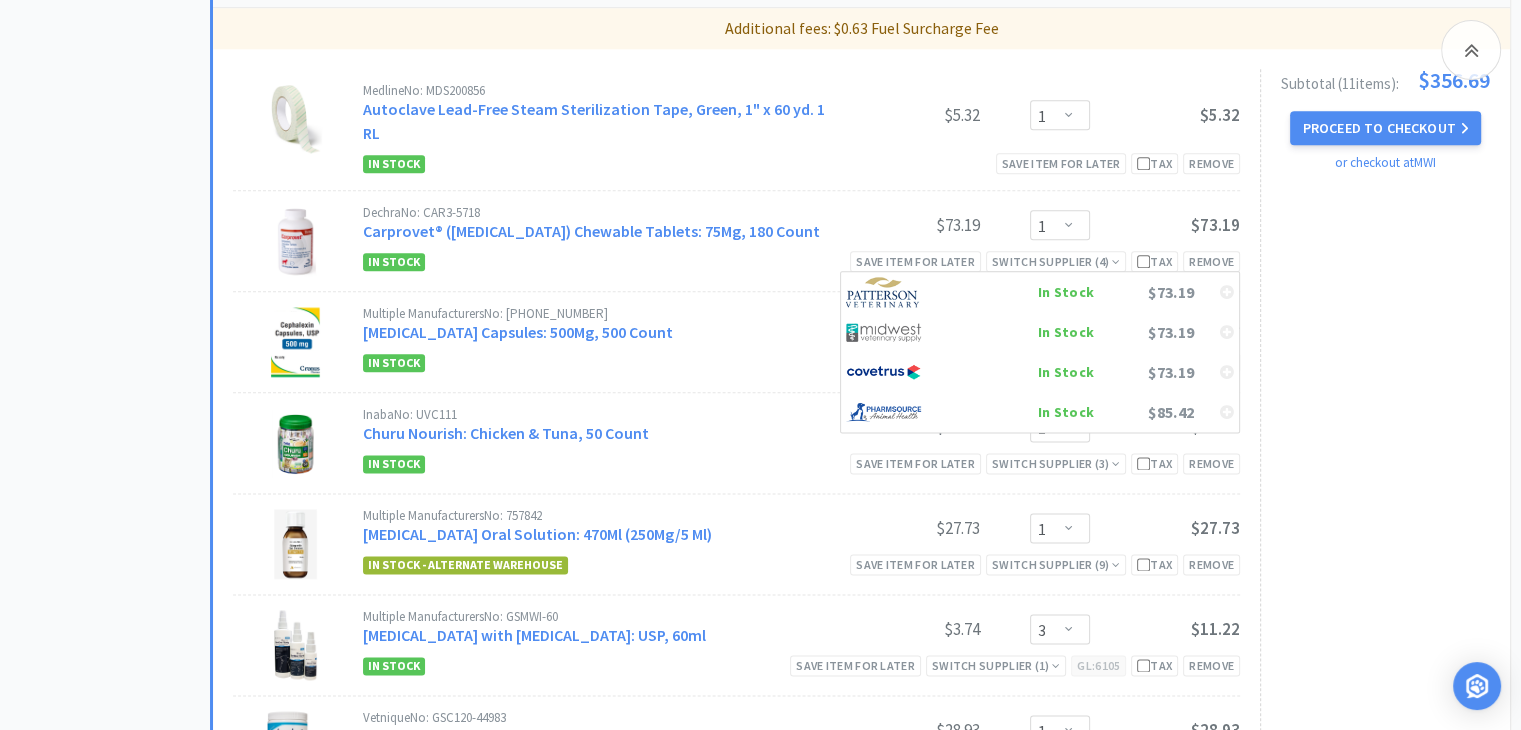 click on "In Stock Save item for later   Tax Remove" at bounding box center (801, 163) 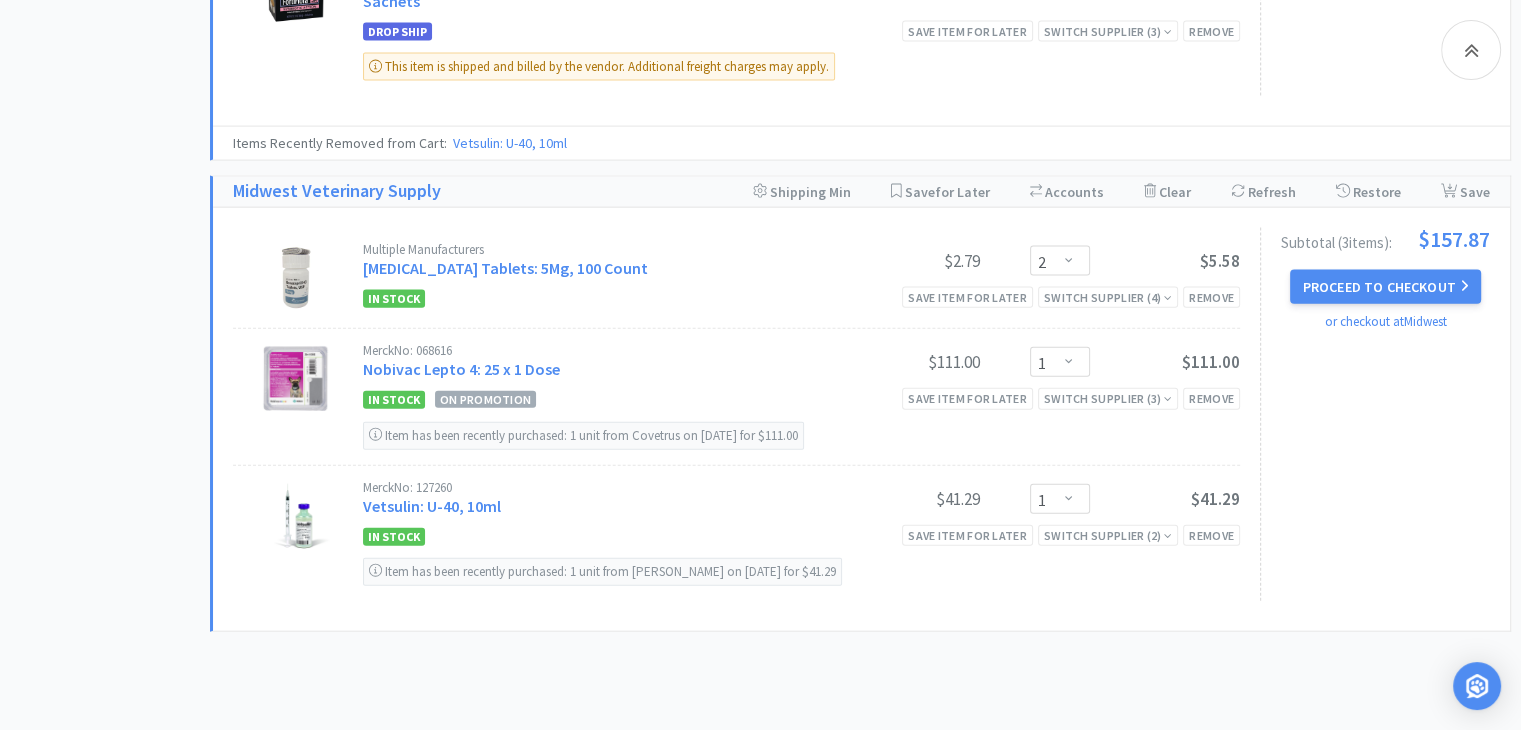 scroll, scrollTop: 4428, scrollLeft: 0, axis: vertical 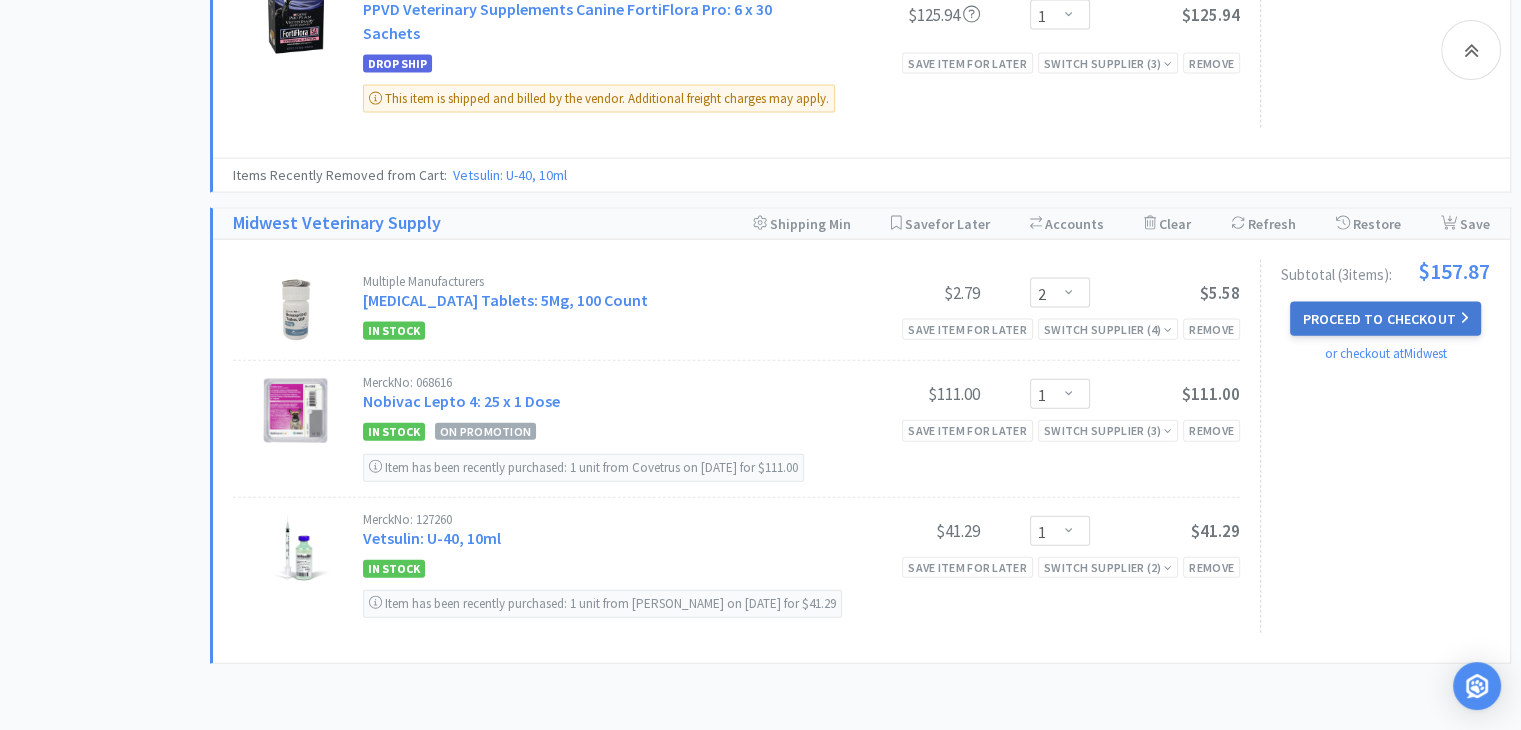 click on "Proceed to Checkout" at bounding box center (1385, 319) 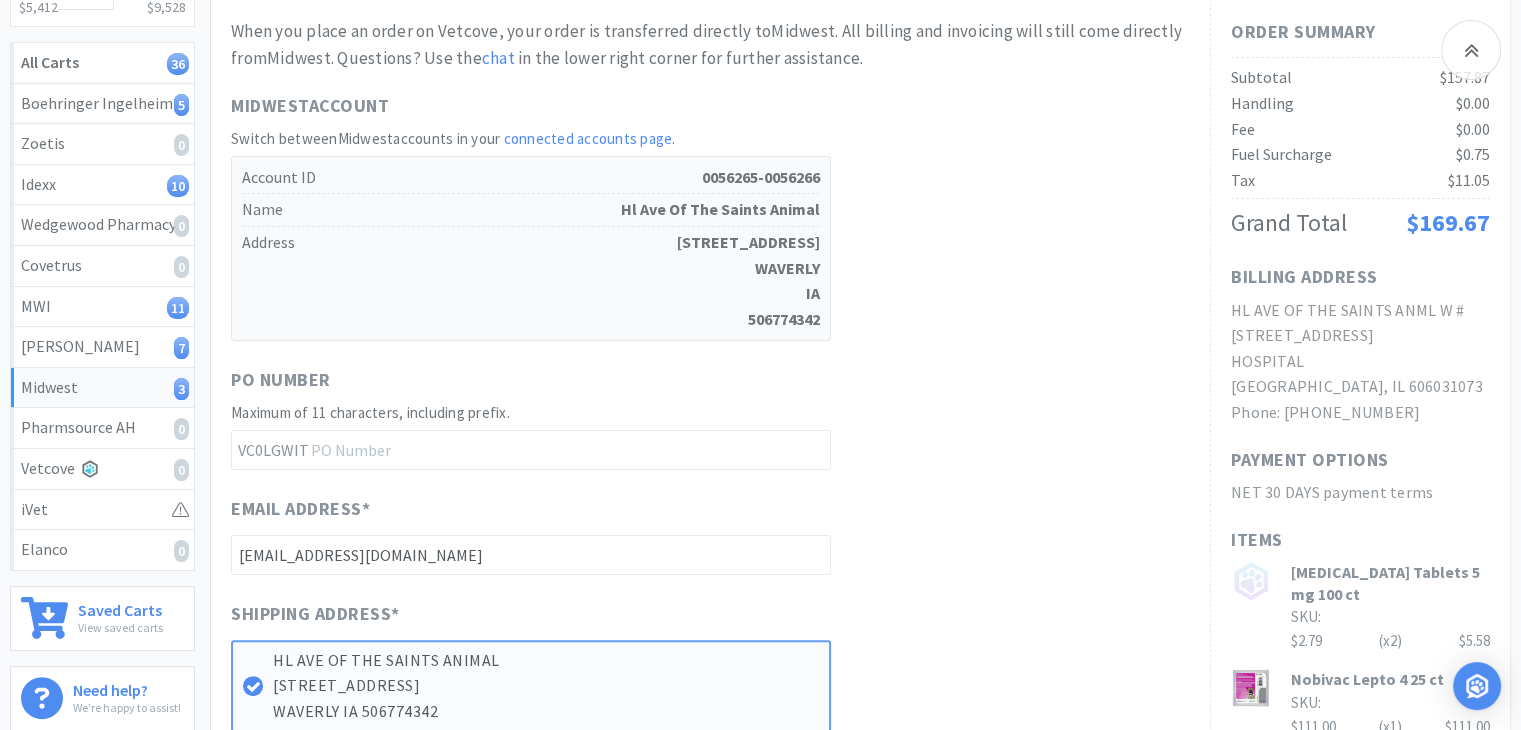 scroll, scrollTop: 300, scrollLeft: 0, axis: vertical 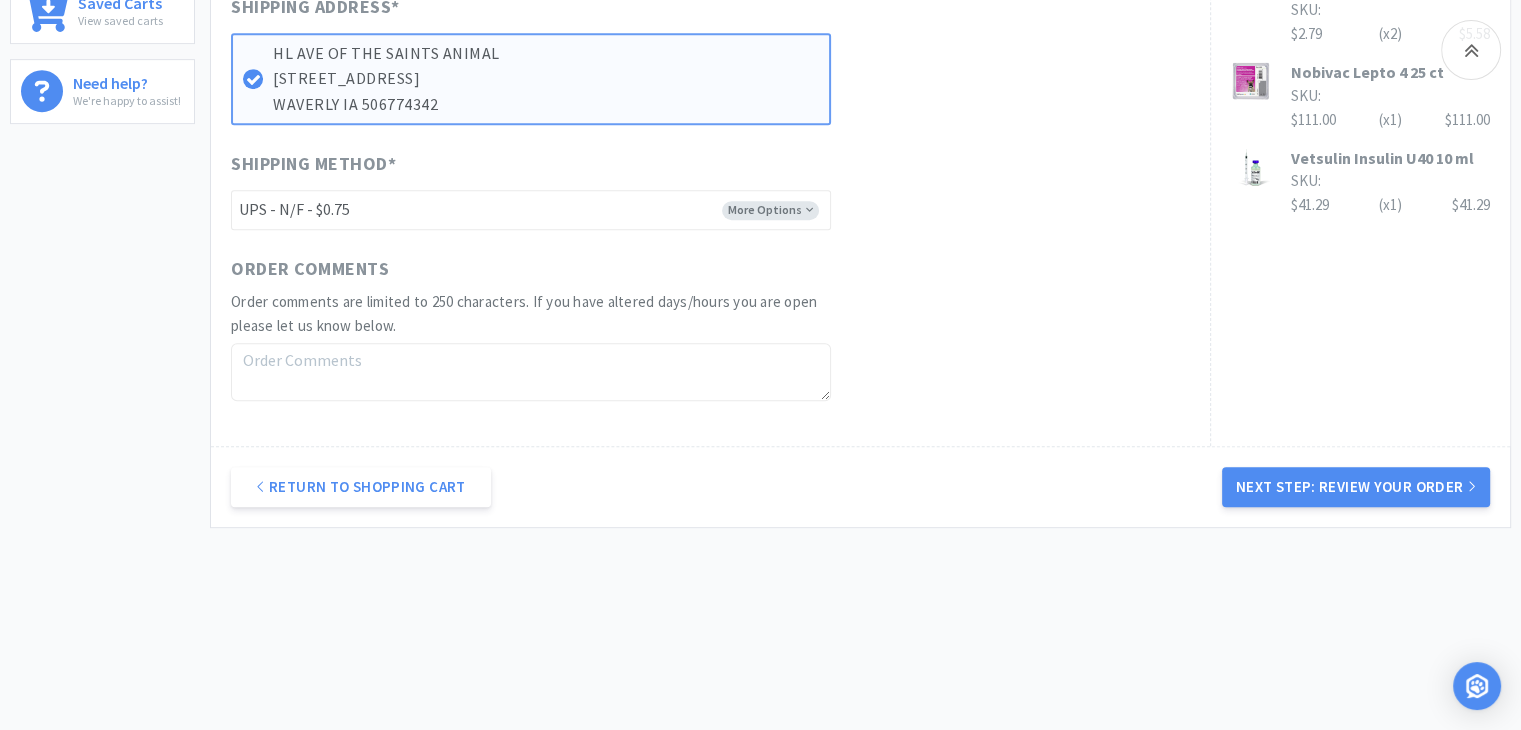 click on "Next Step: Review Your Order" at bounding box center [1356, 487] 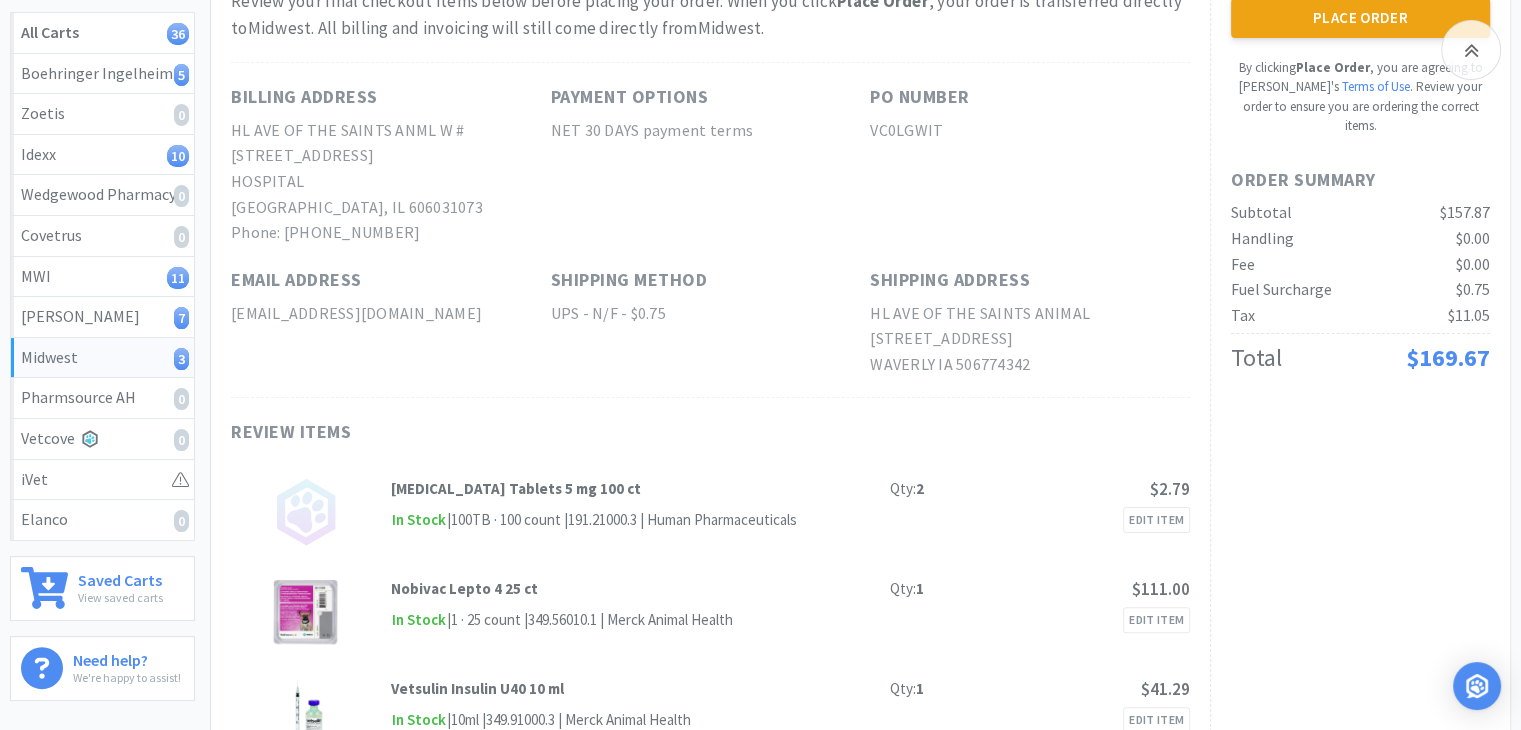 scroll, scrollTop: 0, scrollLeft: 0, axis: both 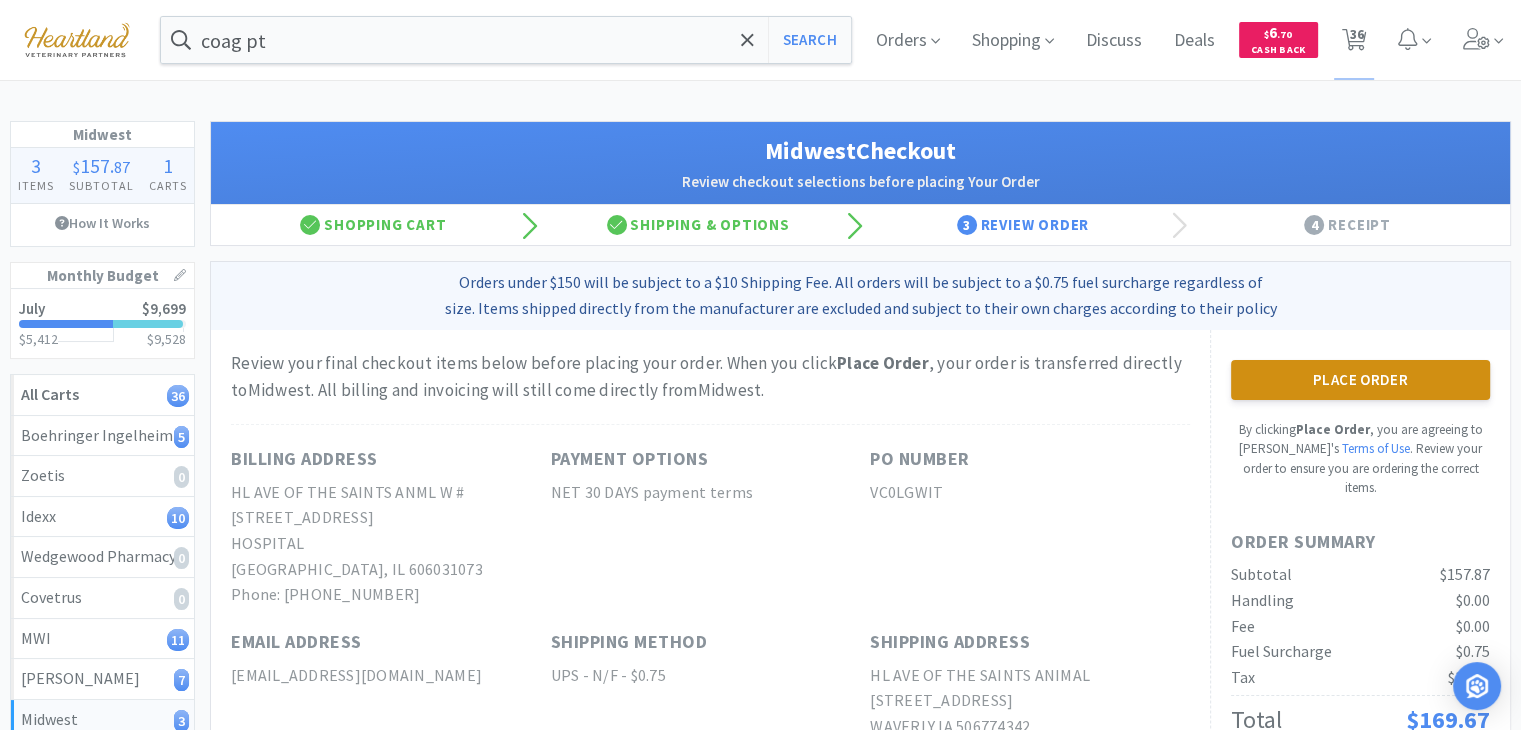 click on "Place Order" at bounding box center [1360, 380] 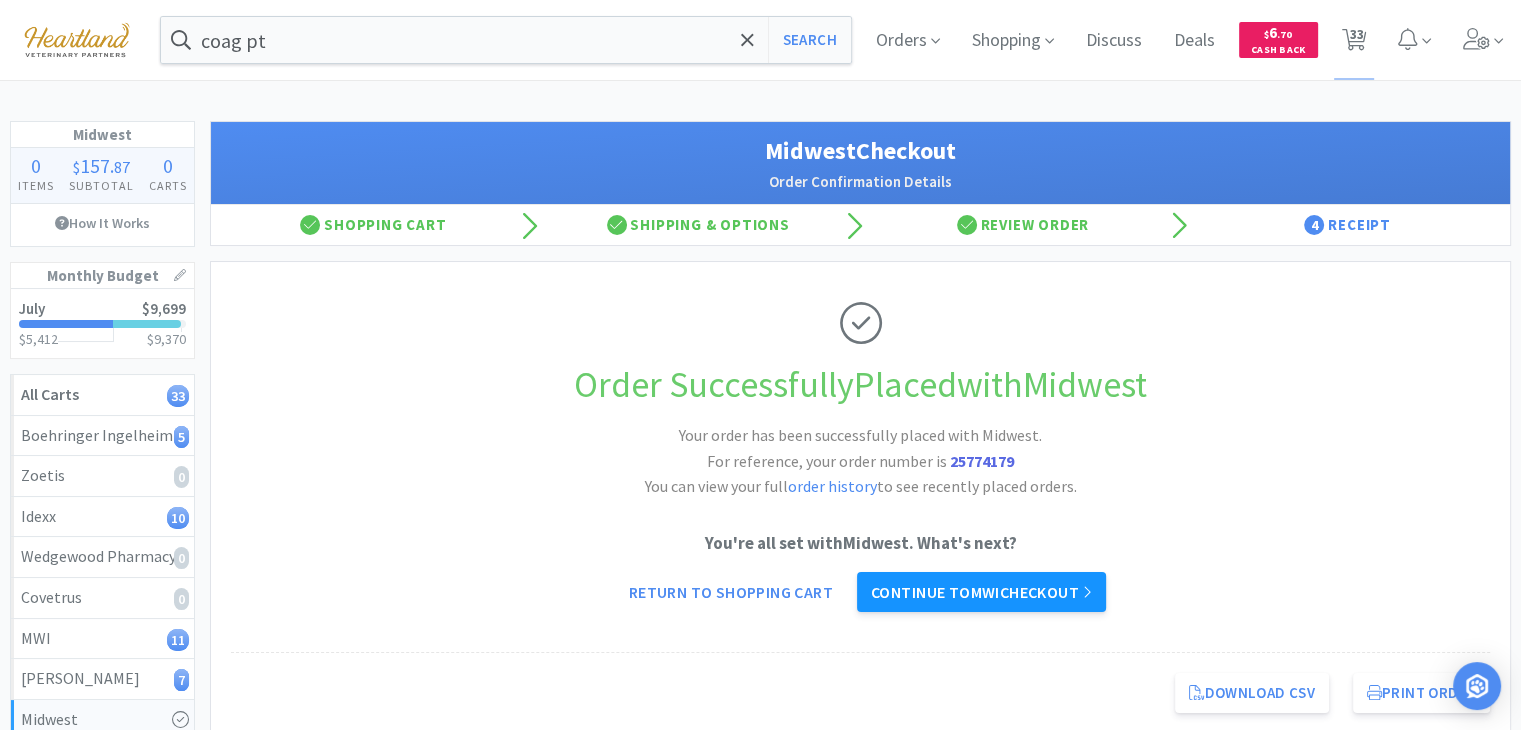 click on "Continue to  MWI  checkout" at bounding box center (981, 592) 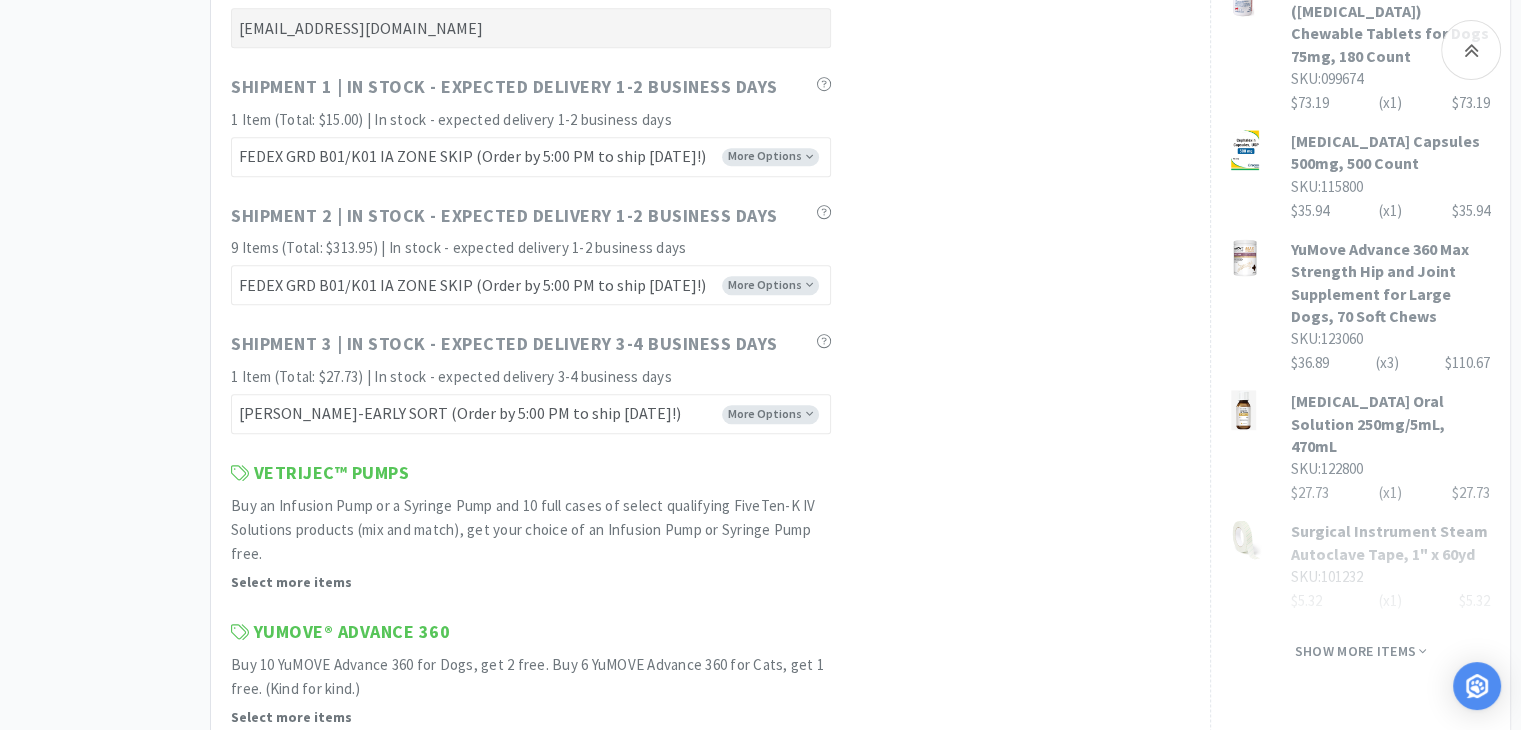 scroll, scrollTop: 1600, scrollLeft: 0, axis: vertical 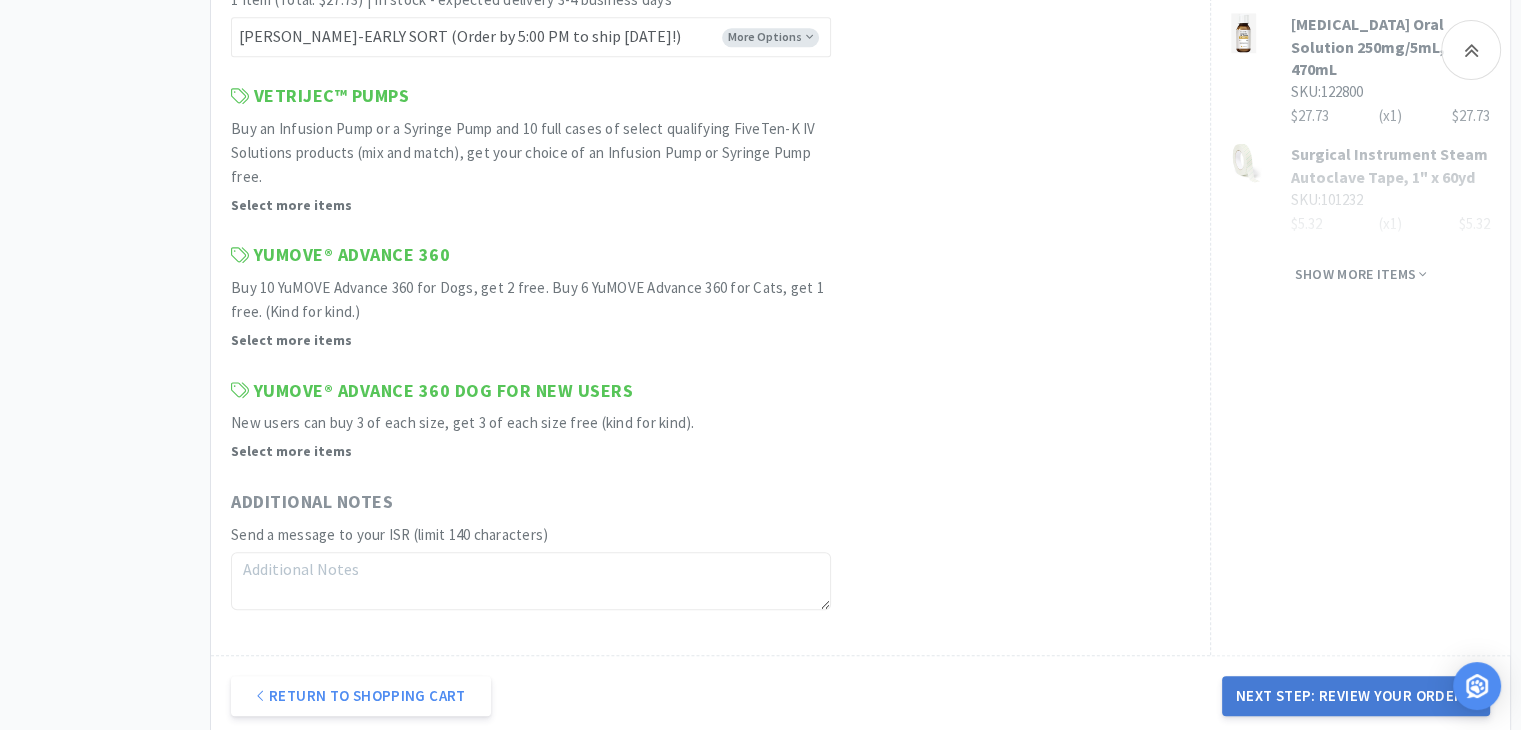 click on "Next Step: Review Your Order" at bounding box center (1356, 696) 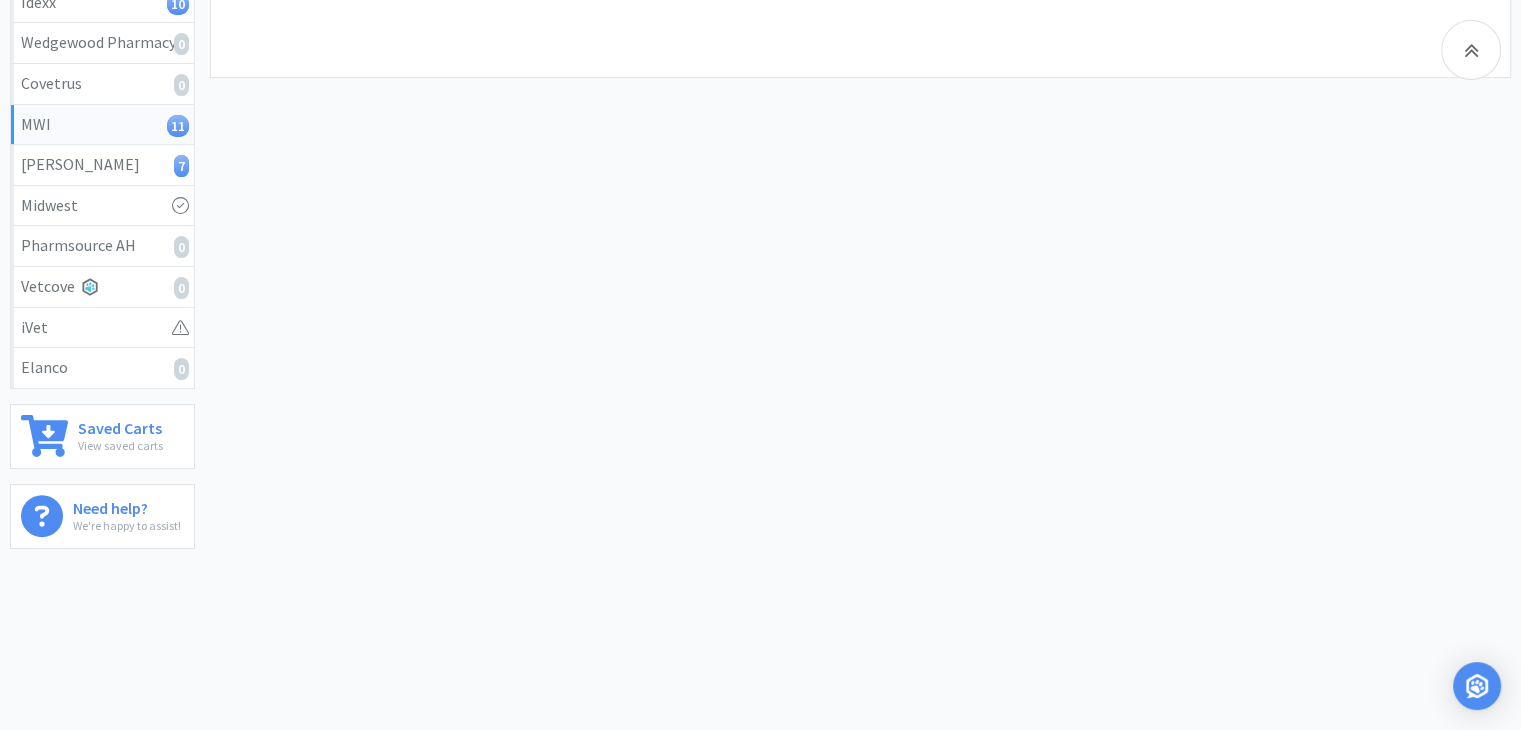 scroll, scrollTop: 0, scrollLeft: 0, axis: both 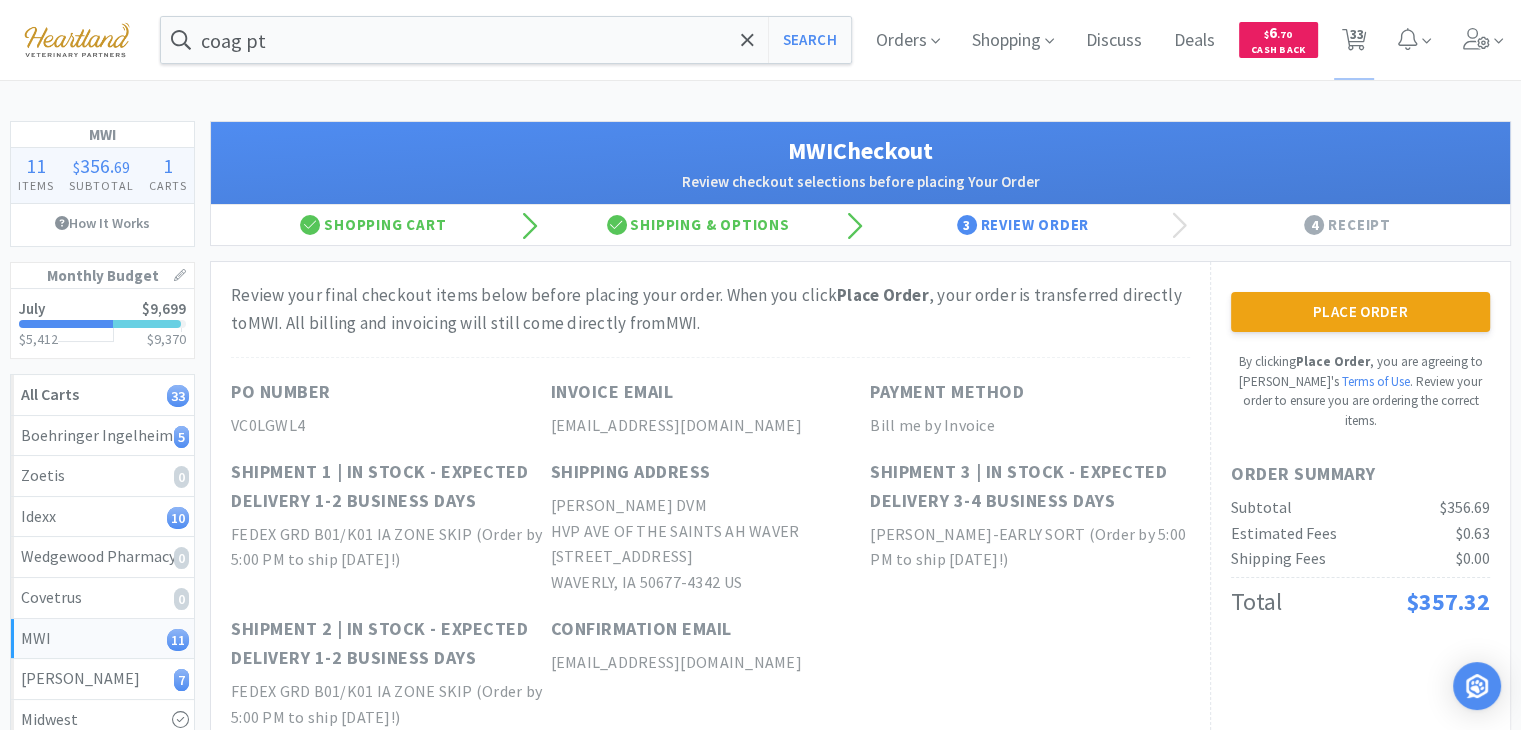 click on "Place Order" at bounding box center (1360, 312) 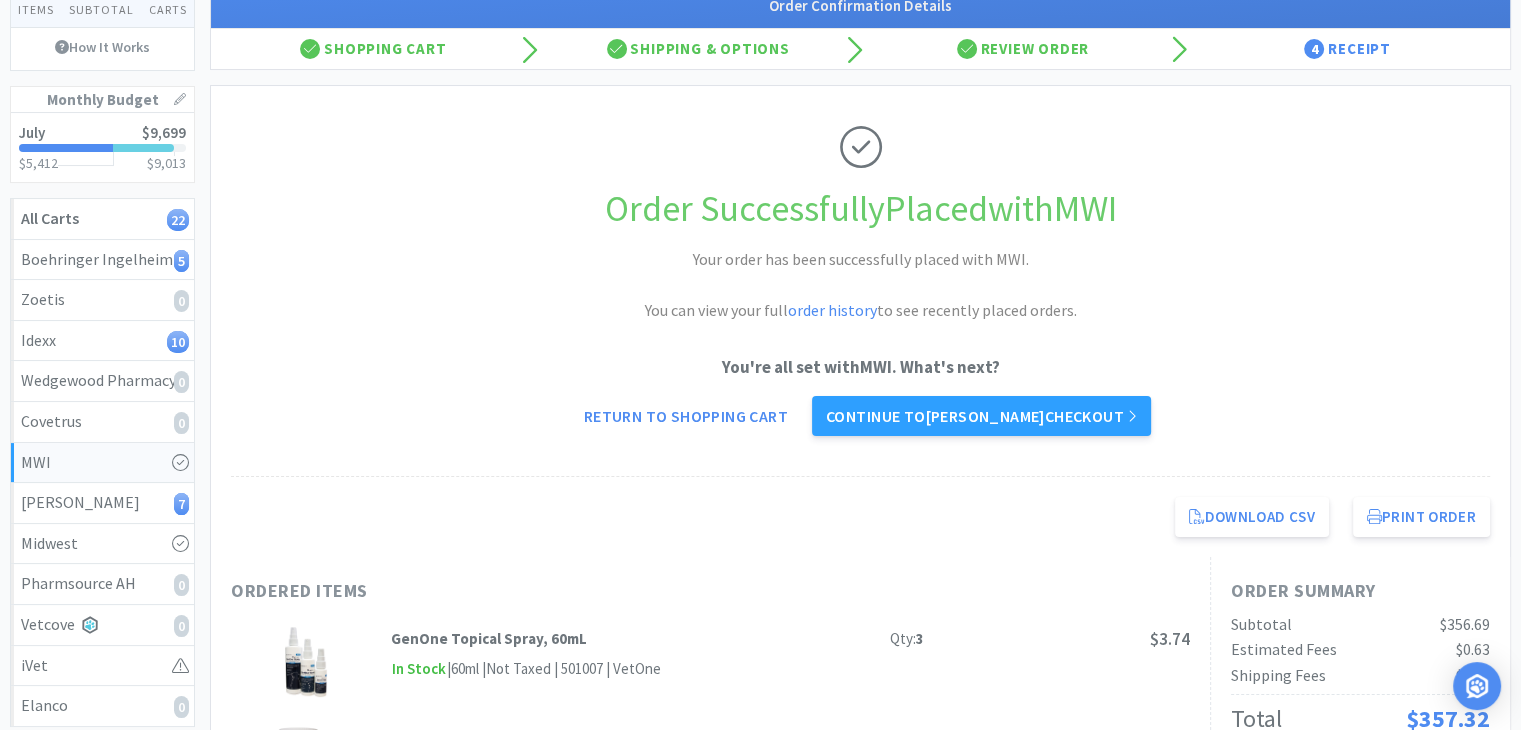 scroll, scrollTop: 200, scrollLeft: 0, axis: vertical 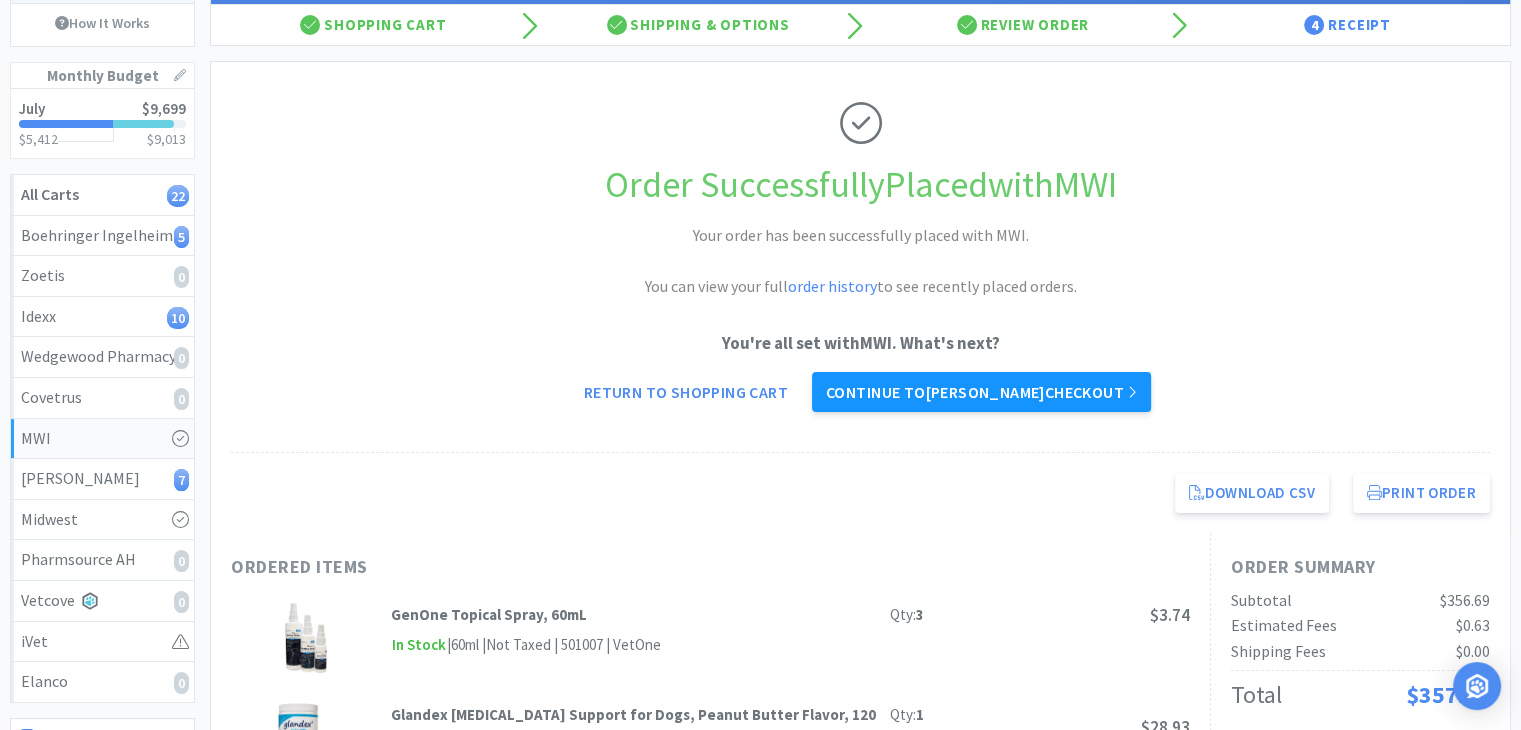 click on "Continue to  [PERSON_NAME]  checkout" at bounding box center (981, 392) 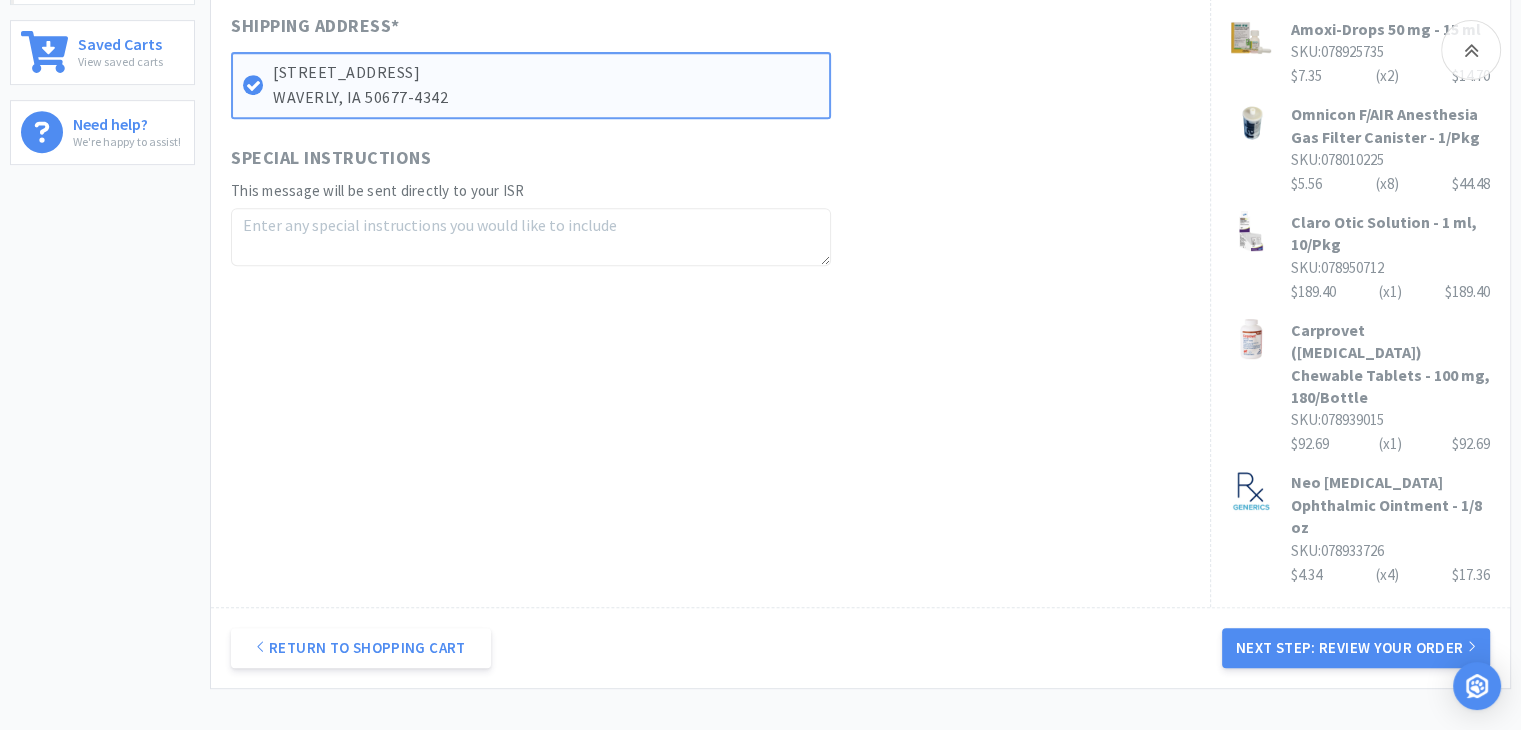 scroll, scrollTop: 900, scrollLeft: 0, axis: vertical 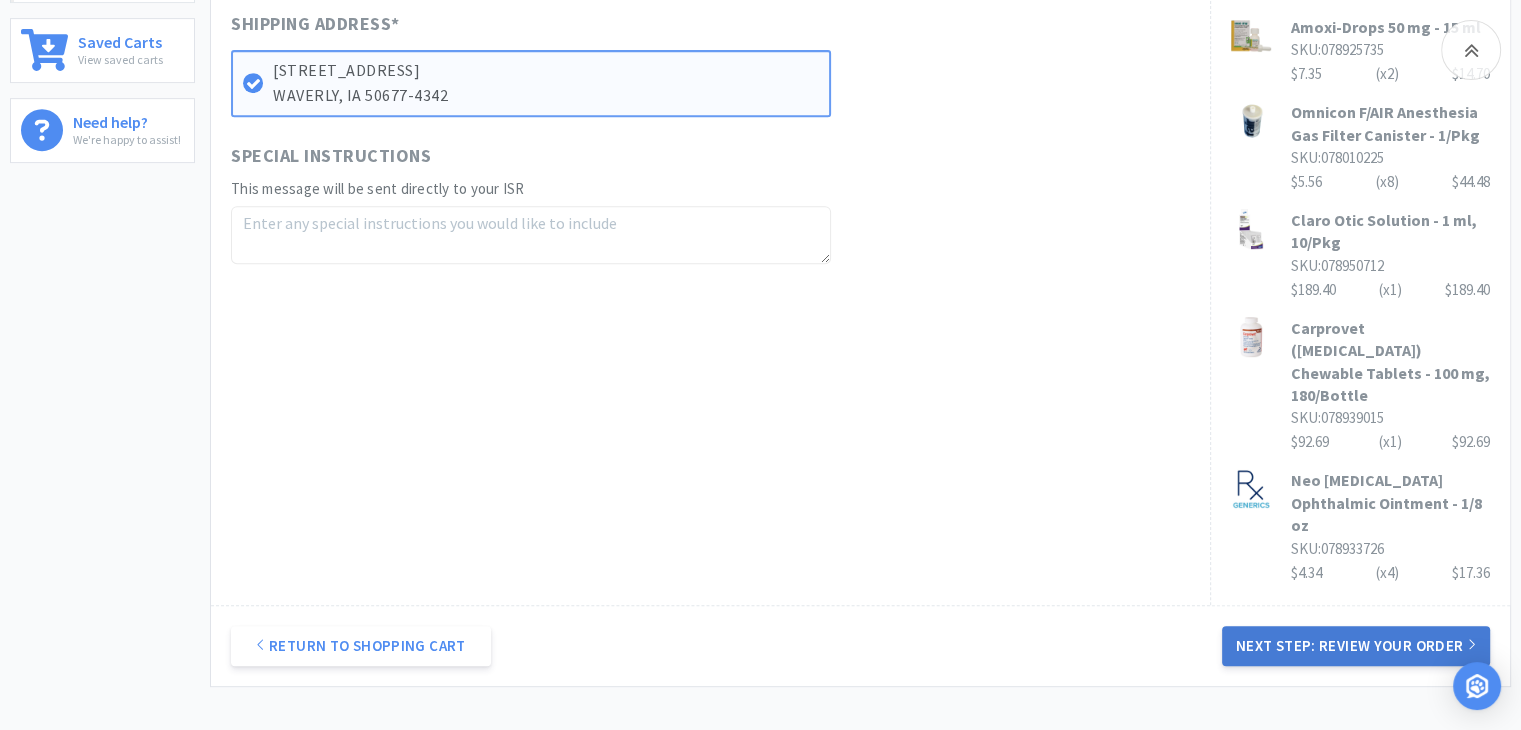 click on "Next Step: Review Your Order" at bounding box center [1356, 646] 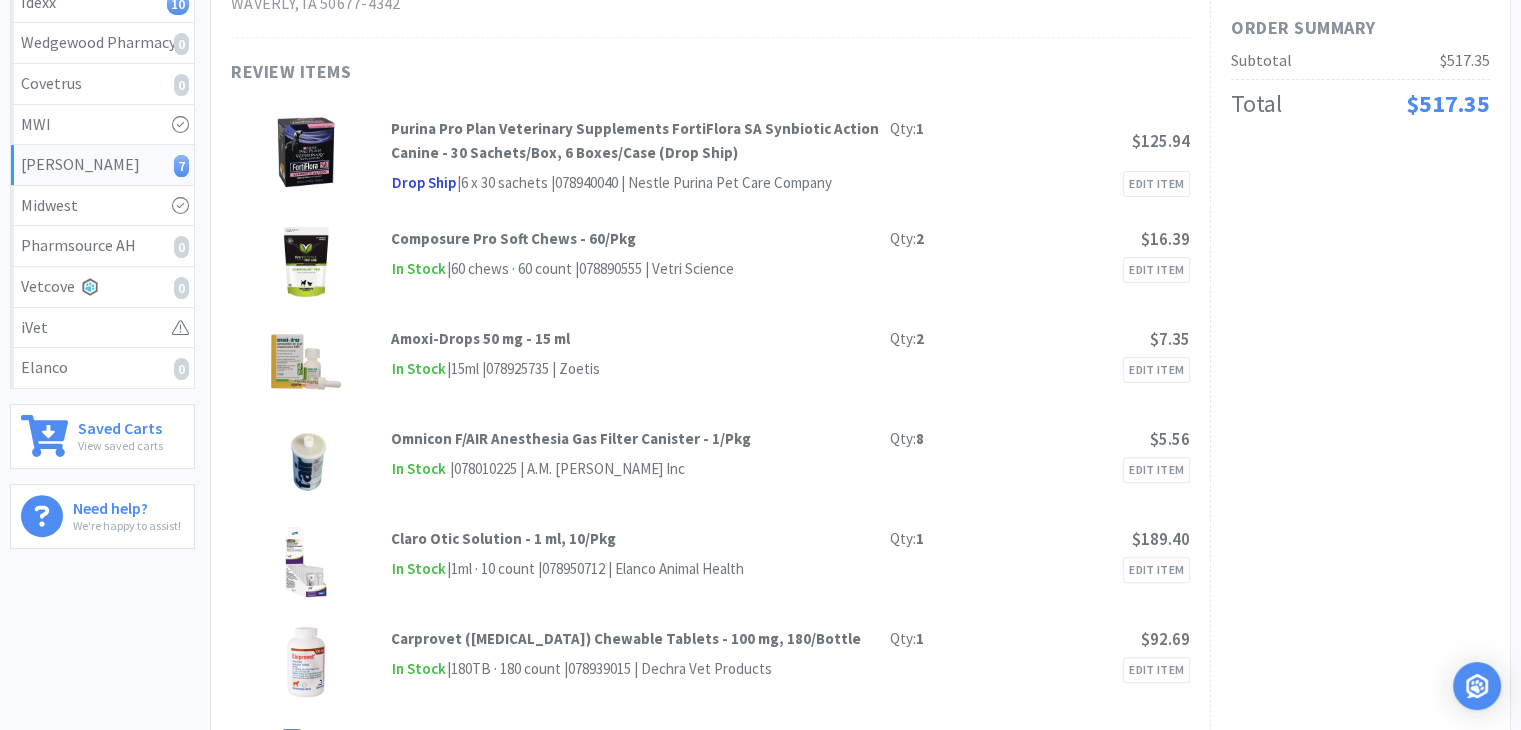 scroll, scrollTop: 0, scrollLeft: 0, axis: both 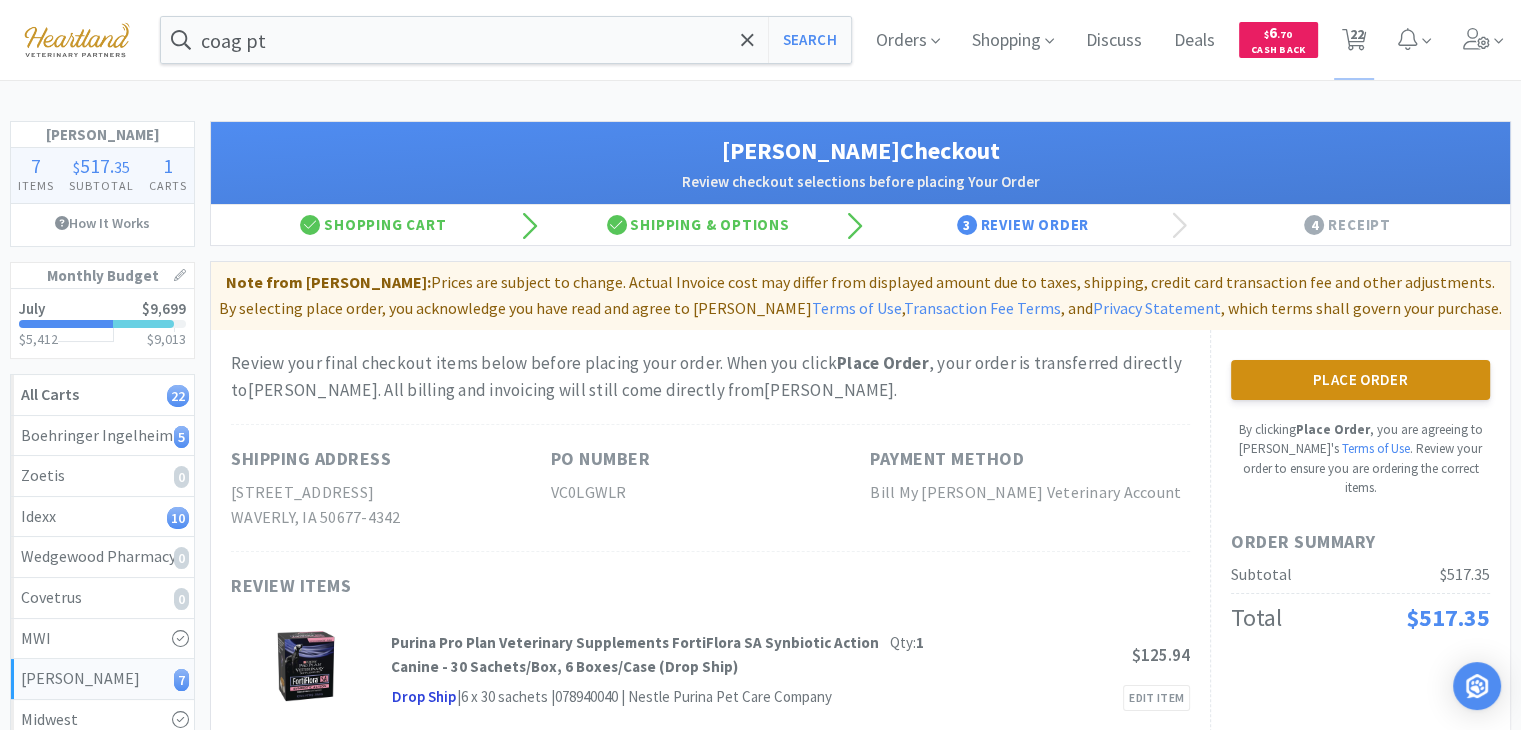 click on "Place Order" at bounding box center (1360, 380) 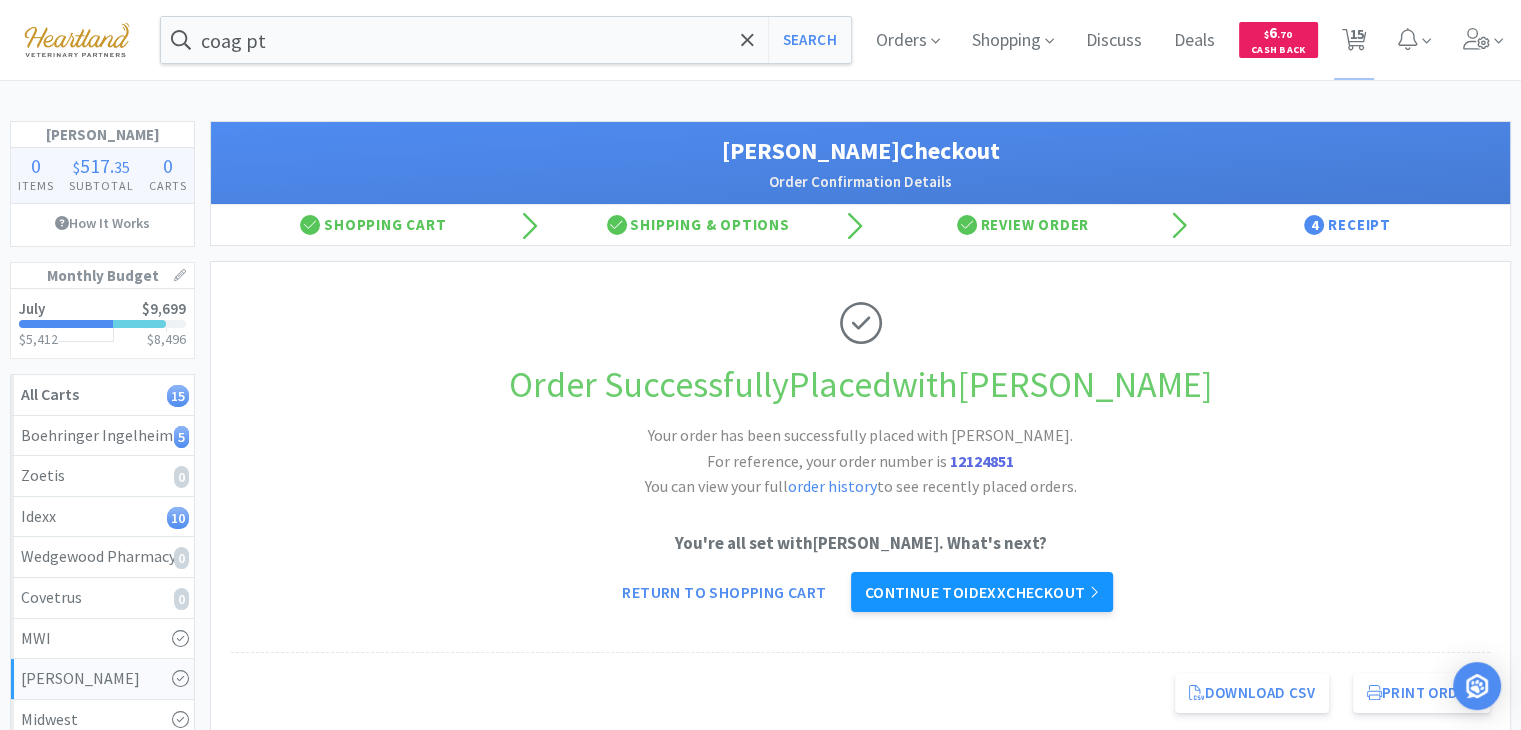 click on "Continue to  Idexx  checkout" at bounding box center [982, 592] 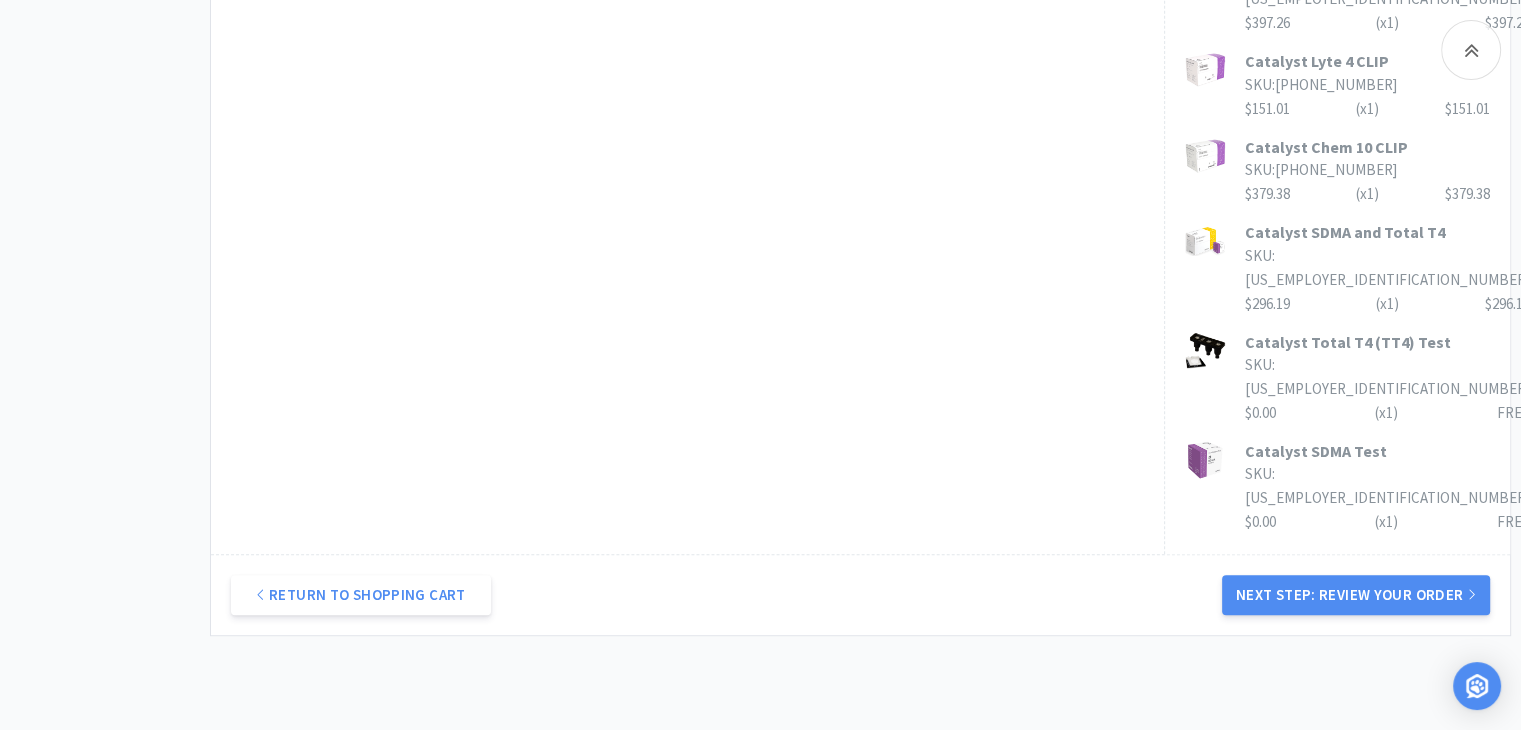 scroll, scrollTop: 1397, scrollLeft: 0, axis: vertical 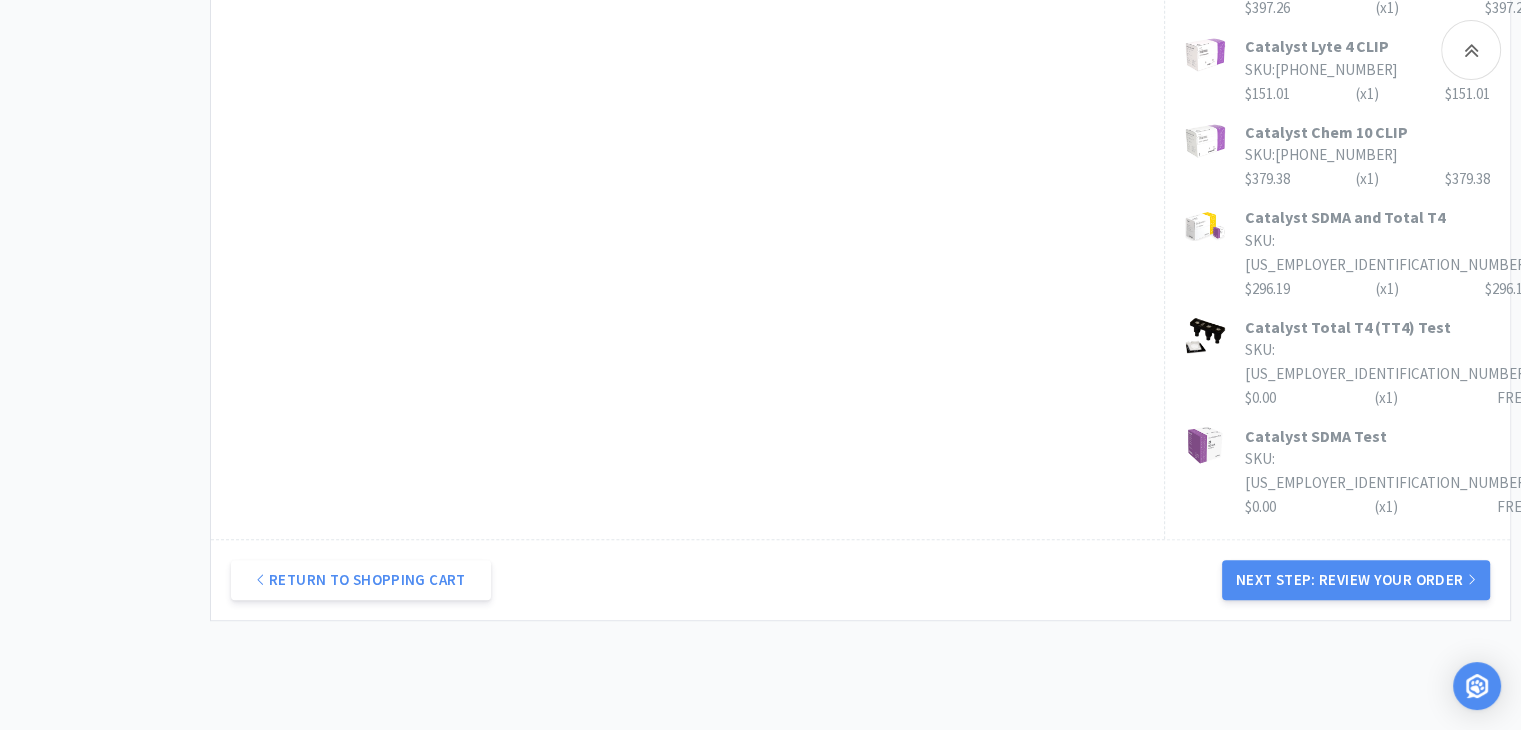 click on "Return to Shopping Cart Next Step: Review Your Order" at bounding box center (860, 579) 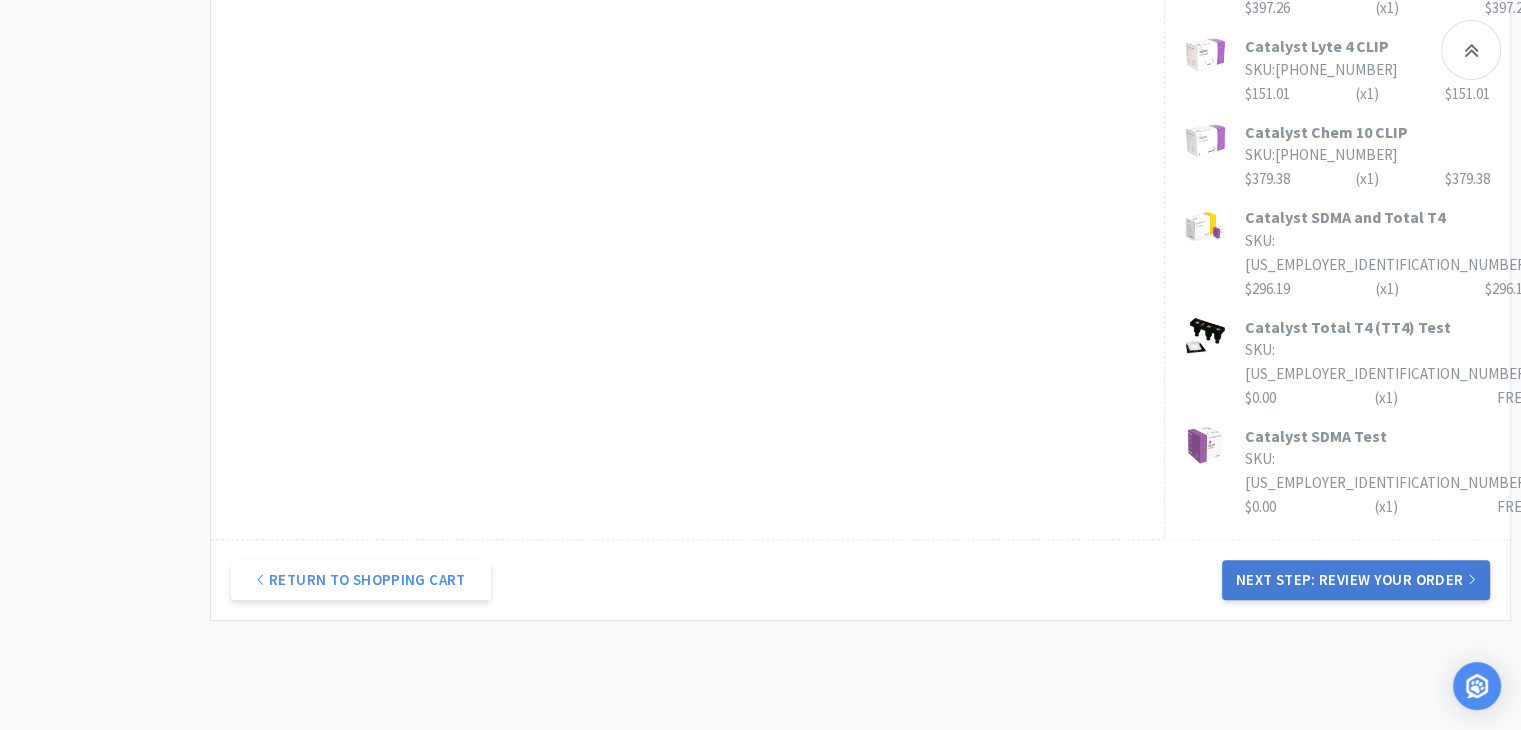 click on "Next Step: Review Your Order" at bounding box center (1356, 580) 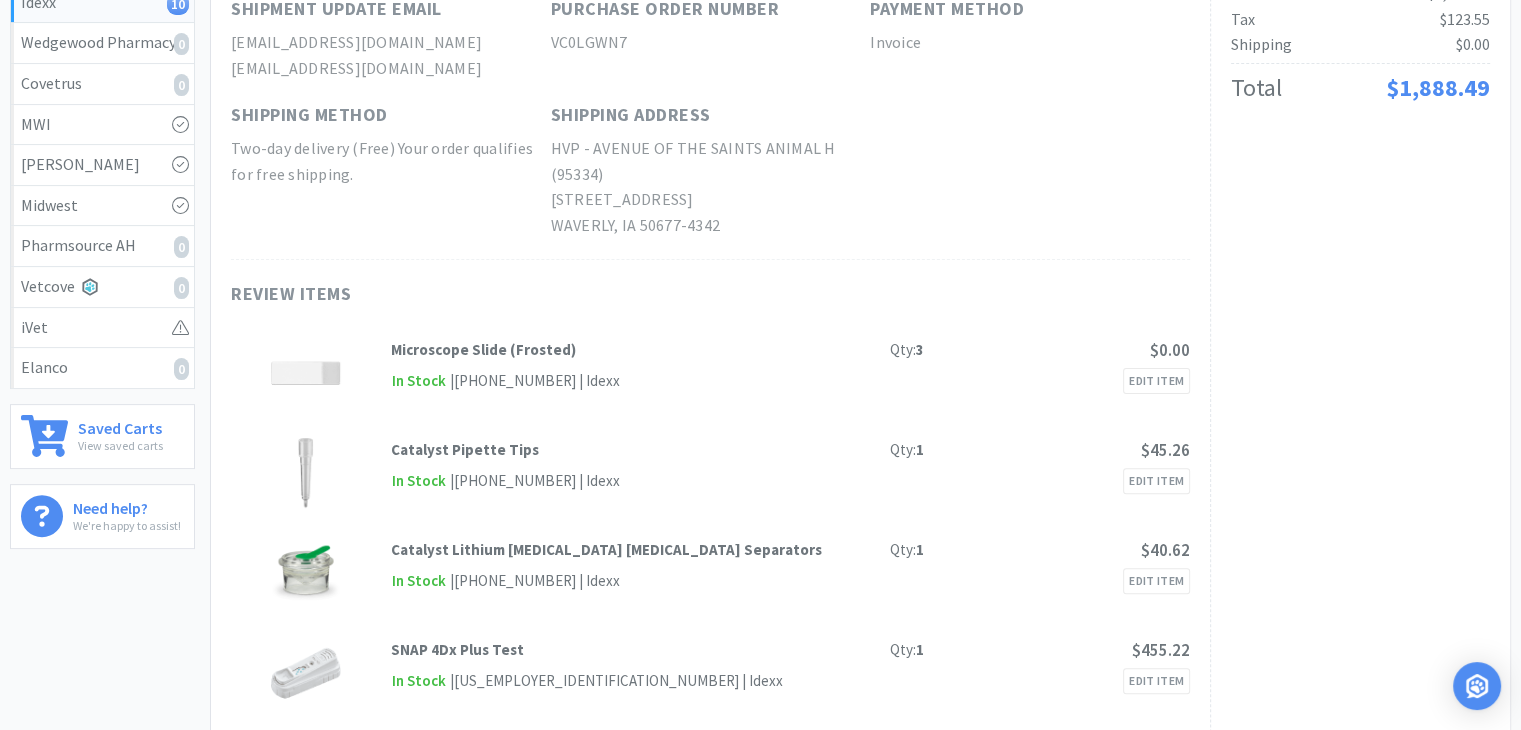 scroll, scrollTop: 0, scrollLeft: 0, axis: both 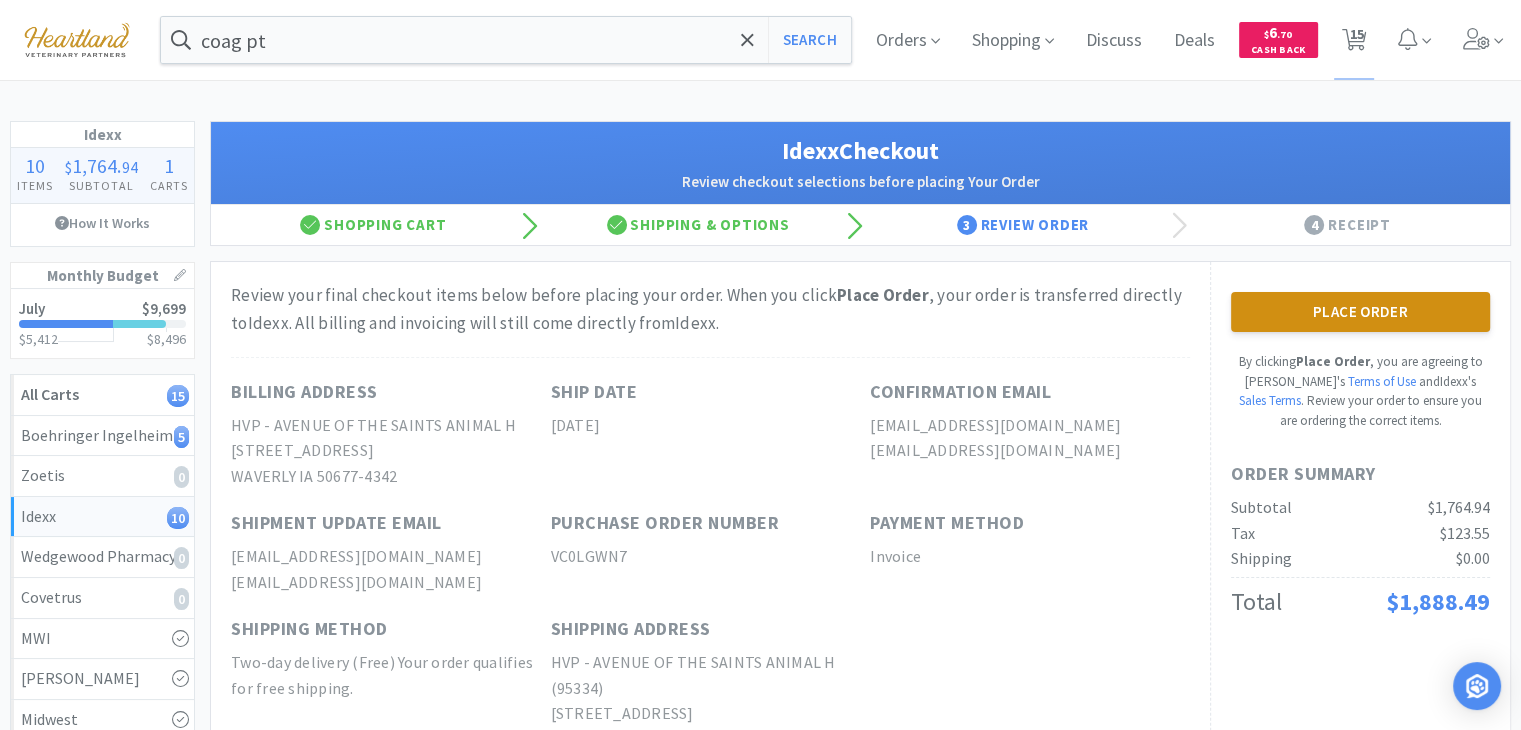 click on "Place Order" at bounding box center [1360, 312] 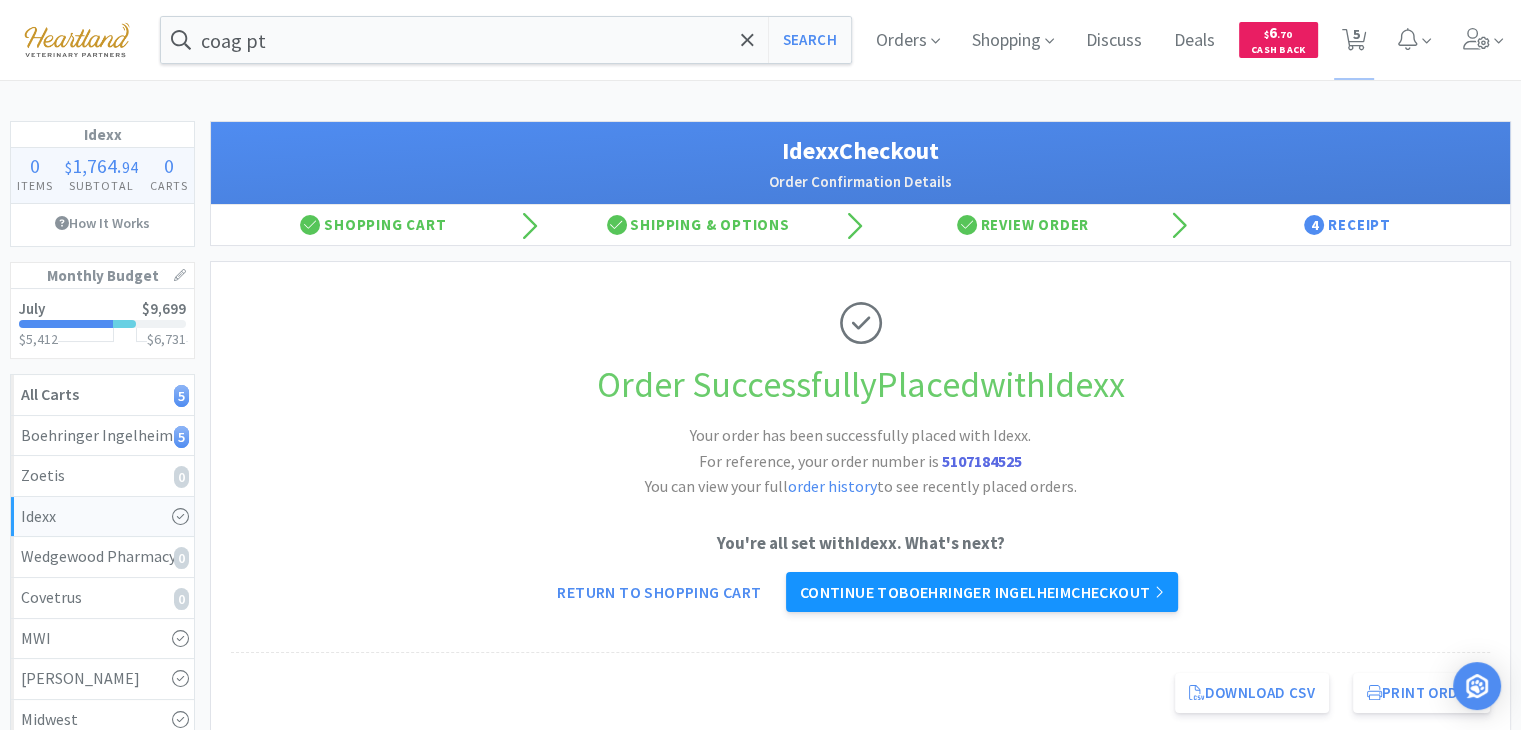 click on "Continue to  Boehringer Ingelheim  checkout" at bounding box center [982, 592] 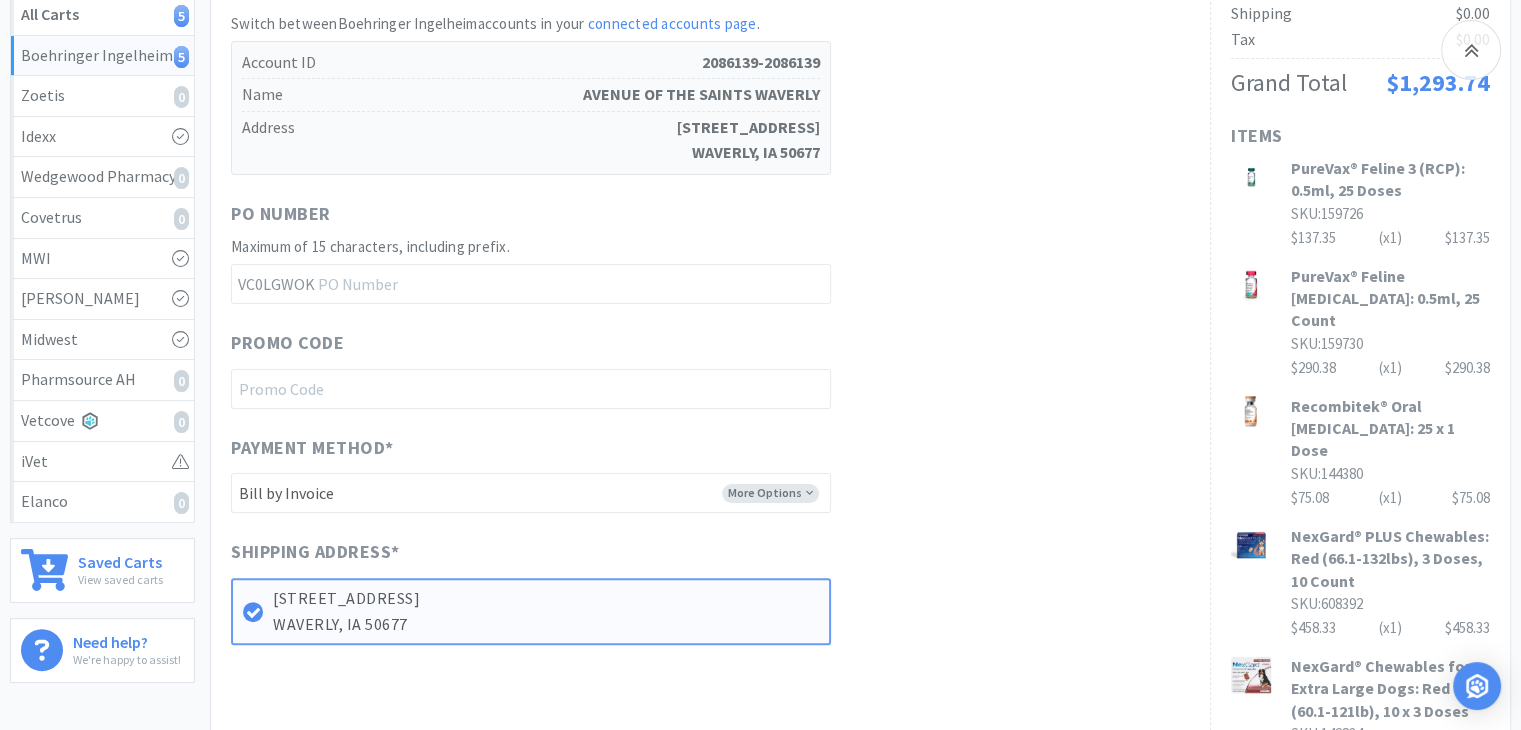 scroll, scrollTop: 681, scrollLeft: 0, axis: vertical 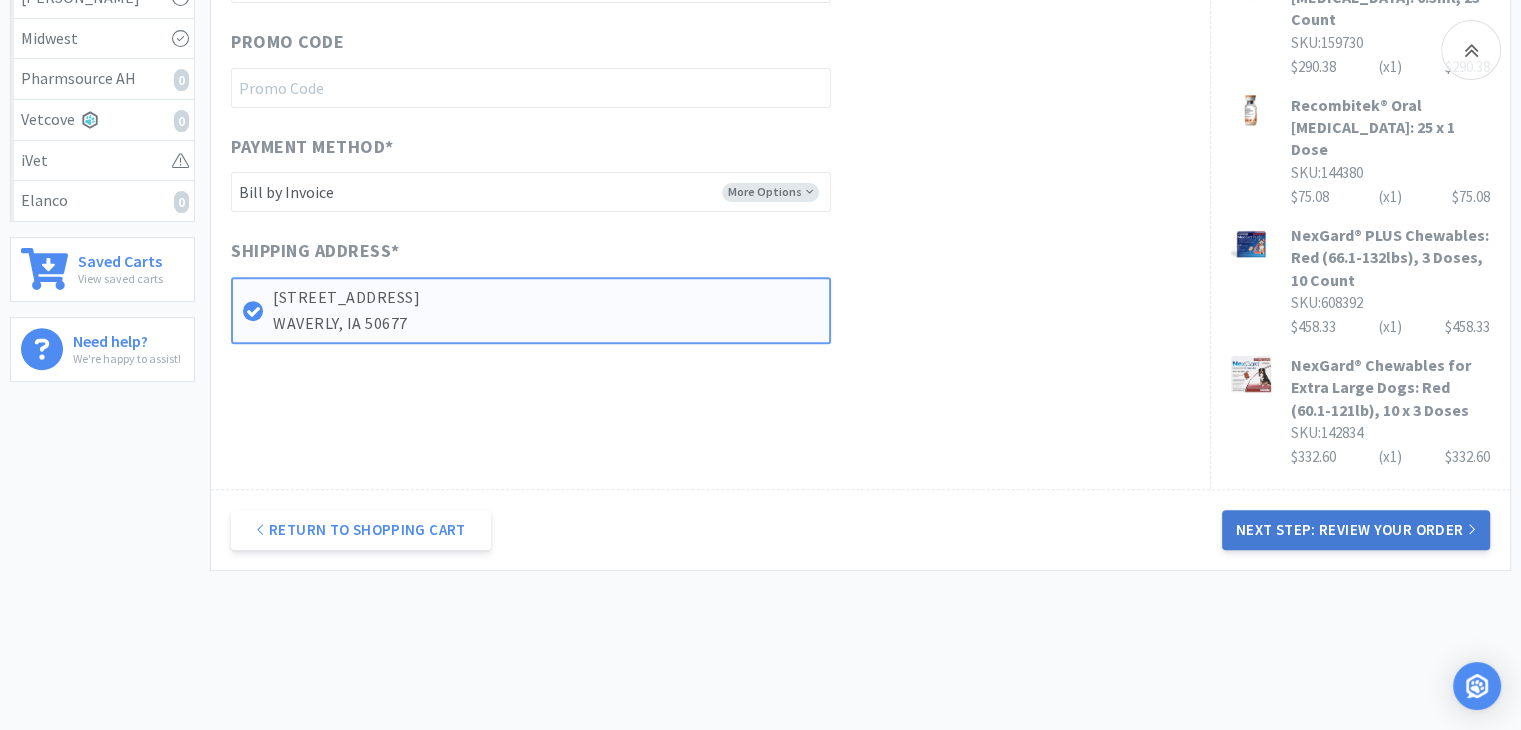 click on "Next Step: Review Your Order" at bounding box center (1356, 530) 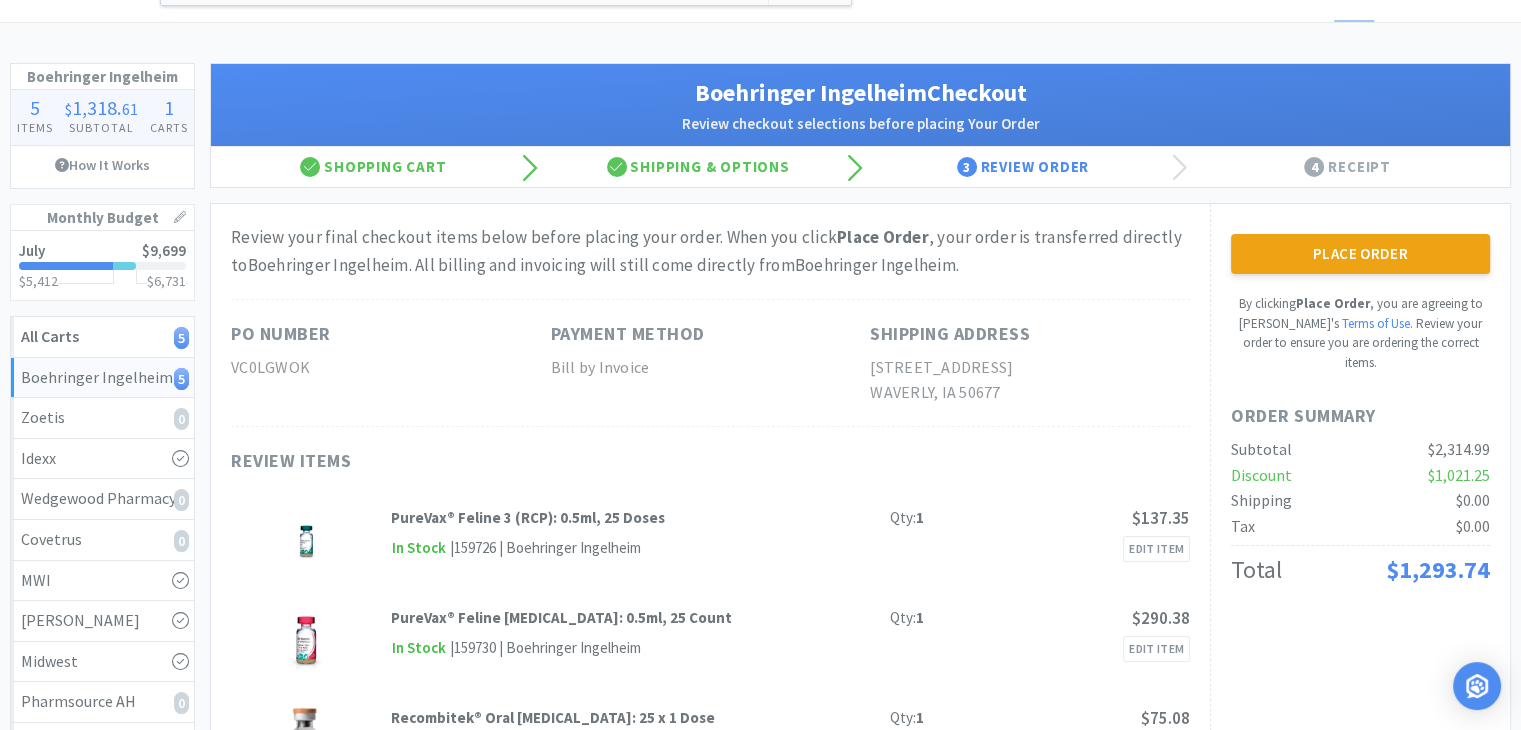 scroll, scrollTop: 24, scrollLeft: 0, axis: vertical 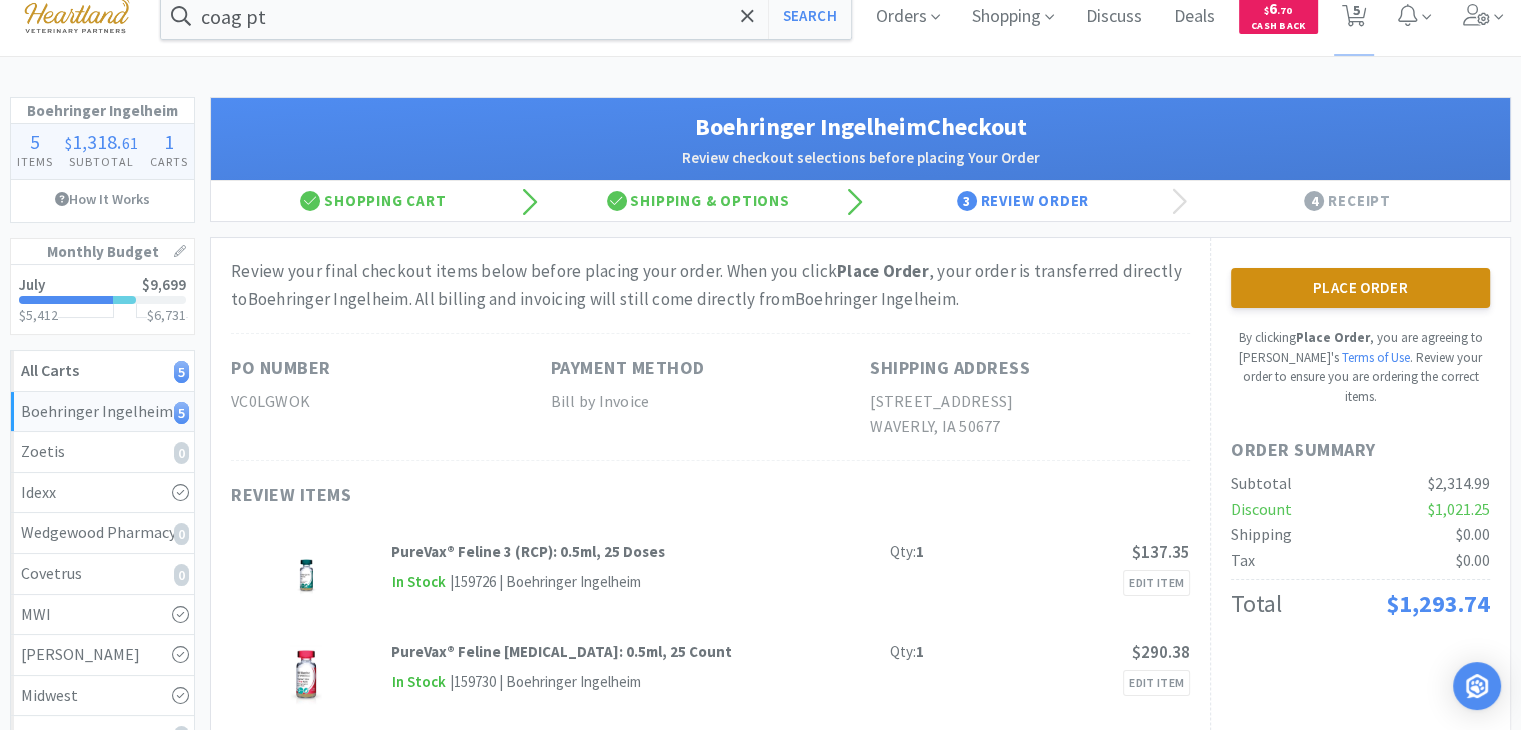 click on "Place Order" at bounding box center (1360, 288) 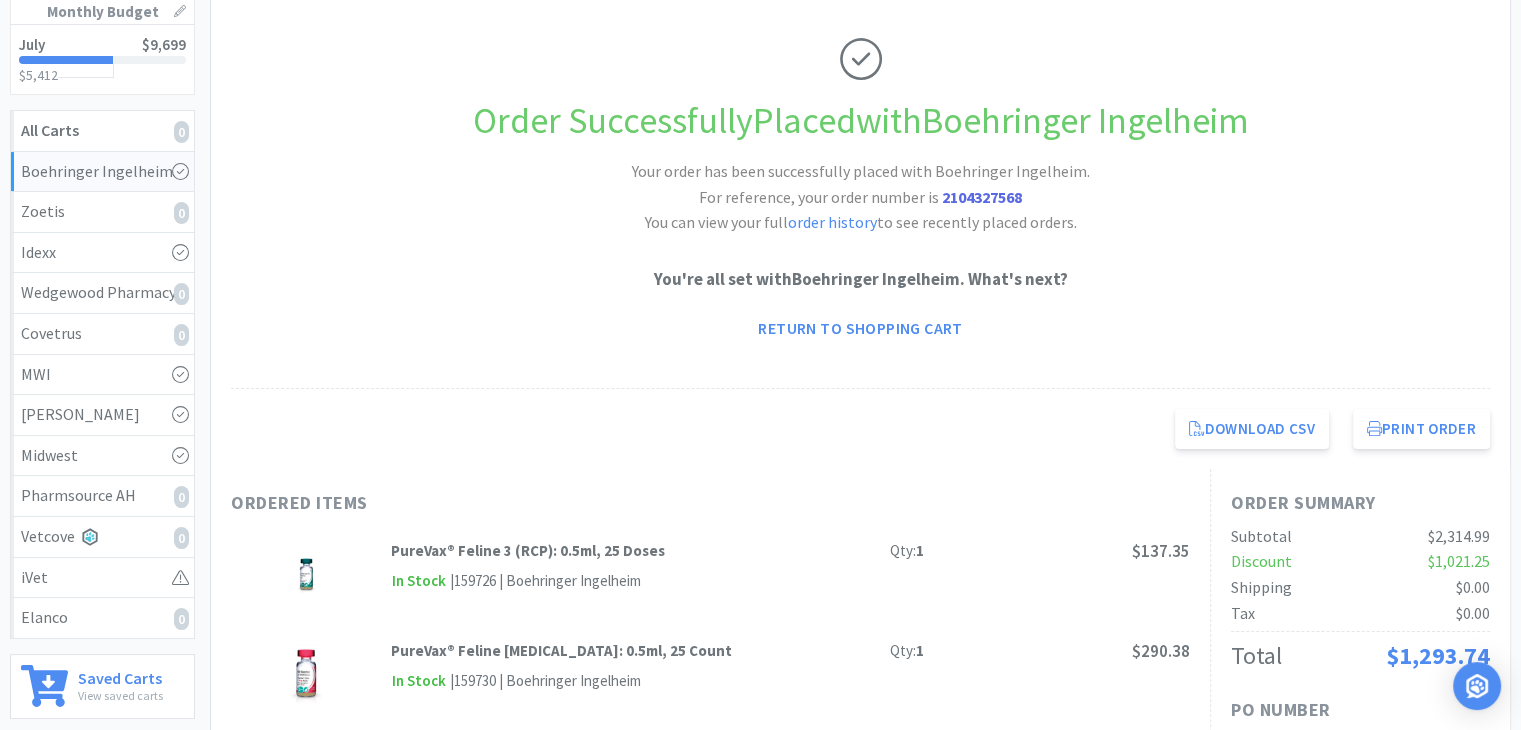 scroll, scrollTop: 0, scrollLeft: 0, axis: both 